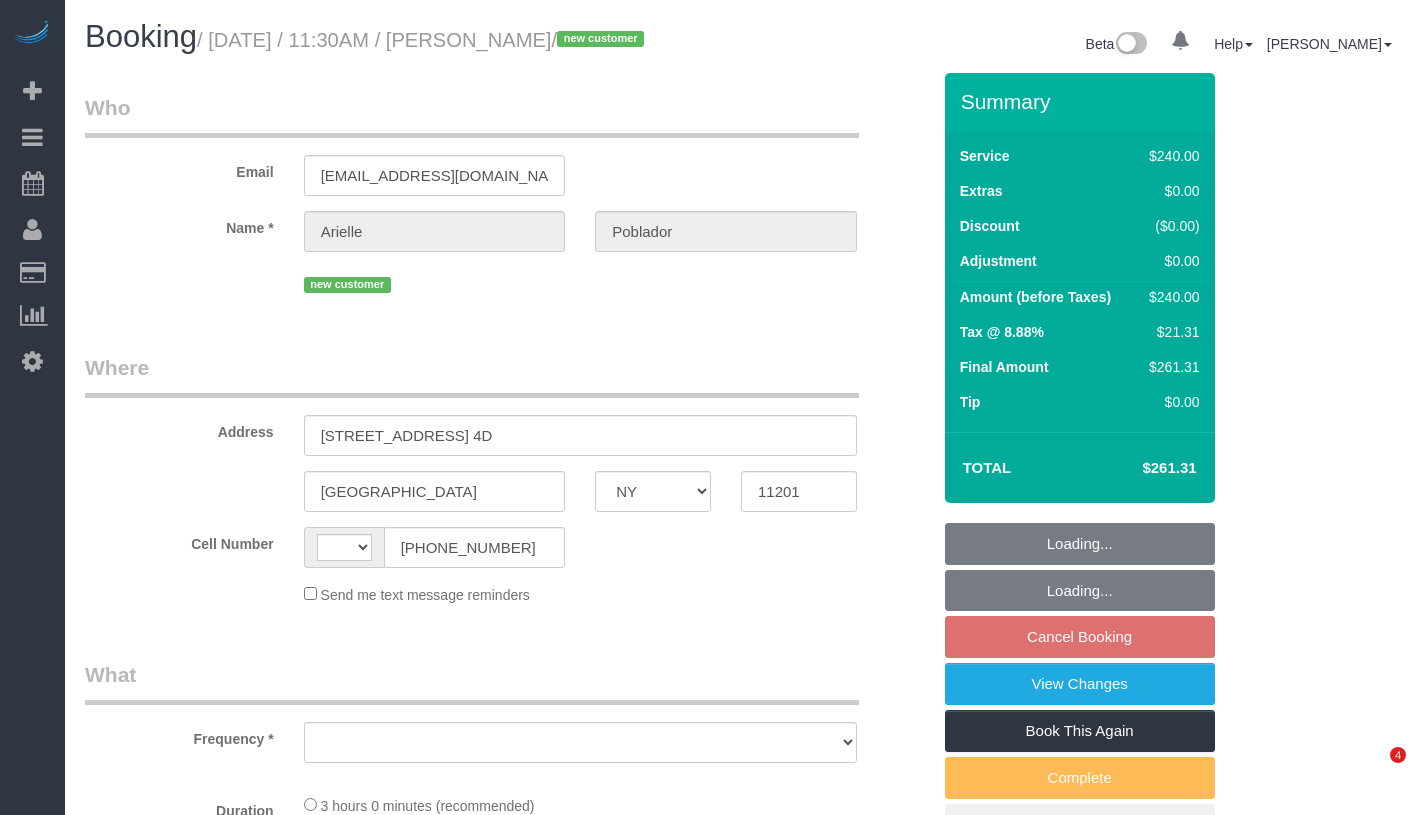 select on "NY" 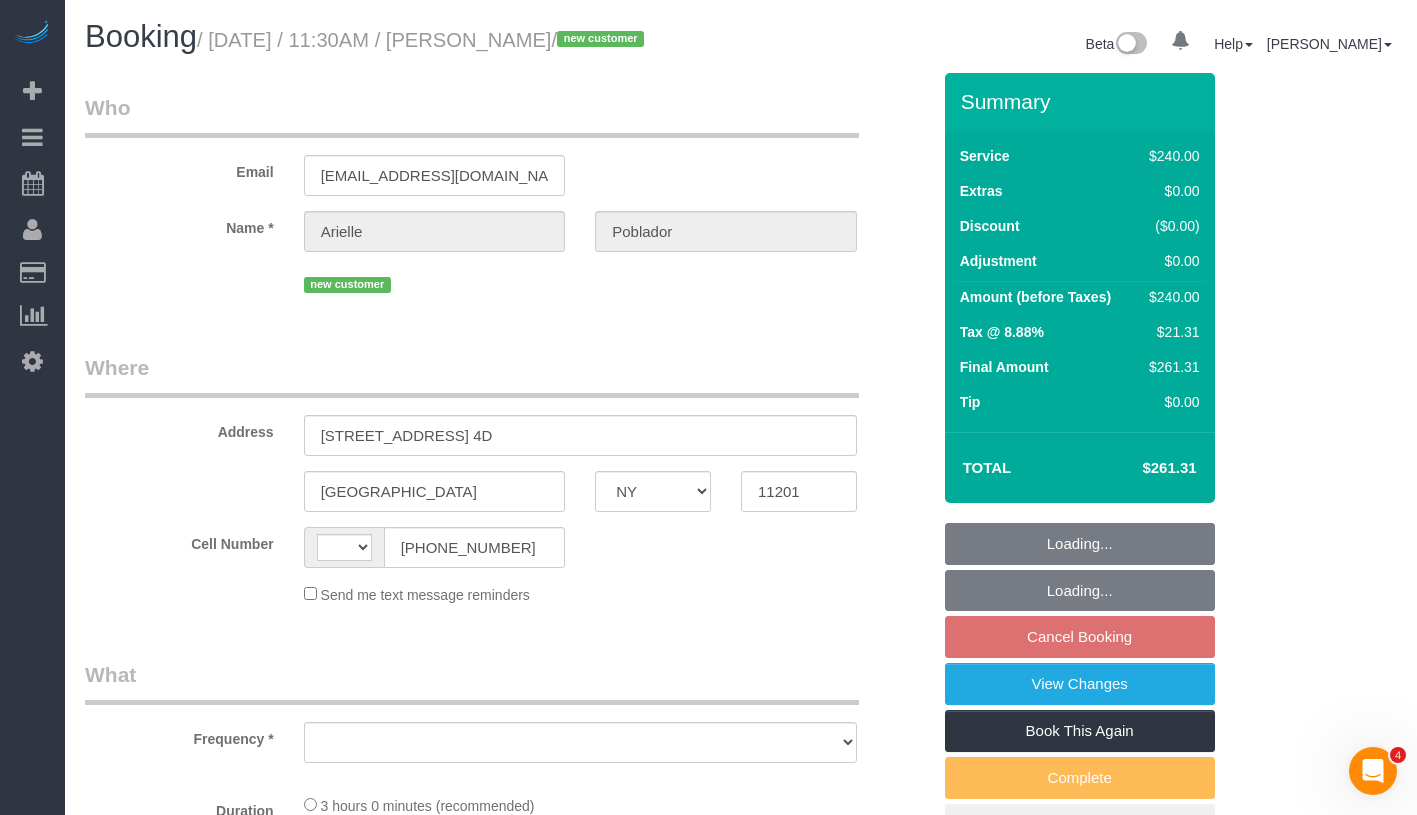 scroll, scrollTop: 0, scrollLeft: 0, axis: both 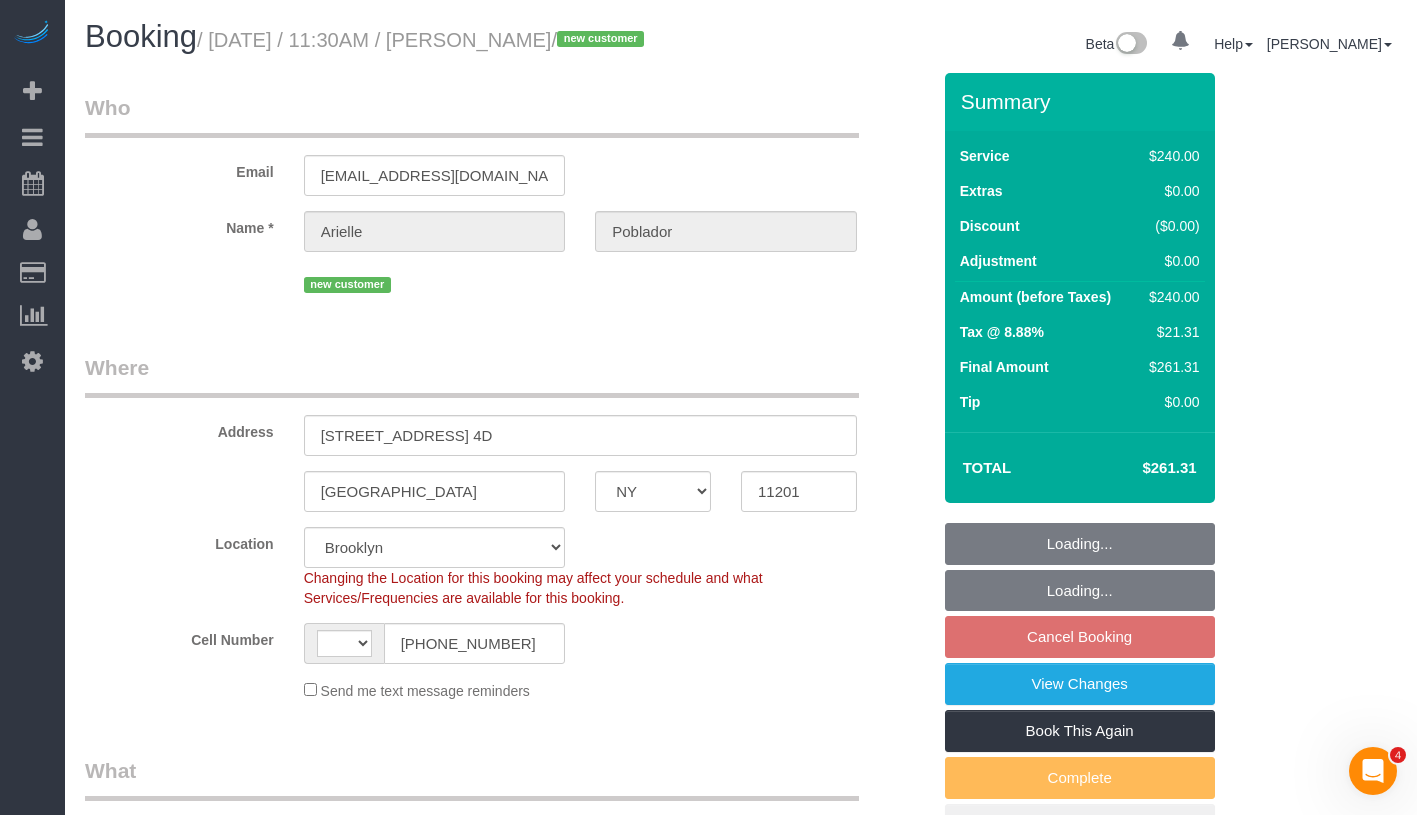 select on "string:[GEOGRAPHIC_DATA]" 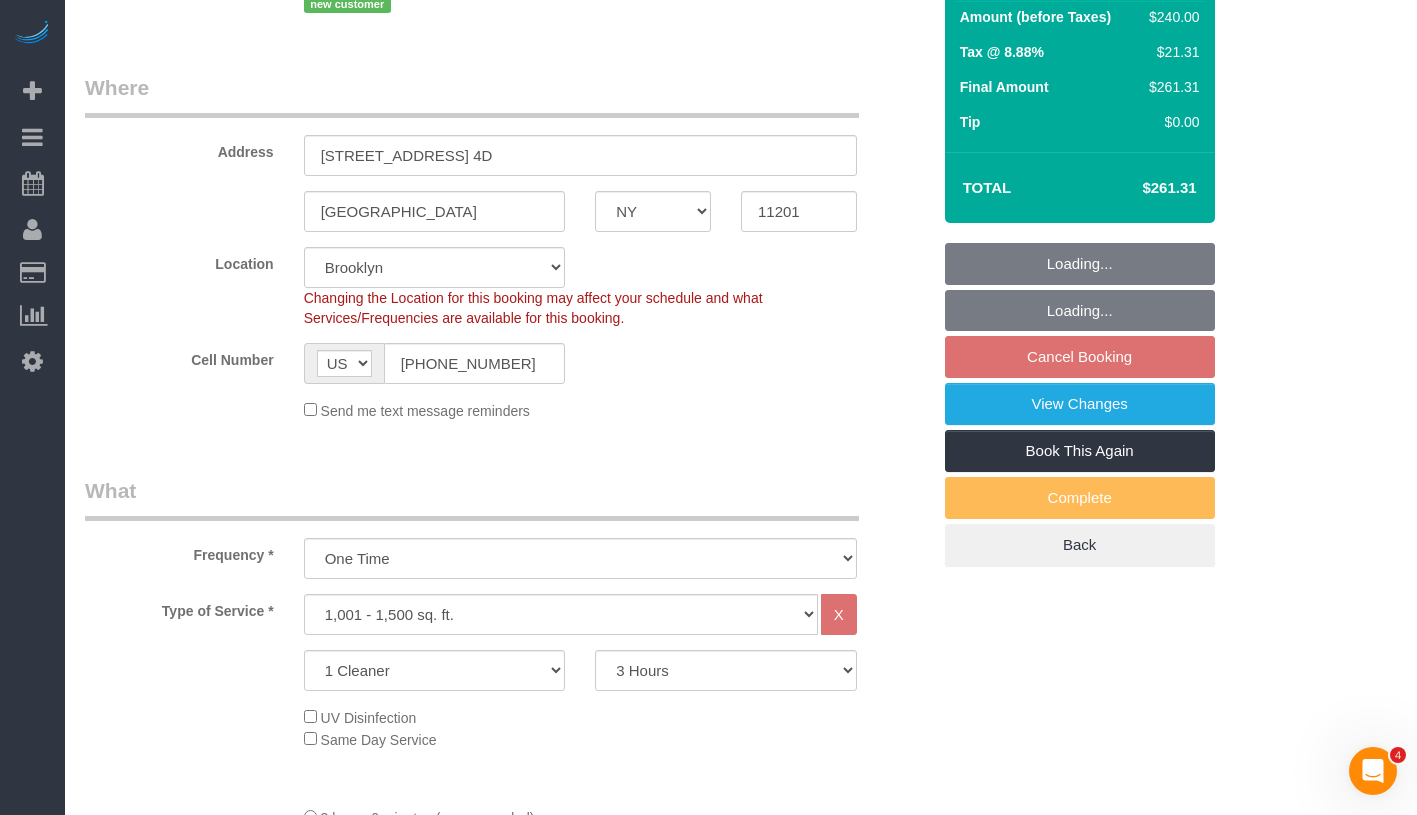 select on "object:1084" 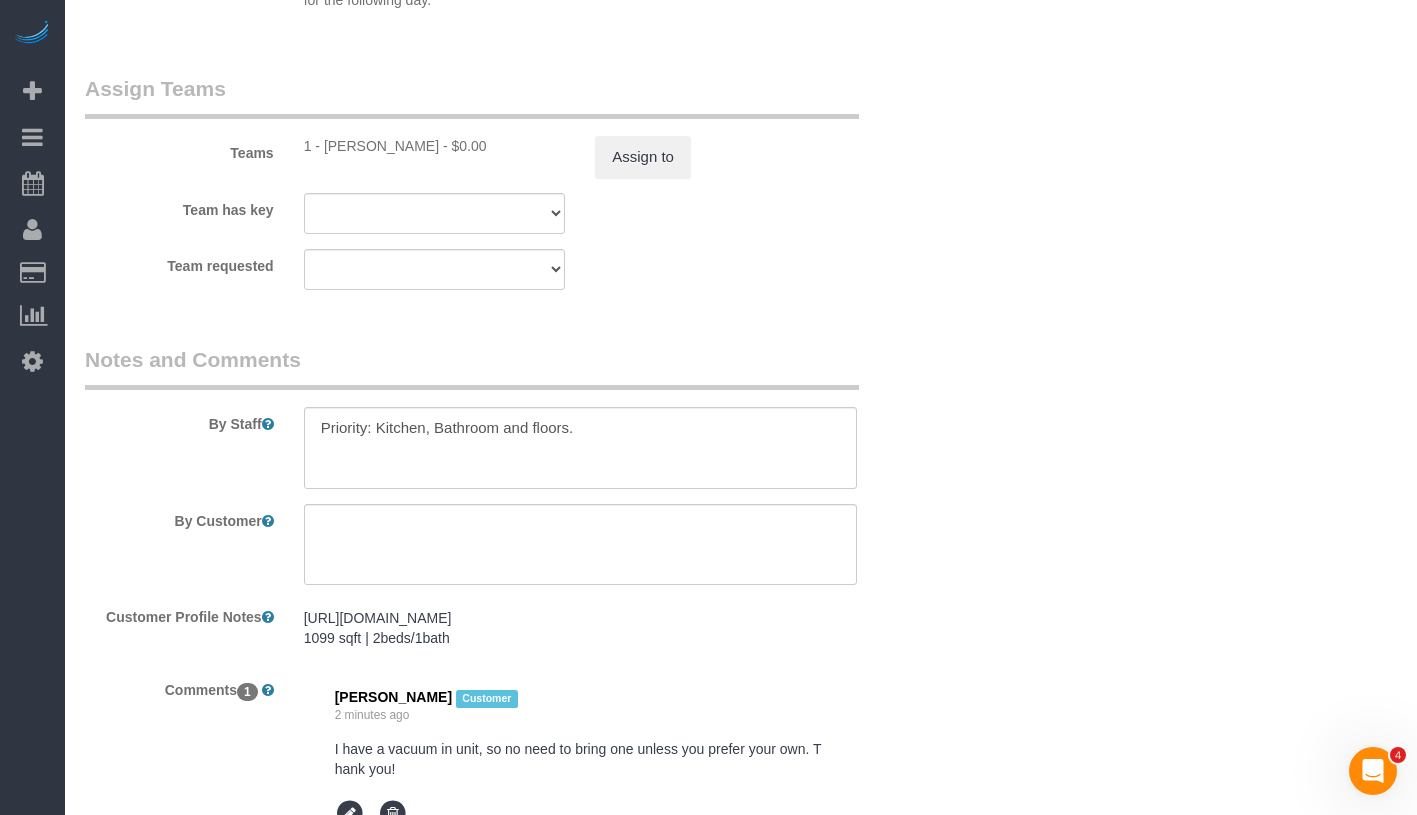 scroll, scrollTop: 2549, scrollLeft: 0, axis: vertical 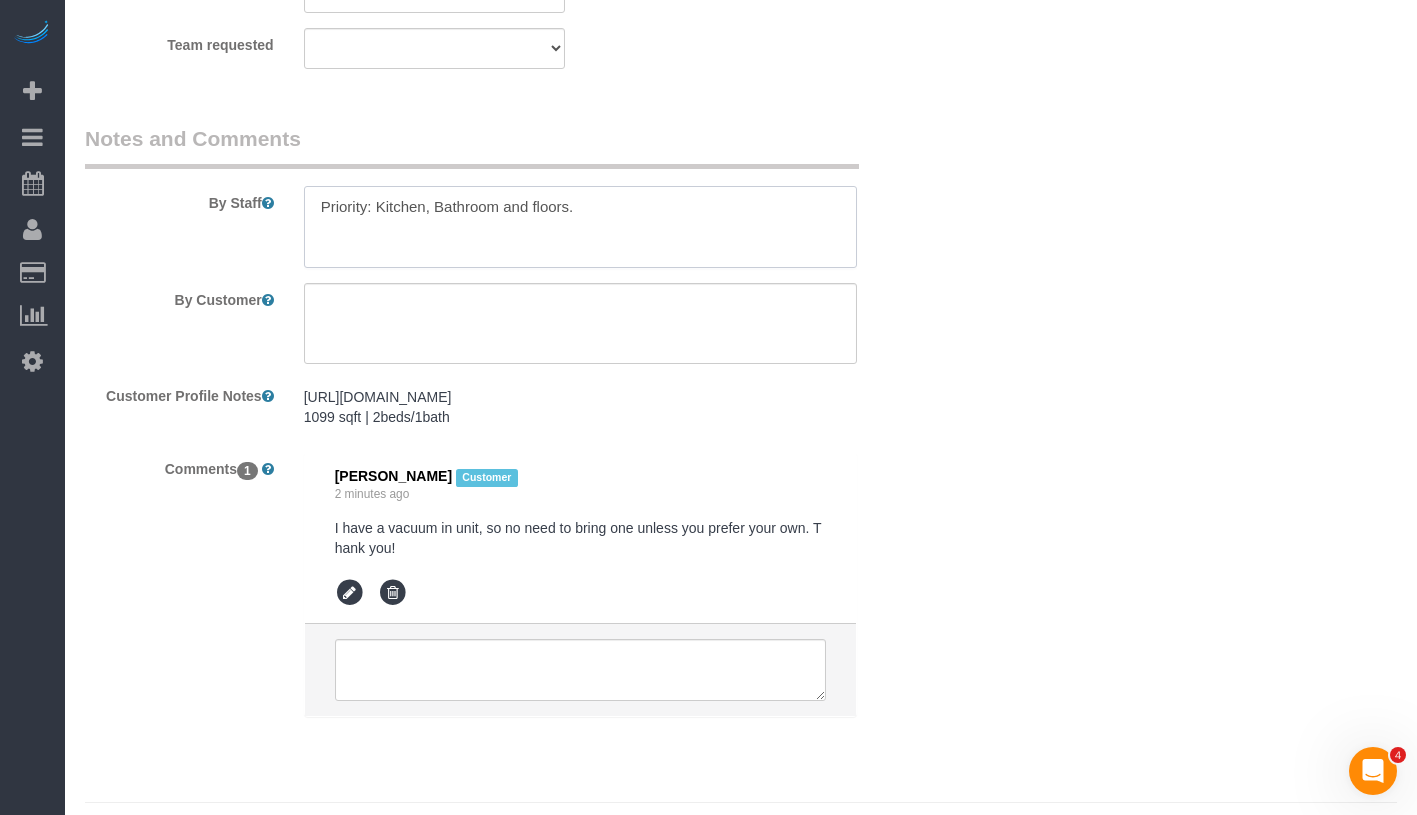 click at bounding box center [580, 227] 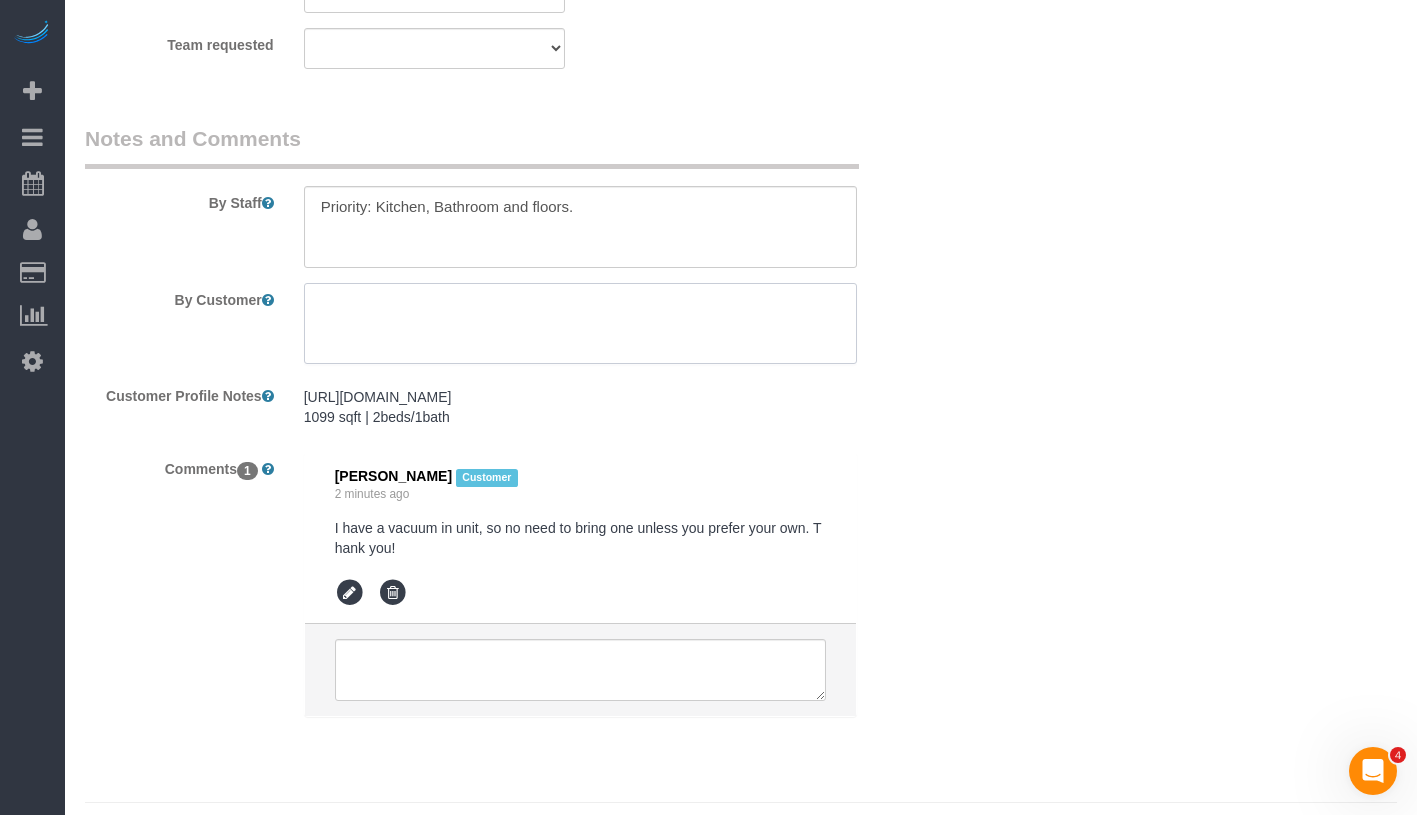 click at bounding box center [580, 324] 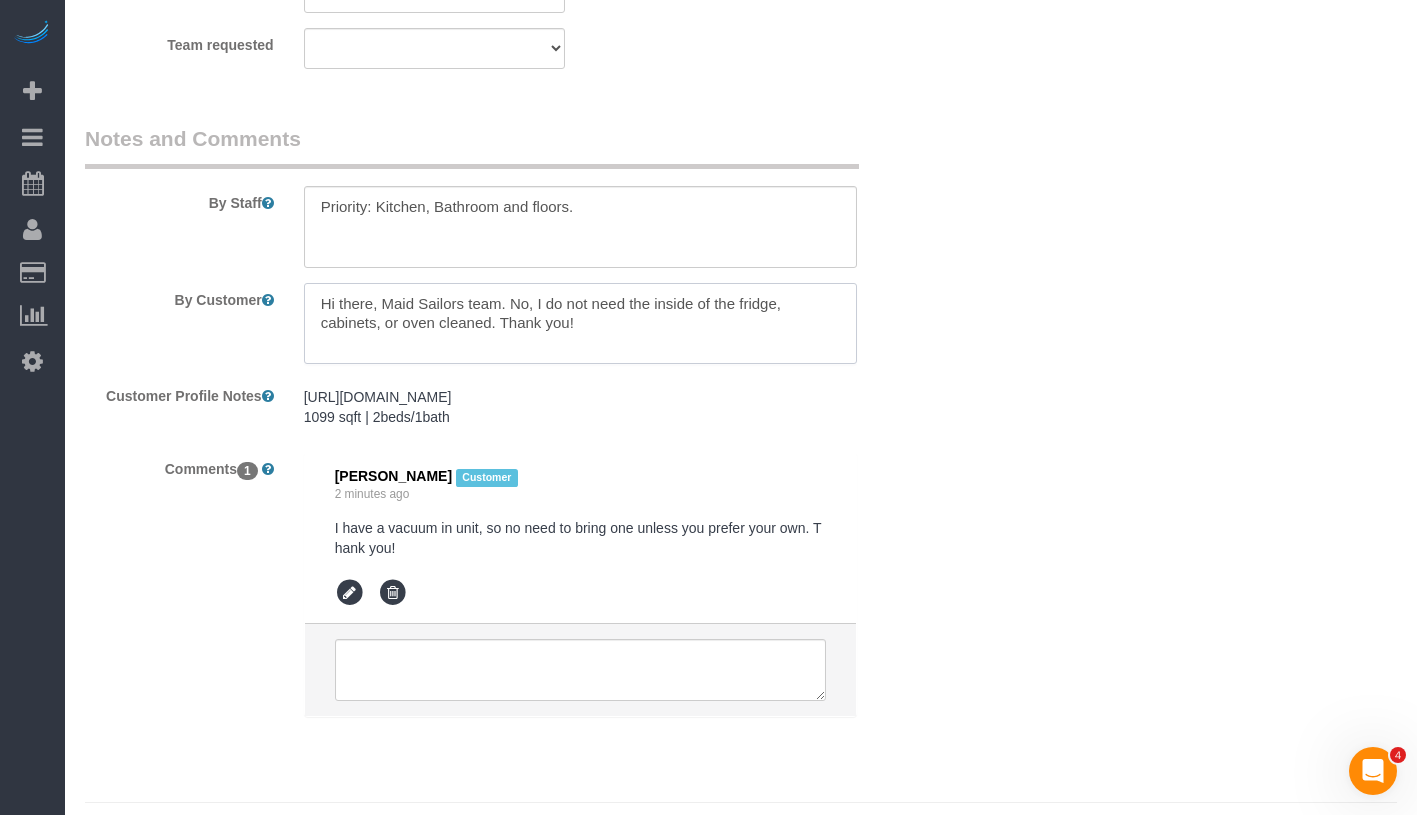 drag, startPoint x: 319, startPoint y: 299, endPoint x: 578, endPoint y: 307, distance: 259.12354 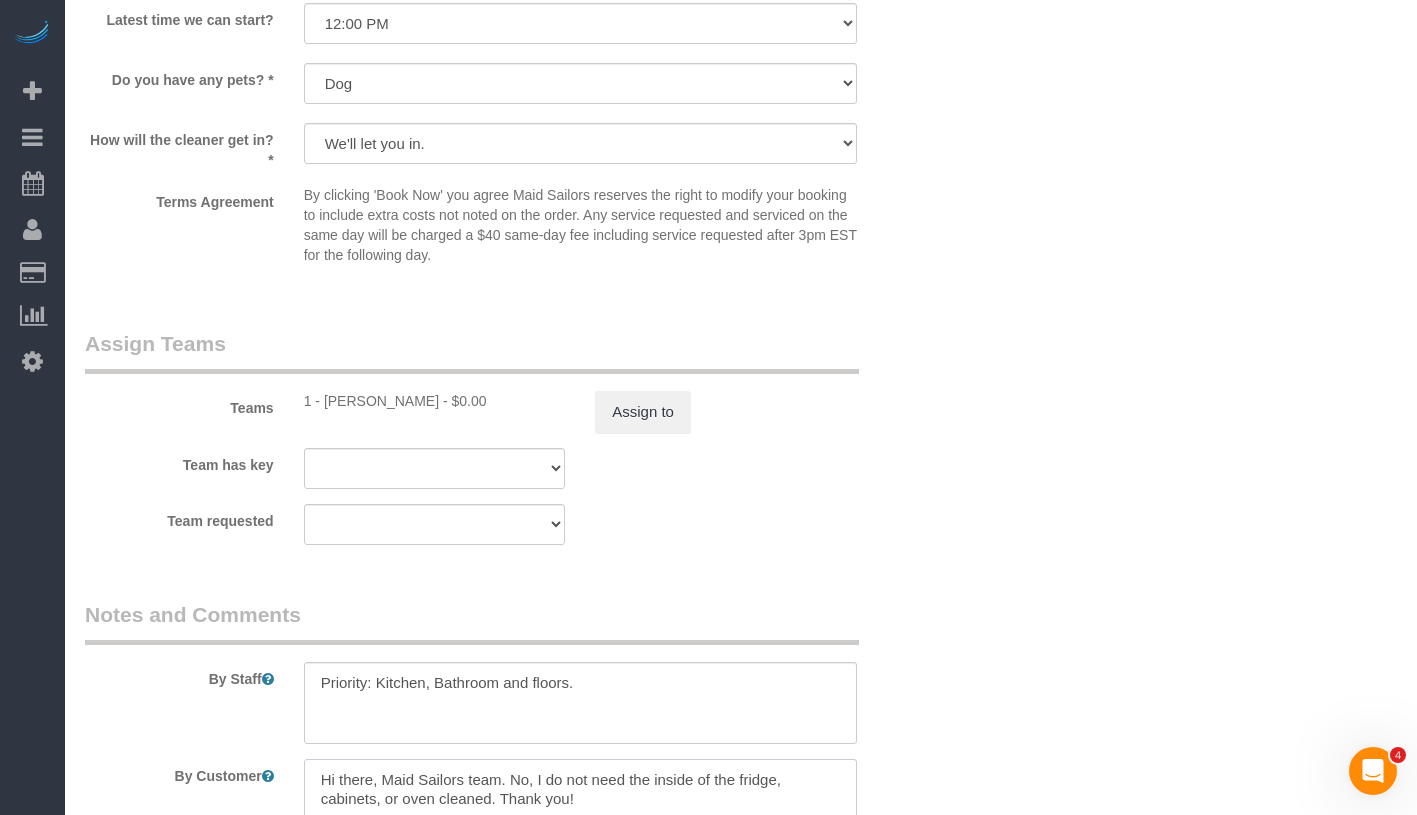 scroll, scrollTop: 2595, scrollLeft: 0, axis: vertical 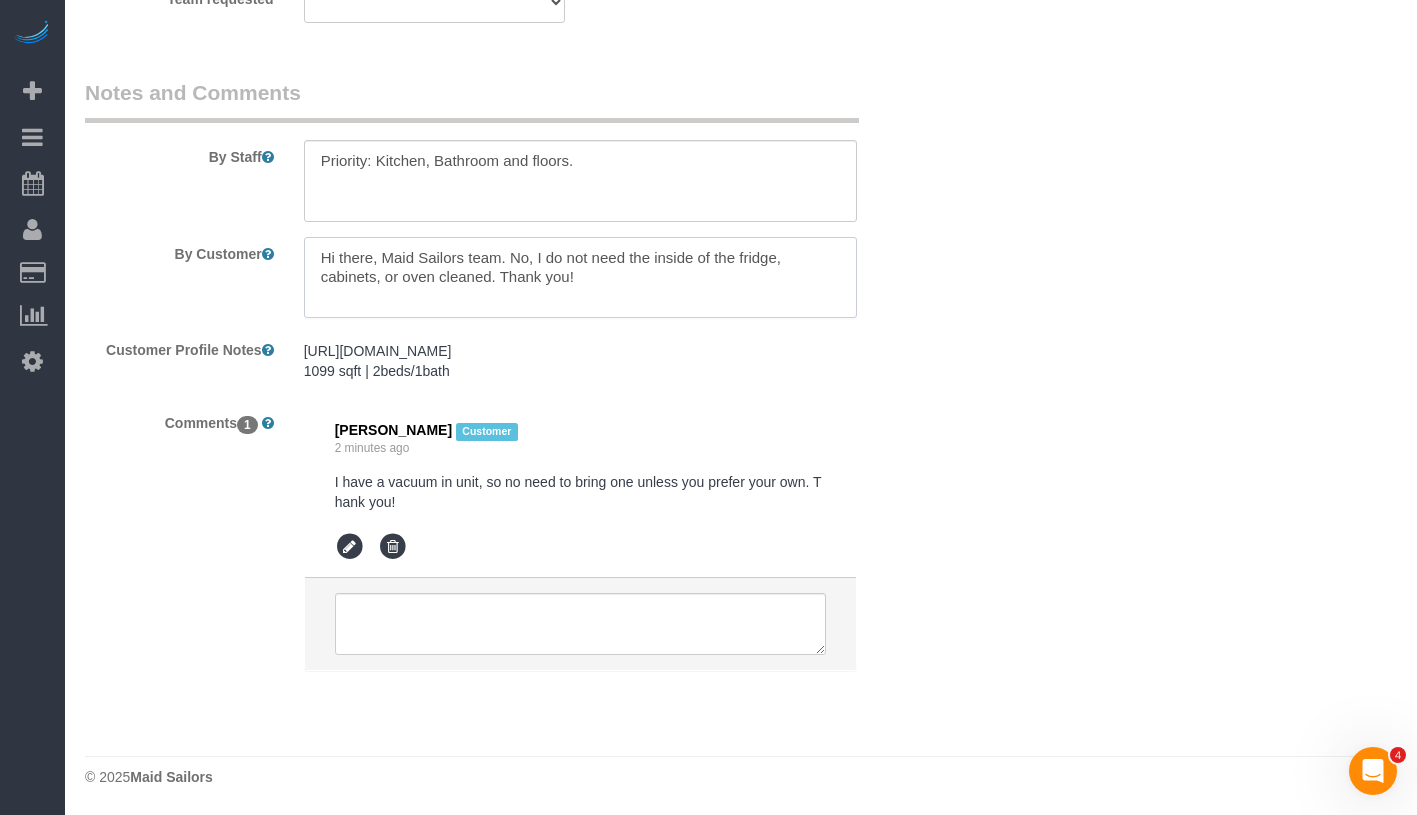 click at bounding box center [580, 278] 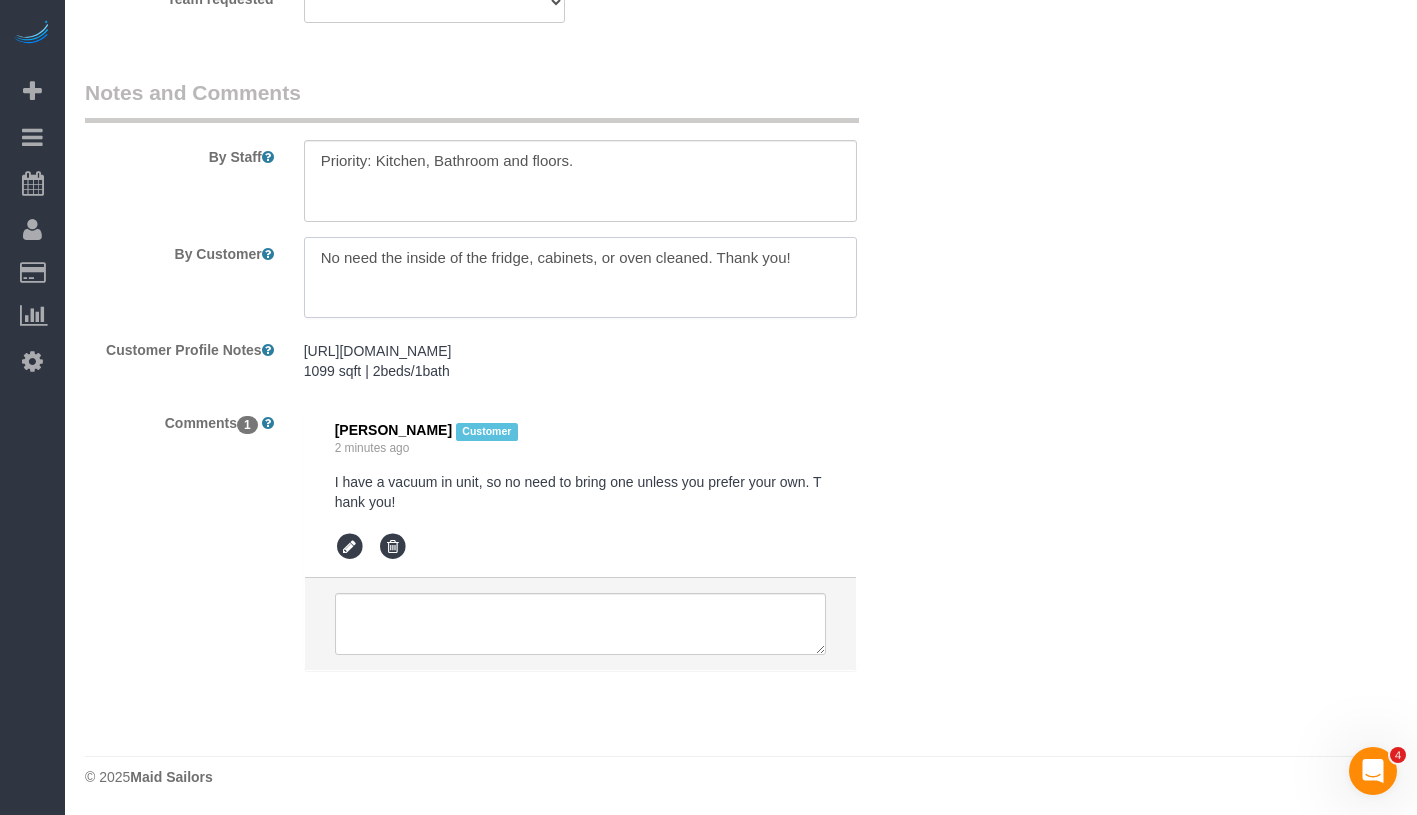 click at bounding box center (580, 278) 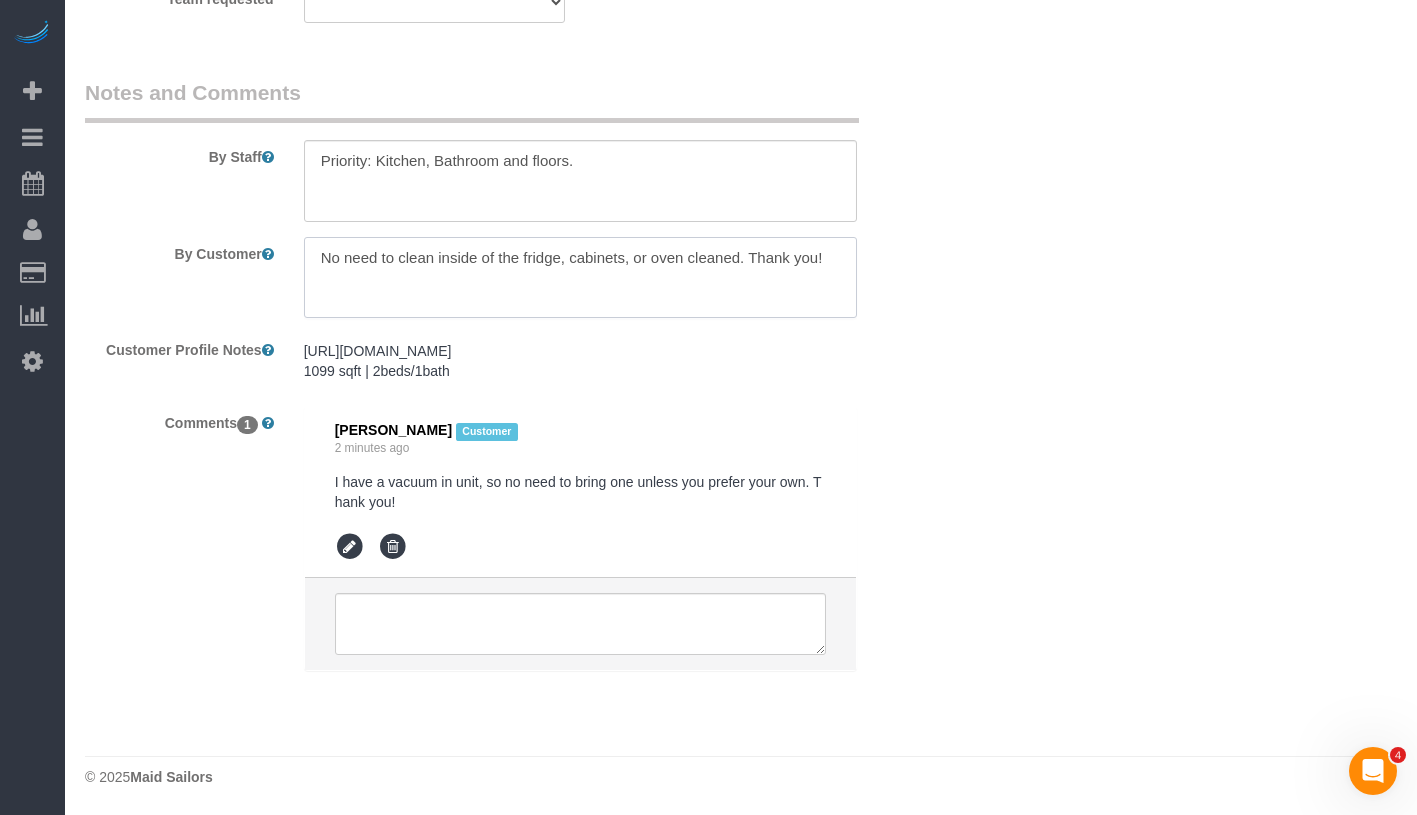 drag, startPoint x: 442, startPoint y: 258, endPoint x: 520, endPoint y: 256, distance: 78.025635 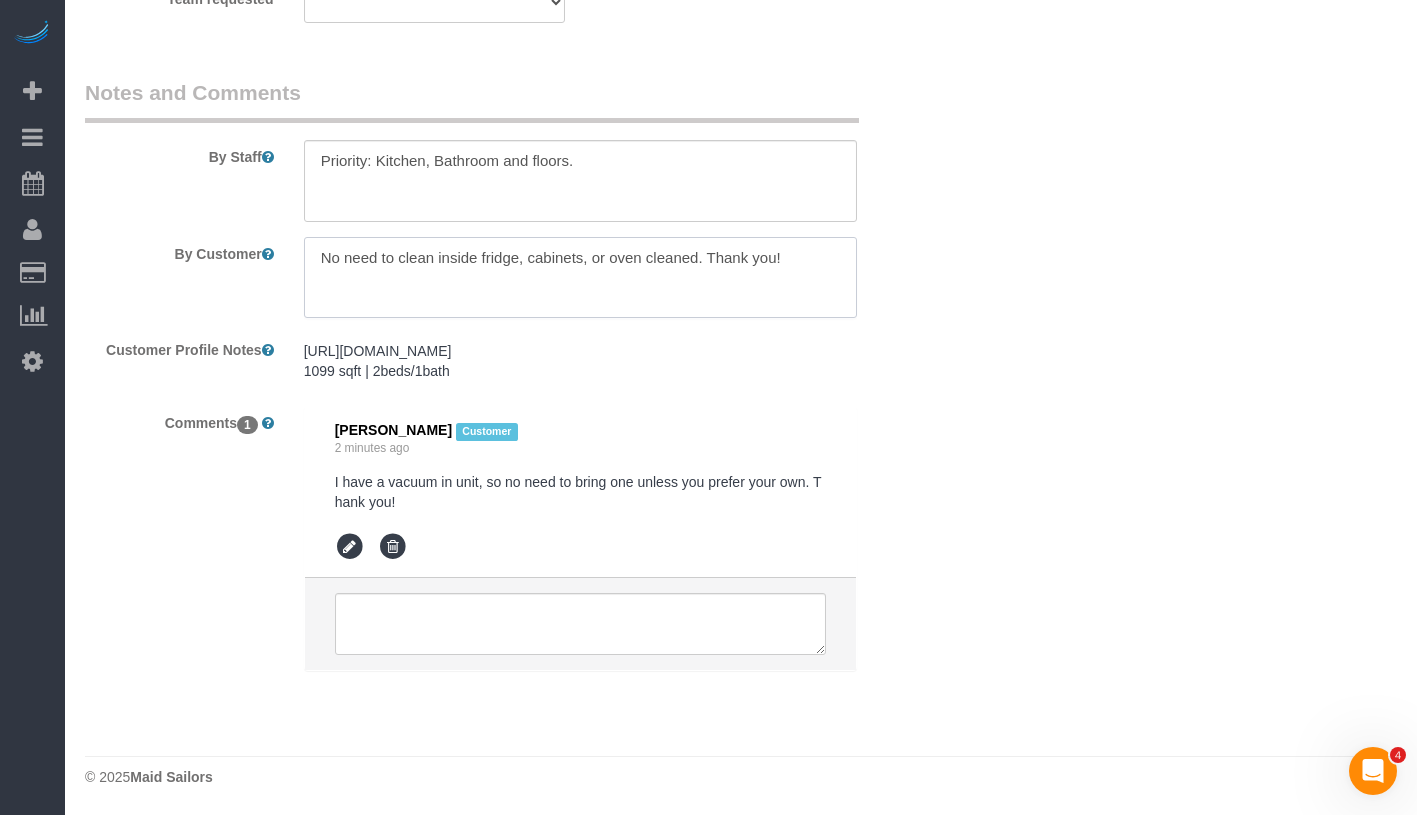 drag, startPoint x: 646, startPoint y: 257, endPoint x: 711, endPoint y: 258, distance: 65.00769 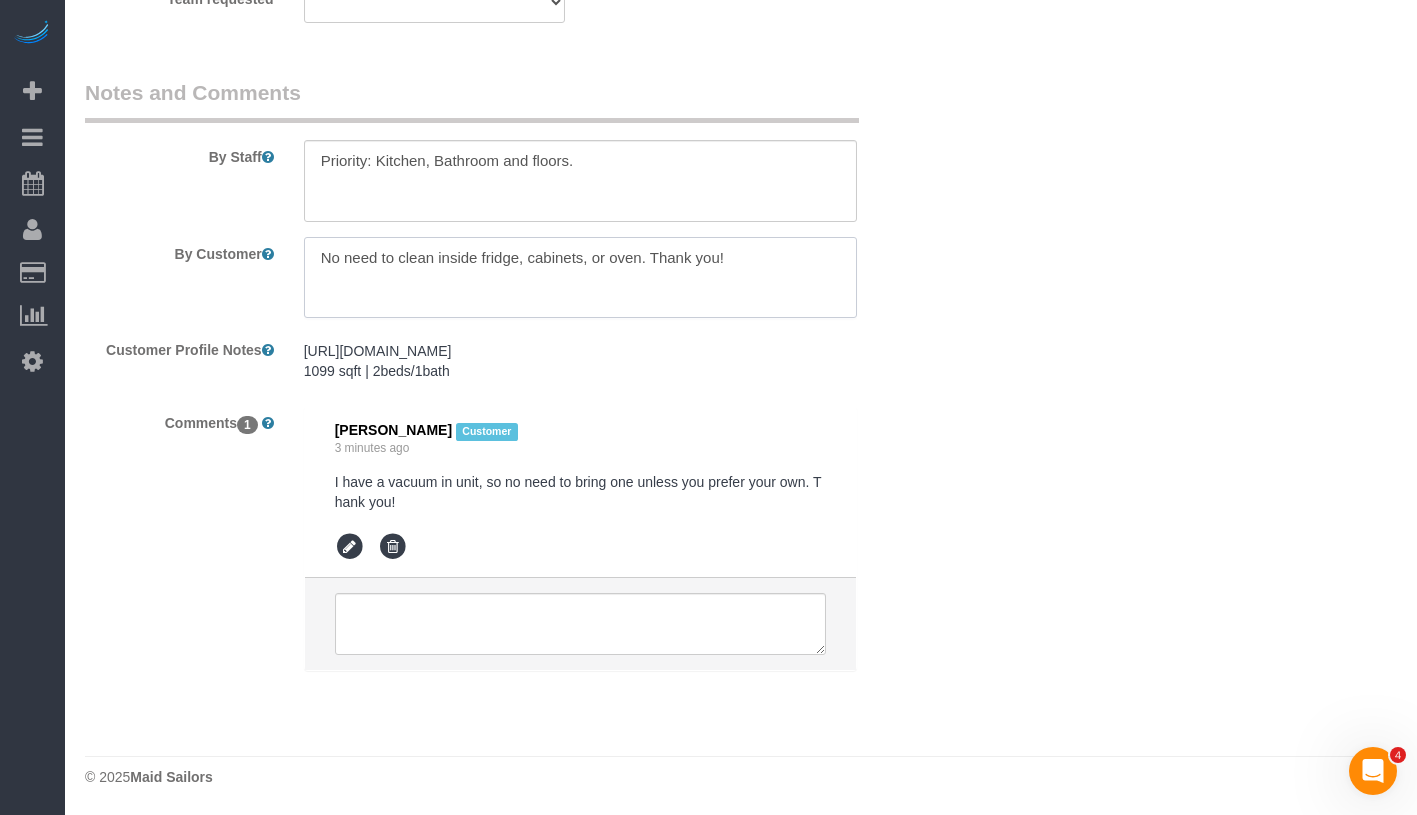 type on "No need to clean inside fridge, cabinets, or oven. Thank you!" 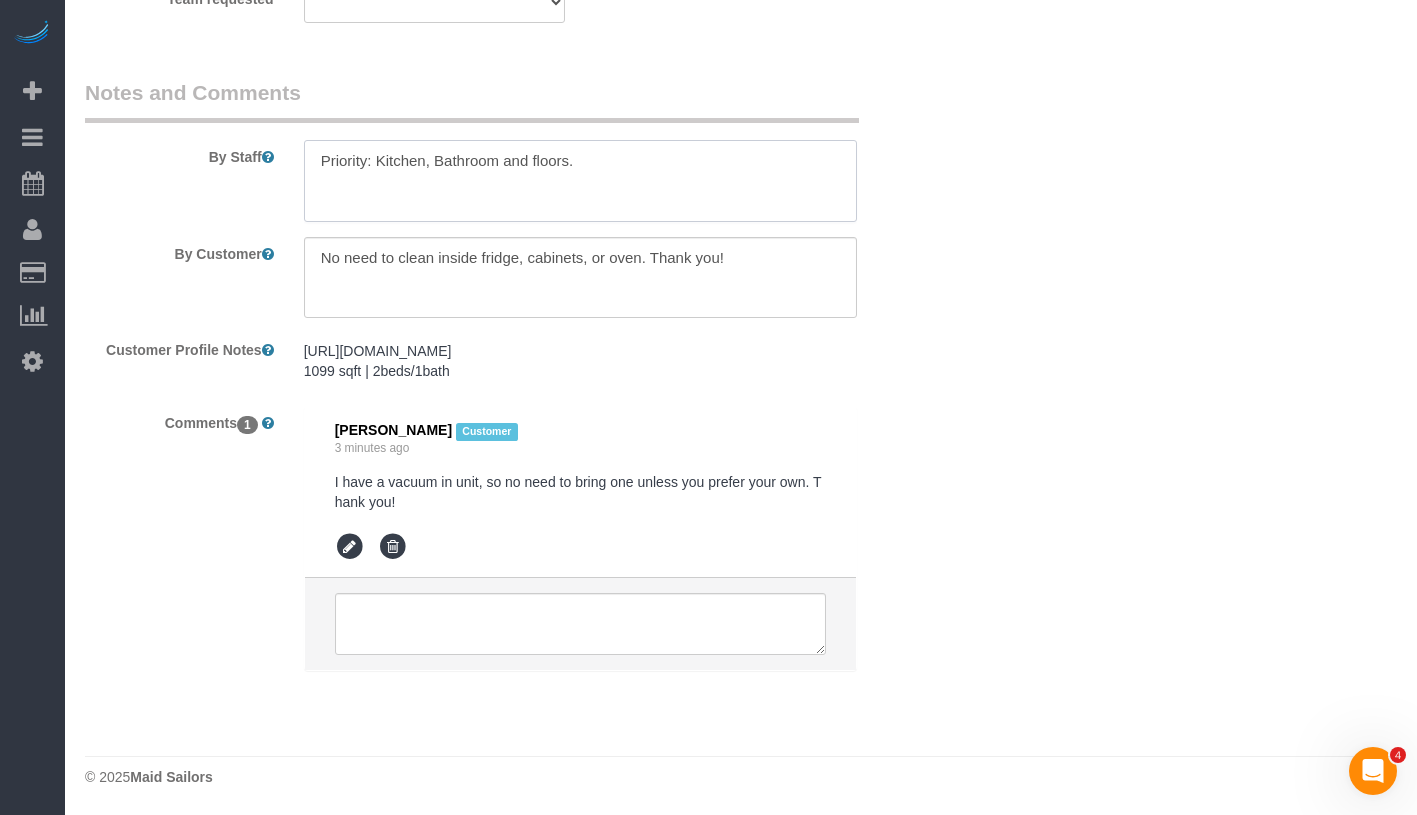 drag, startPoint x: 315, startPoint y: 157, endPoint x: 636, endPoint y: 174, distance: 321.44983 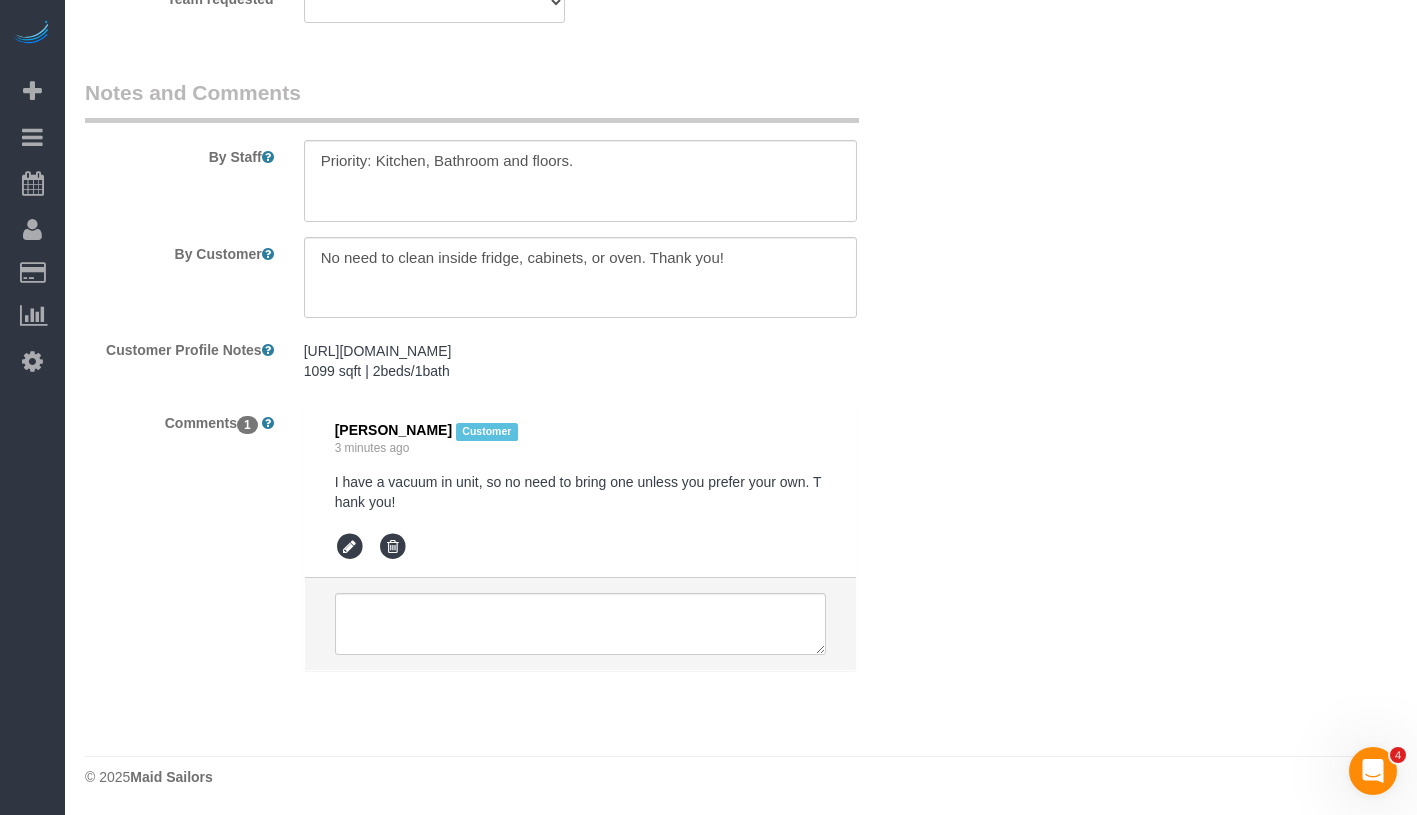 drag, startPoint x: 326, startPoint y: 257, endPoint x: 700, endPoint y: 257, distance: 374 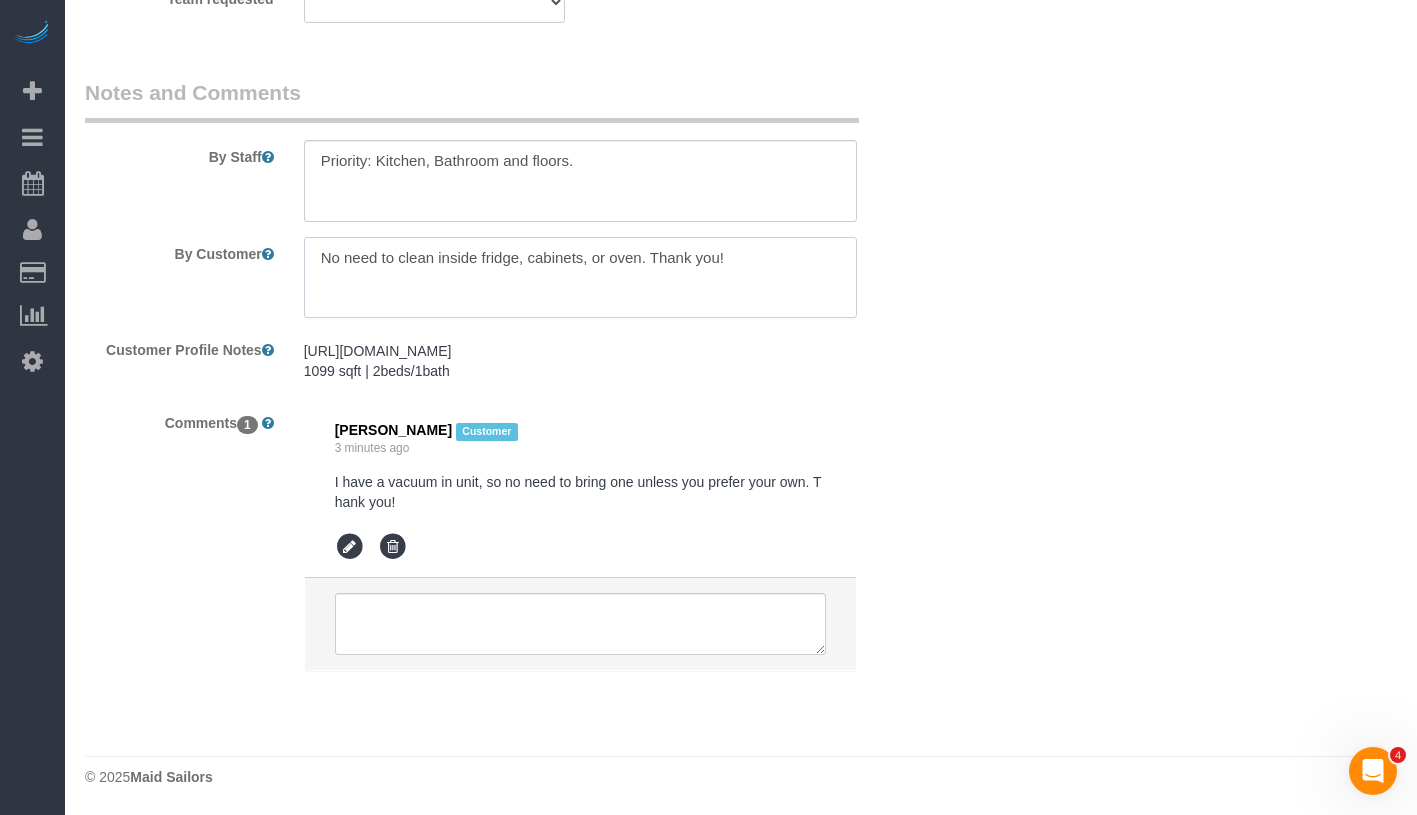 drag, startPoint x: 744, startPoint y: 252, endPoint x: 248, endPoint y: 256, distance: 496.01614 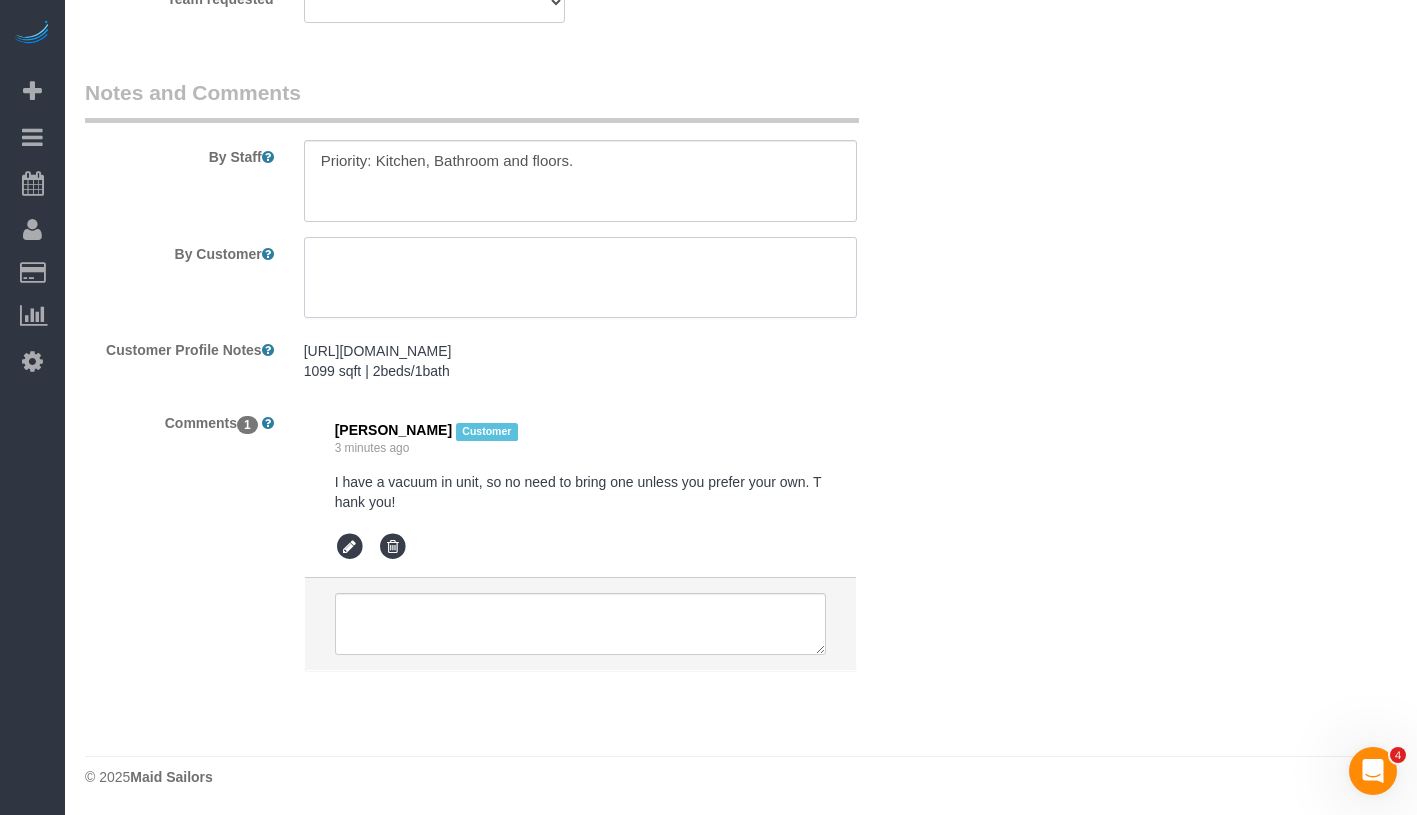 type 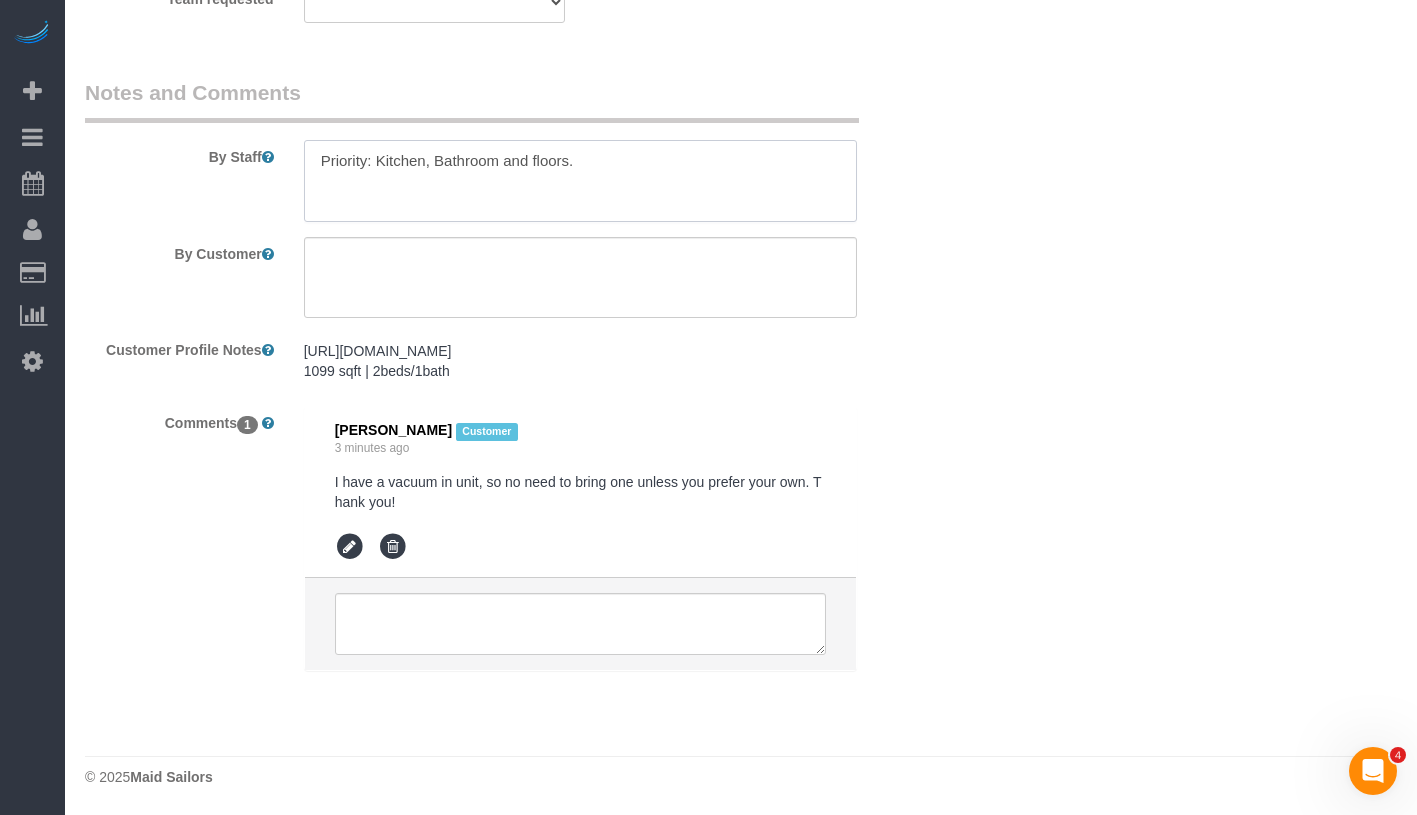 click at bounding box center (580, 181) 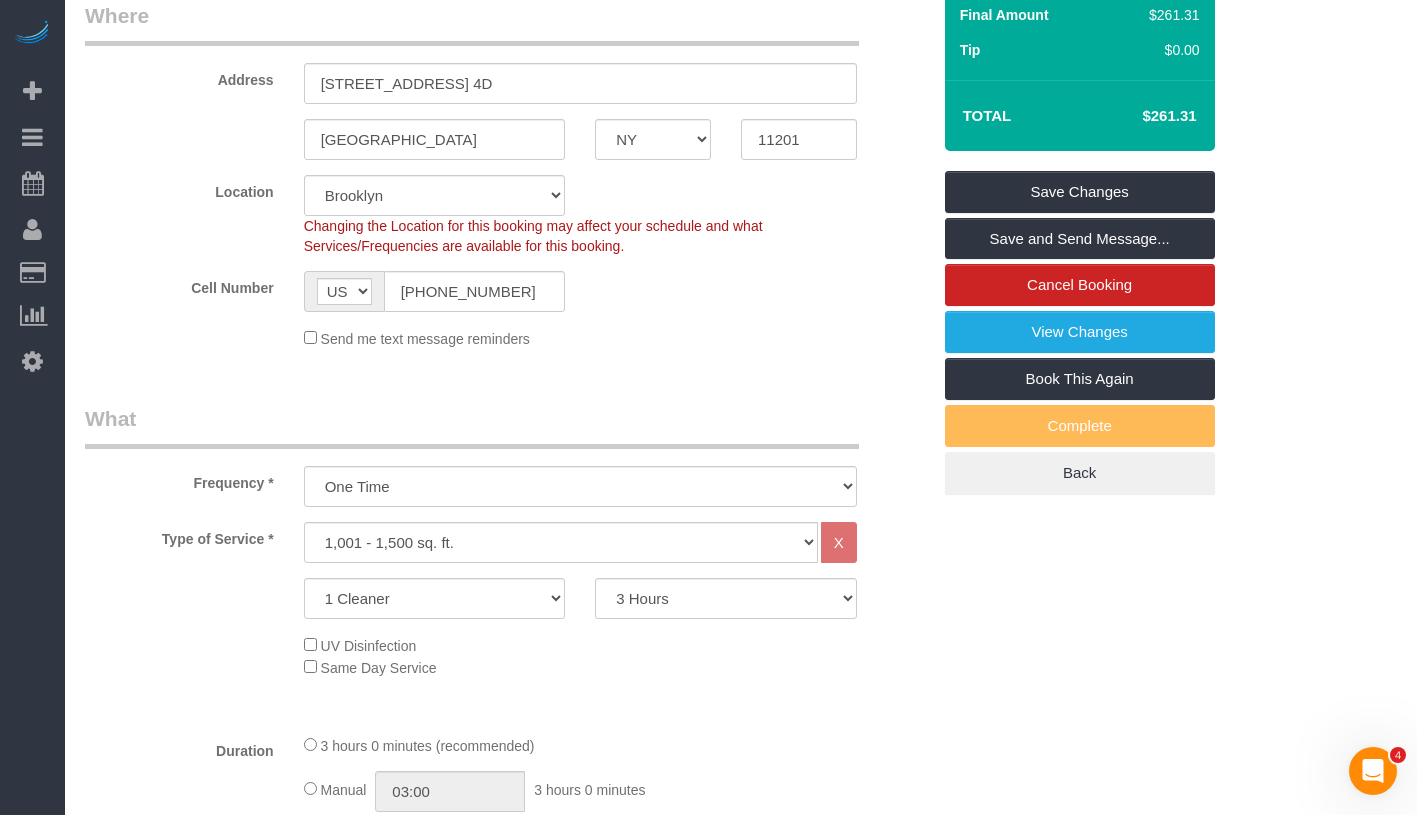 scroll, scrollTop: 0, scrollLeft: 0, axis: both 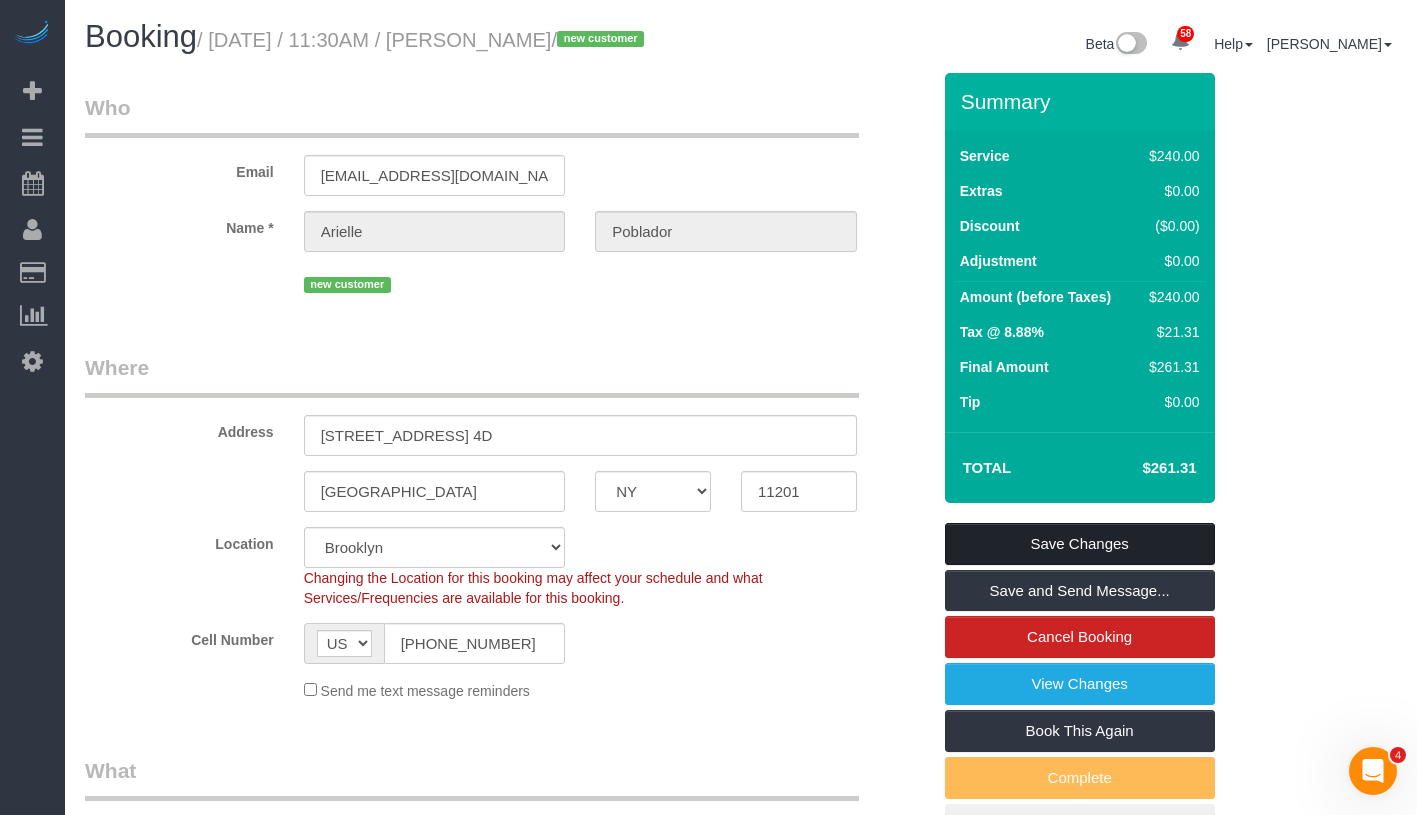 type on "Priority: Kitchen, Bathroom and floors.
No need to clean inside fridge, cabinets, or oven. Thank you!" 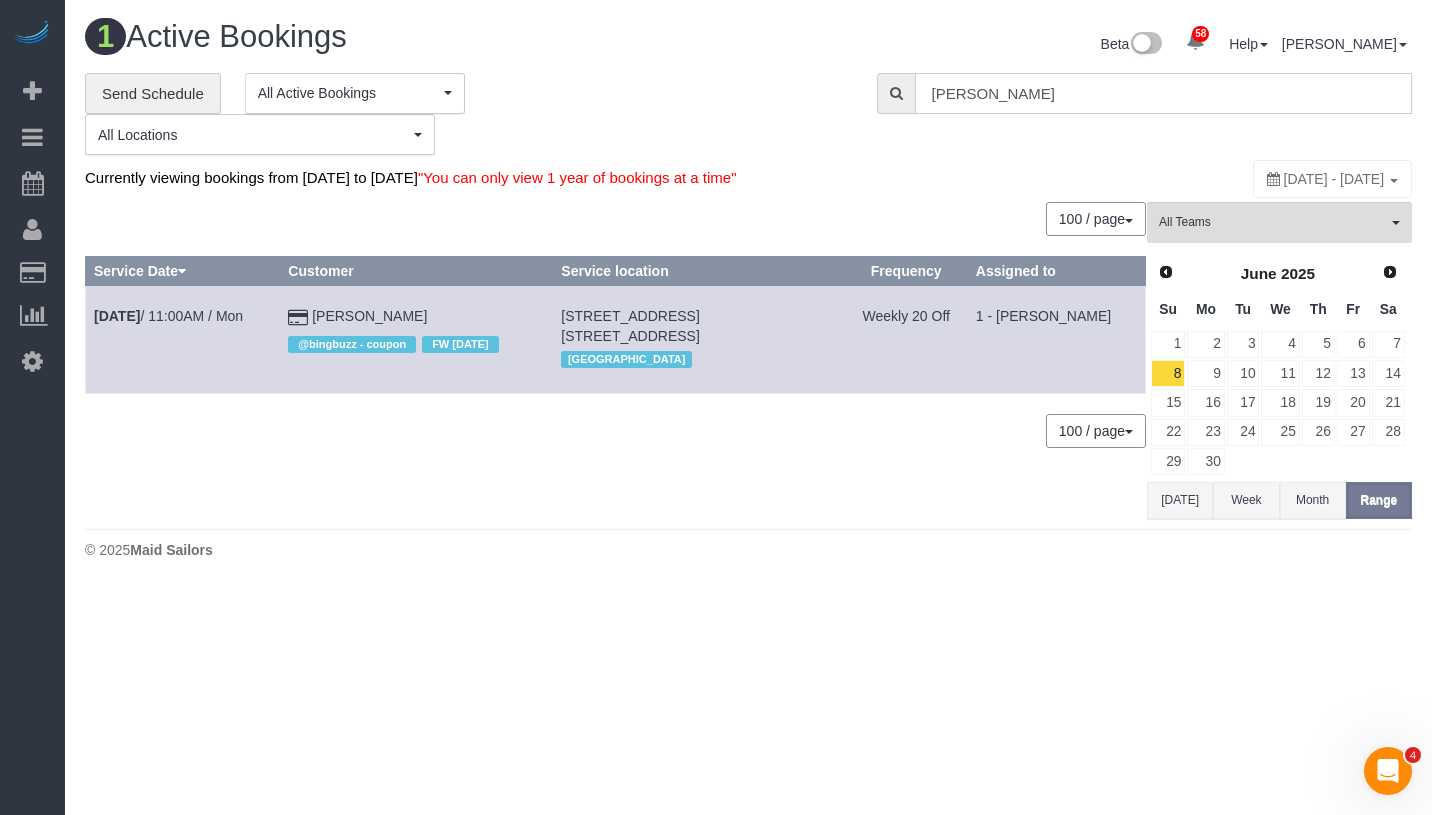 click on "Michael Hotz" at bounding box center [1163, 93] 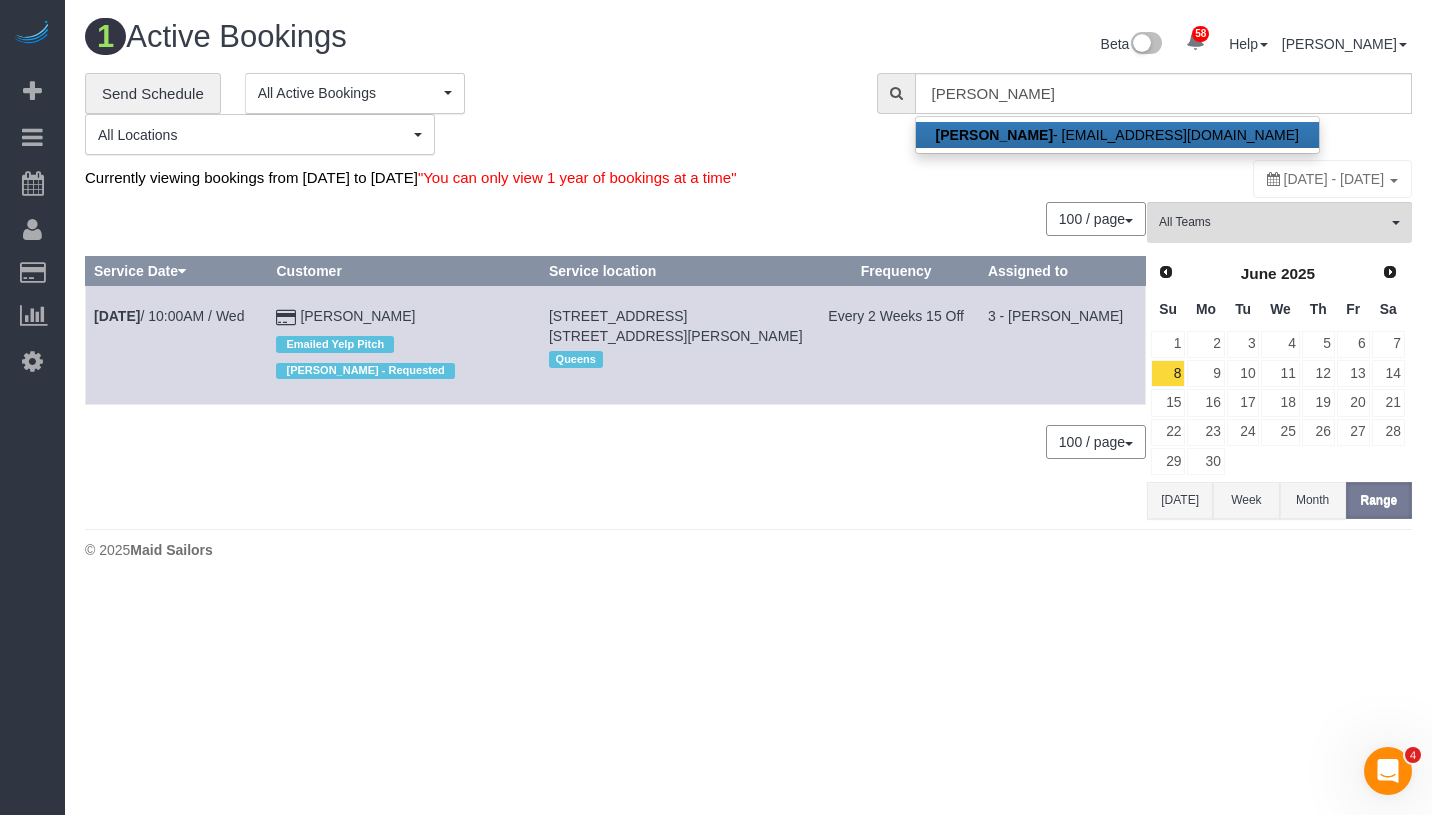 click on "Fabiana Berg  - fabster21@aol.com" at bounding box center (1117, 135) 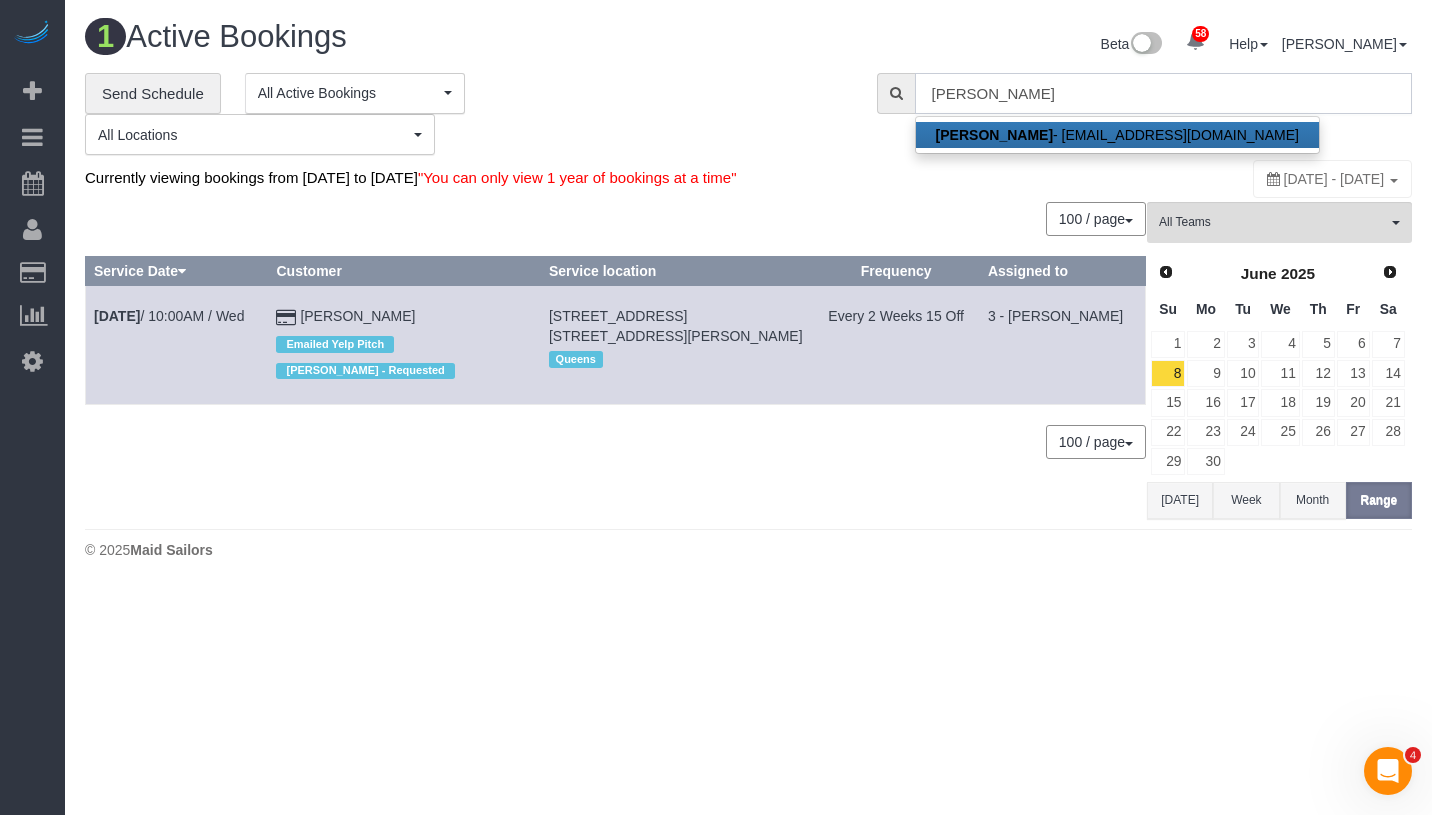 type on "fabster21@aol.com" 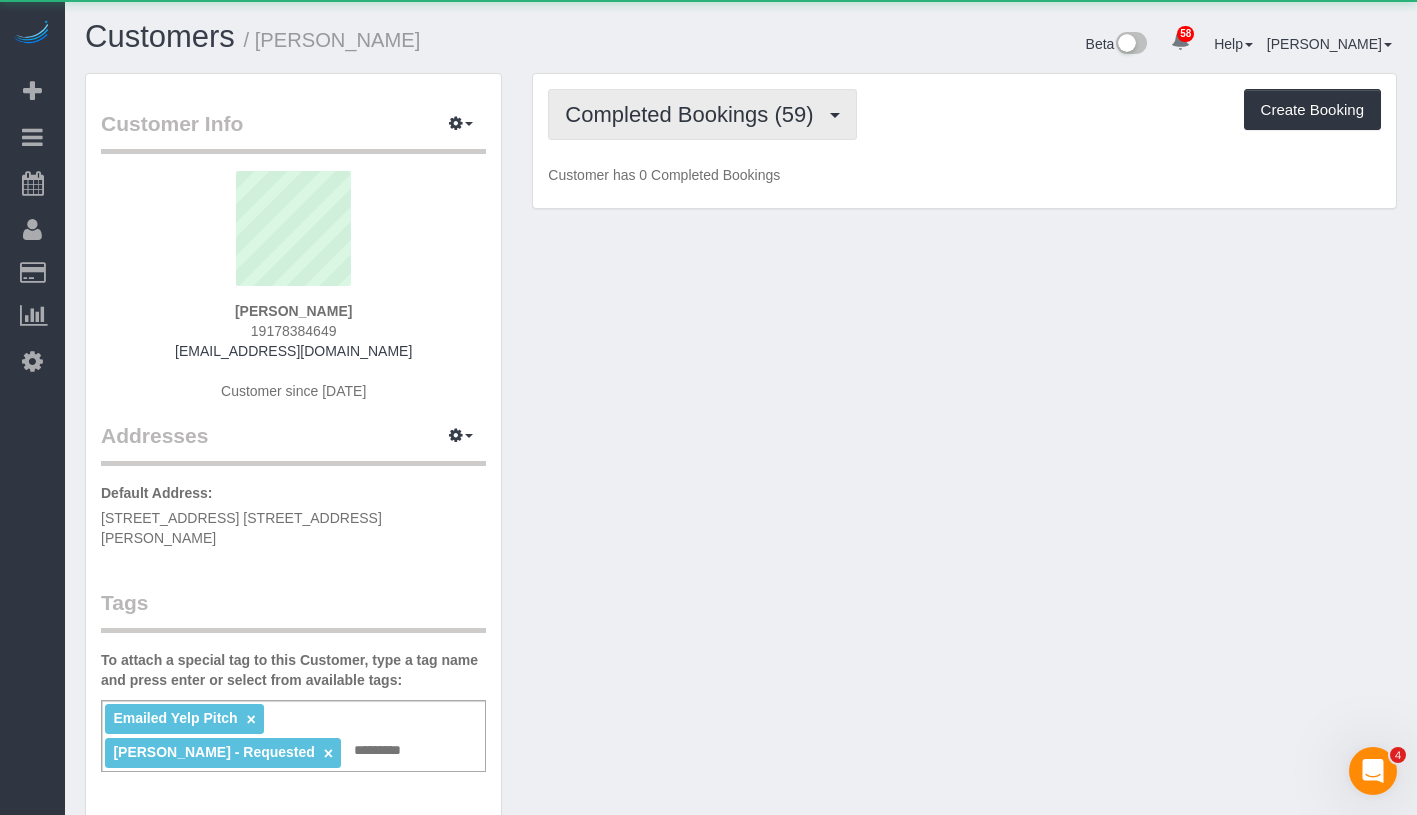 click on "Completed Bookings (59)" at bounding box center [702, 114] 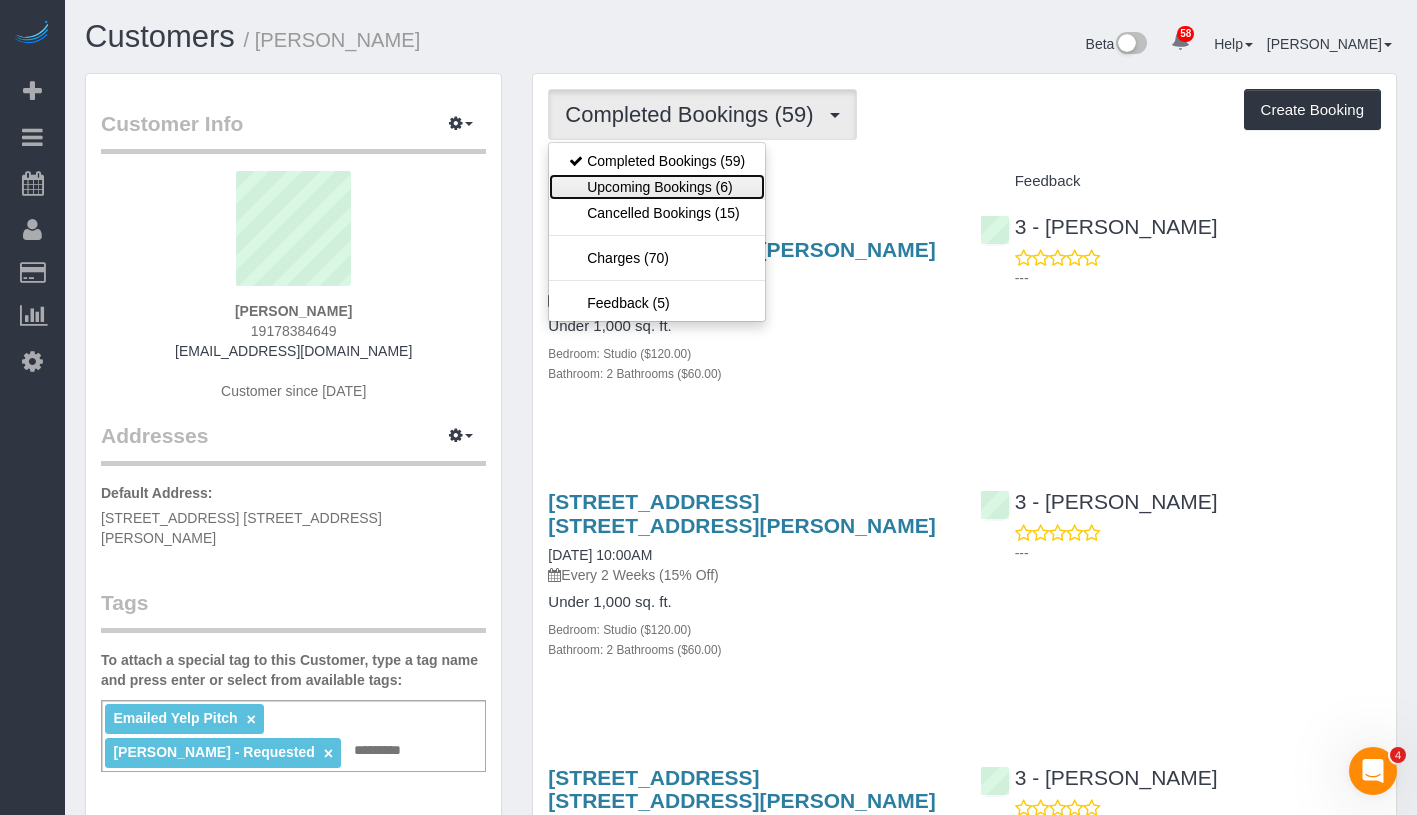 click on "Upcoming Bookings (6)" at bounding box center [657, 187] 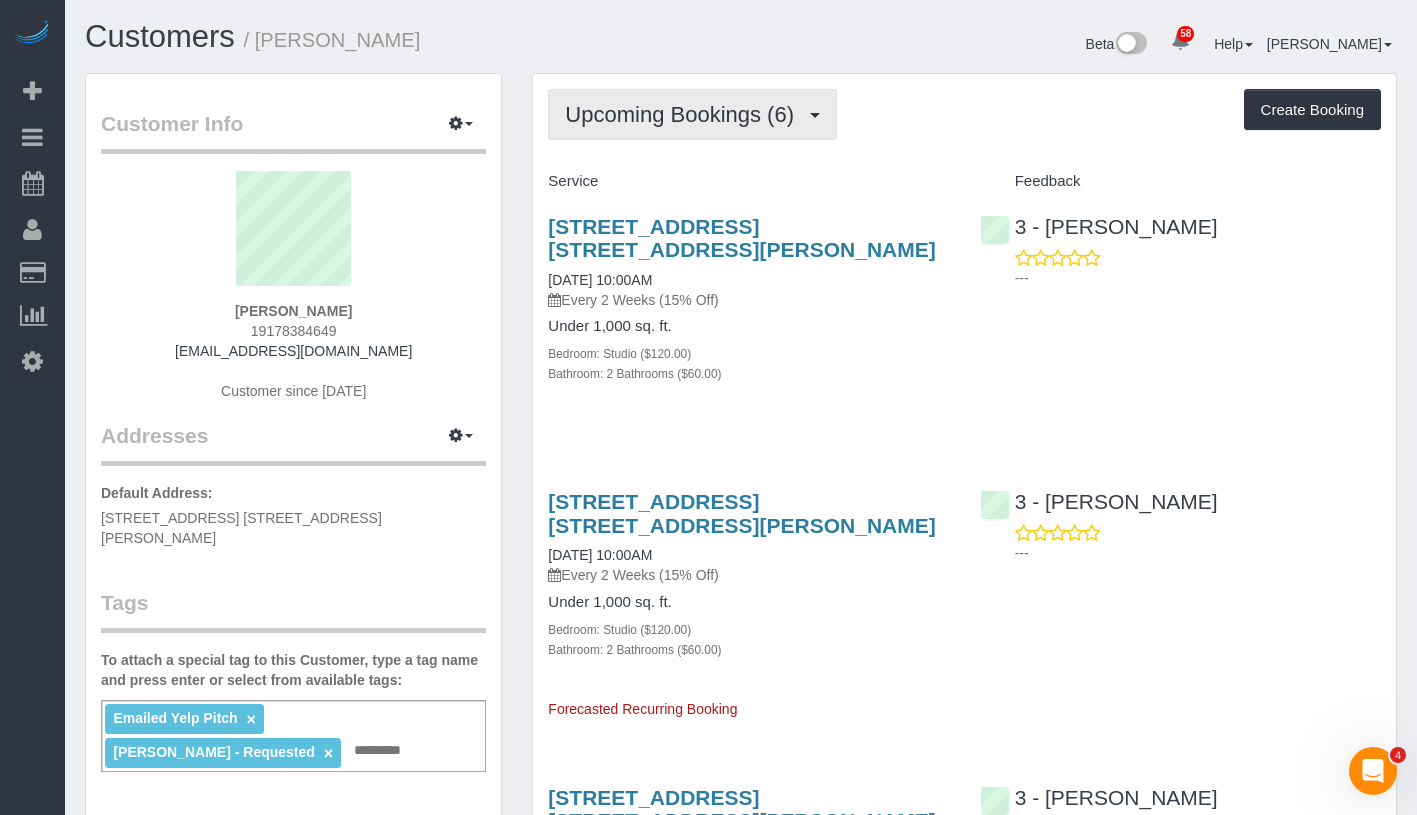 click on "Upcoming Bookings (6)" at bounding box center (684, 114) 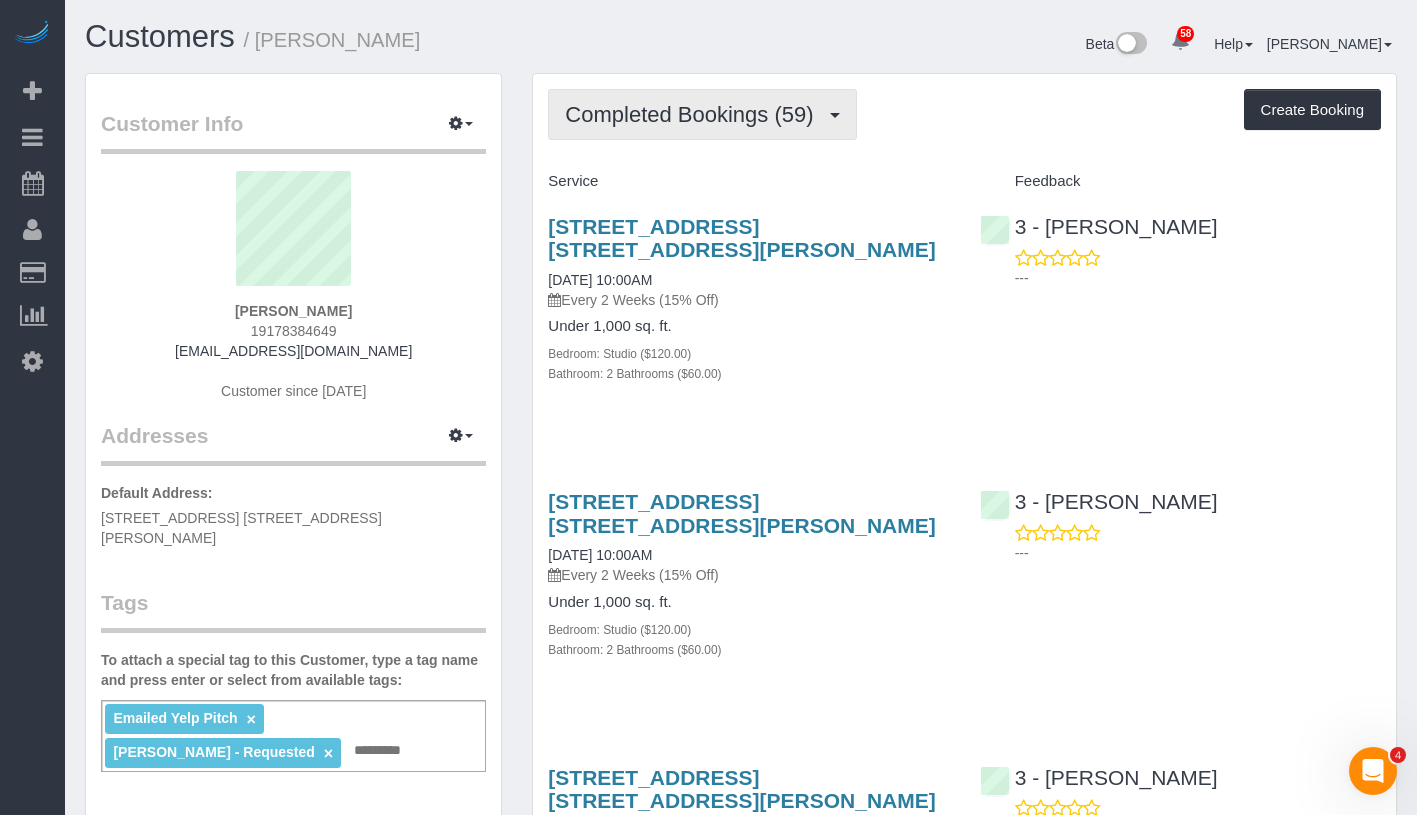 click on "Completed Bookings (59)" at bounding box center (694, 114) 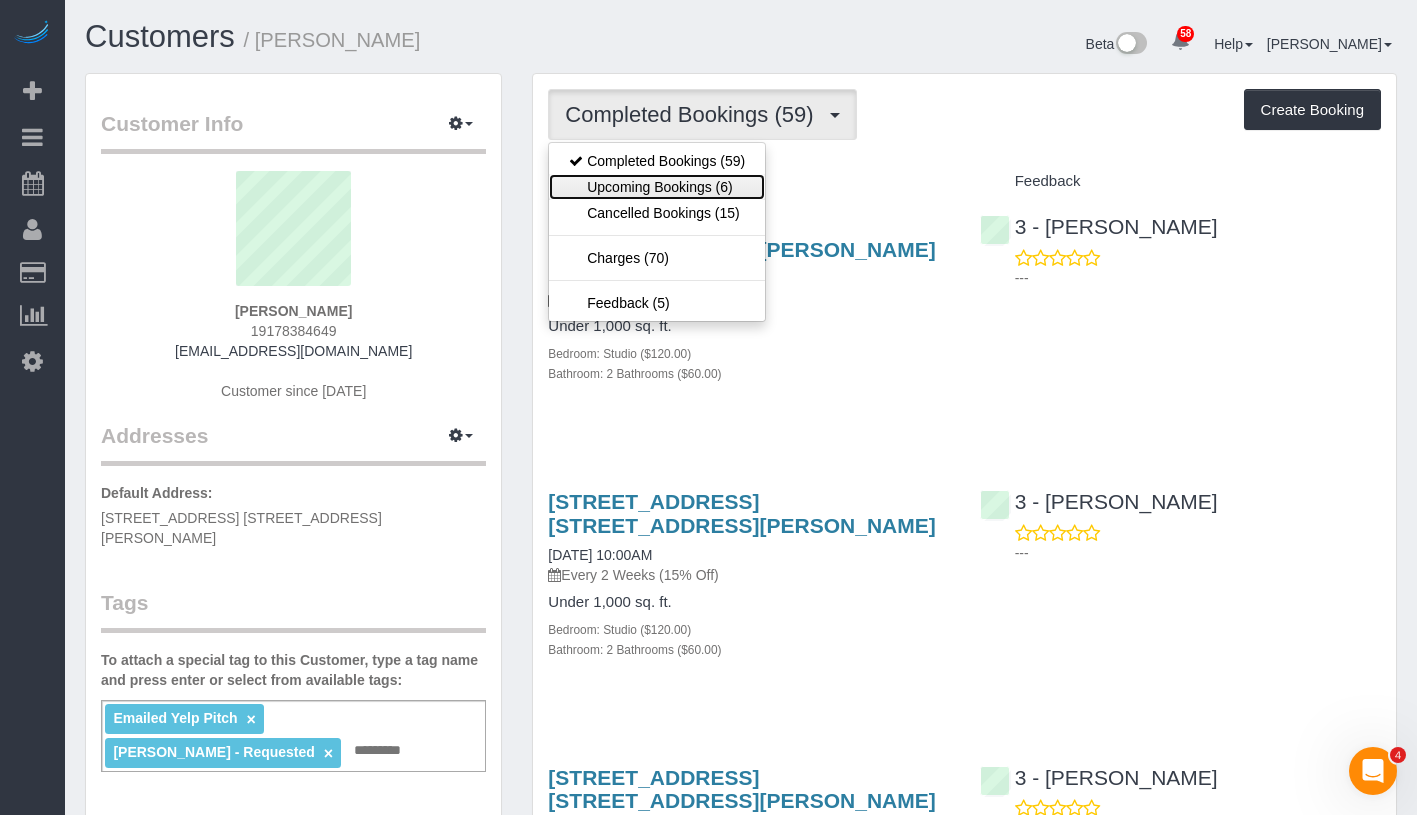 click on "Upcoming Bookings (6)" at bounding box center [657, 187] 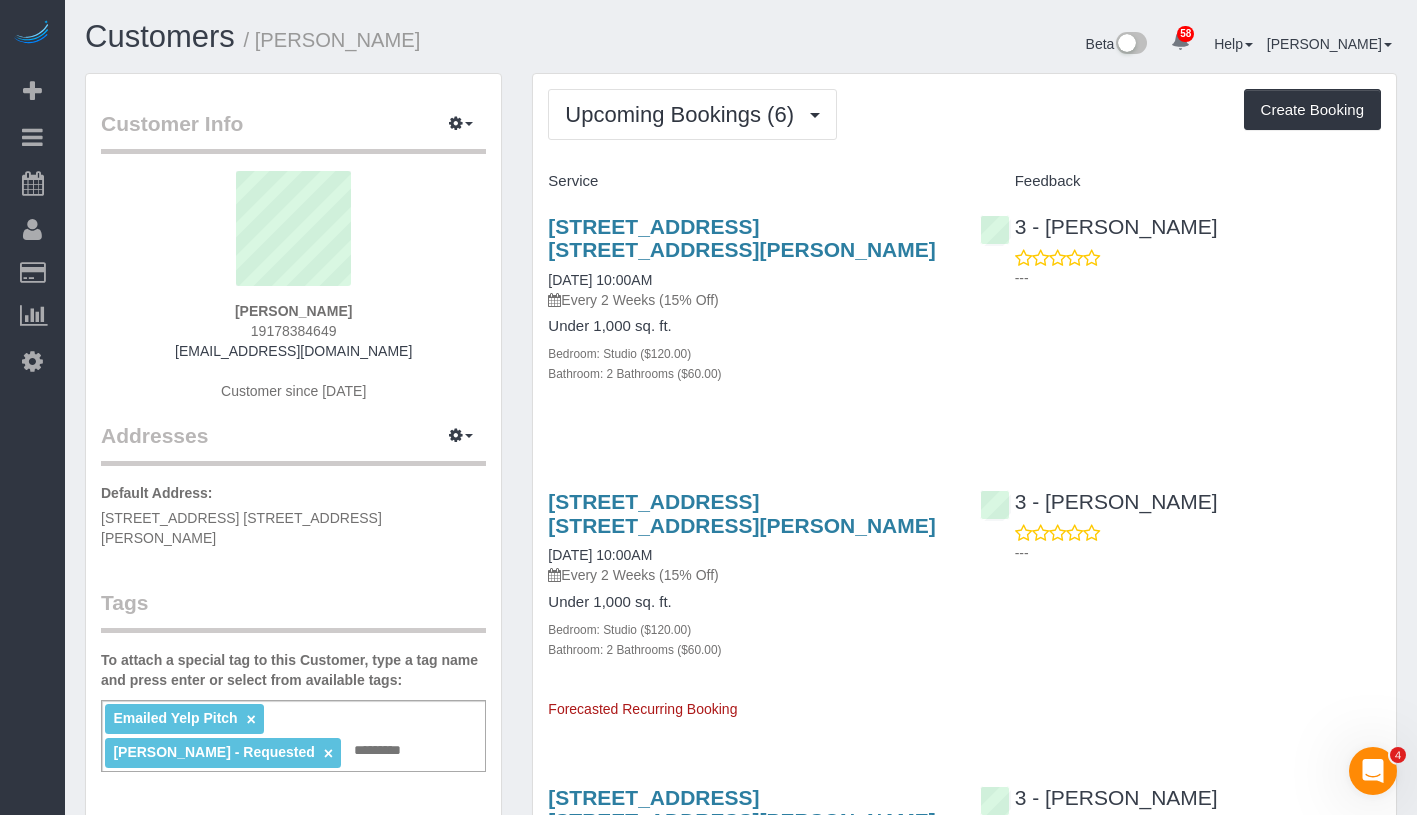 click on "78-12 35th Avenue, Apt. 4n, Jackson Heights, NY 11372
07/24/2025 10:00AM
Every 2 Weeks (15% Off)
Under 1,000 sq. ft.
Bedroom: Studio ($120.00)
Bathroom: 2 Bathrooms ($60.00)" at bounding box center (748, 310) 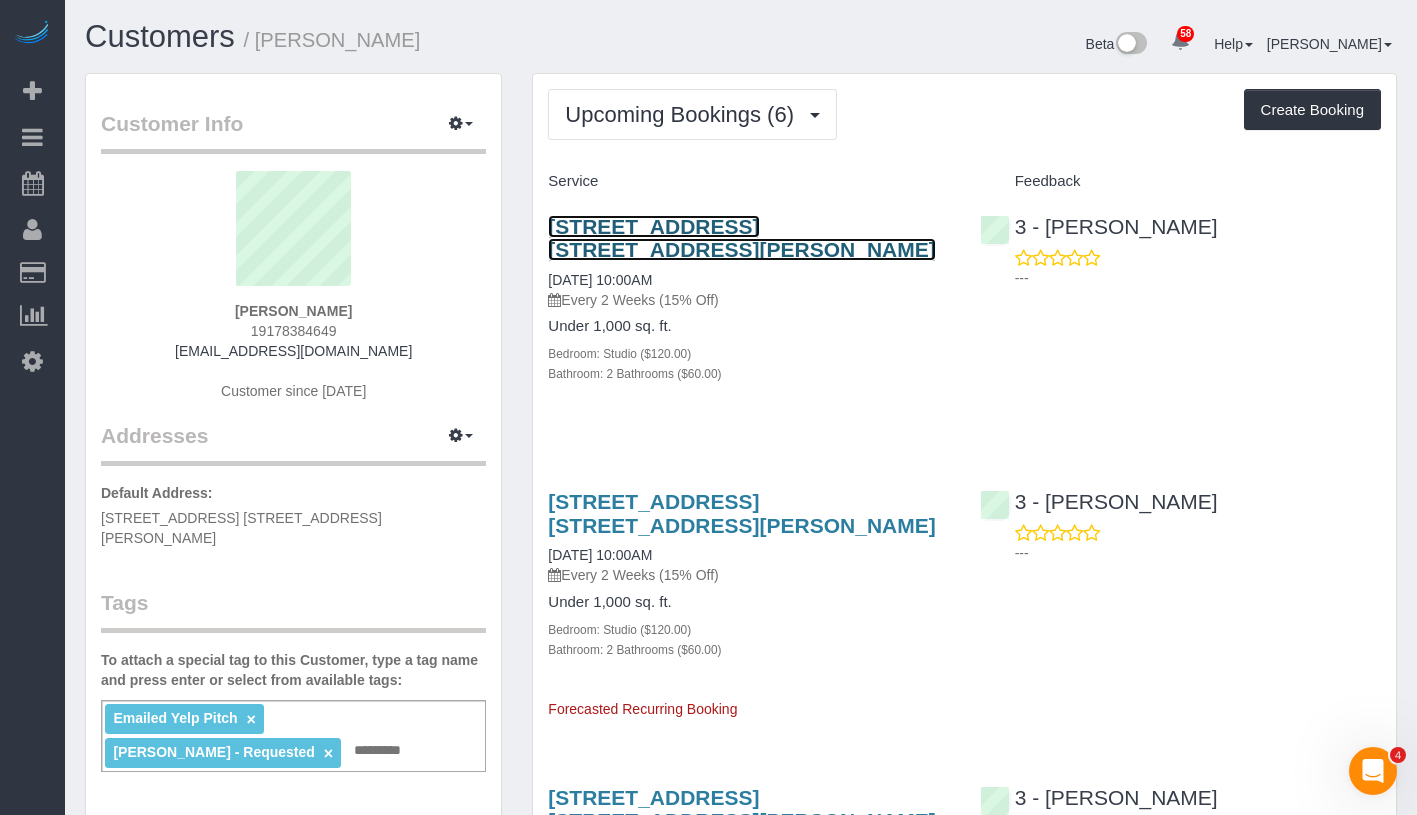 click on "78-12 35th Avenue, Apt. 4n, Jackson Heights, NY 11372" at bounding box center [741, 238] 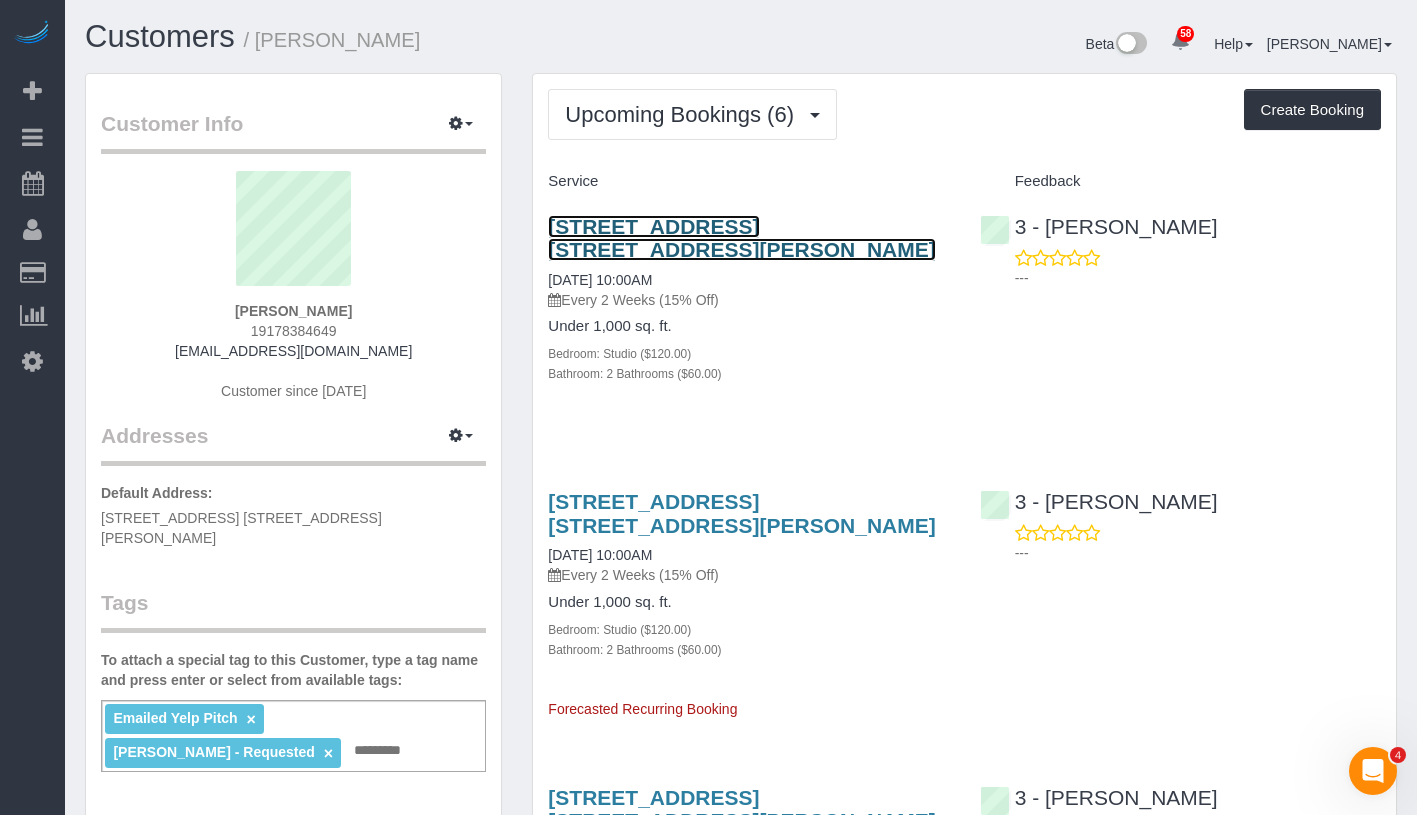 click on "78-12 35th Avenue, Apt. 4n, Jackson Heights, NY 11372" at bounding box center [741, 238] 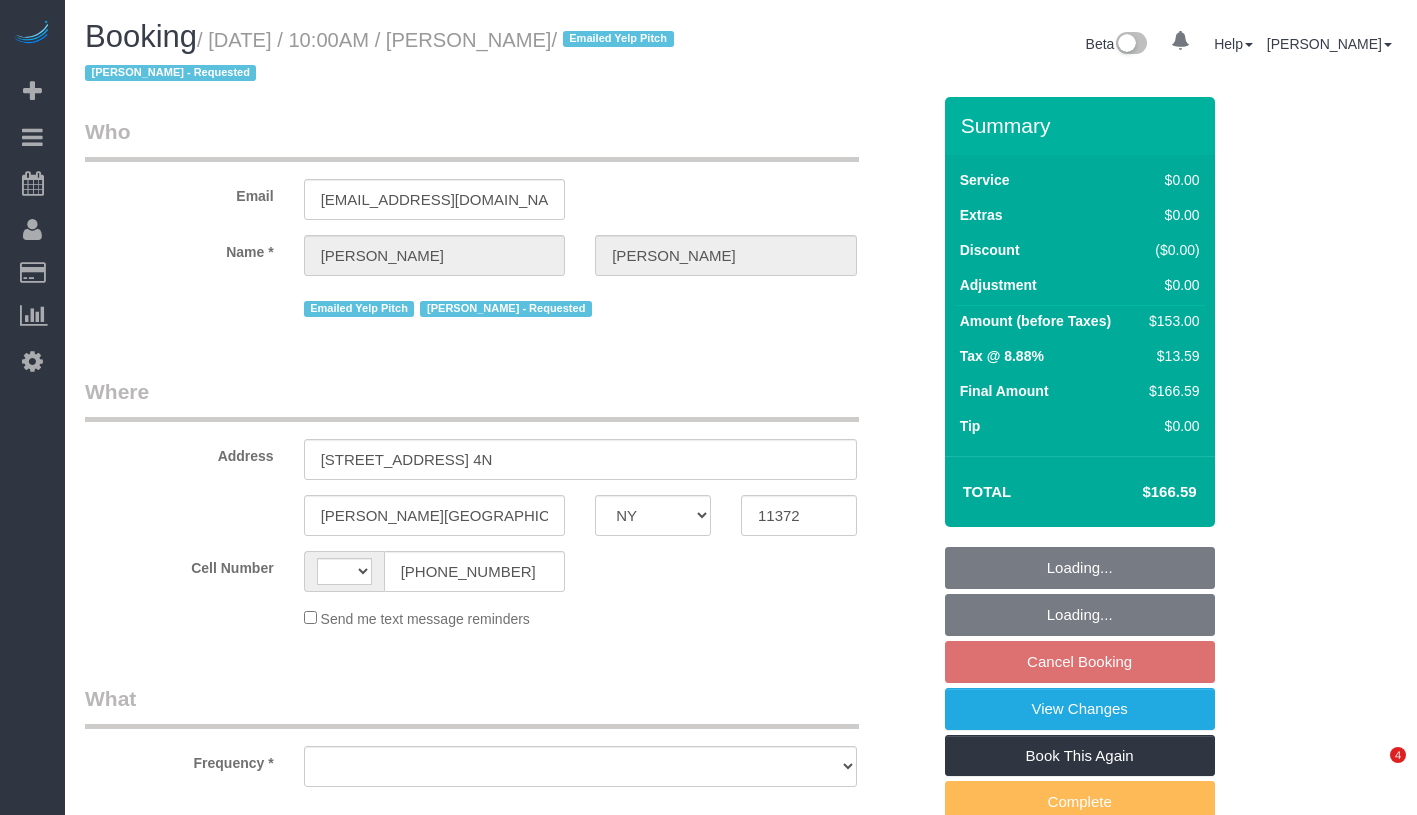 select on "NY" 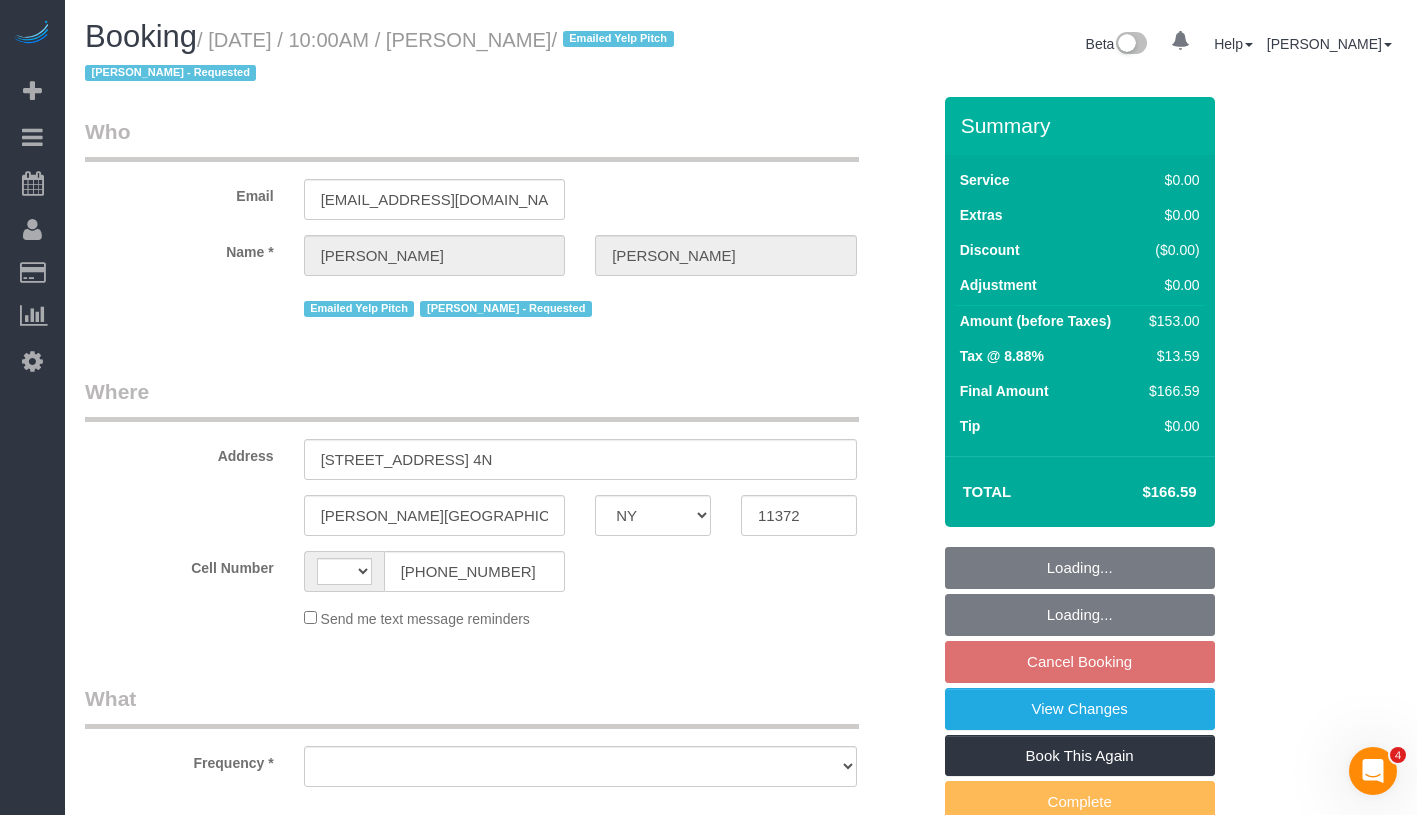 scroll, scrollTop: 0, scrollLeft: 0, axis: both 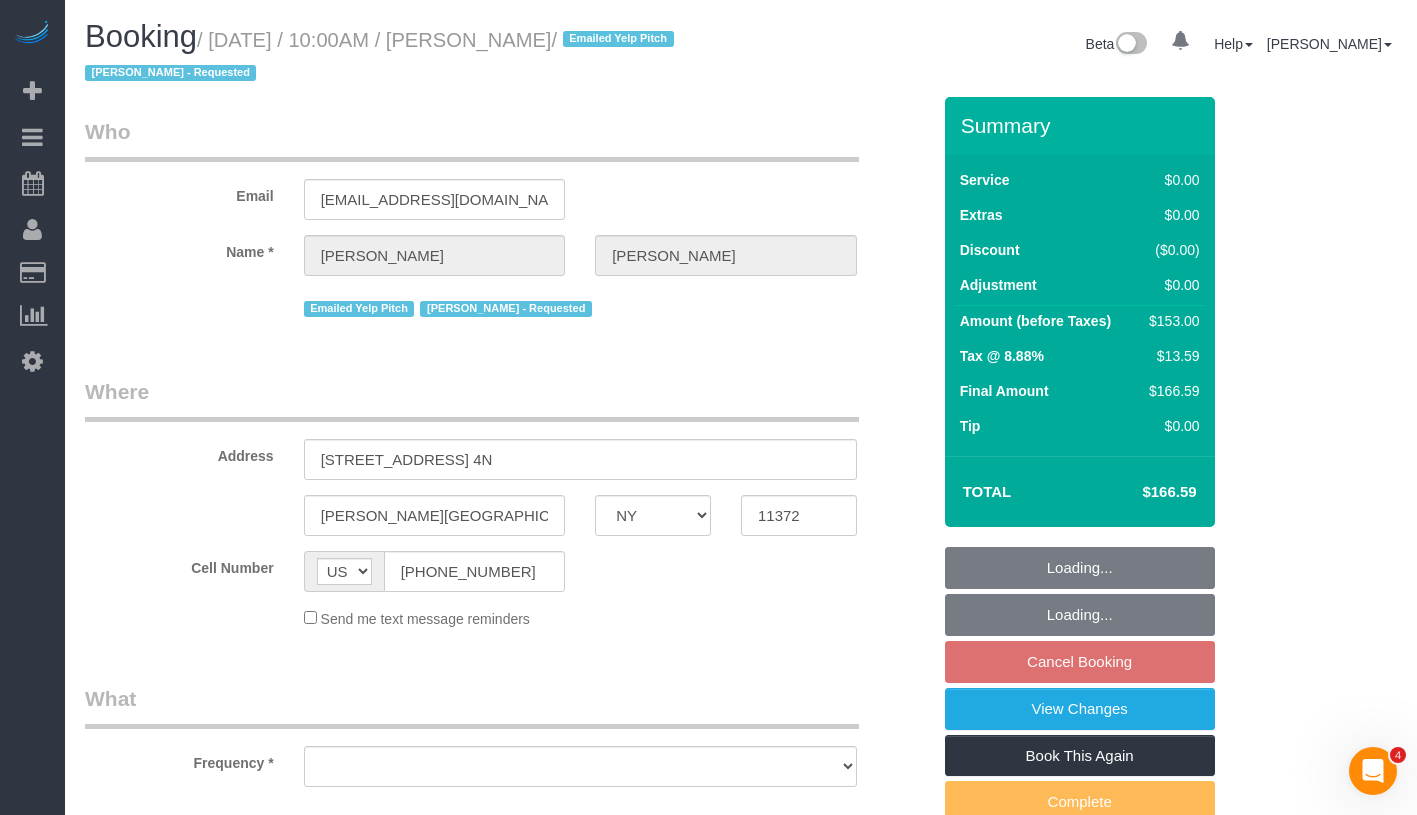 select on "2" 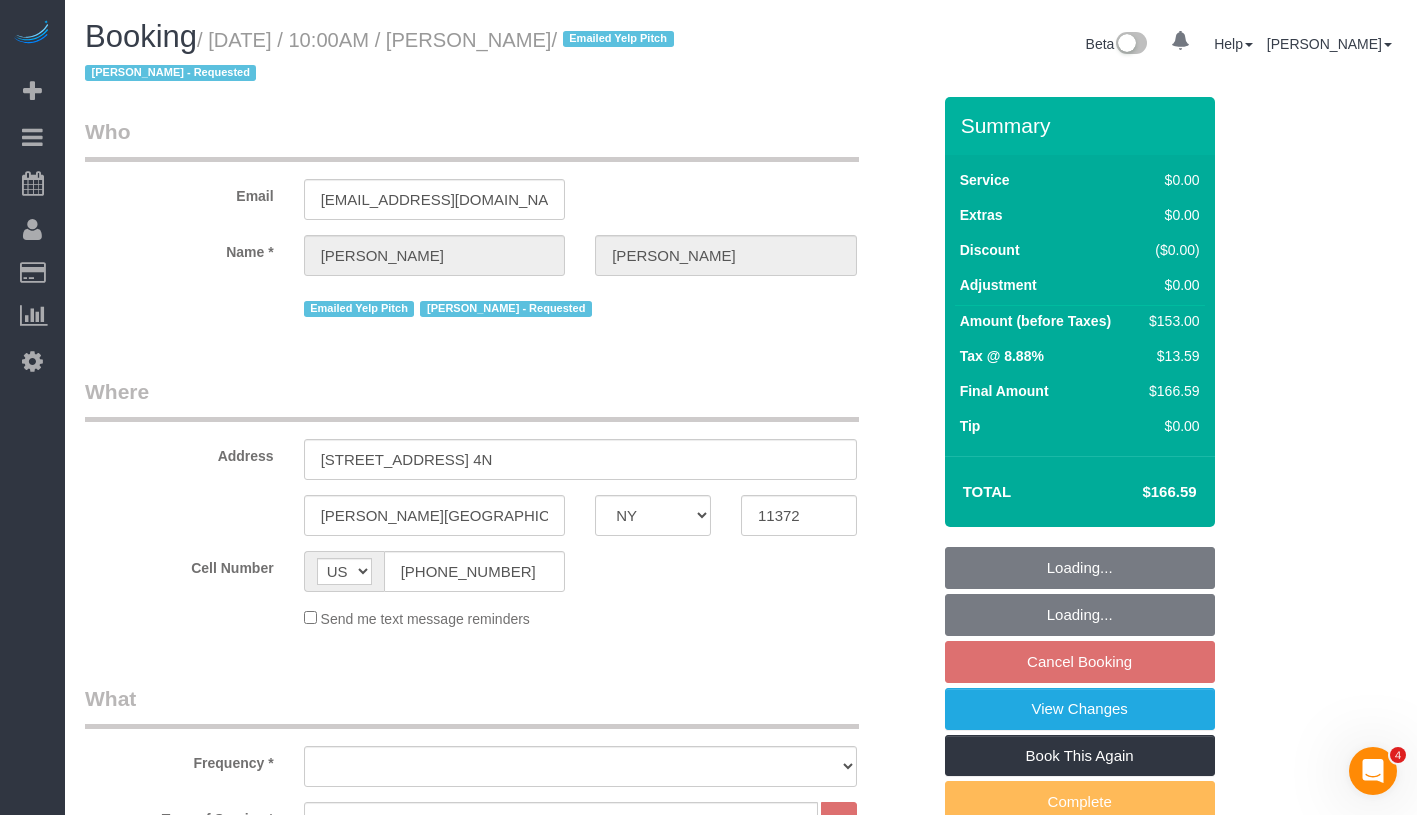 select on "object:924" 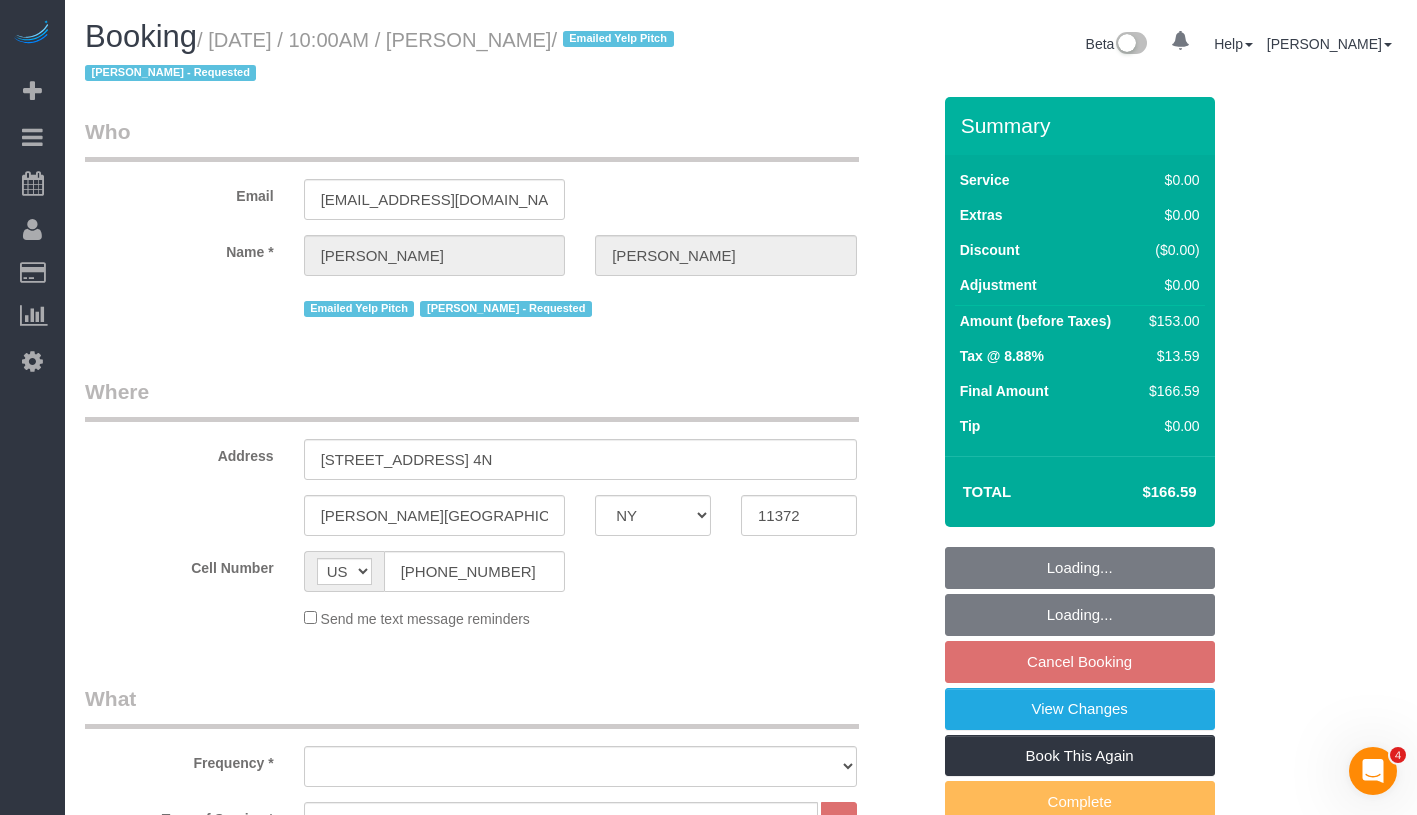 select on "spot3" 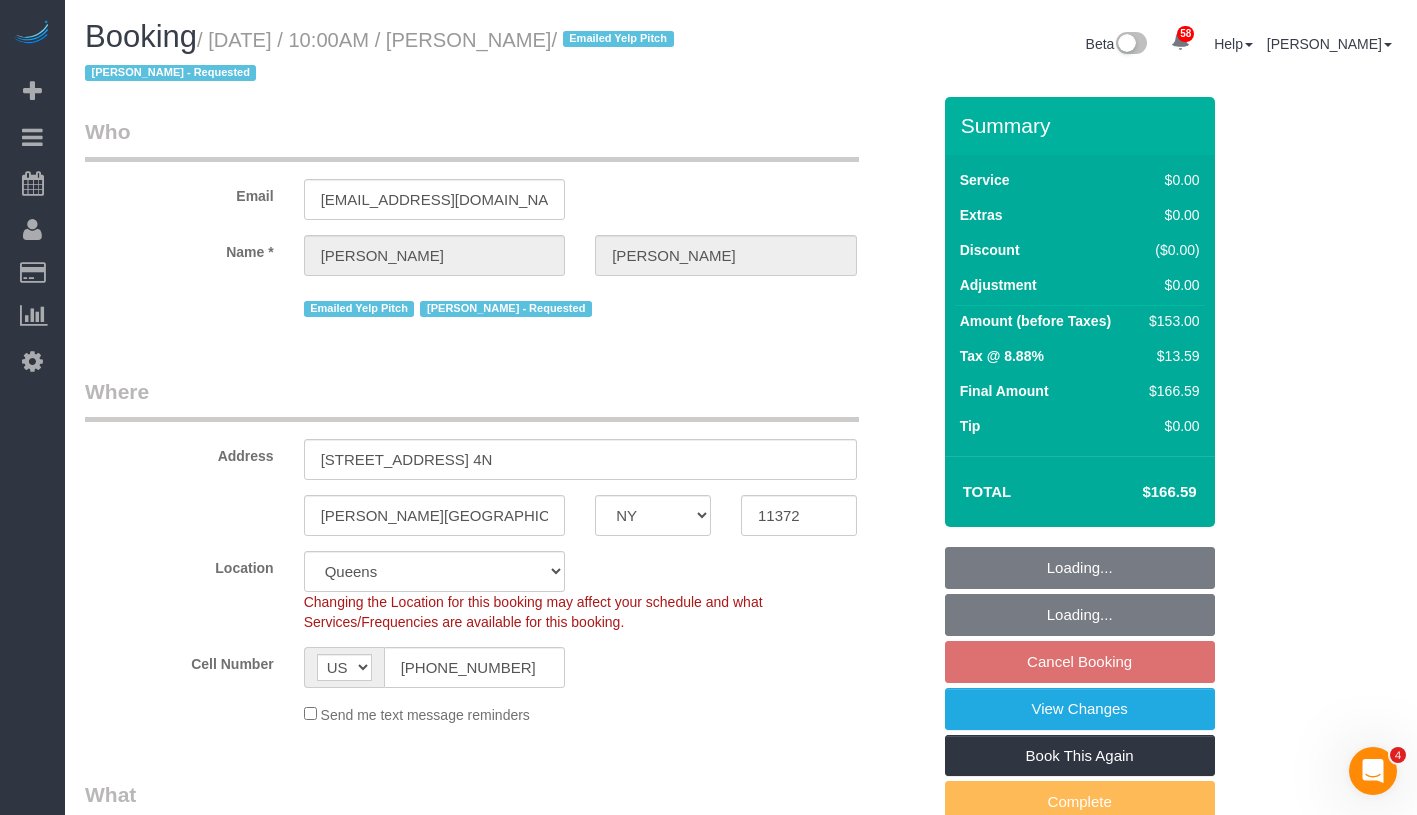 select on "object:1401" 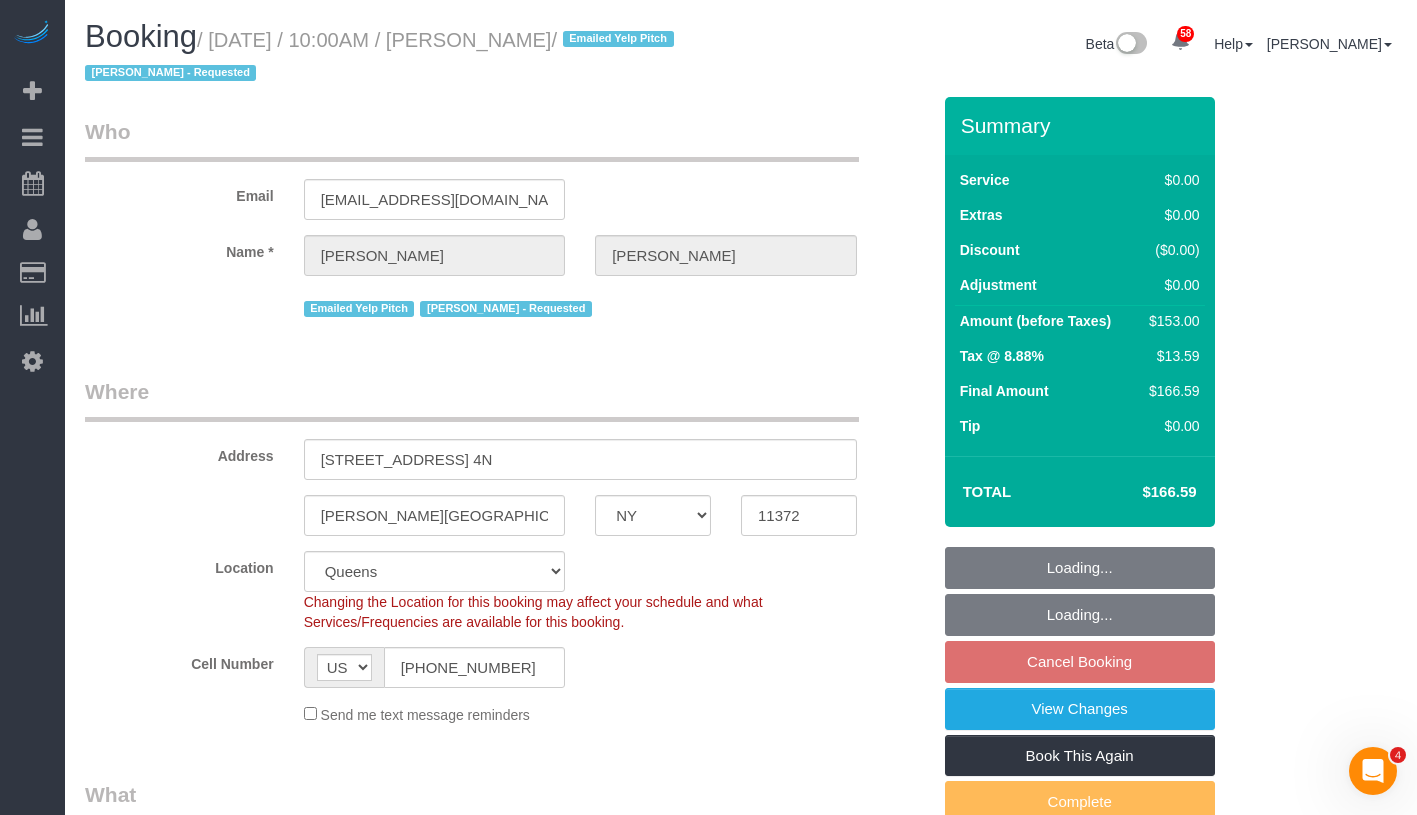 select on "string:stripe-pm_1JDWDm4VGloSiKo7oIyGWjZ6" 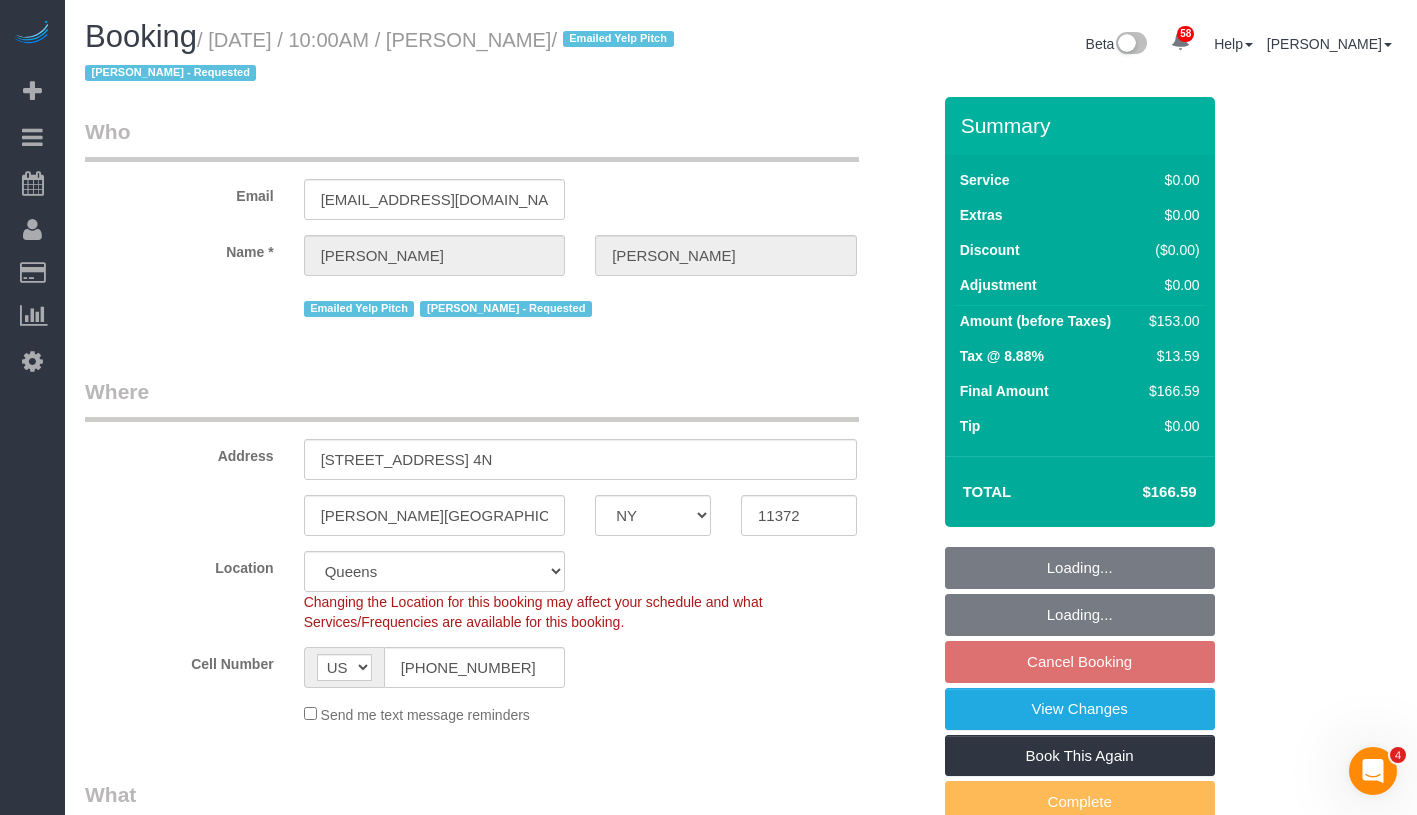 select on "2" 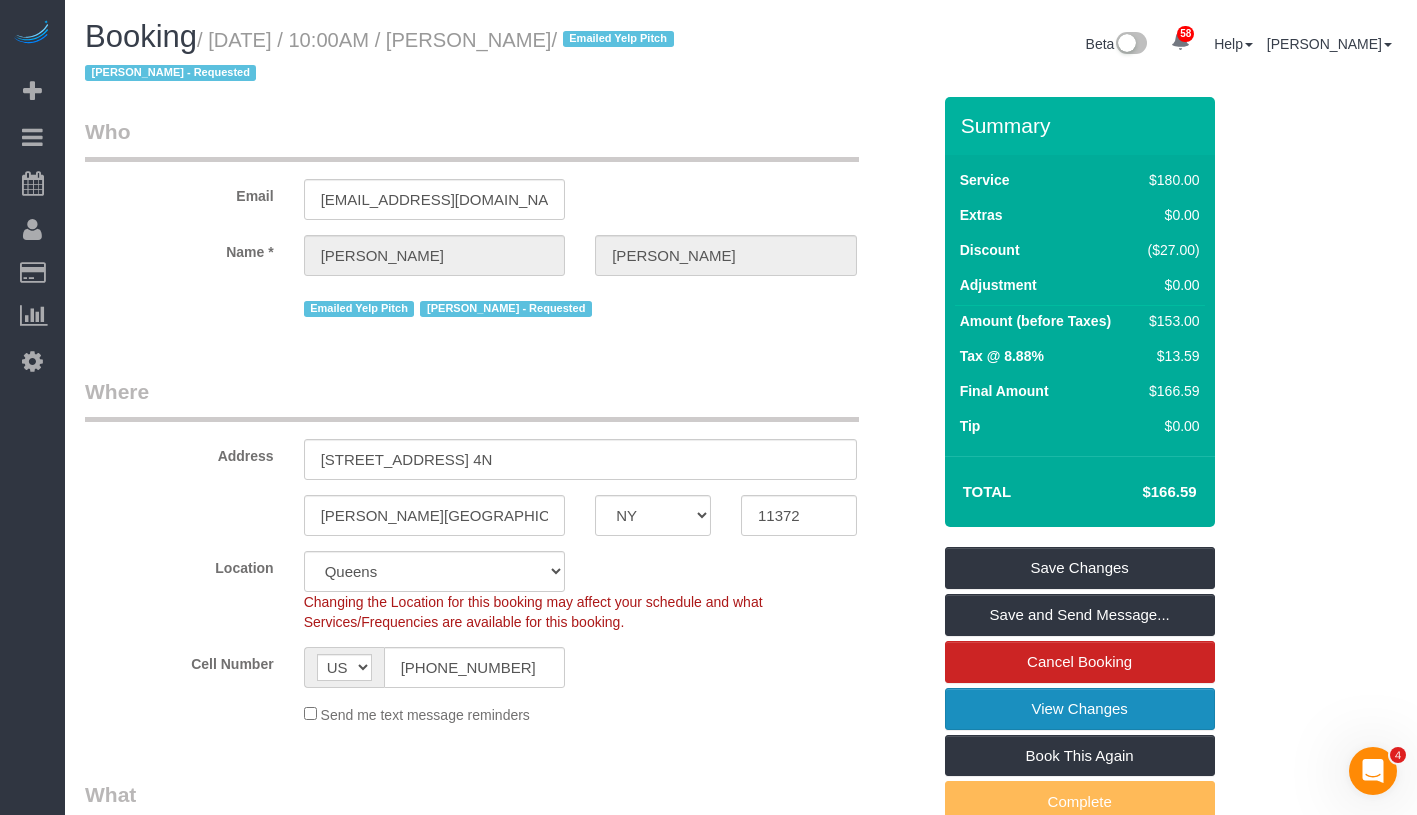 click on "View Changes" at bounding box center [1080, 709] 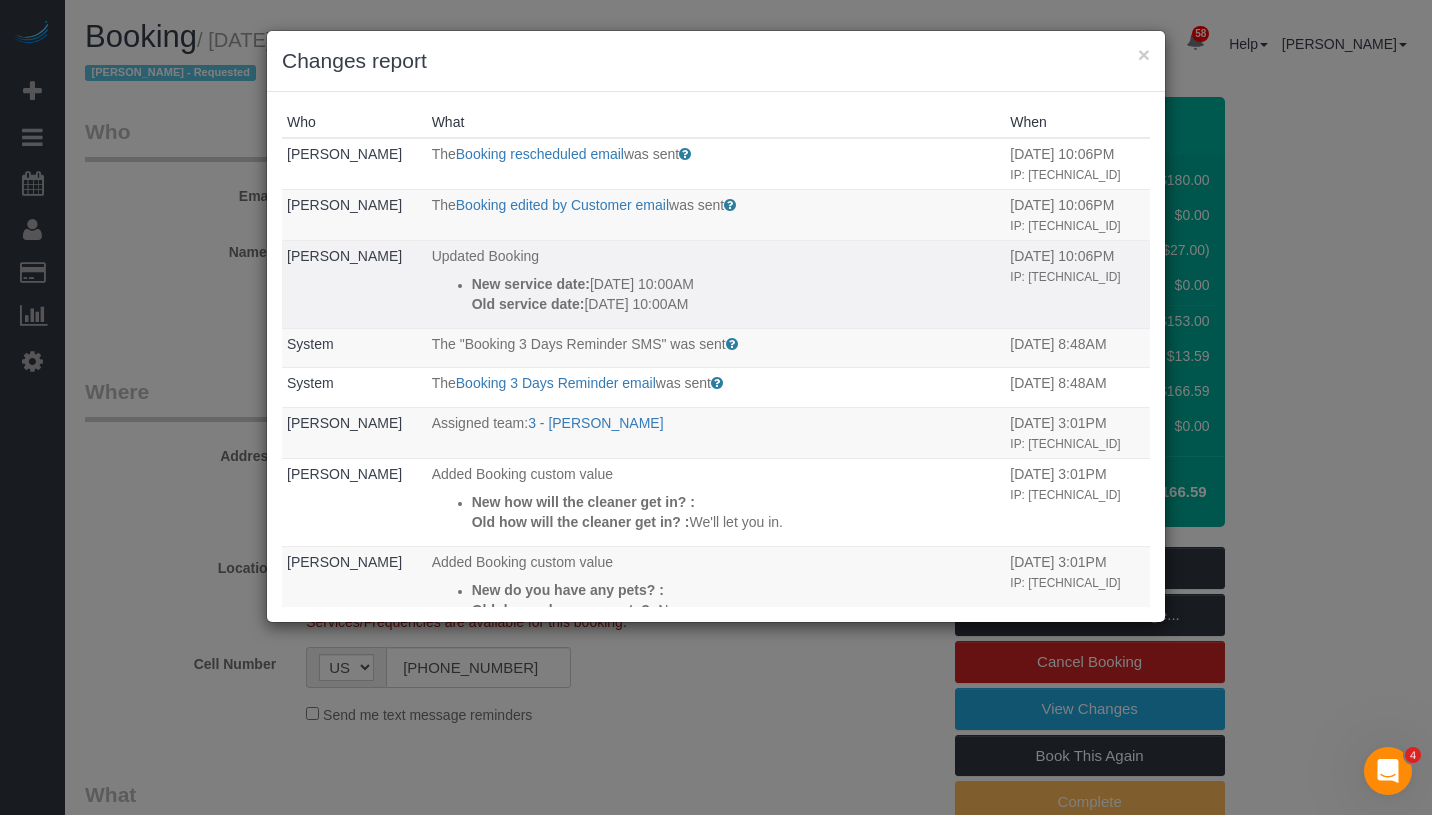 drag, startPoint x: 468, startPoint y: 280, endPoint x: 760, endPoint y: 308, distance: 293.3394 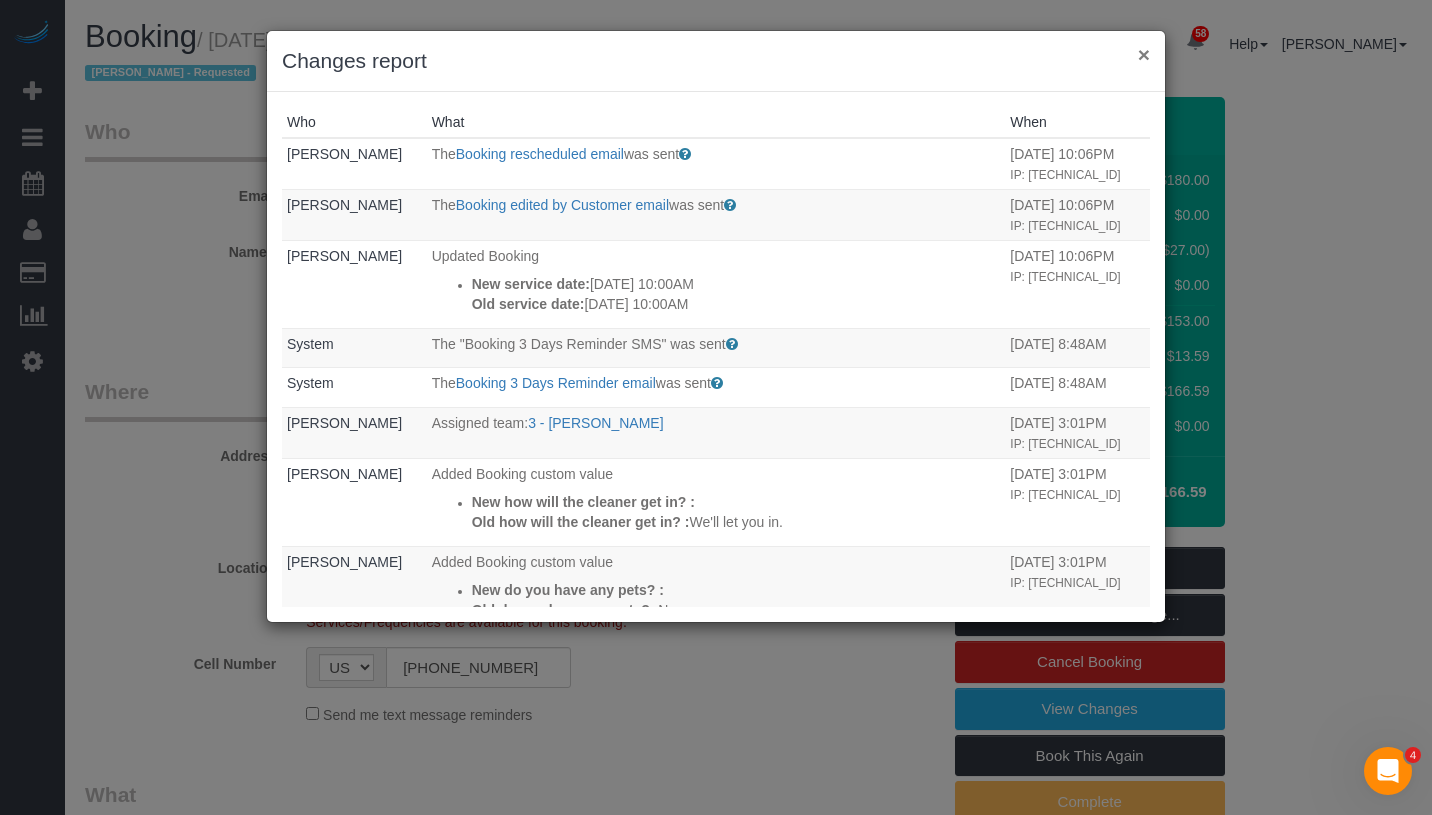 click on "×" at bounding box center (1144, 54) 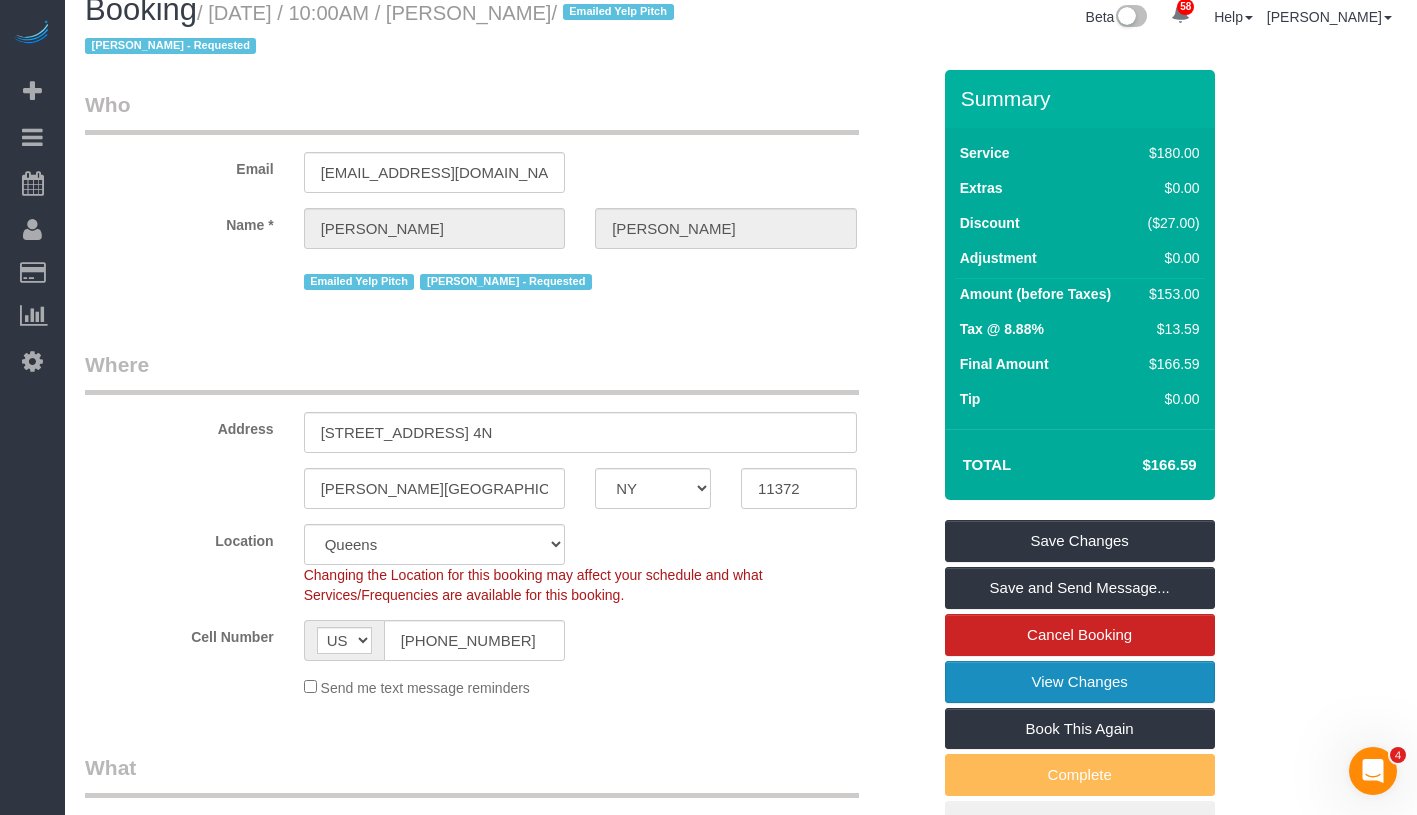 scroll, scrollTop: 0, scrollLeft: 0, axis: both 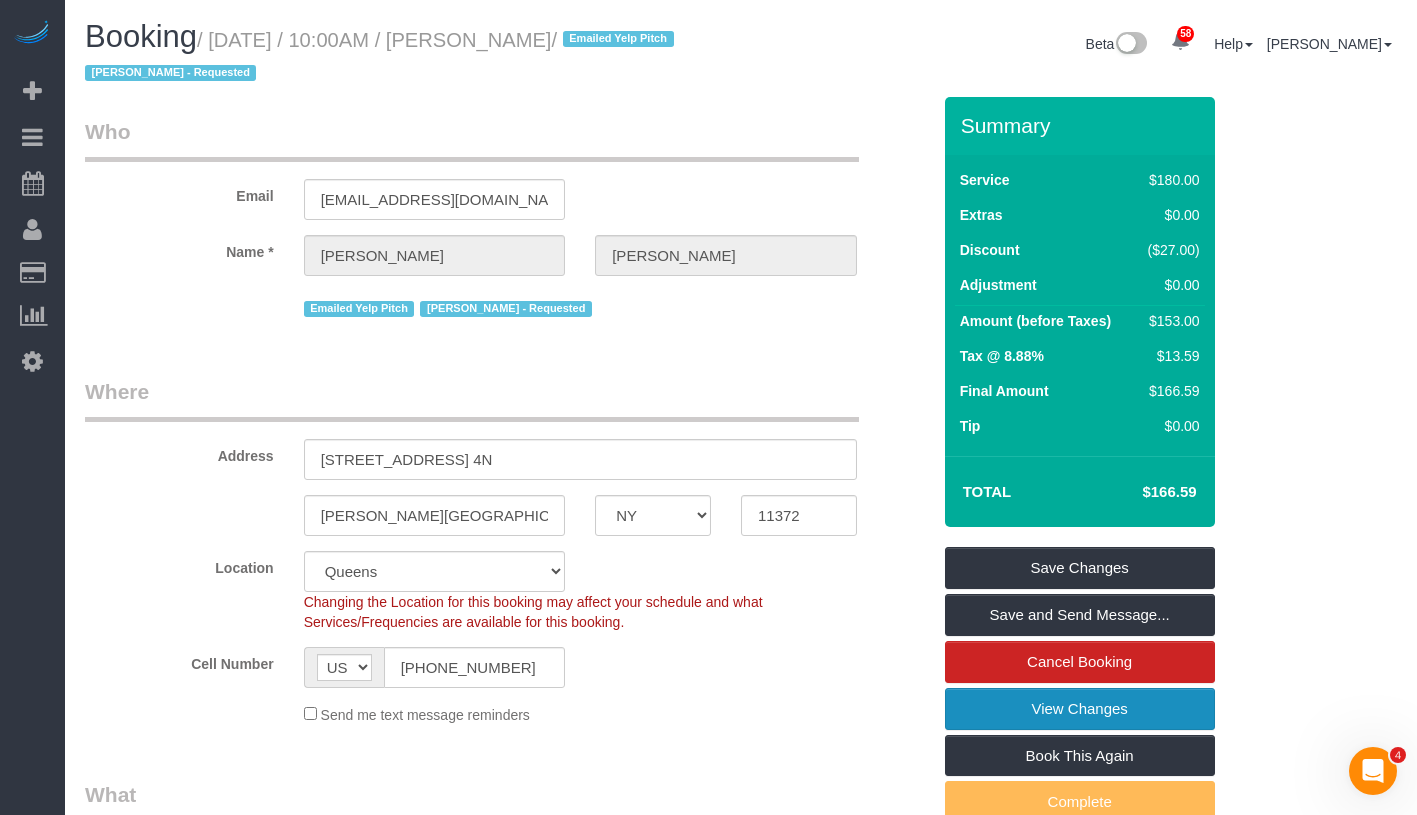 click on "View Changes" at bounding box center (1080, 709) 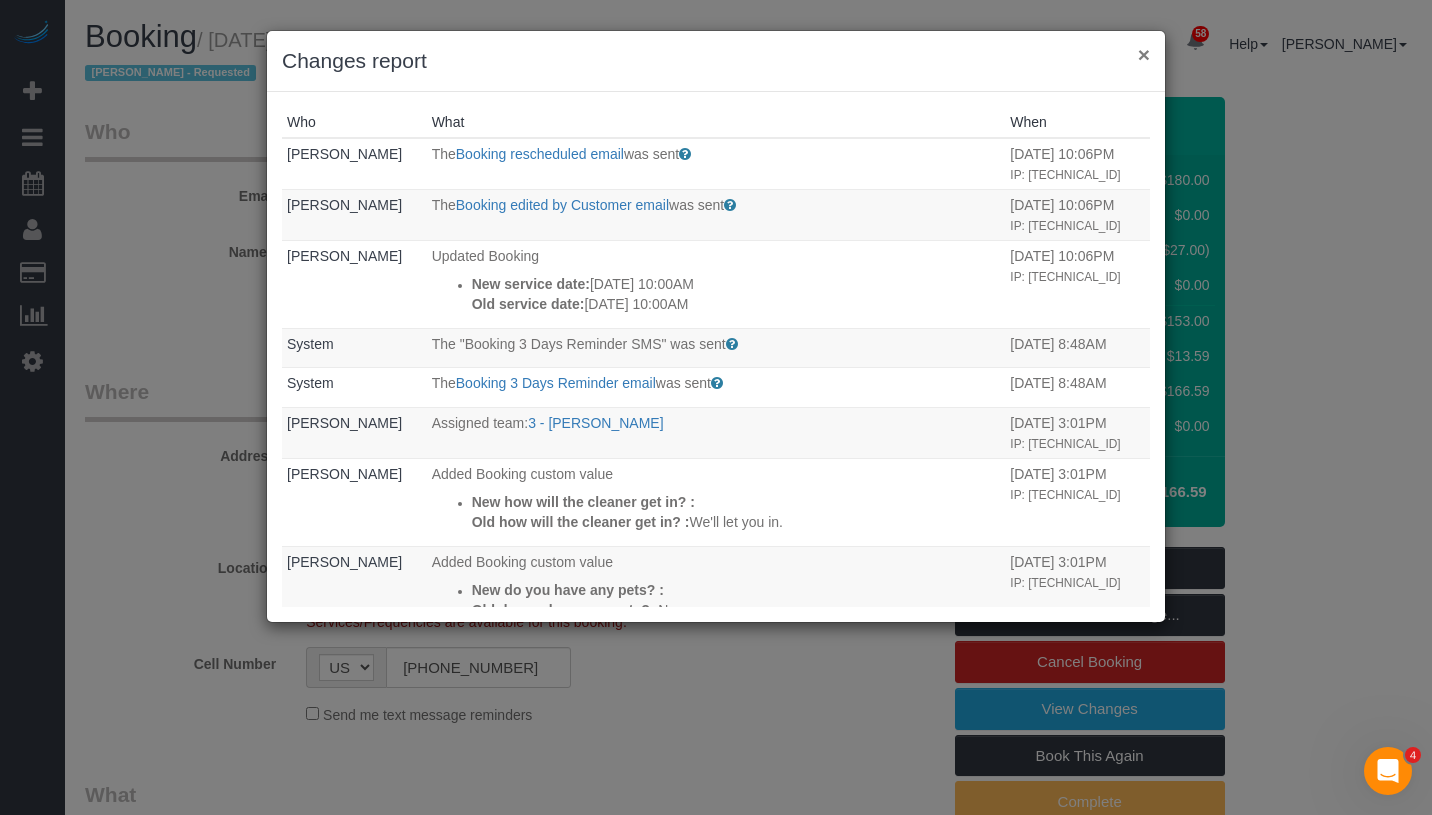 click on "×" at bounding box center (1144, 54) 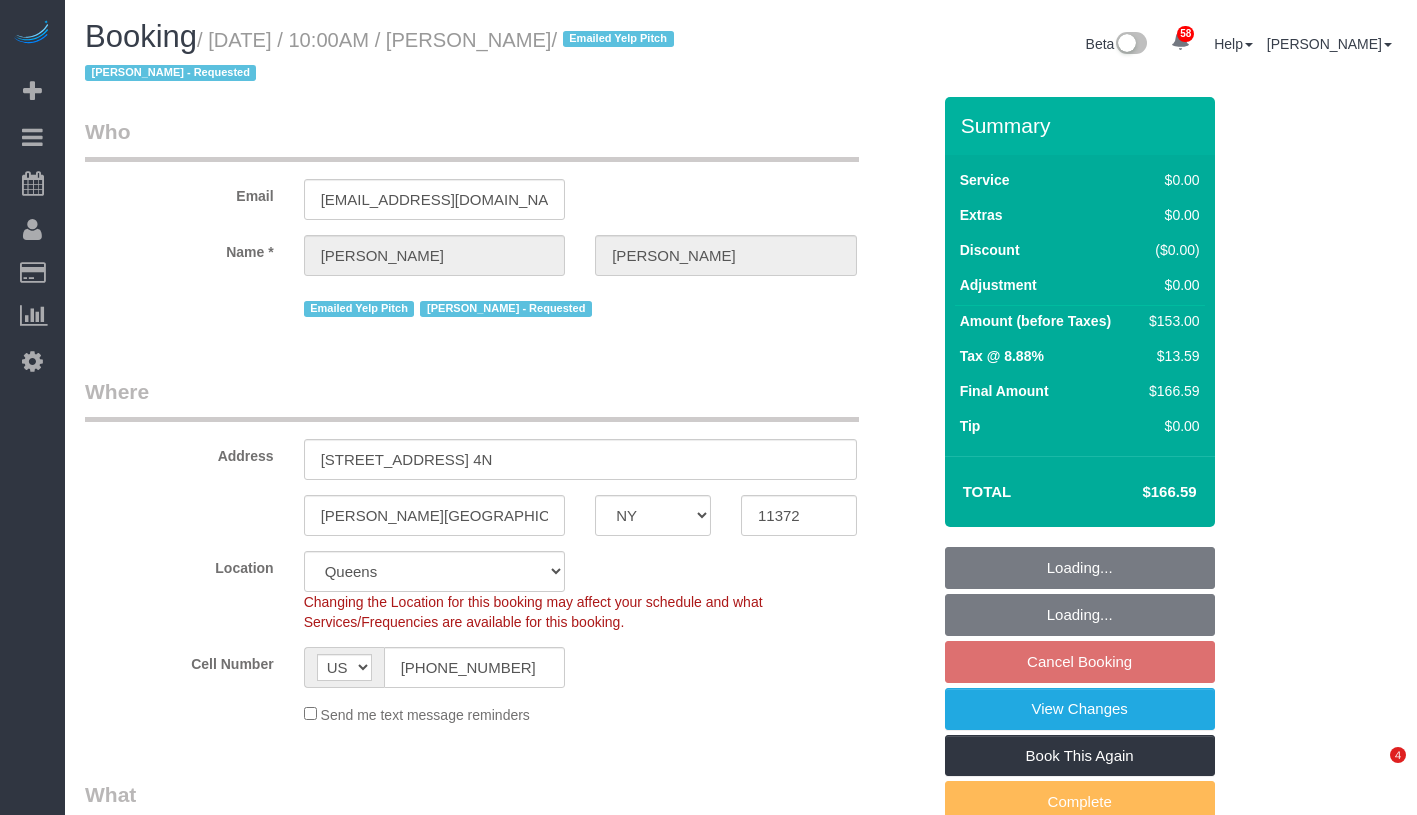 select on "NY" 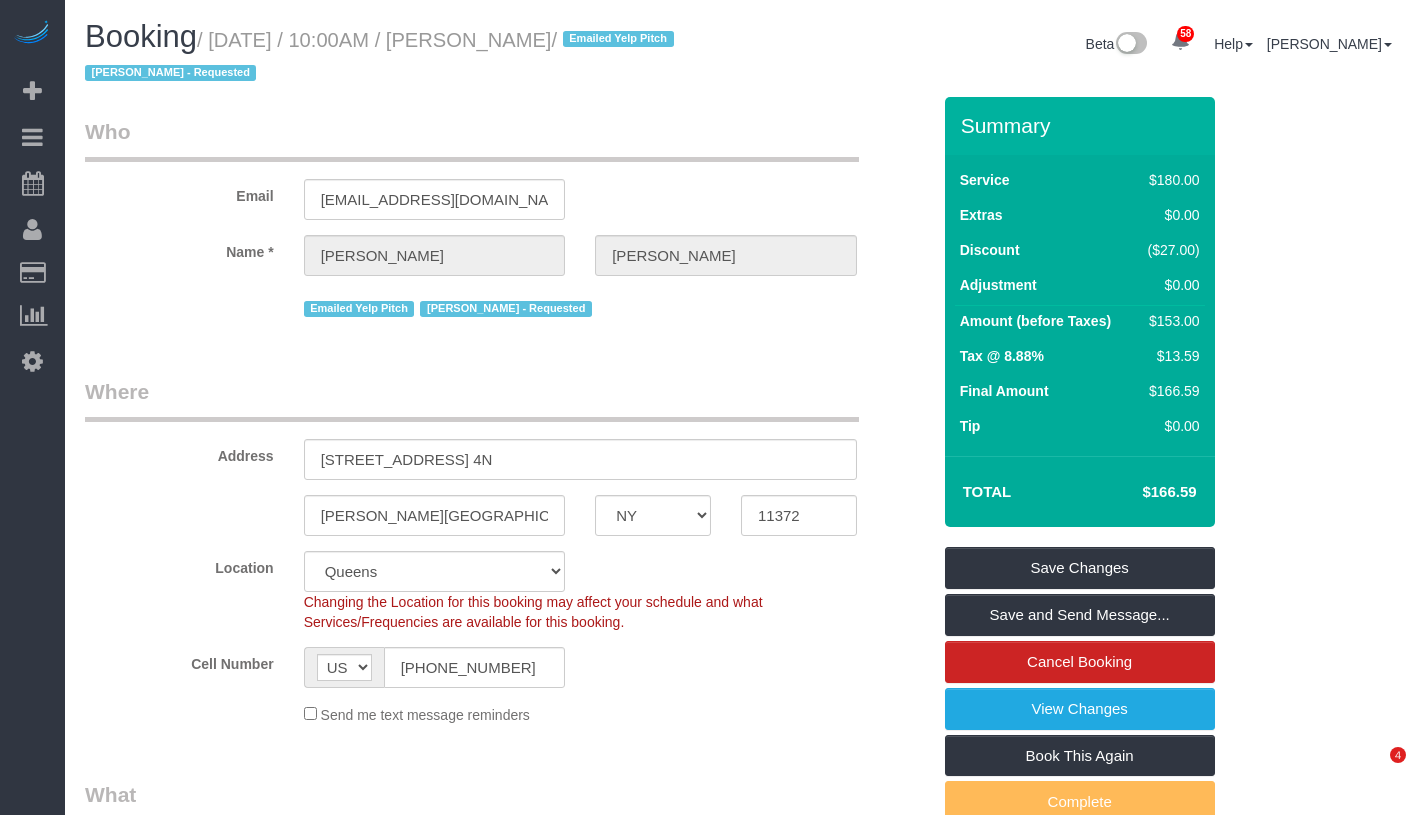 scroll, scrollTop: 0, scrollLeft: 0, axis: both 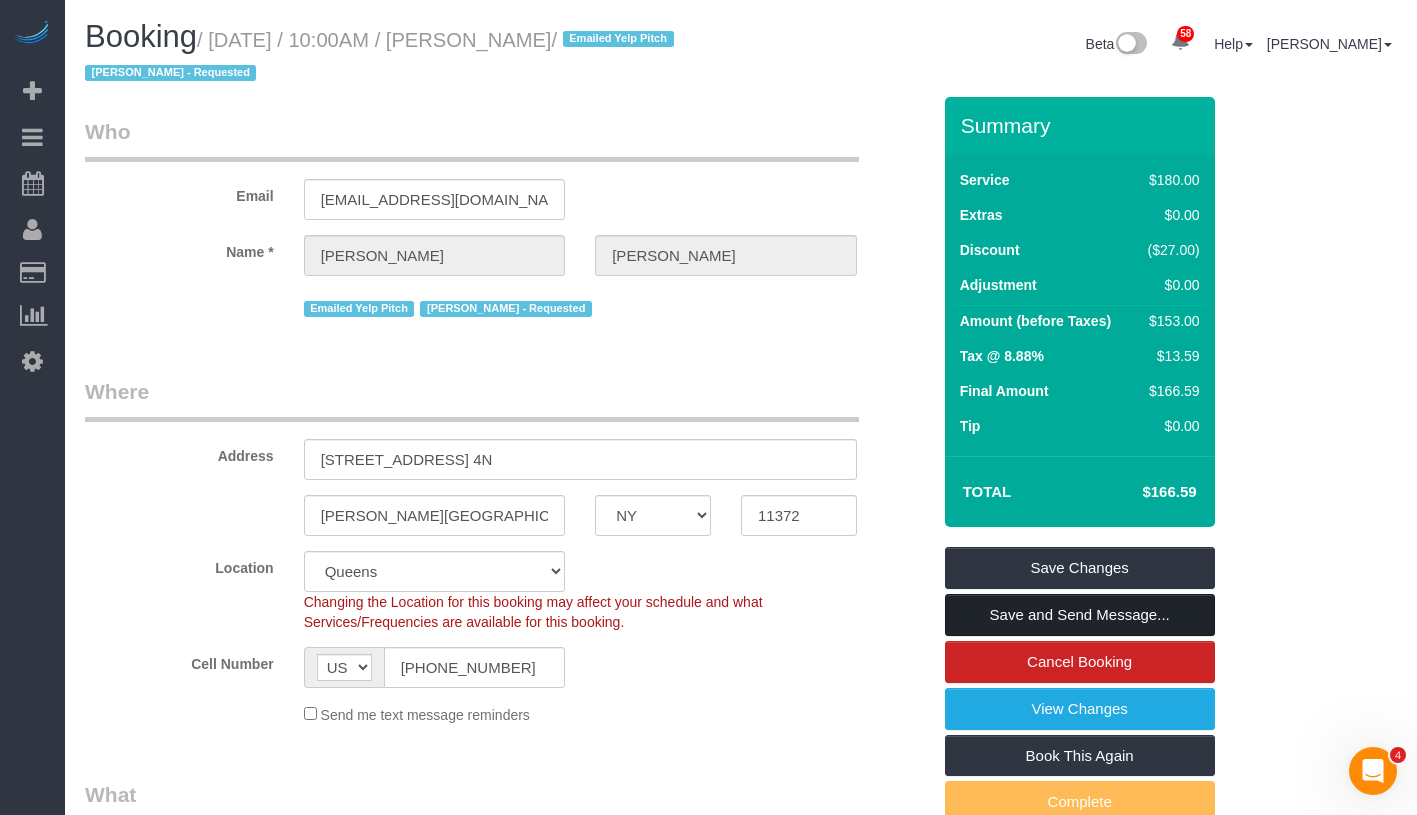 click on "Save and Send Message..." at bounding box center (1080, 615) 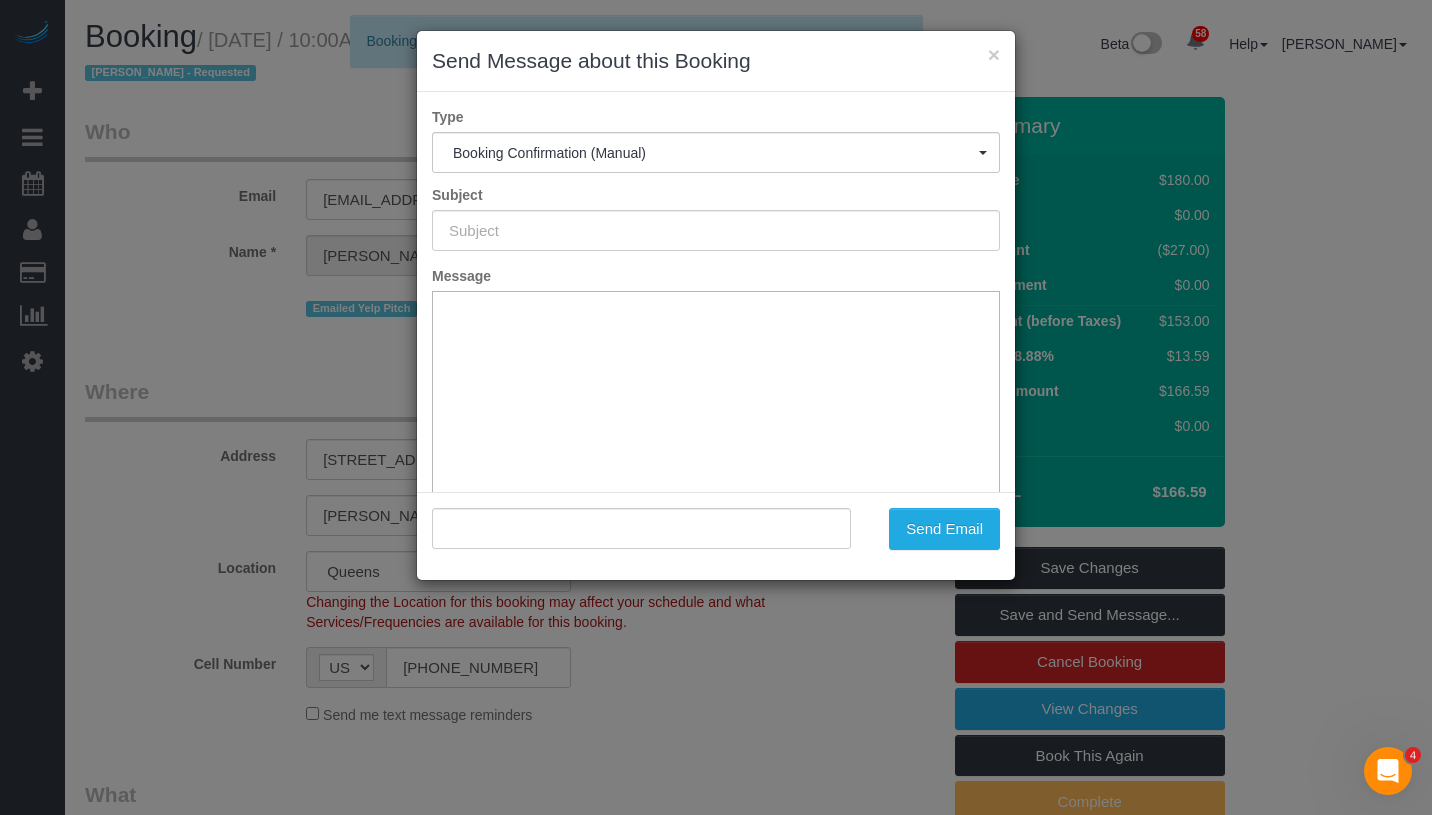type on "Cleaning Confirmed for 07/24/2025 at 10:00am" 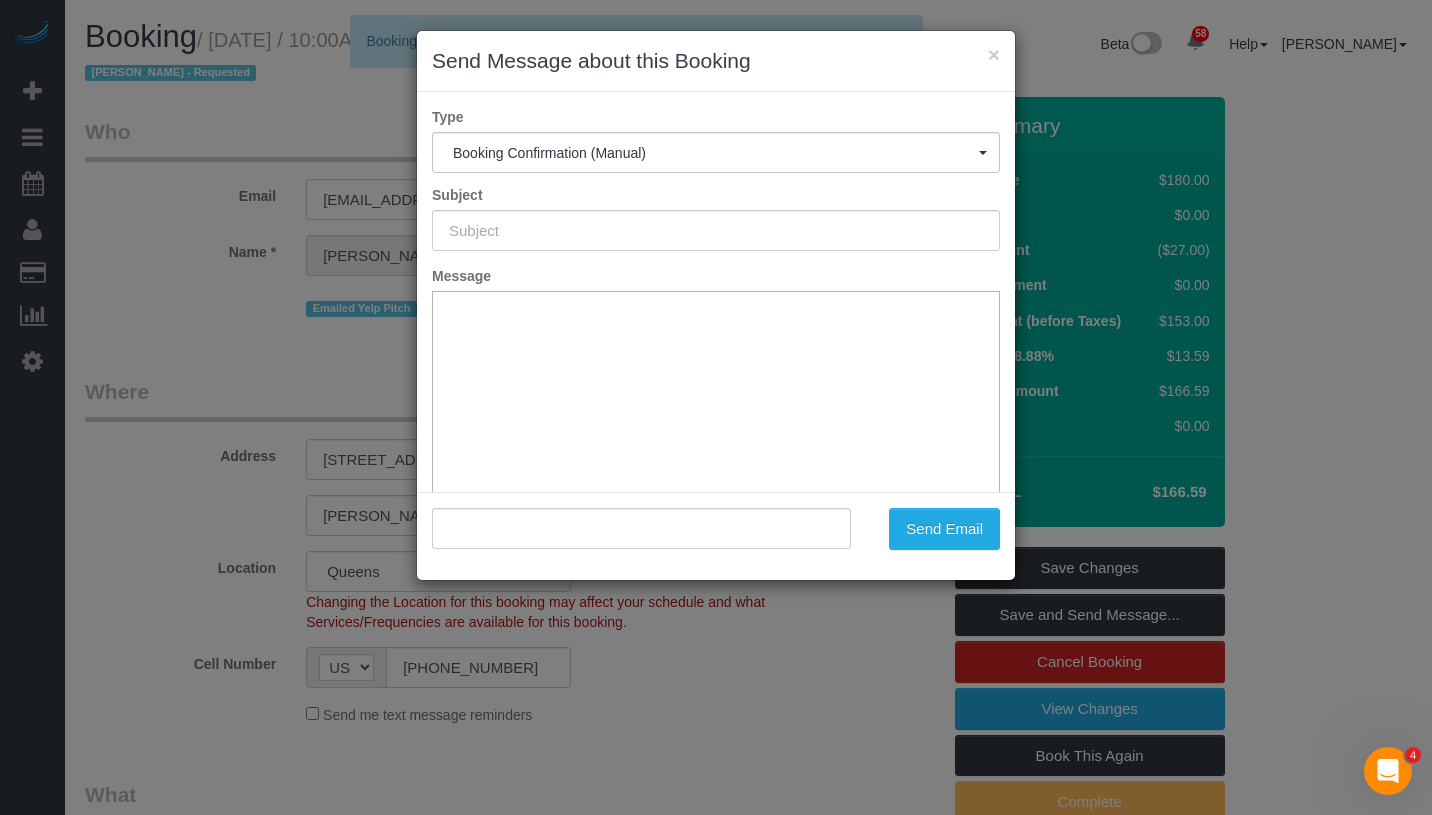 type on ""Fabiana Berg" <fabster21@aol.com>" 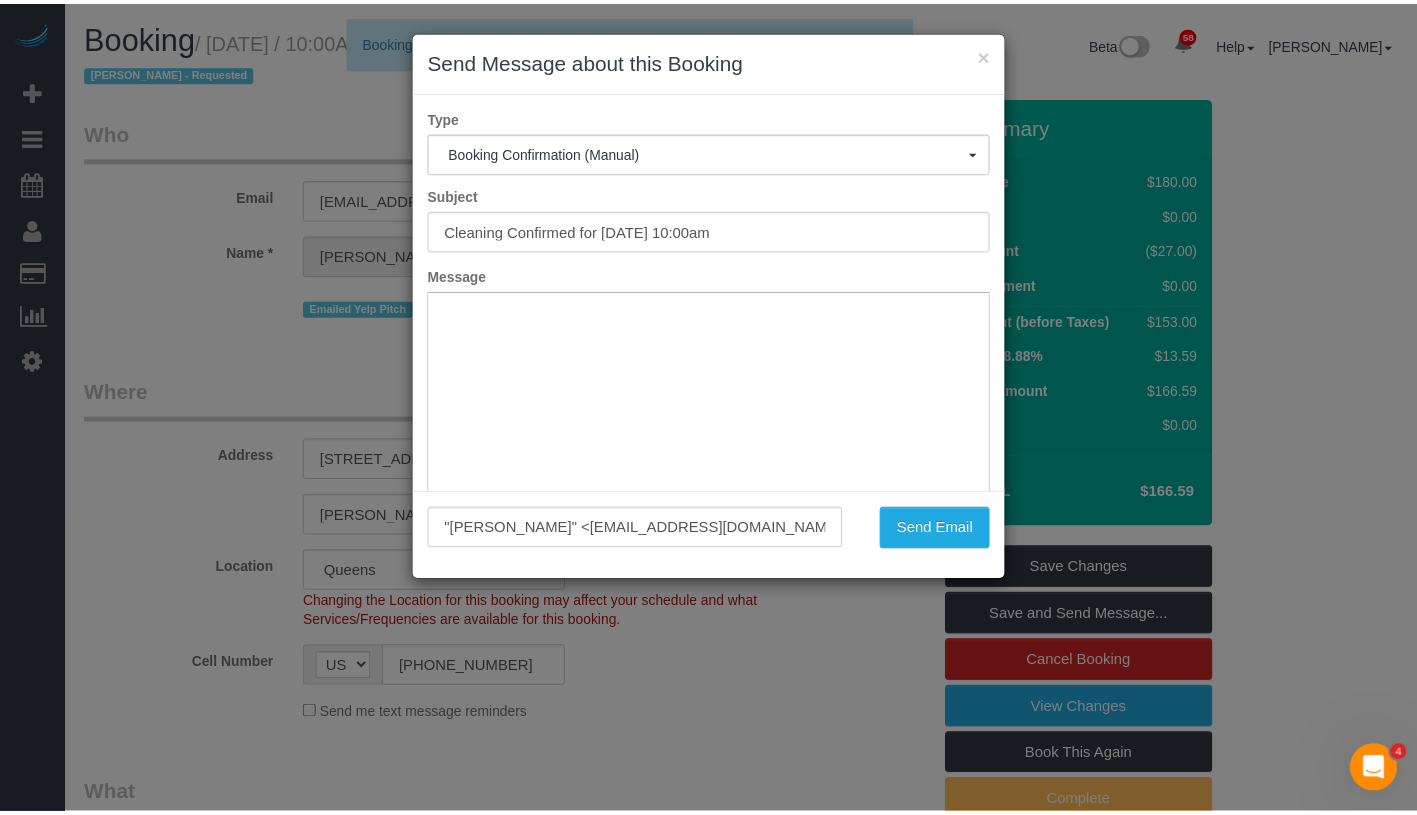 scroll, scrollTop: 0, scrollLeft: 0, axis: both 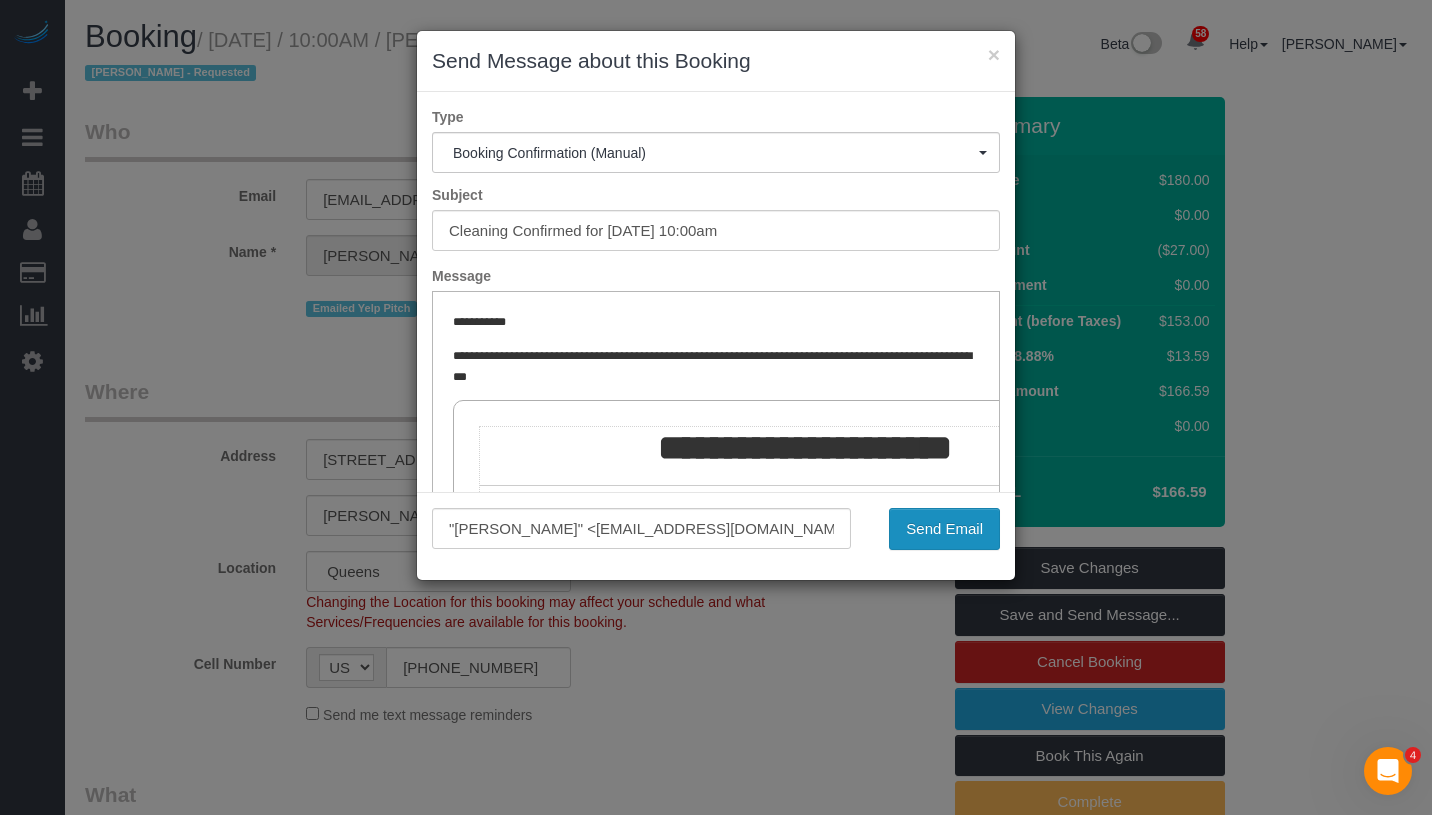 click on "Send Email" at bounding box center [944, 529] 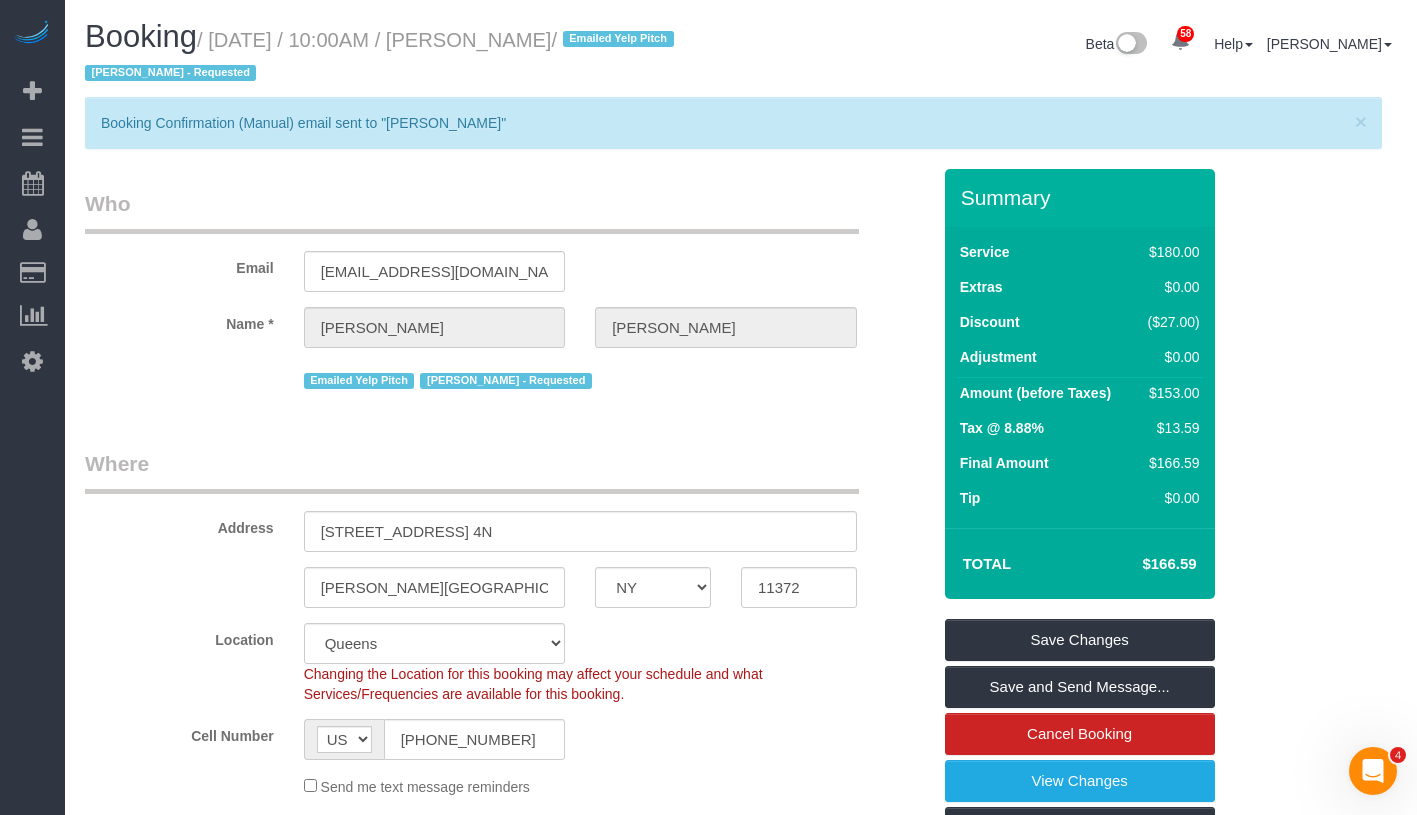 click on "Booking Confirmation (Manual)
Booking Confirmation (Manual)
Reminder Booking 1 Day Reminder Booking 3 Days Reminder Feedback Booking Rating Happy Rating Follow Up Charges Invoice charged Non Credit Card Booking Invoice
Booking Confirmation (Manual)" at bounding box center [709, 13] 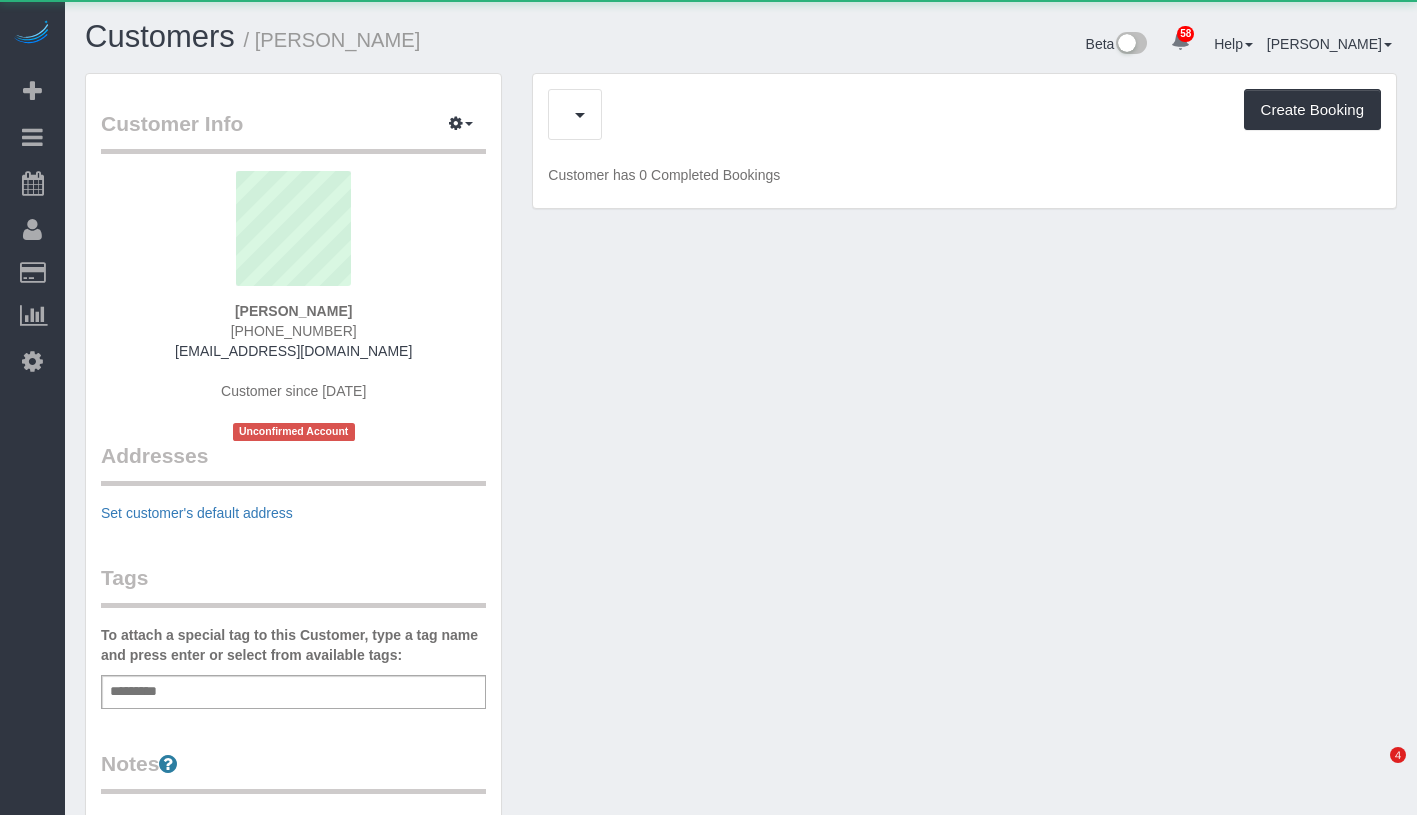 scroll, scrollTop: 0, scrollLeft: 0, axis: both 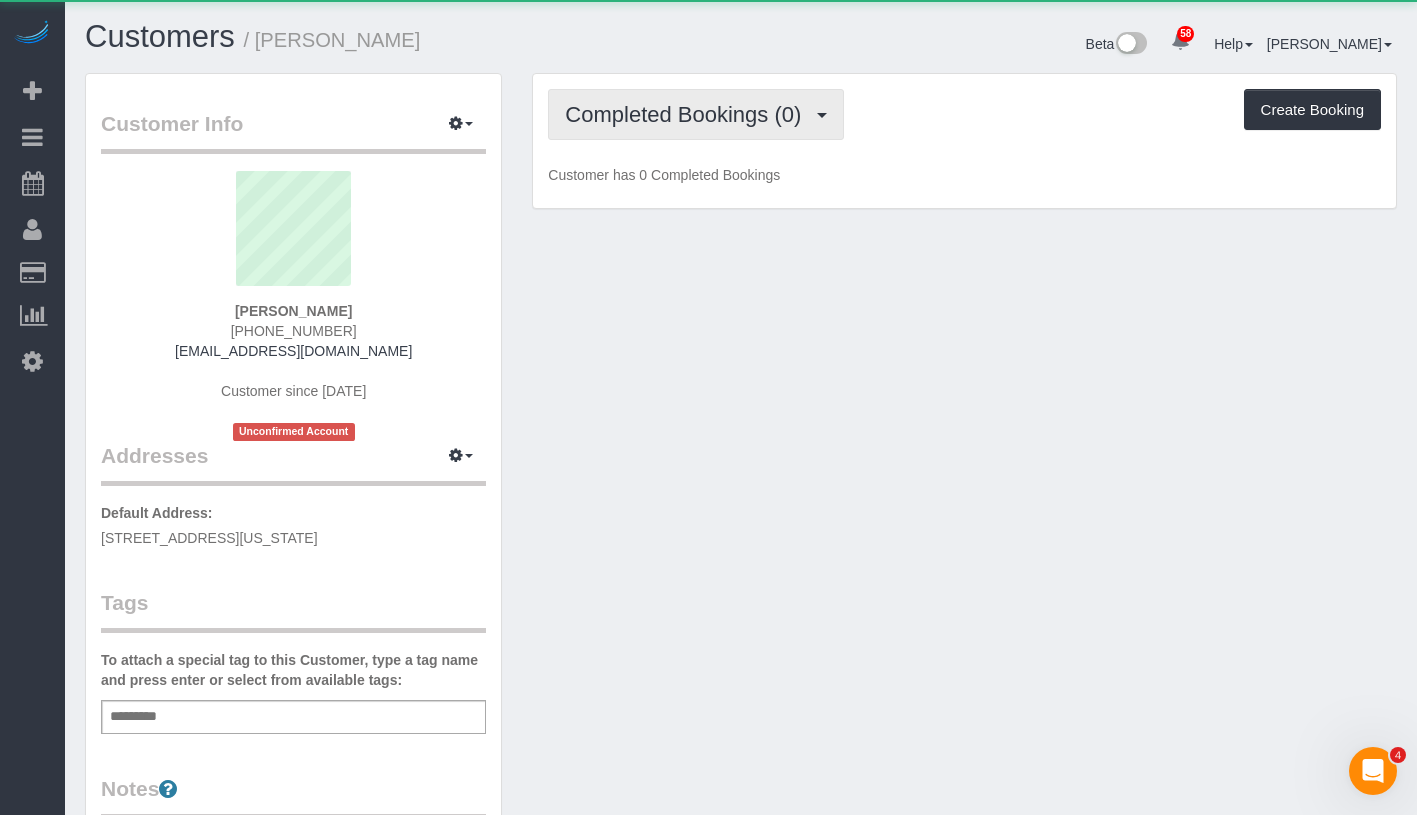 click on "Completed Bookings (0)" at bounding box center [696, 114] 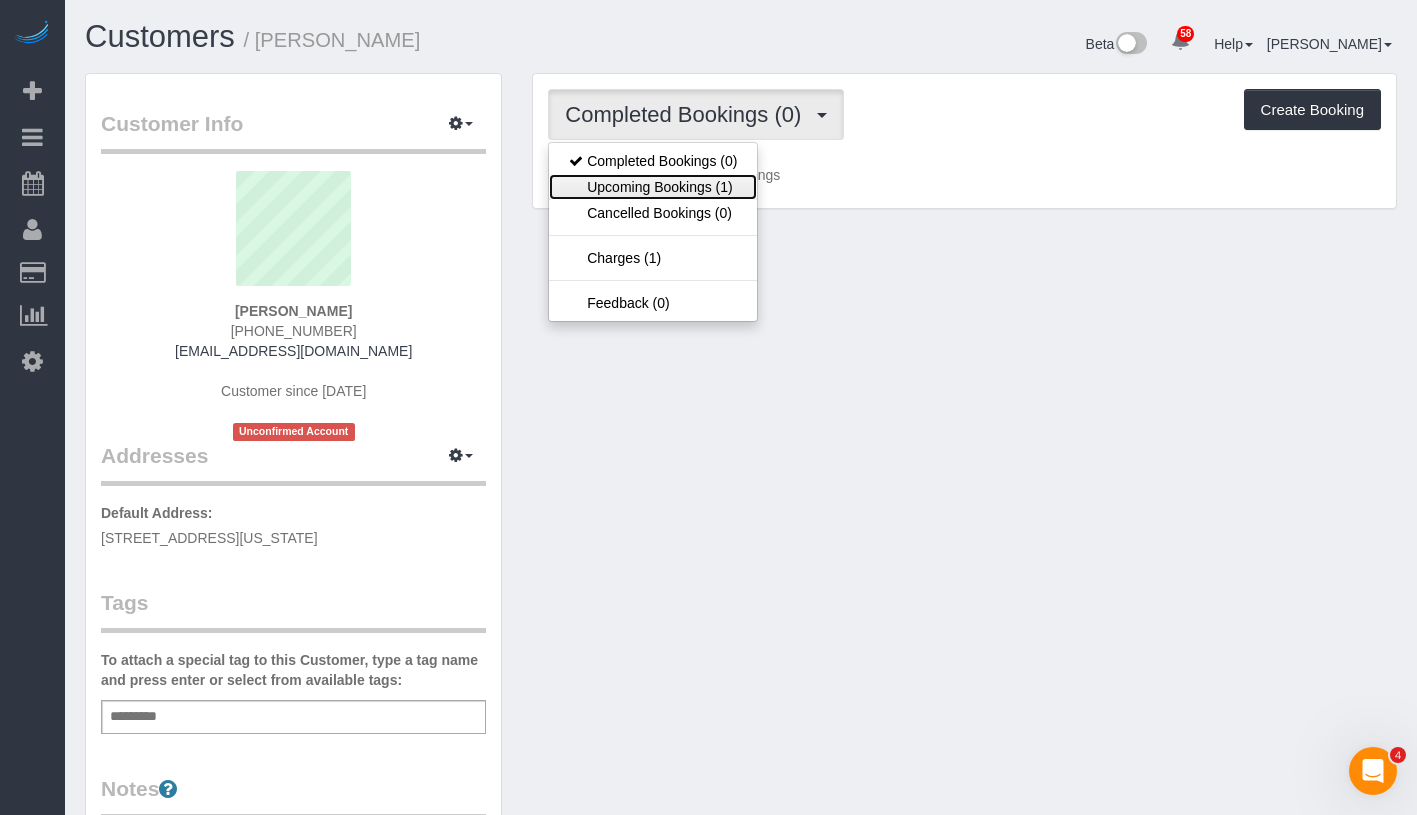click on "Upcoming Bookings (1)" at bounding box center [653, 187] 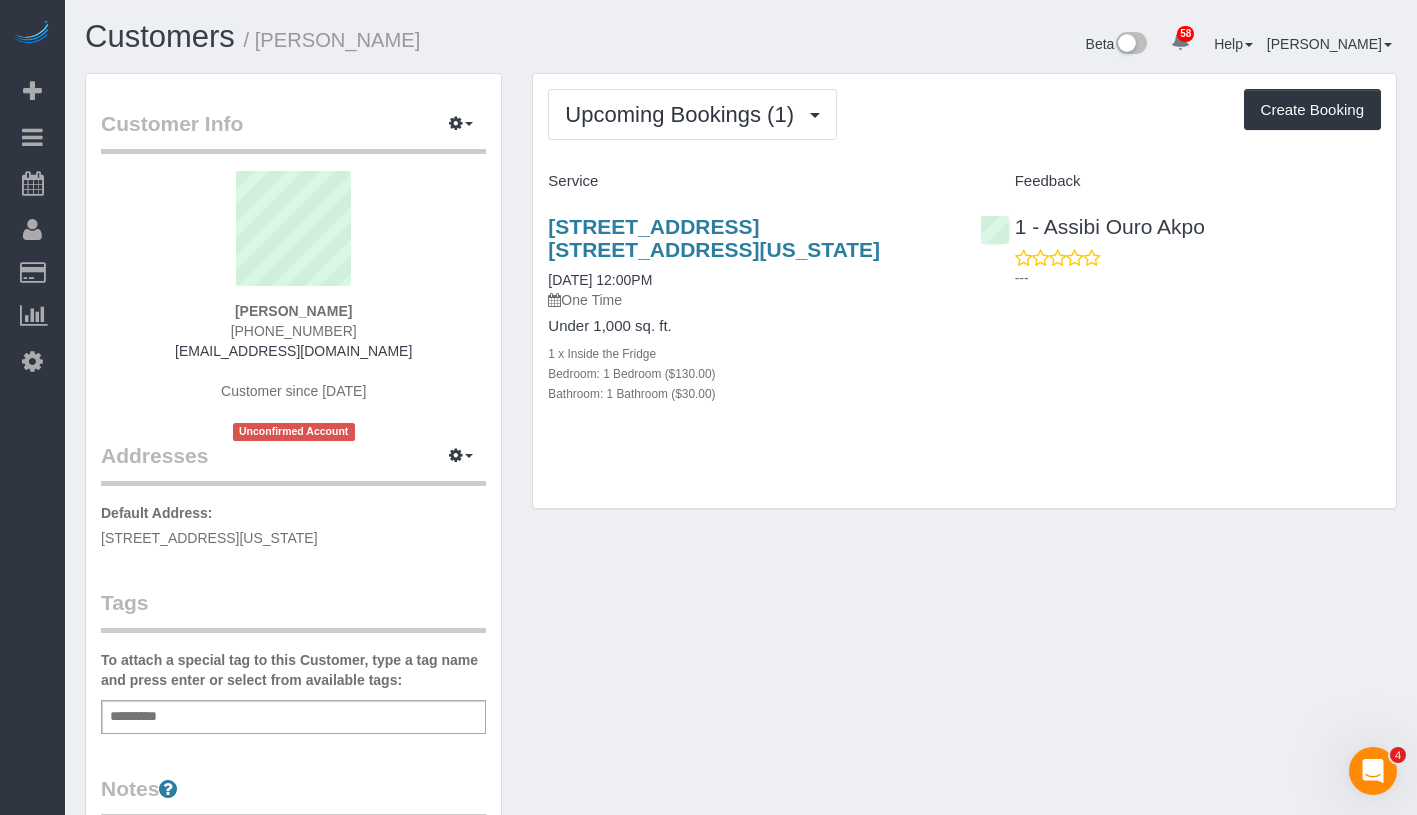 click on "Upcoming Bookings (1)
Completed Bookings (0)
Upcoming Bookings (1)
Cancelled Bookings (0)
Charges (1)
Feedback (0)
Create Booking" at bounding box center [964, 114] 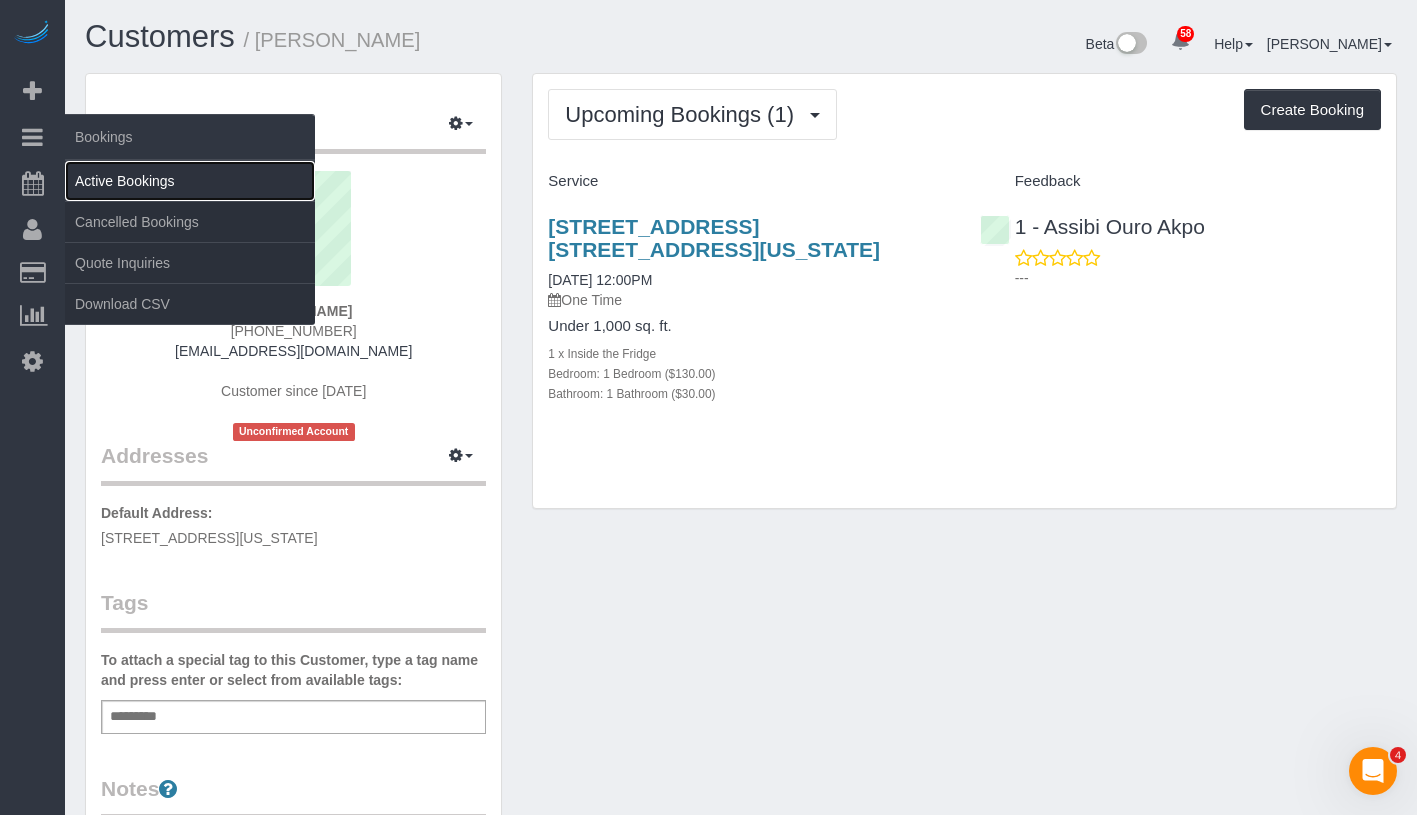 click on "Active Bookings" at bounding box center [190, 181] 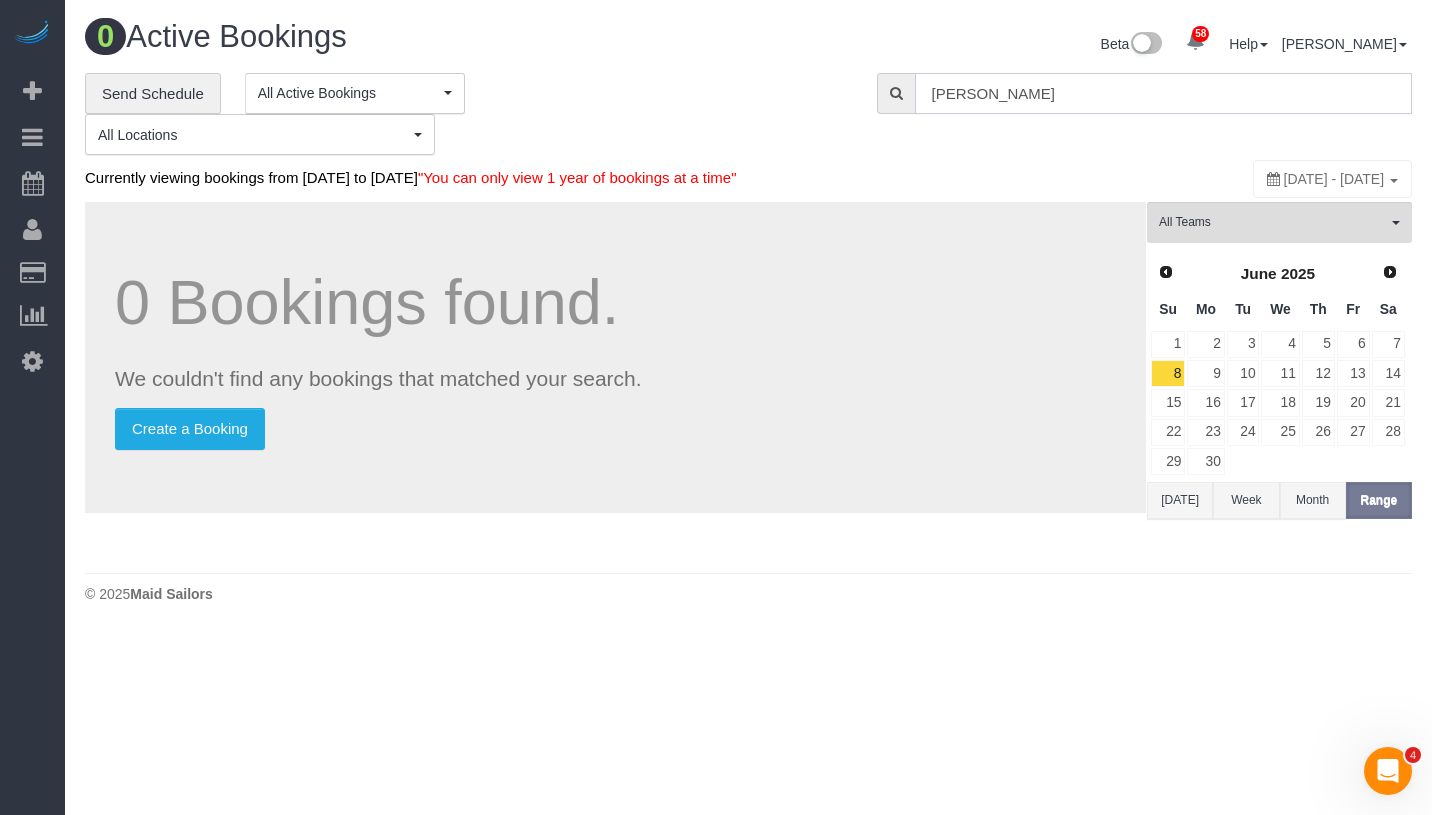 click on "Kyle Wong" at bounding box center (1163, 93) 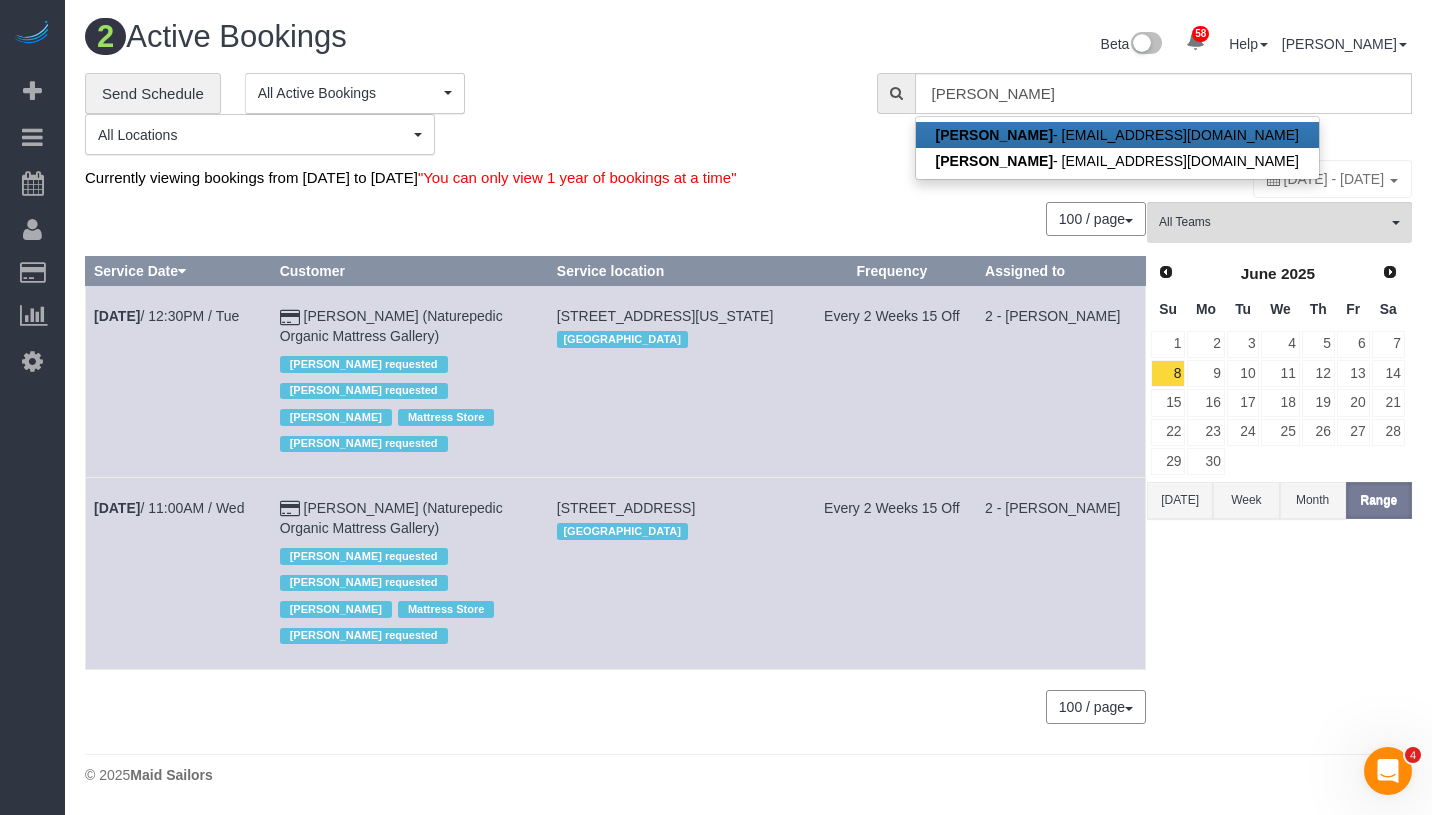 click on "Luis Chevere  - ap@naturepedic.com" at bounding box center (1117, 135) 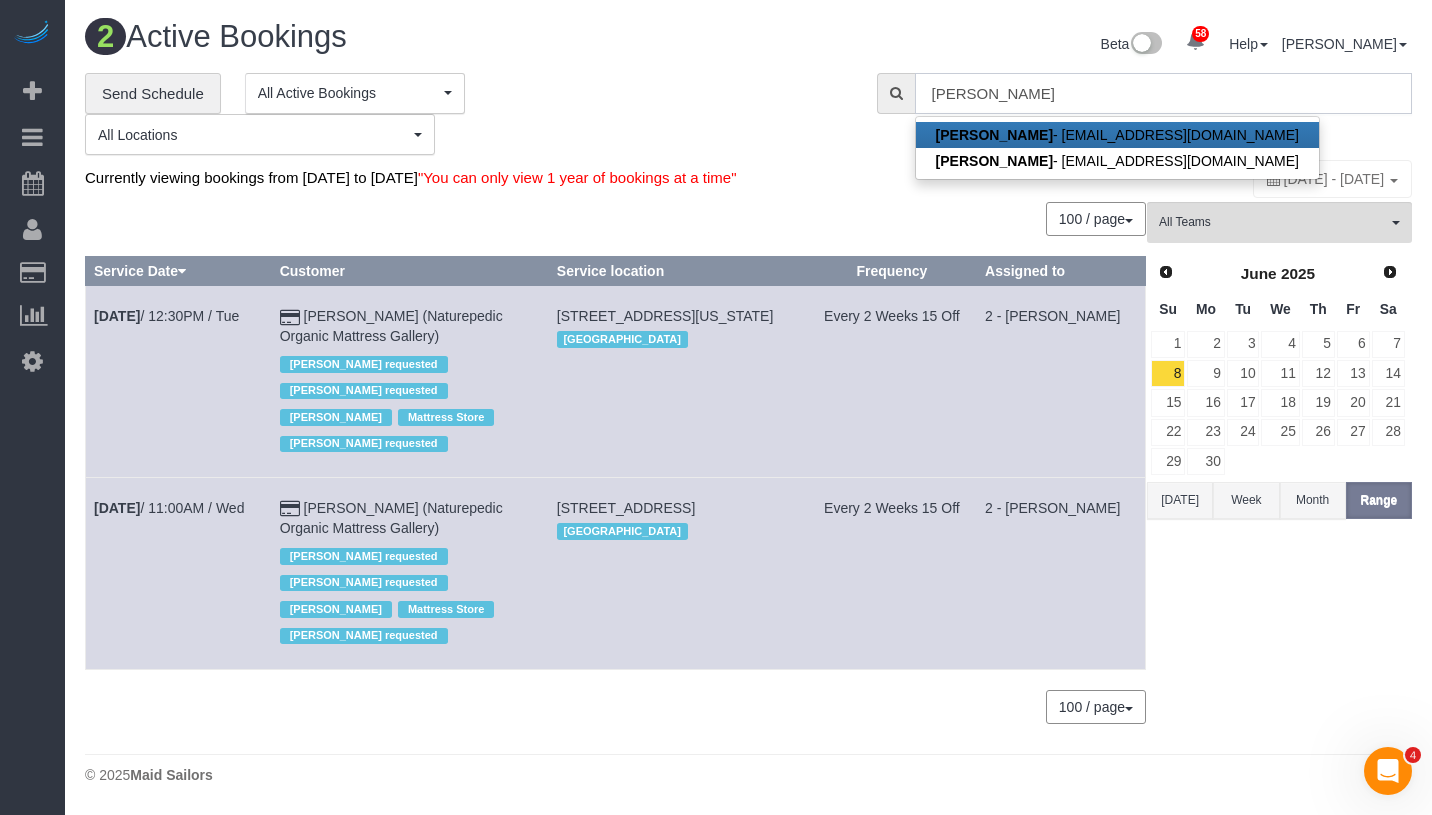 type on "ap@naturepedic.com" 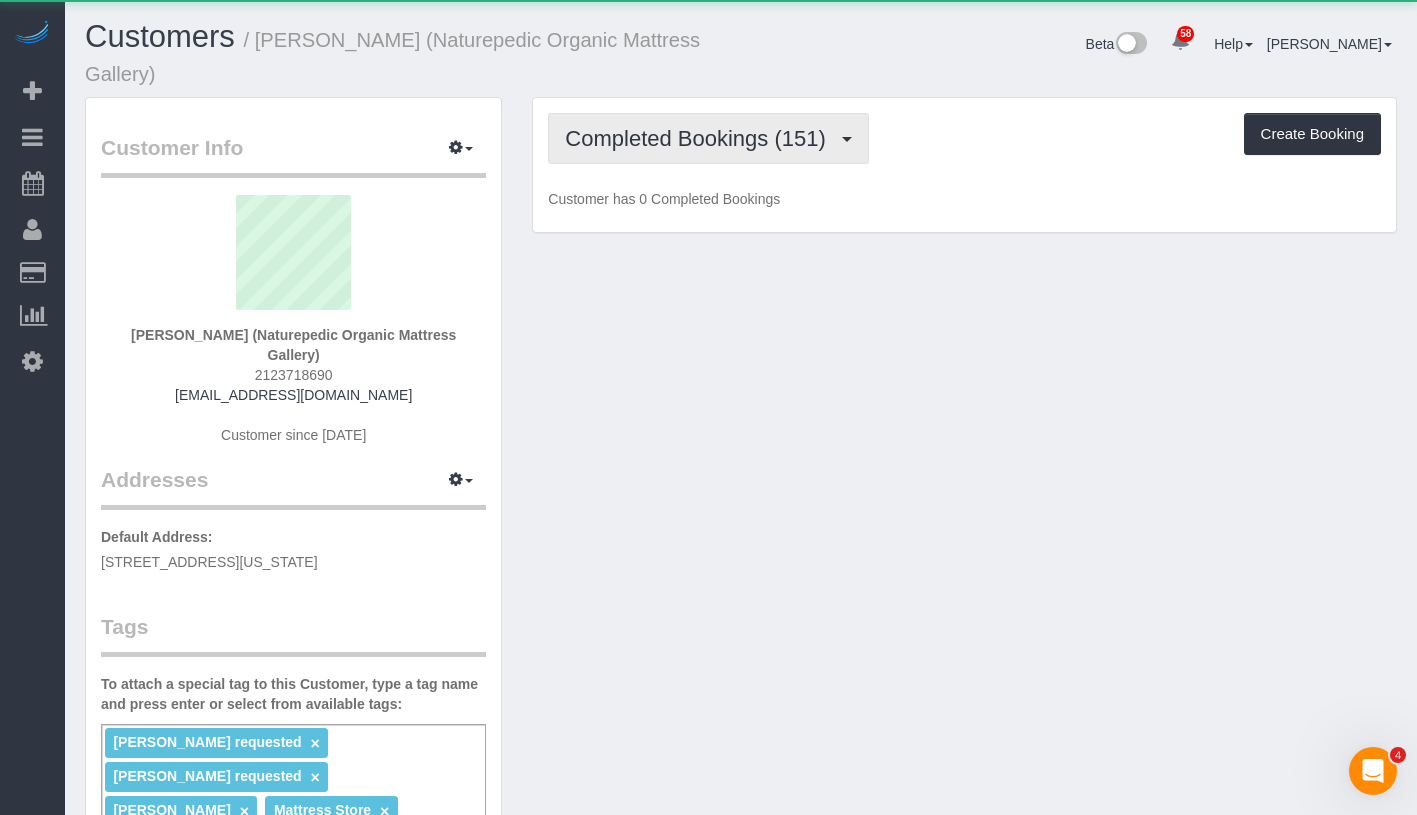 click on "Completed Bookings (151)" at bounding box center (700, 138) 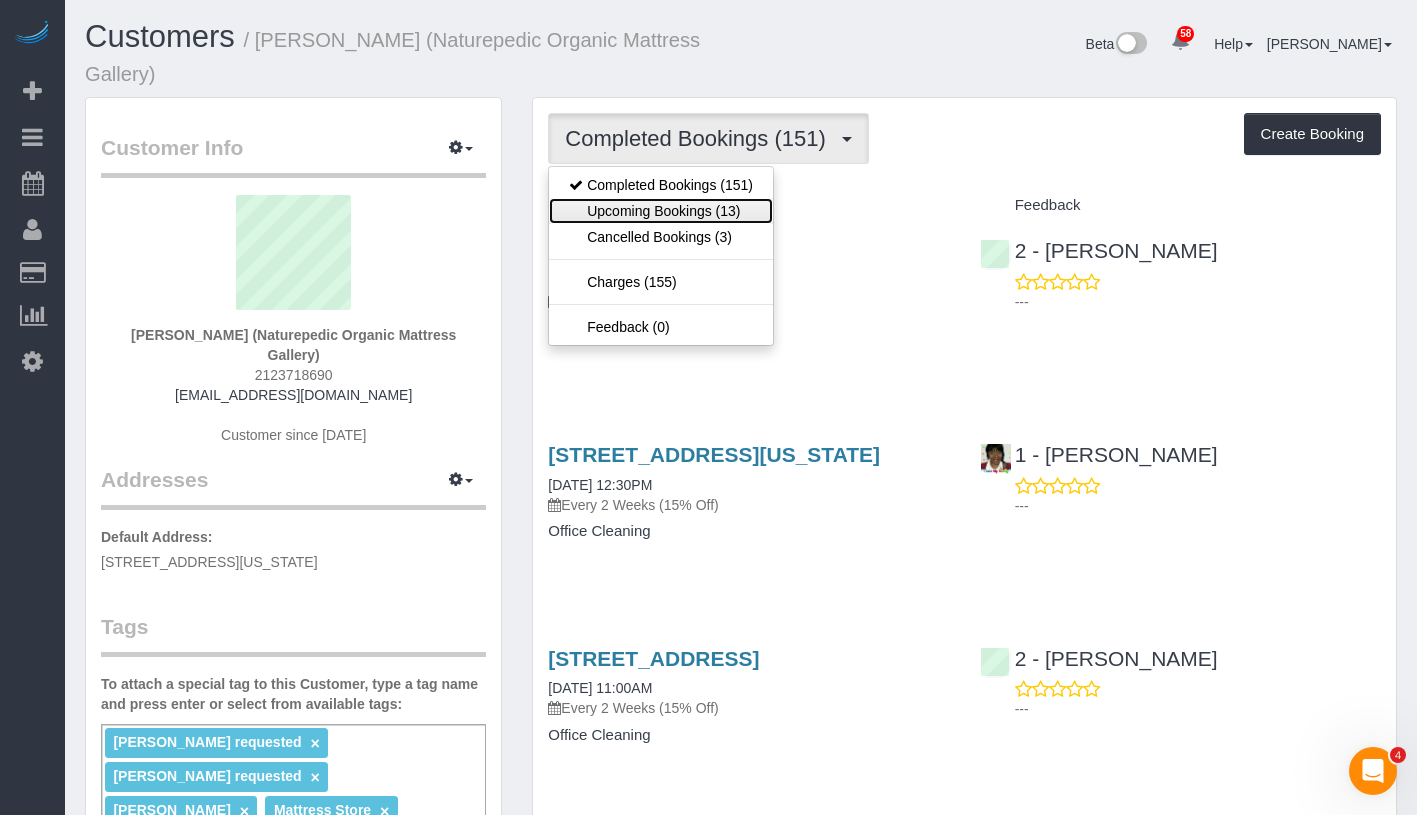 click on "Upcoming Bookings (13)" at bounding box center (661, 211) 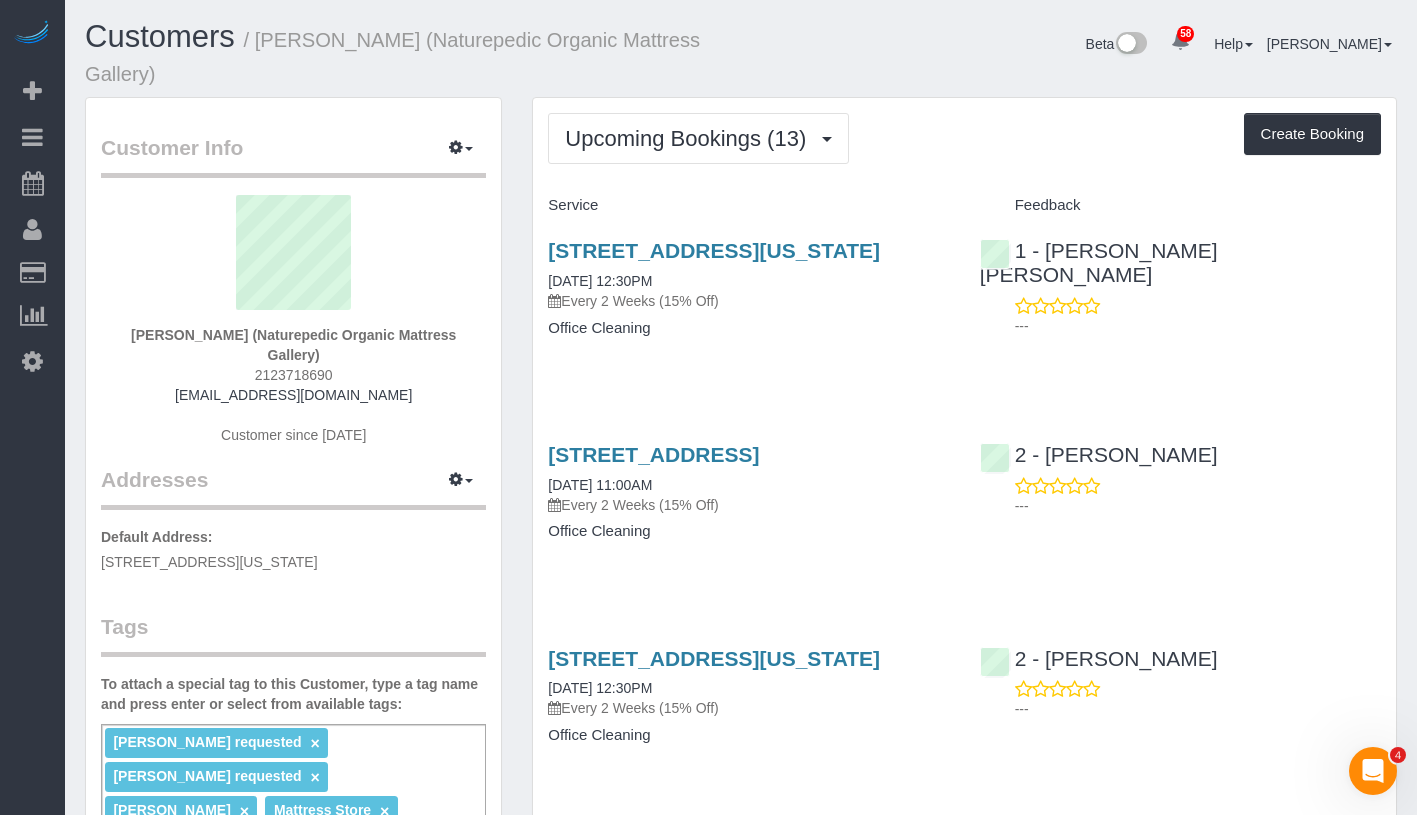 click on "Upcoming Bookings (13)
Completed Bookings (151)
Upcoming Bookings (13)
Cancelled Bookings (3)
Charges (155)
Feedback (0)
Create Booking" at bounding box center (964, 138) 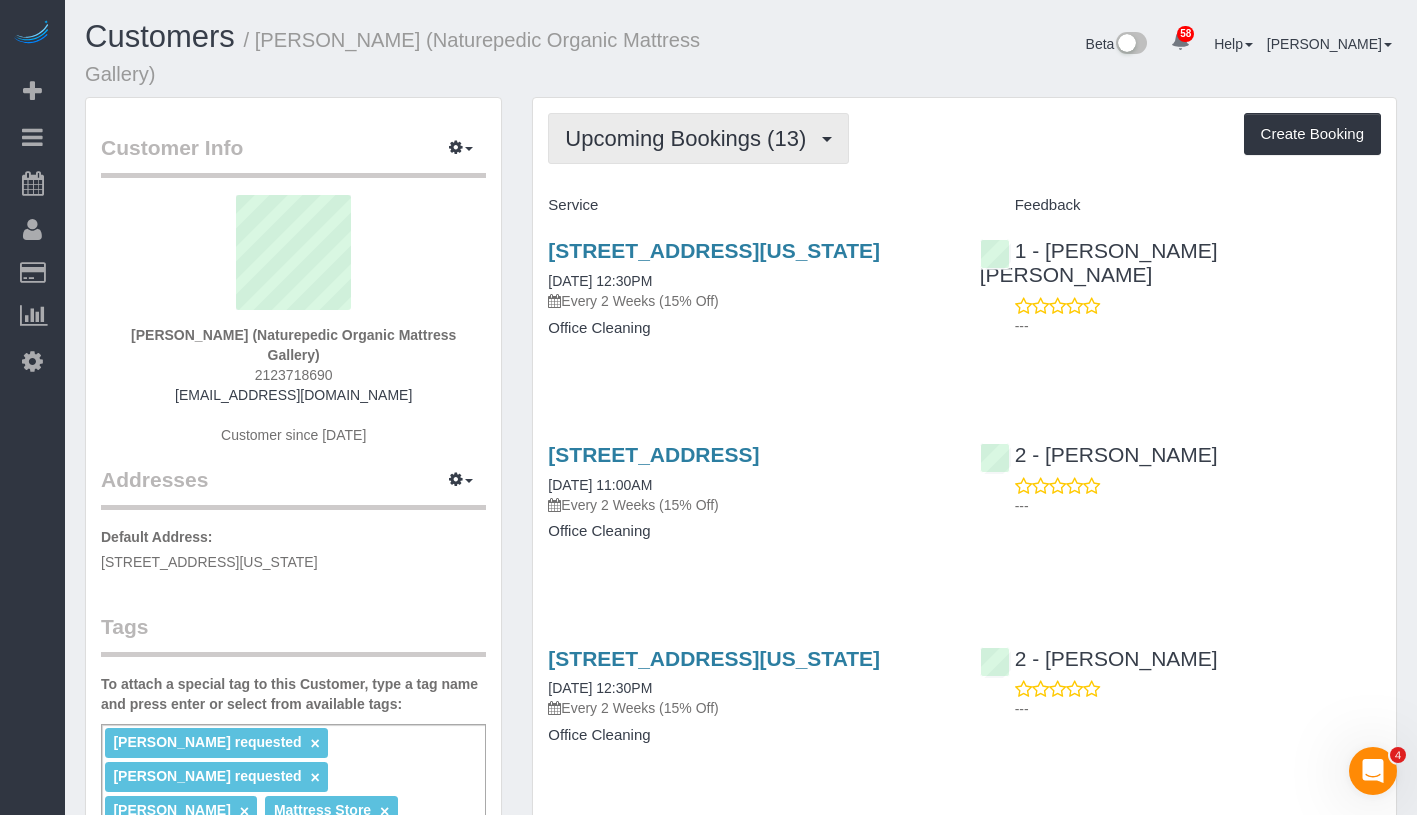 copy on "07/08/2025 12:30PM" 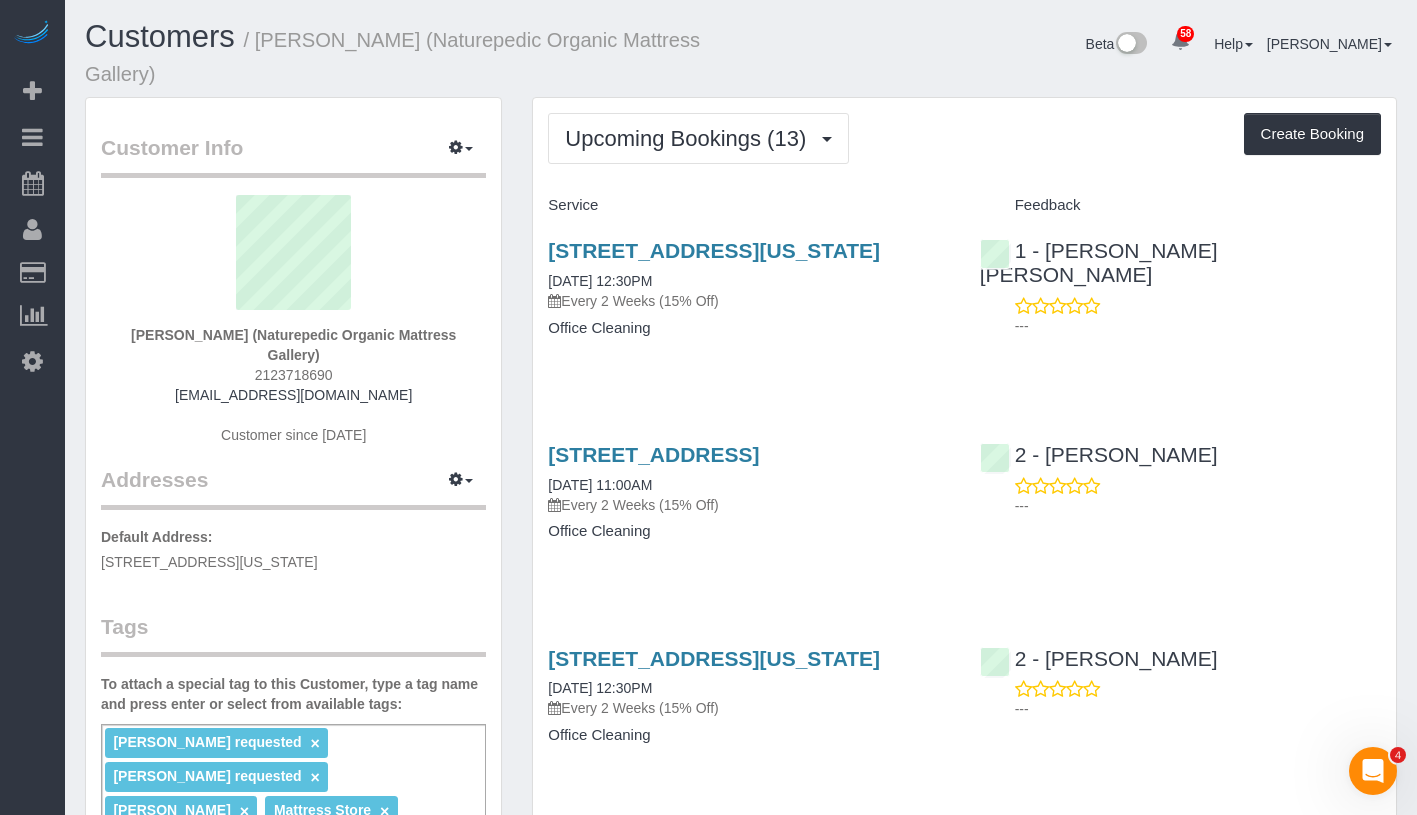 click on "245 East 60th Street, New York, NY 10022" at bounding box center [748, 250] 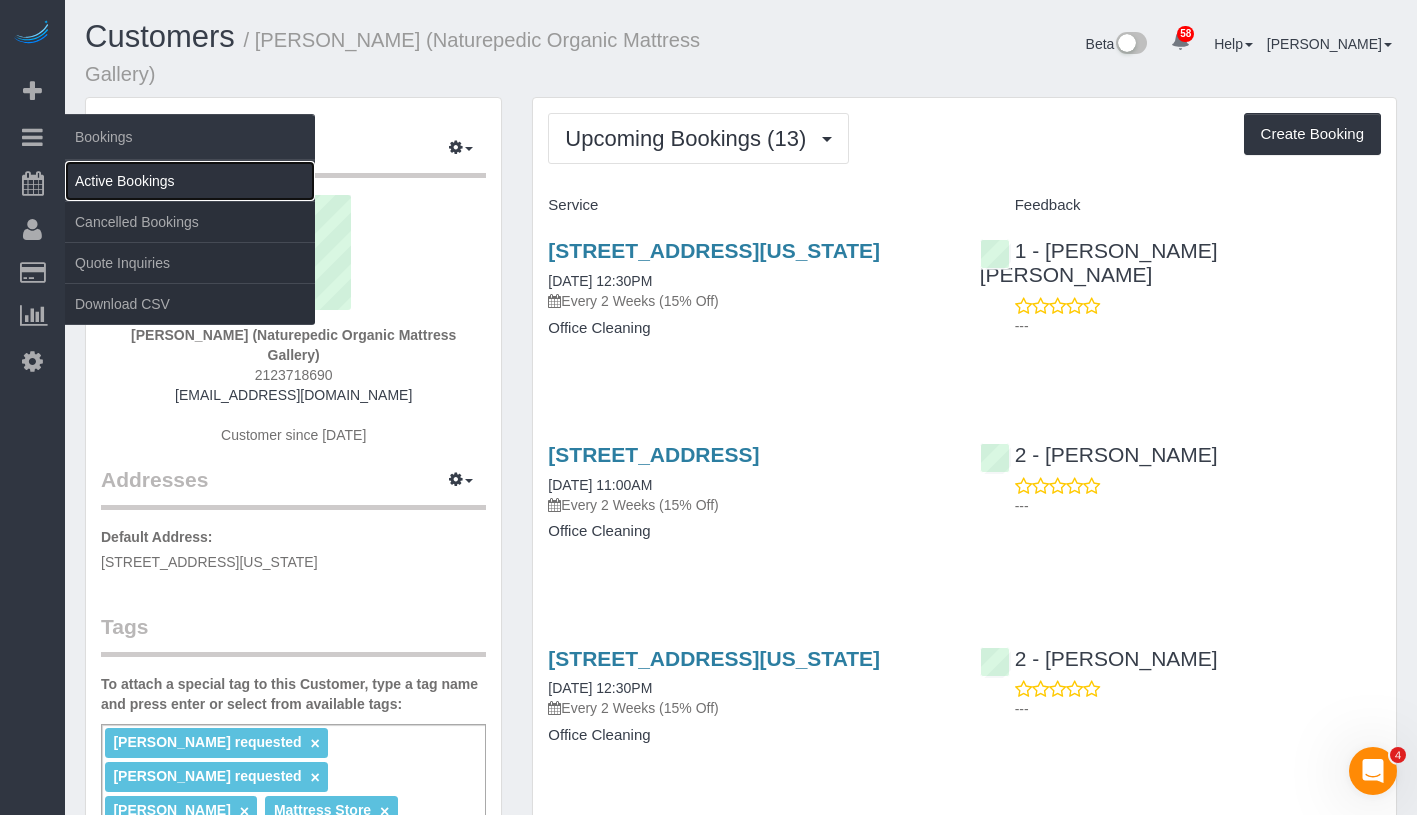 click on "Active Bookings" at bounding box center (190, 181) 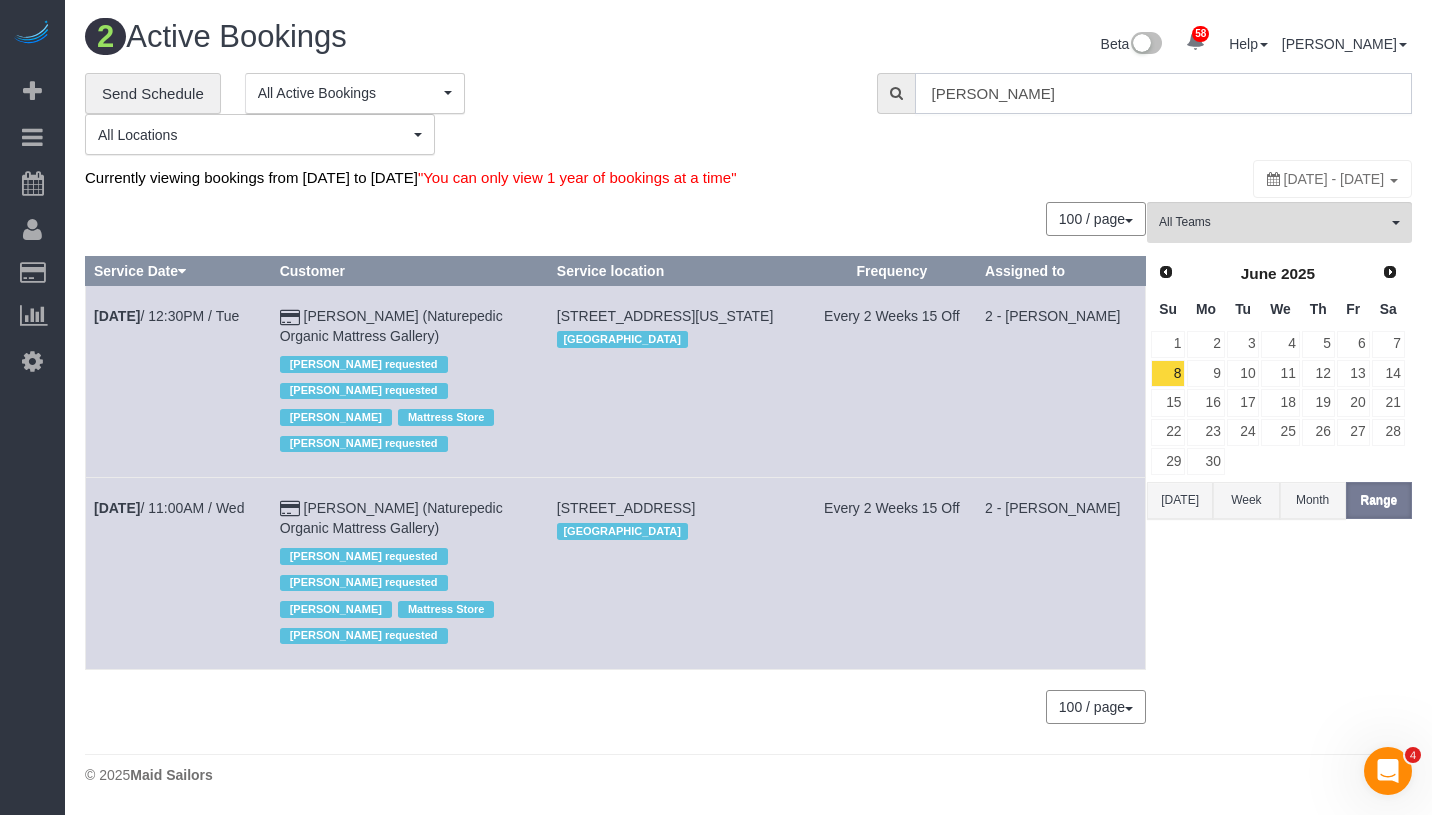 click on "Luis Chevere" at bounding box center (1163, 93) 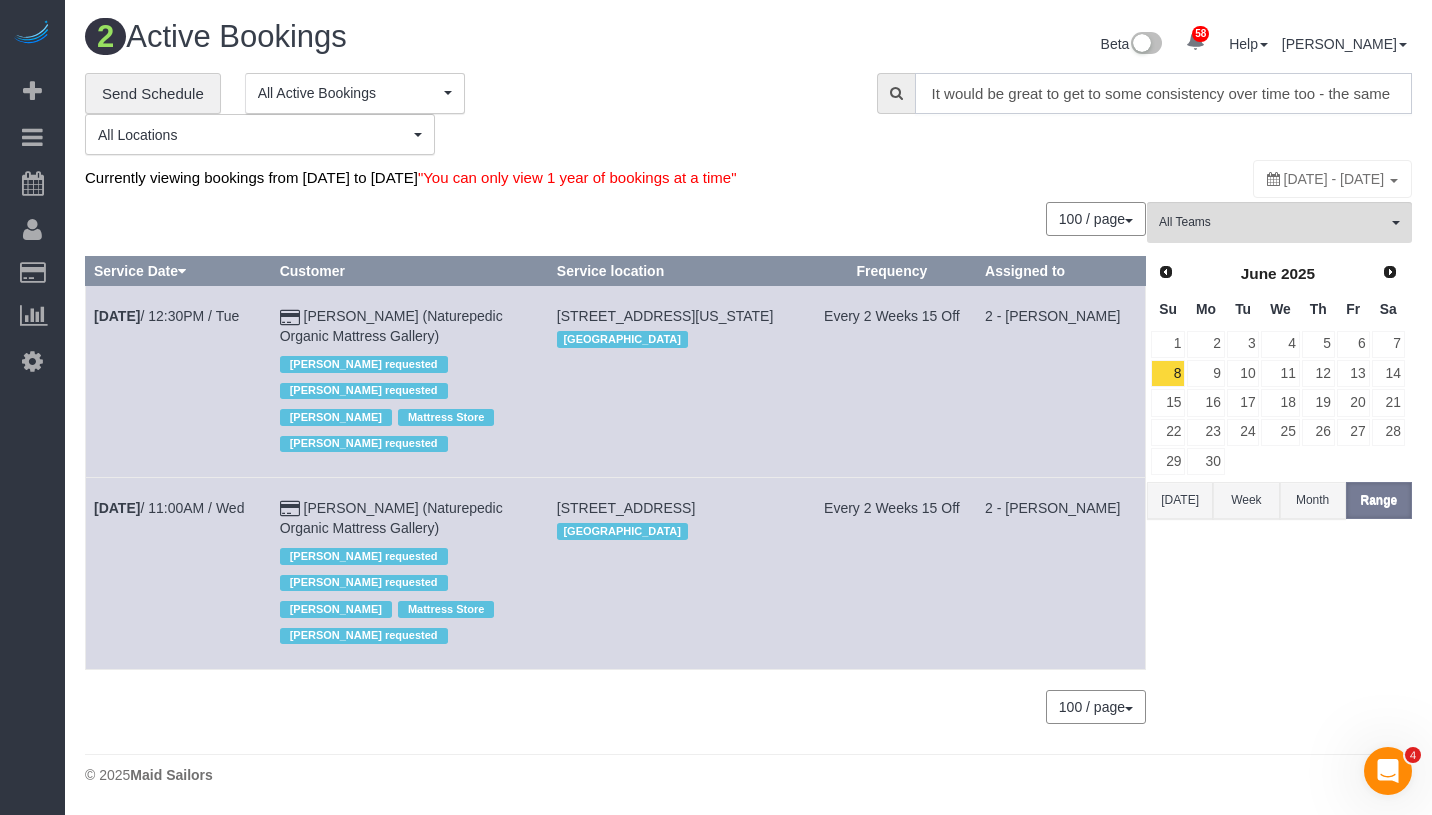 scroll, scrollTop: 0, scrollLeft: 219, axis: horizontal 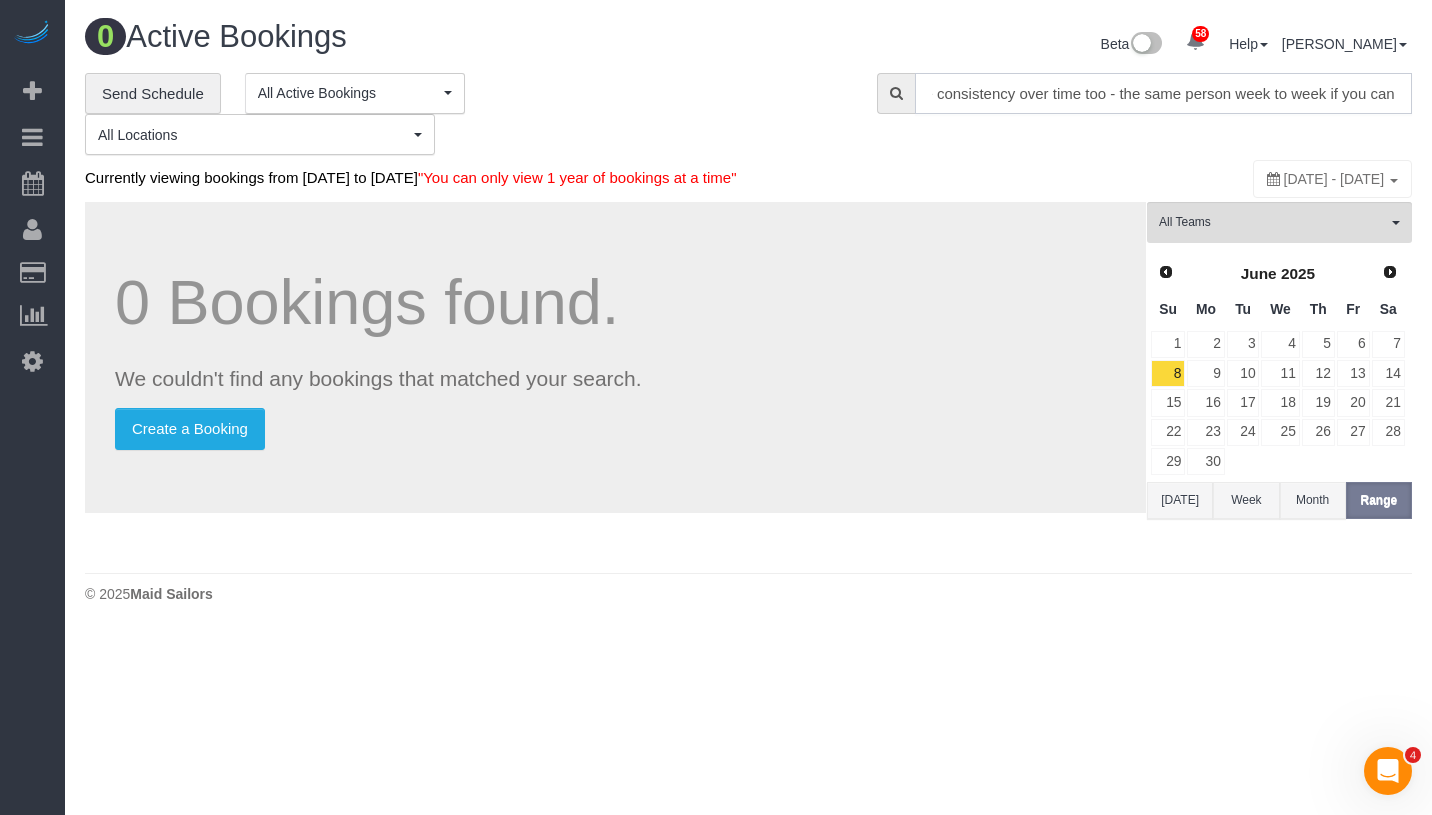 click on "It would be great to get to some consistency over time too - the same person week to week if you can" at bounding box center [1163, 93] 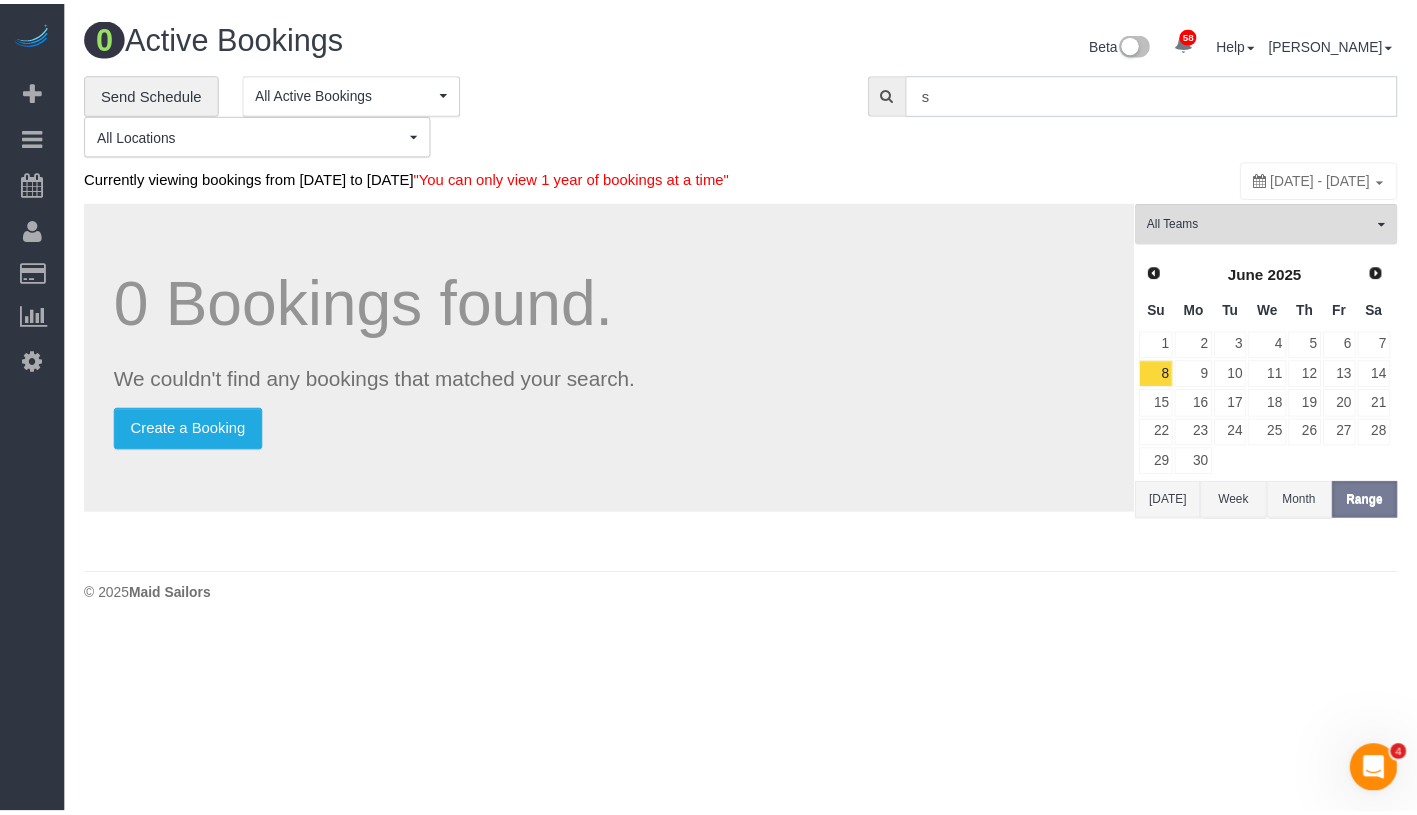 scroll, scrollTop: 0, scrollLeft: 0, axis: both 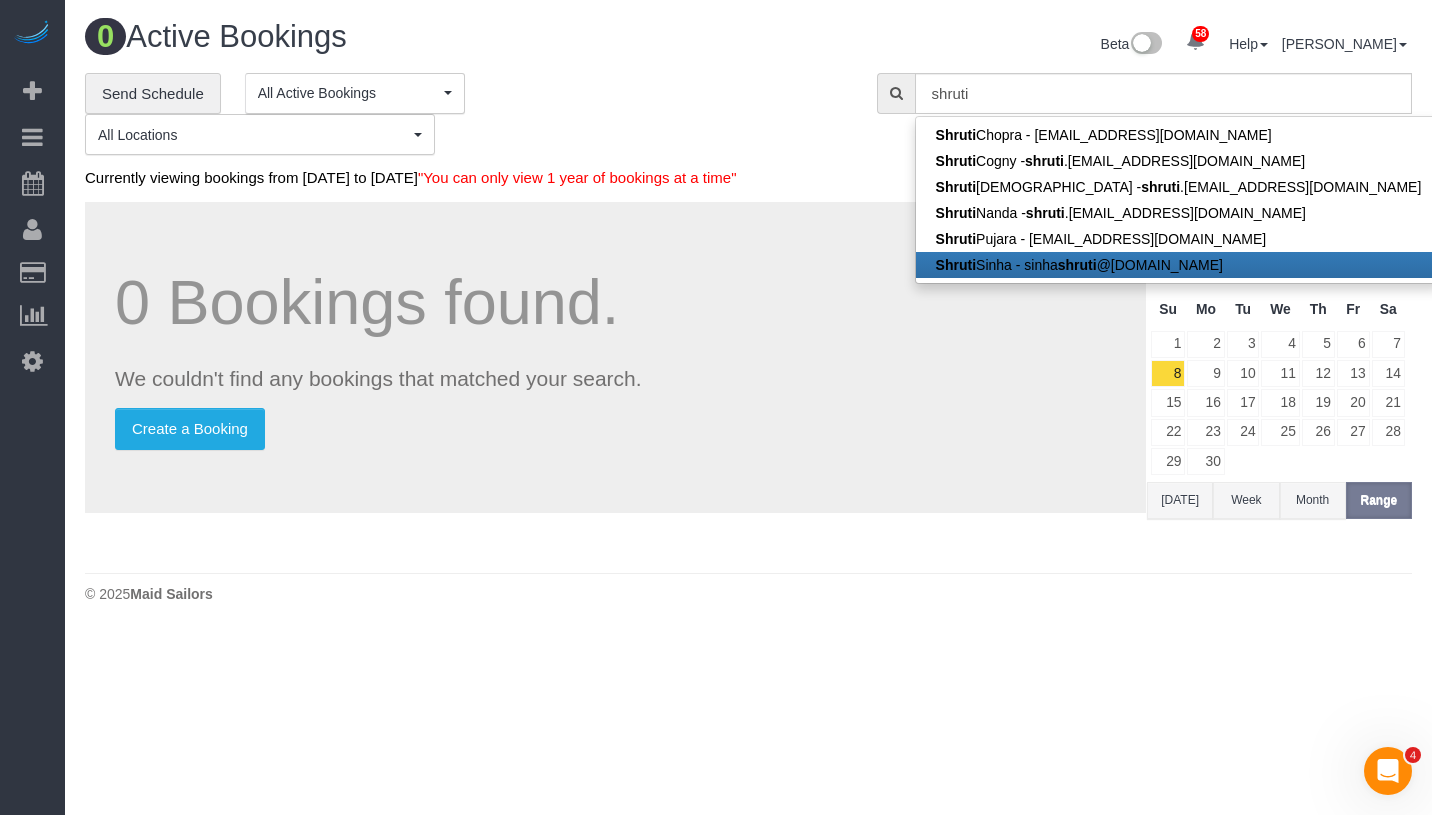 click on "Shruti  Sinha - sinha shruti @hotmail.com" at bounding box center [1179, 265] 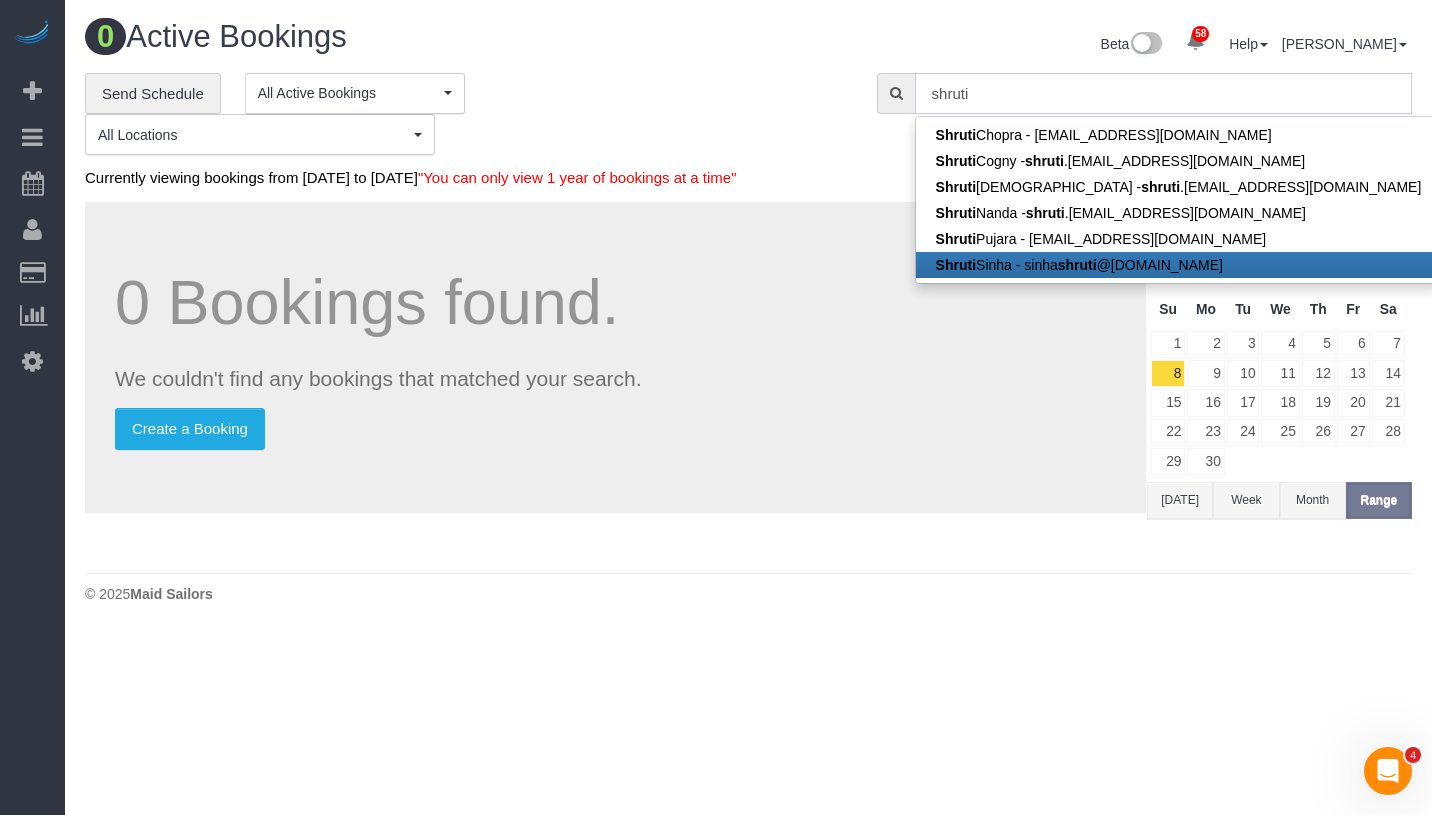 type on "[EMAIL_ADDRESS][DOMAIN_NAME]" 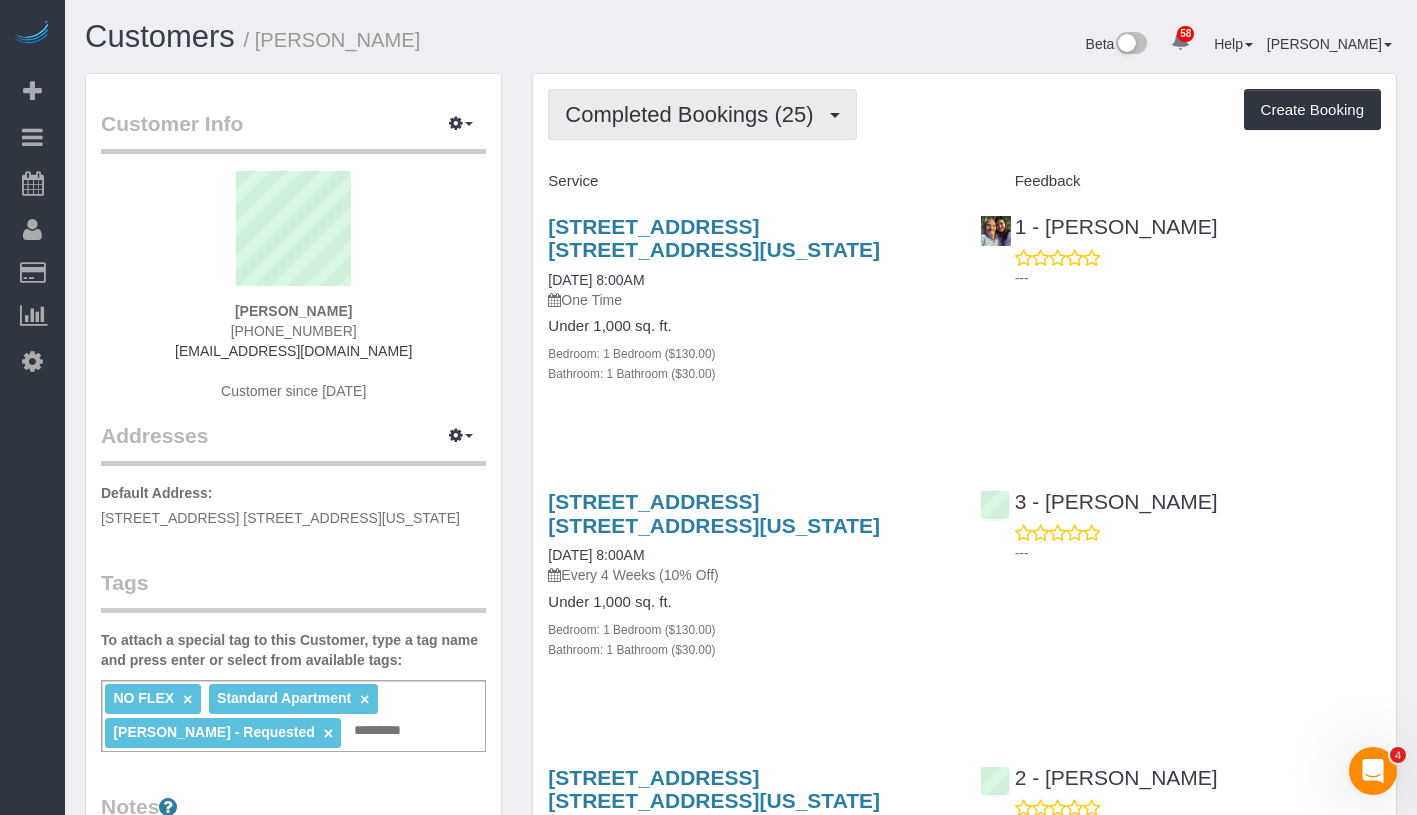 click on "Completed Bookings (25)" at bounding box center (694, 114) 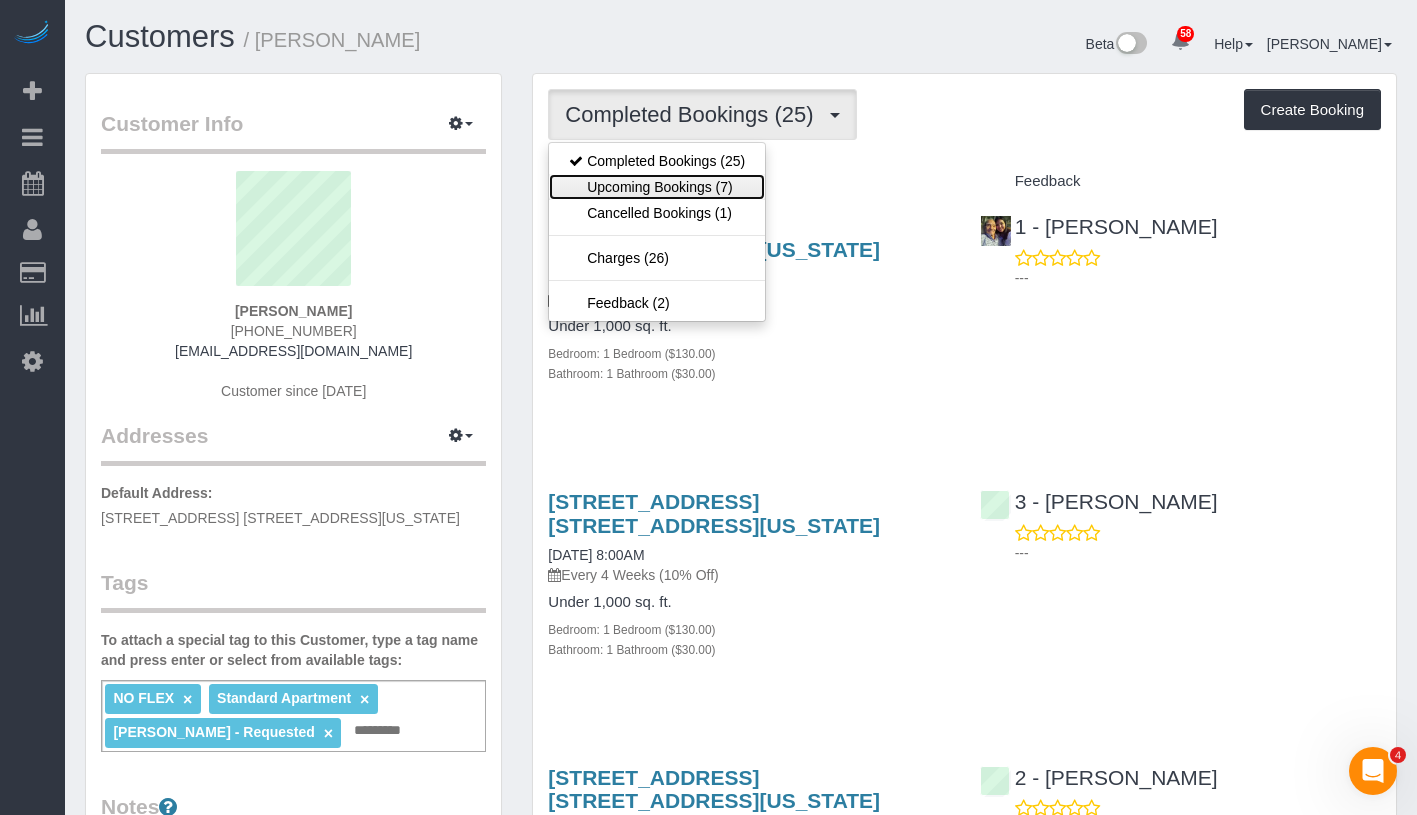 click on "Upcoming Bookings (7)" at bounding box center [657, 187] 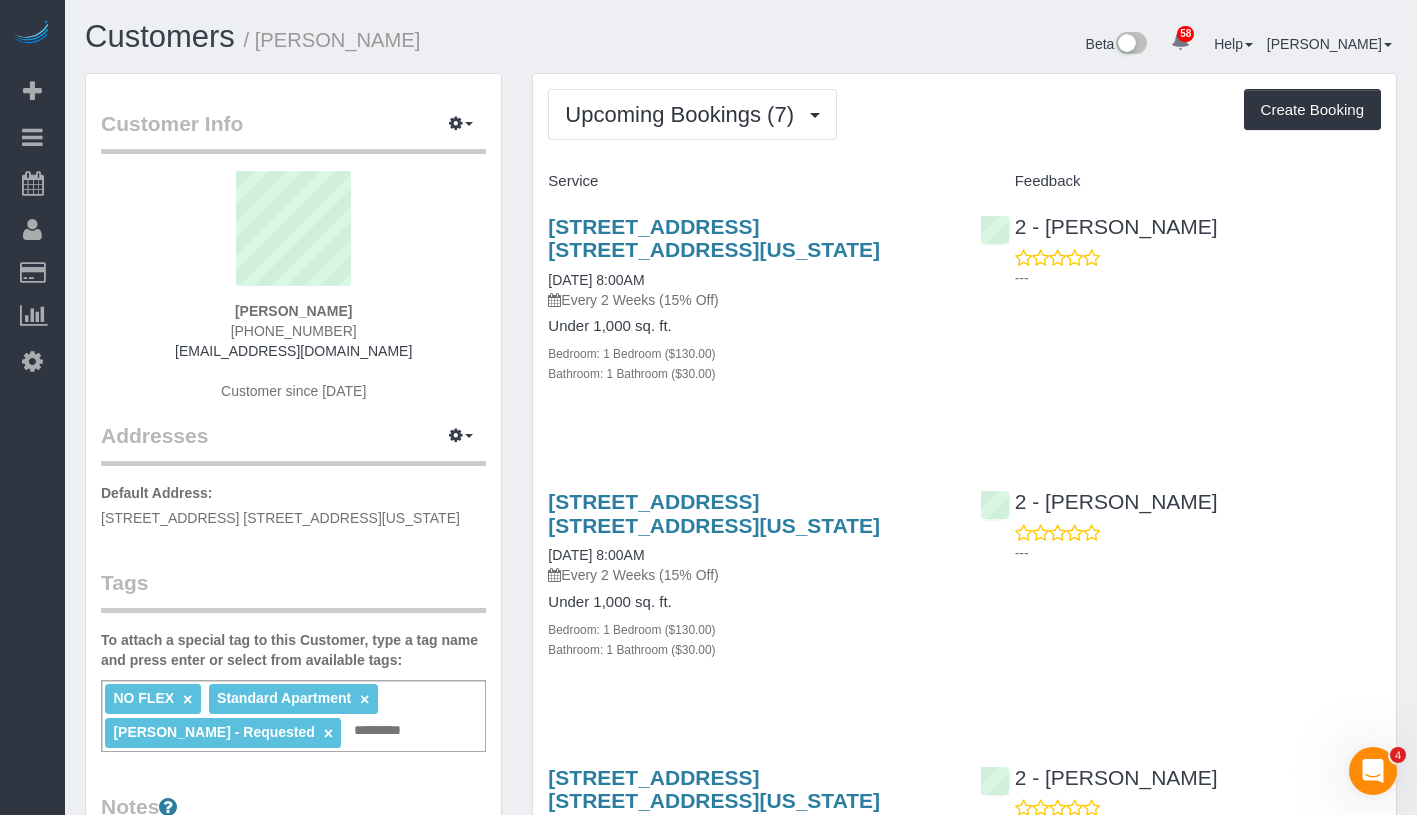 drag, startPoint x: 237, startPoint y: 303, endPoint x: 395, endPoint y: 310, distance: 158.15498 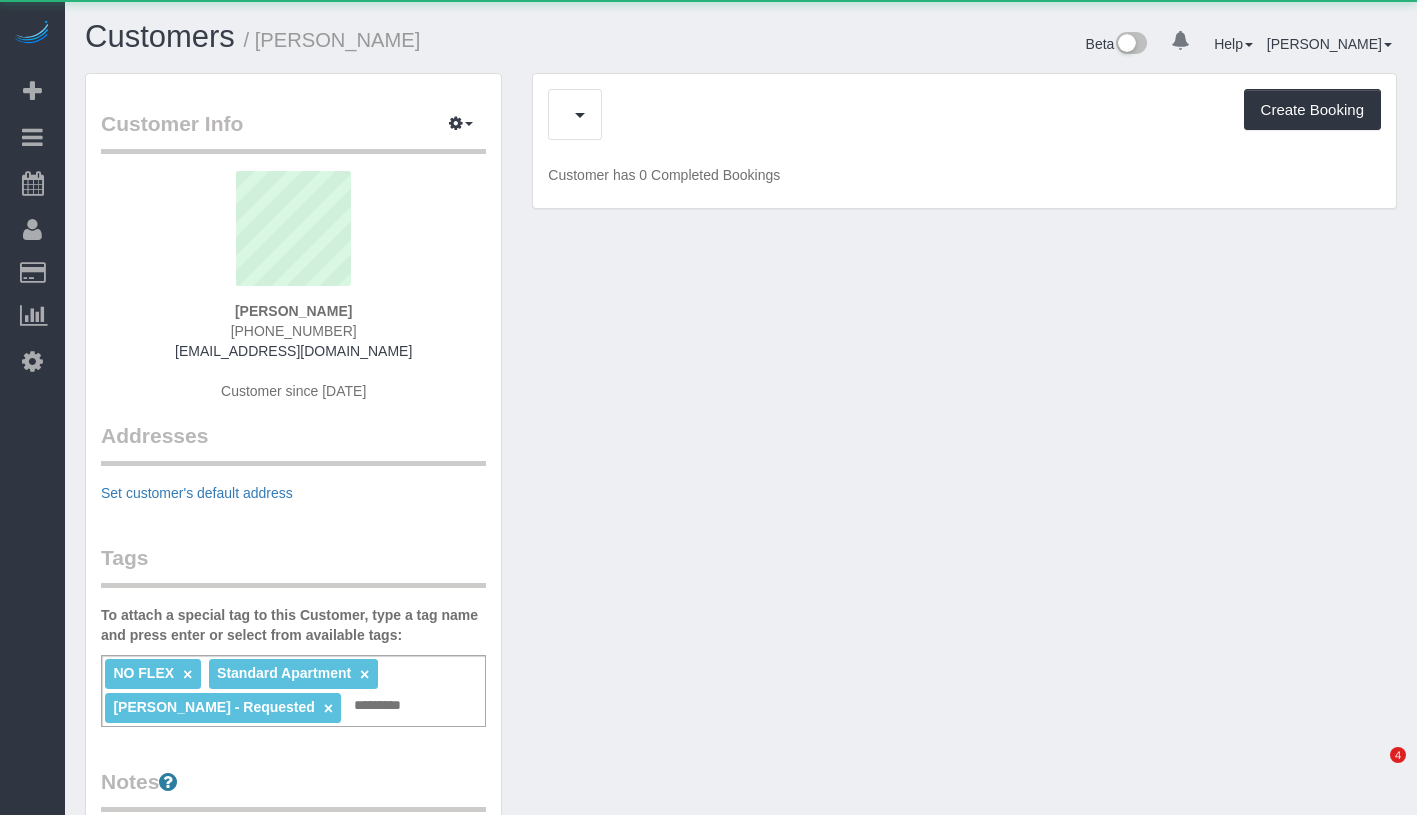 scroll, scrollTop: 0, scrollLeft: 0, axis: both 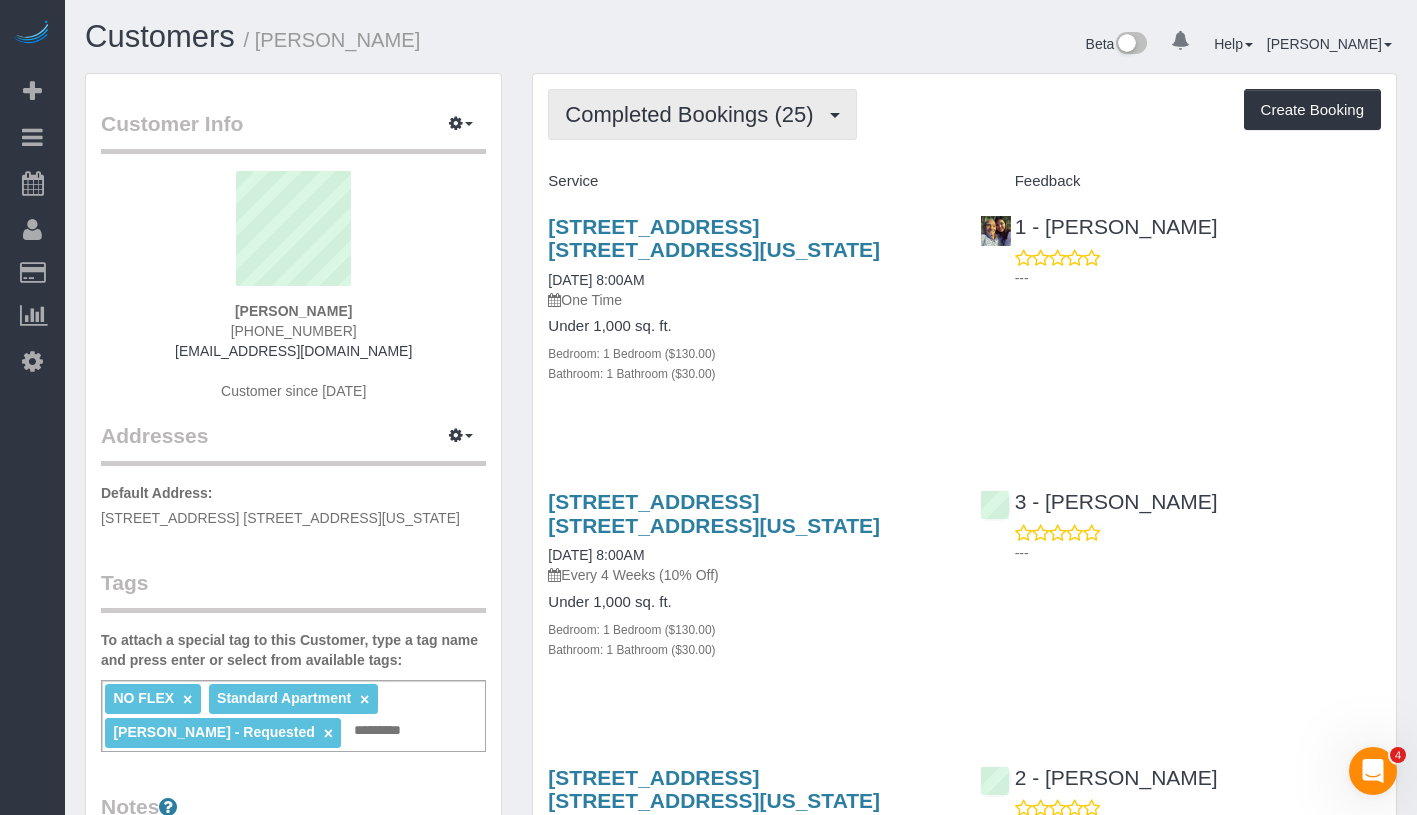 click on "Completed Bookings (25)" at bounding box center (702, 114) 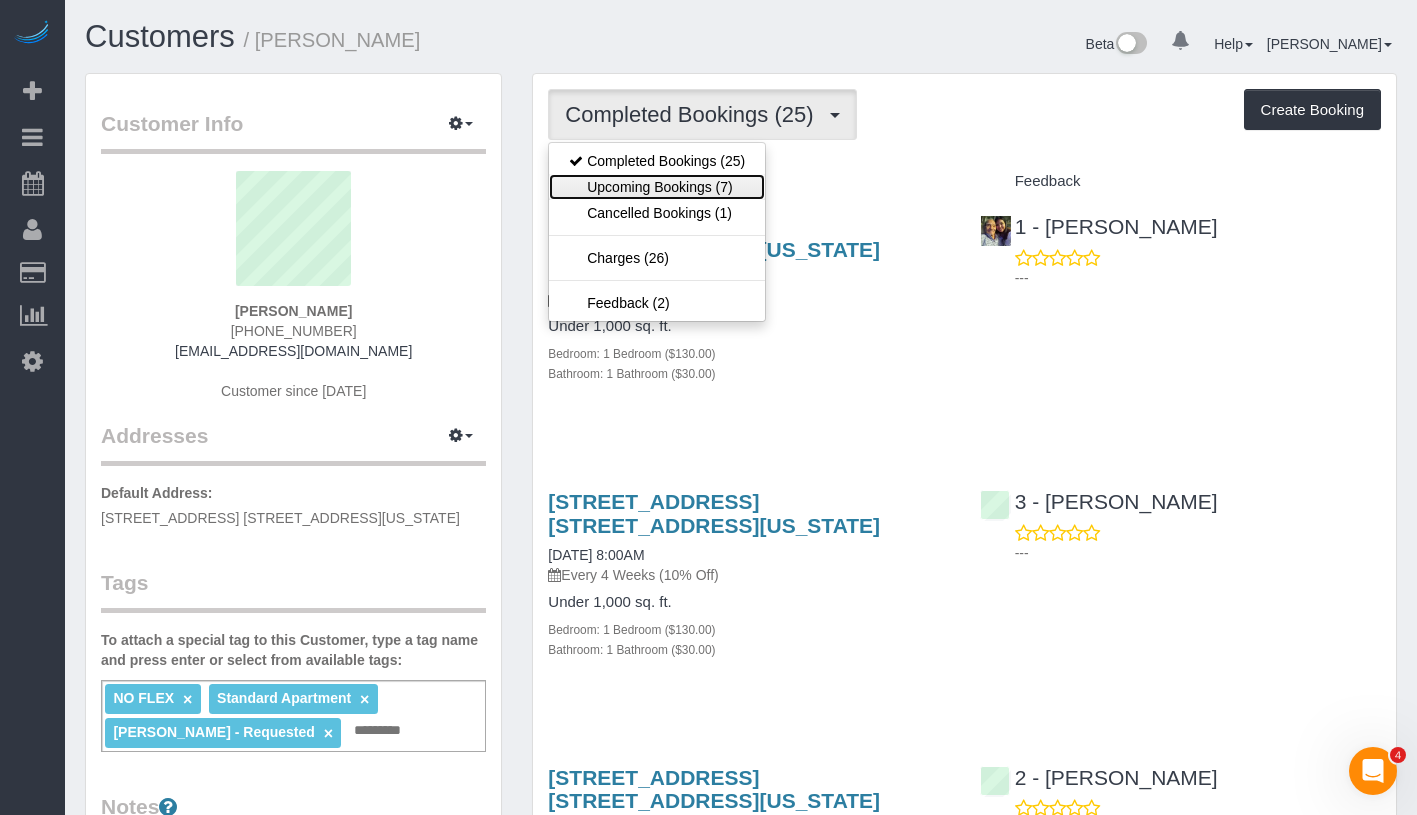 click on "Upcoming Bookings (7)" at bounding box center (657, 187) 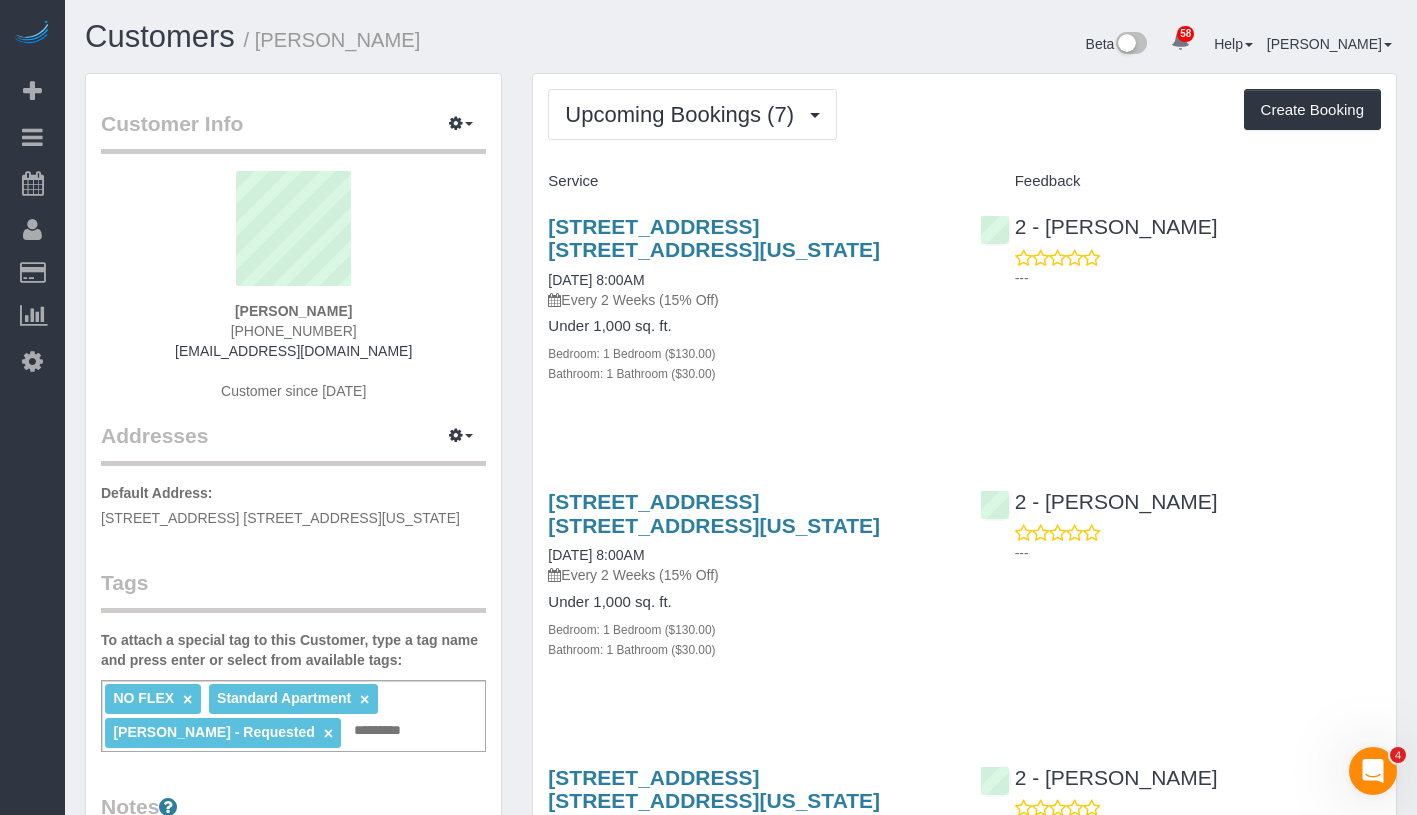 drag, startPoint x: 244, startPoint y: 307, endPoint x: 404, endPoint y: 310, distance: 160.02812 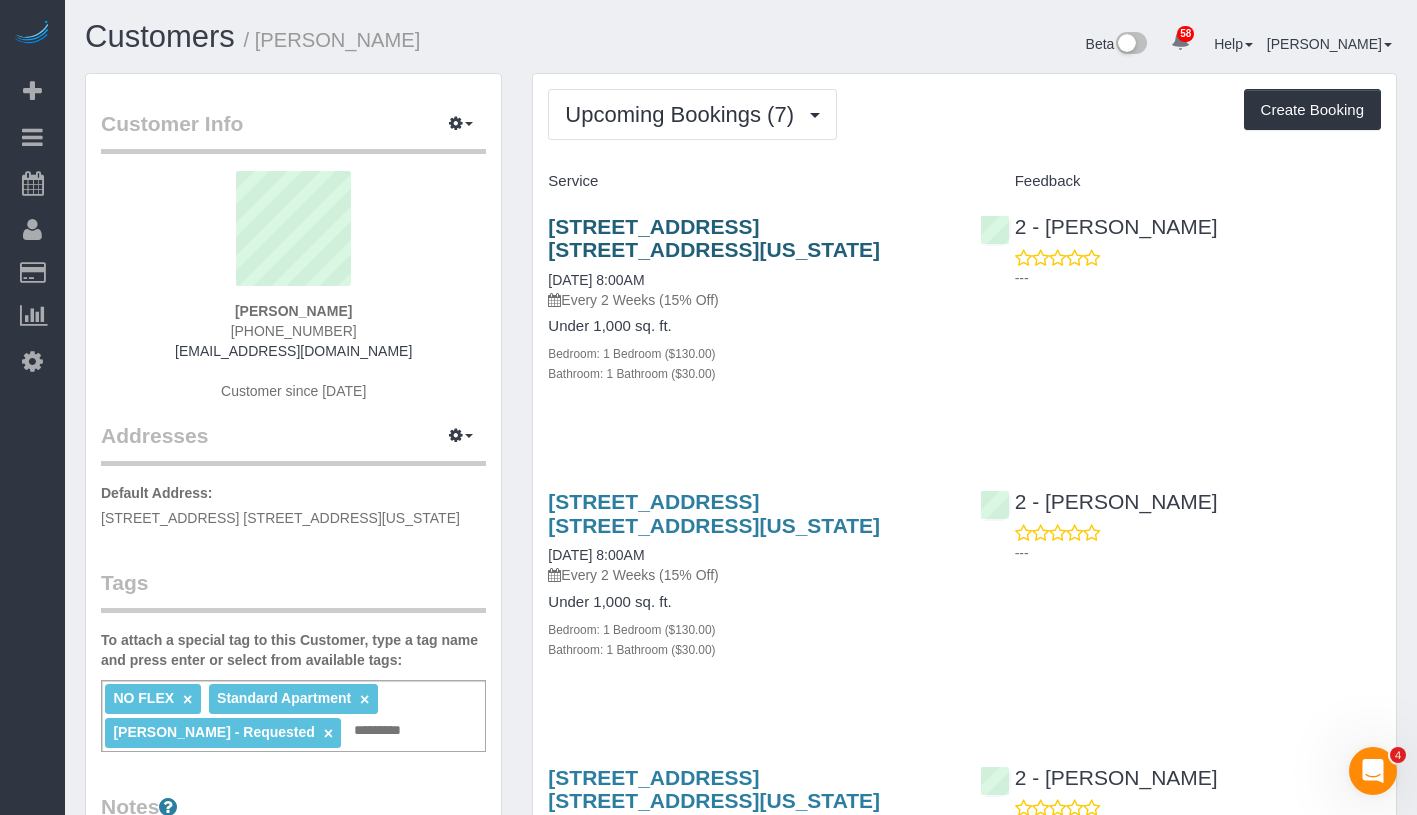 copy on "07/08/2025 8:00AM" 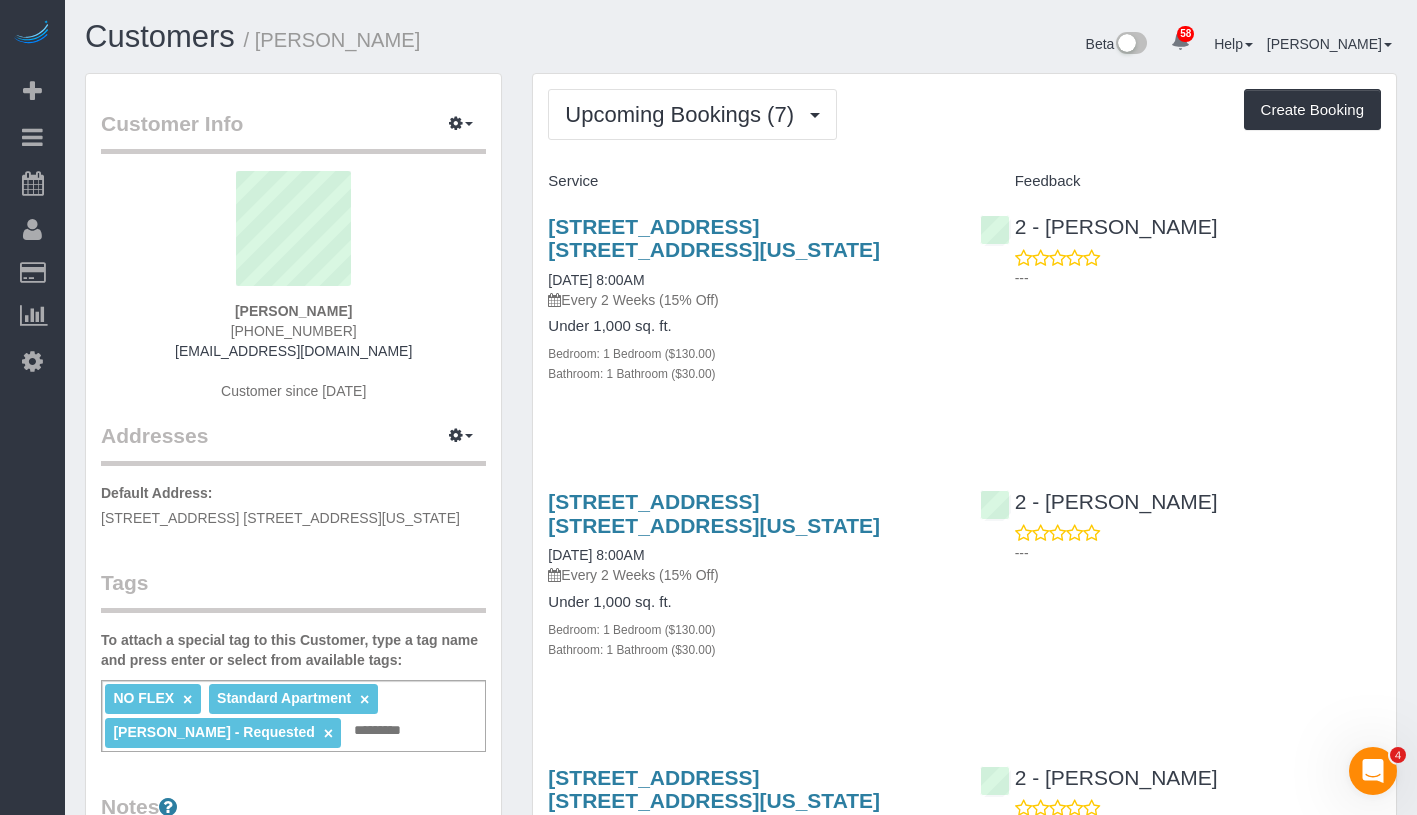 click at bounding box center [383, 731] 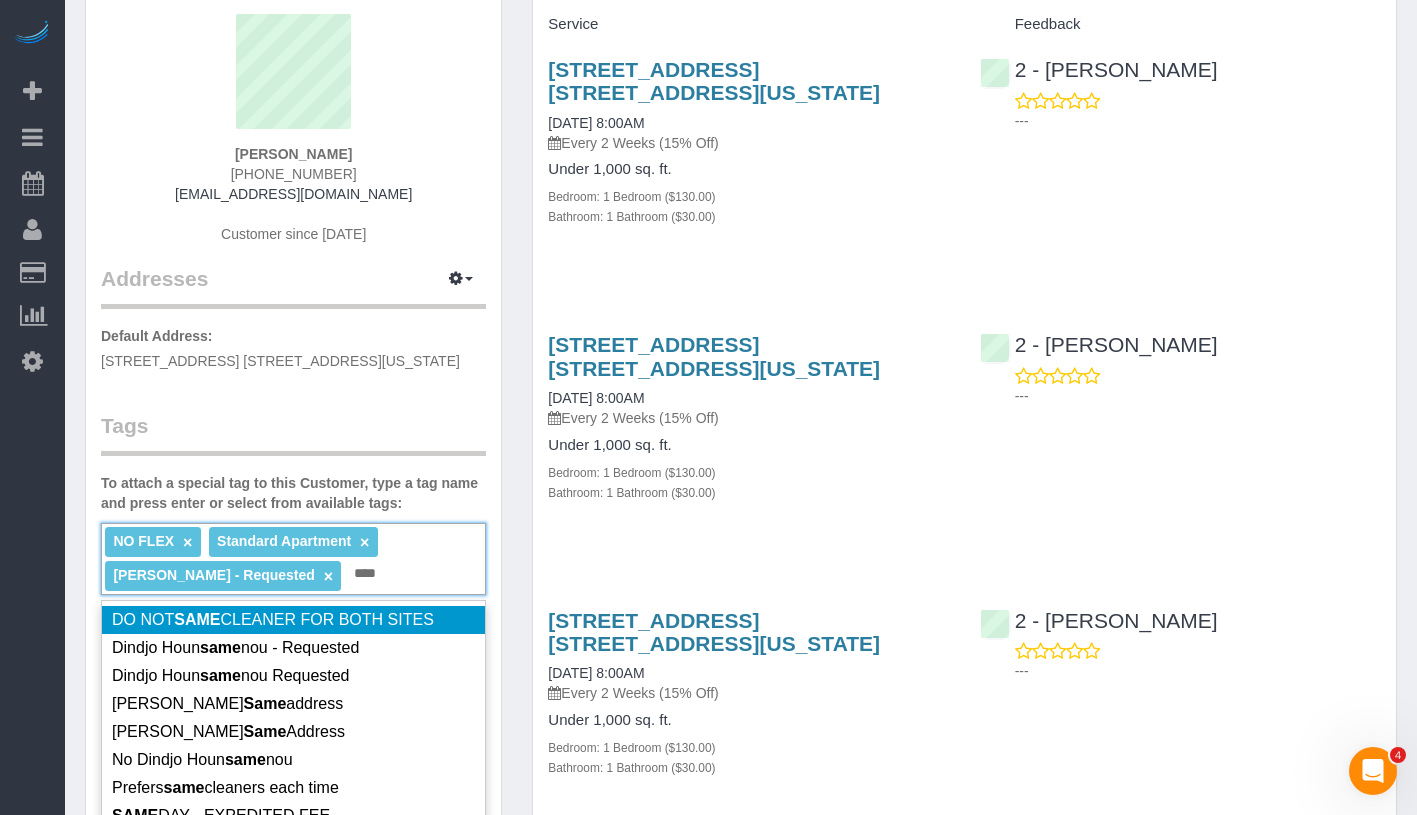 scroll, scrollTop: 178, scrollLeft: 0, axis: vertical 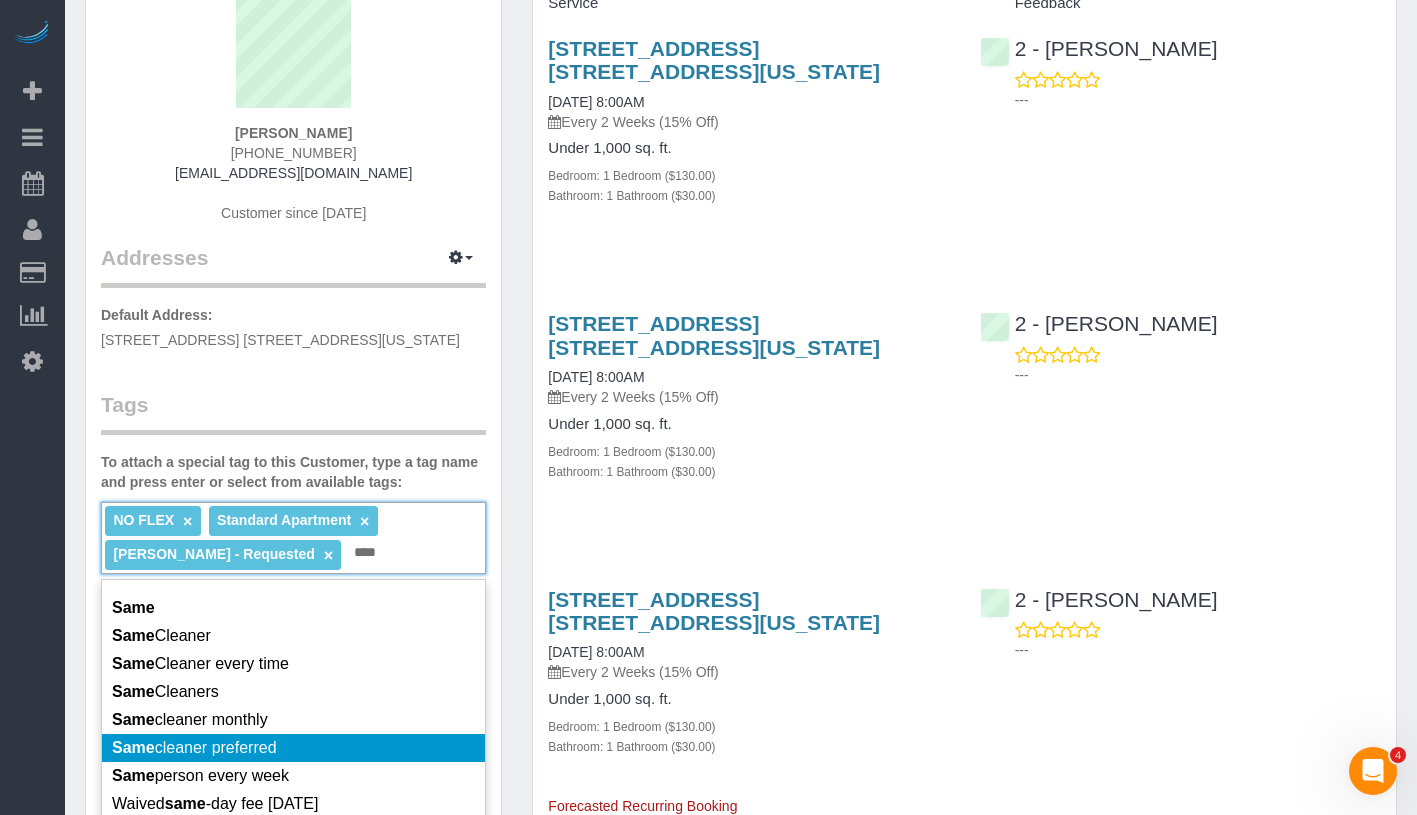 type on "****" 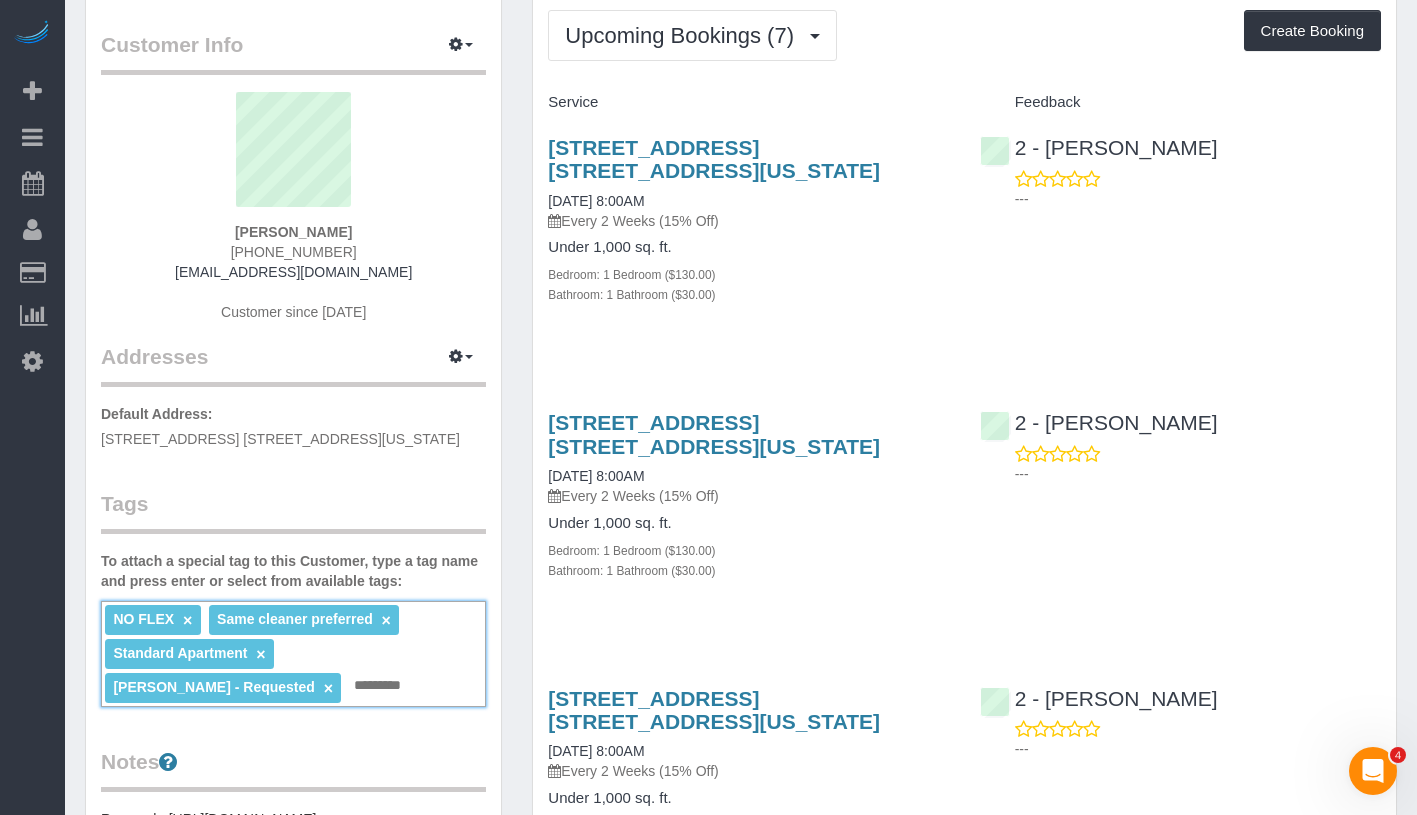 scroll, scrollTop: 0, scrollLeft: 0, axis: both 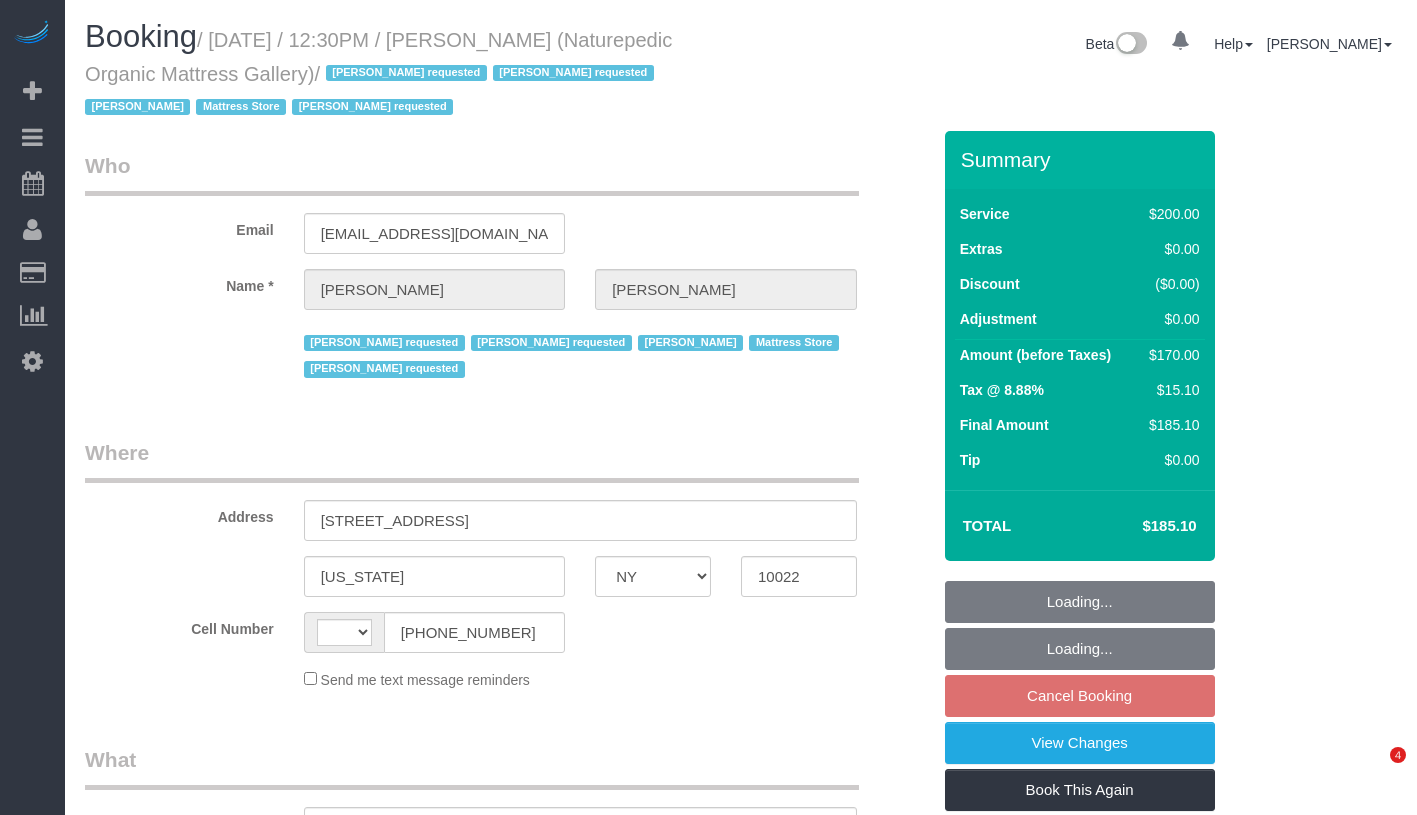 select on "NY" 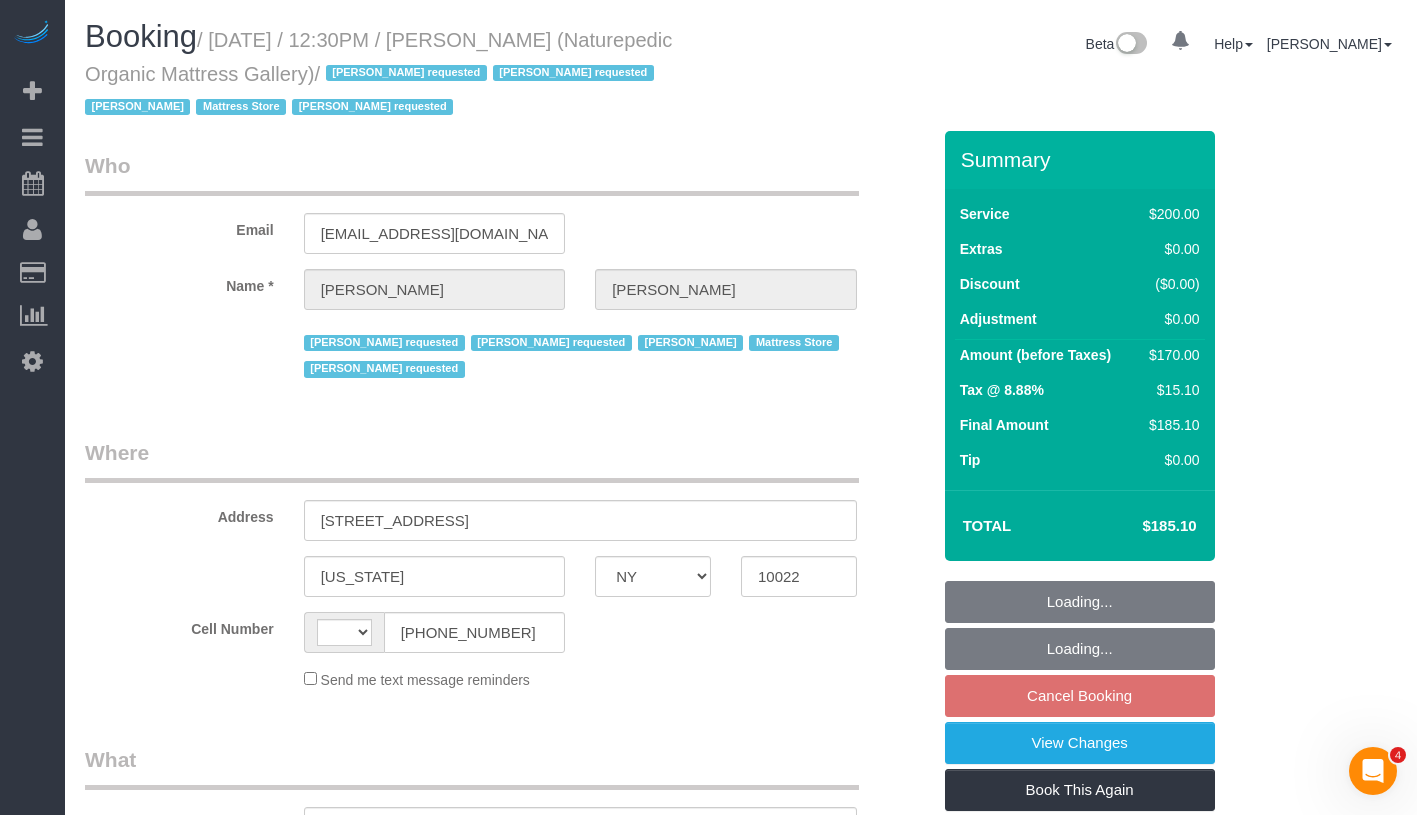 scroll, scrollTop: 0, scrollLeft: 0, axis: both 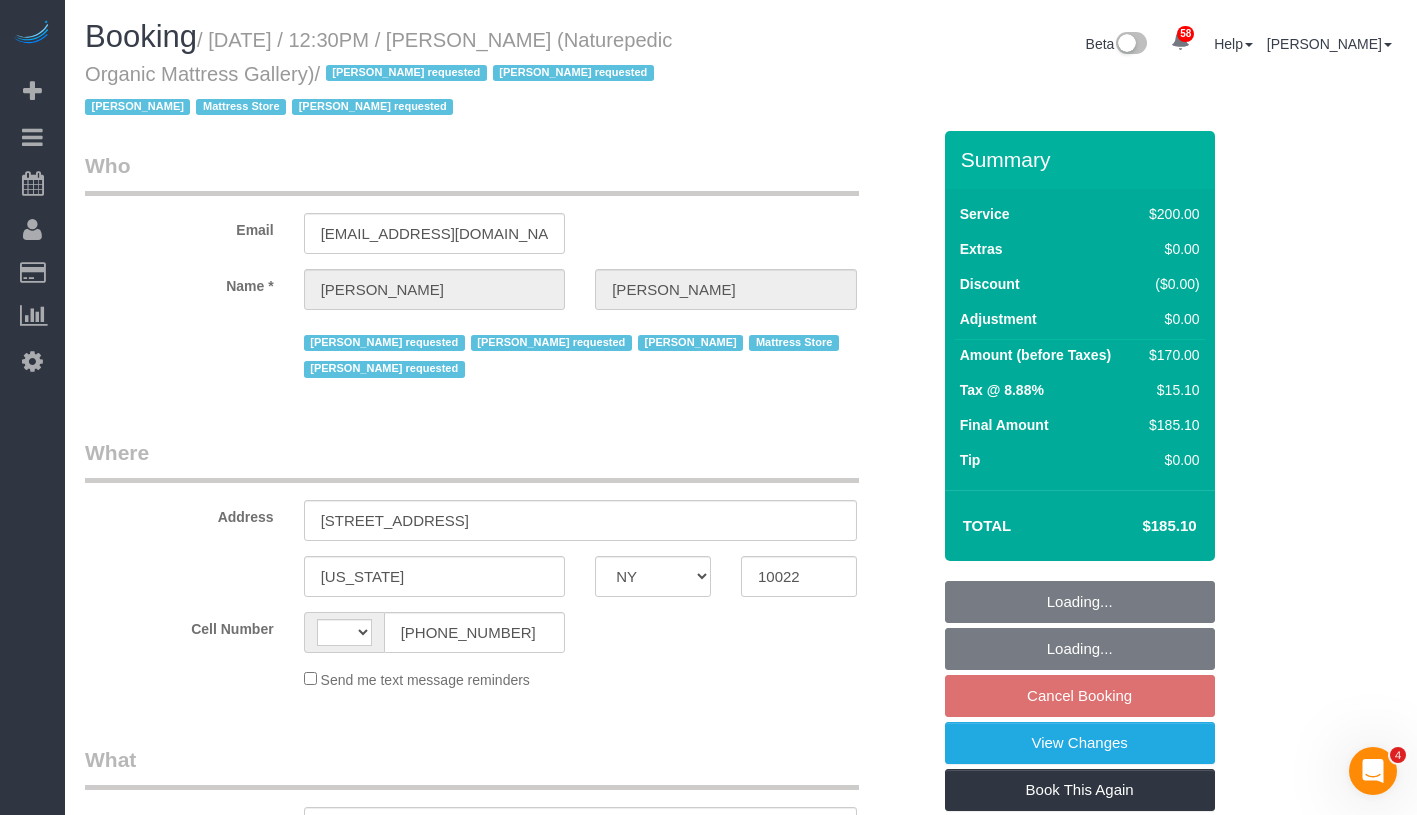 select on "string:[GEOGRAPHIC_DATA]" 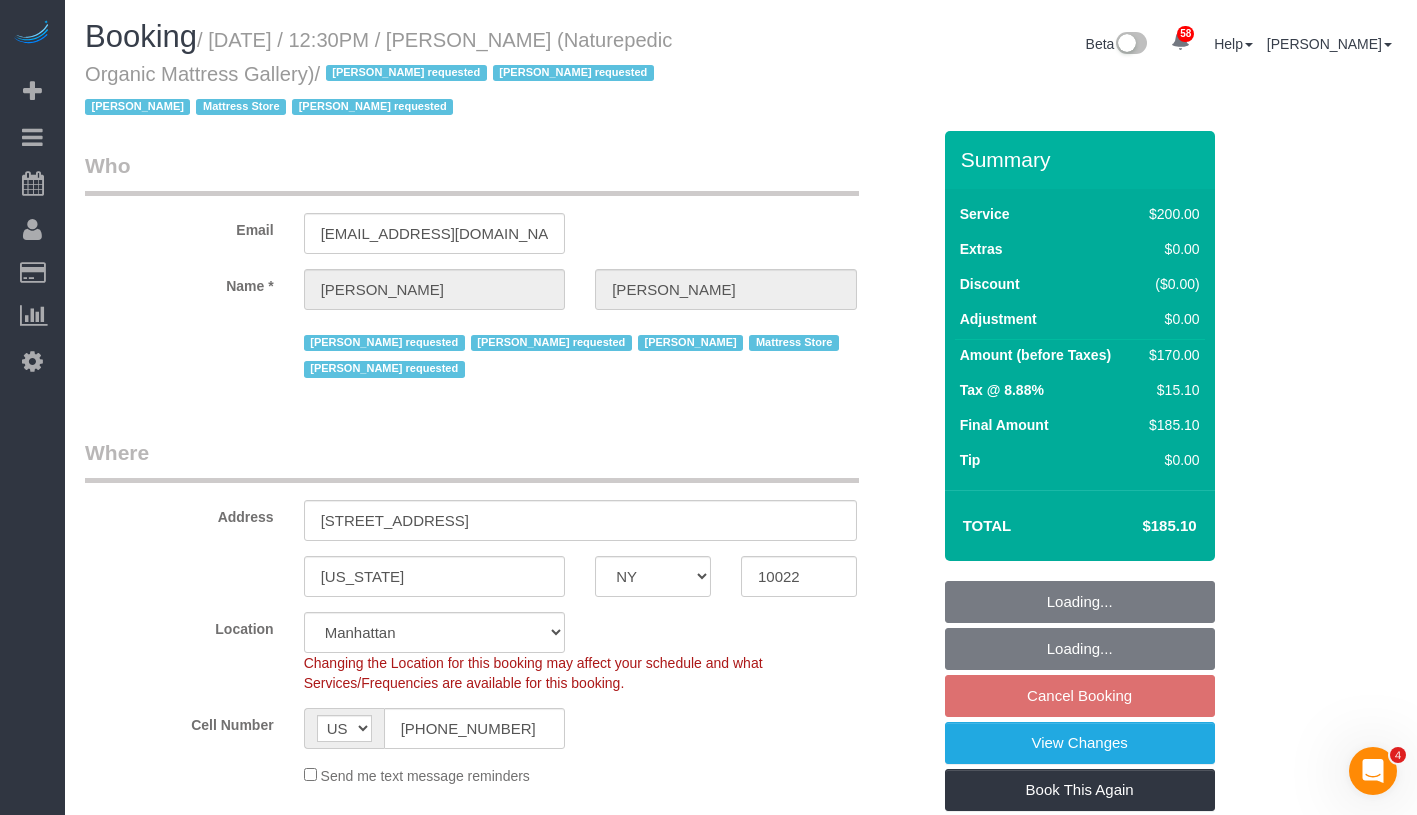 select on "object:1101" 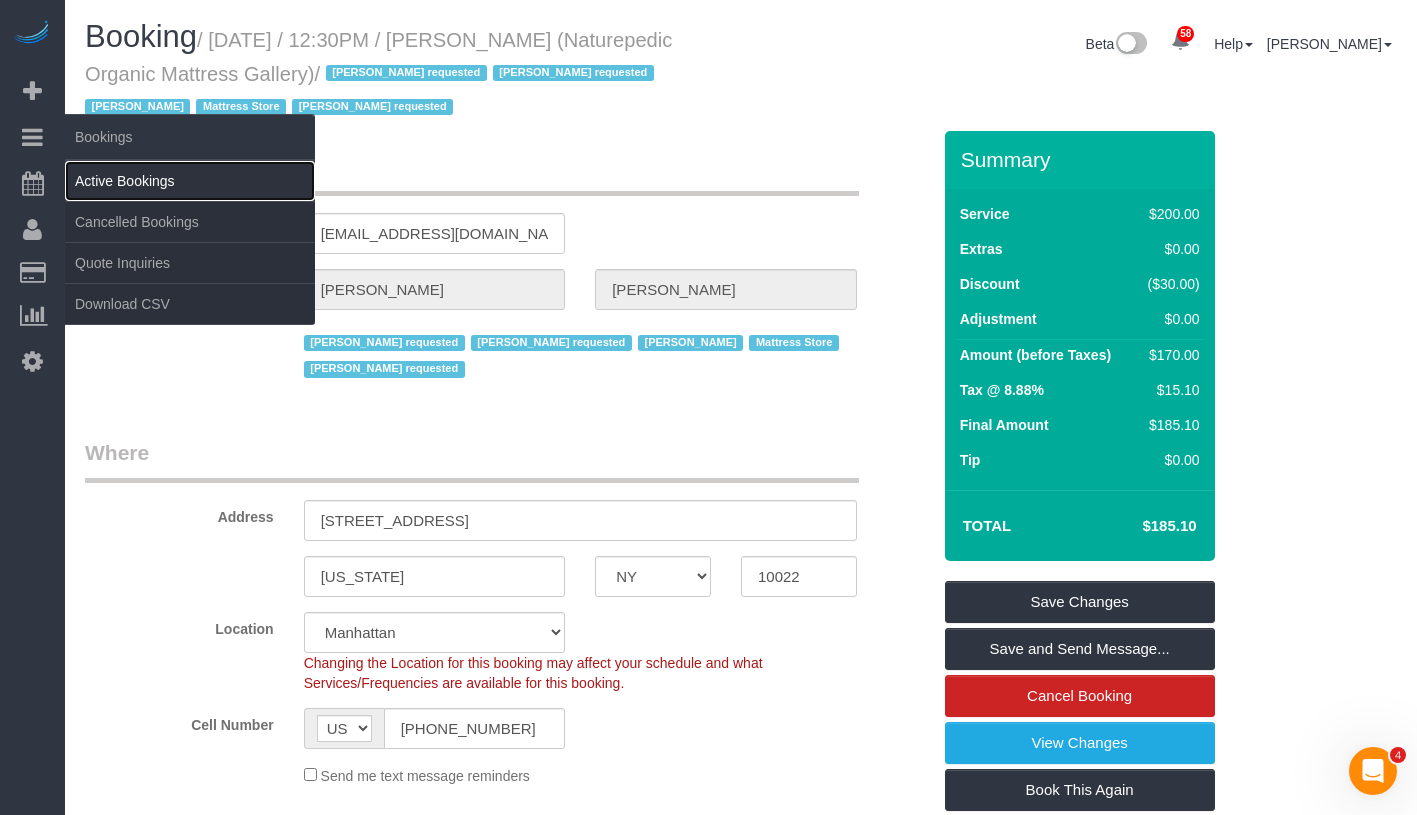 click on "Active Bookings" at bounding box center (190, 181) 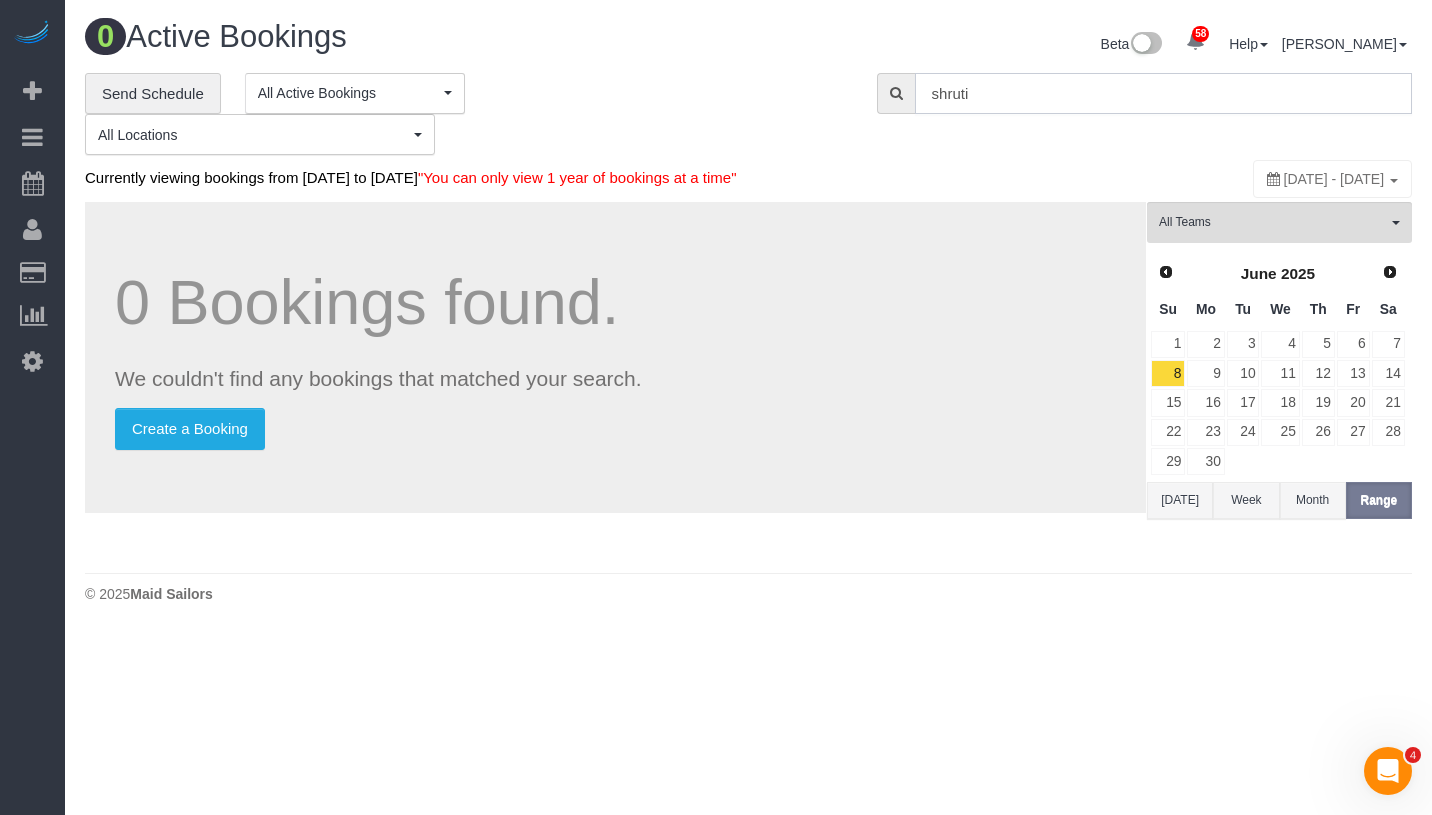 click on "shruti" at bounding box center (1163, 93) 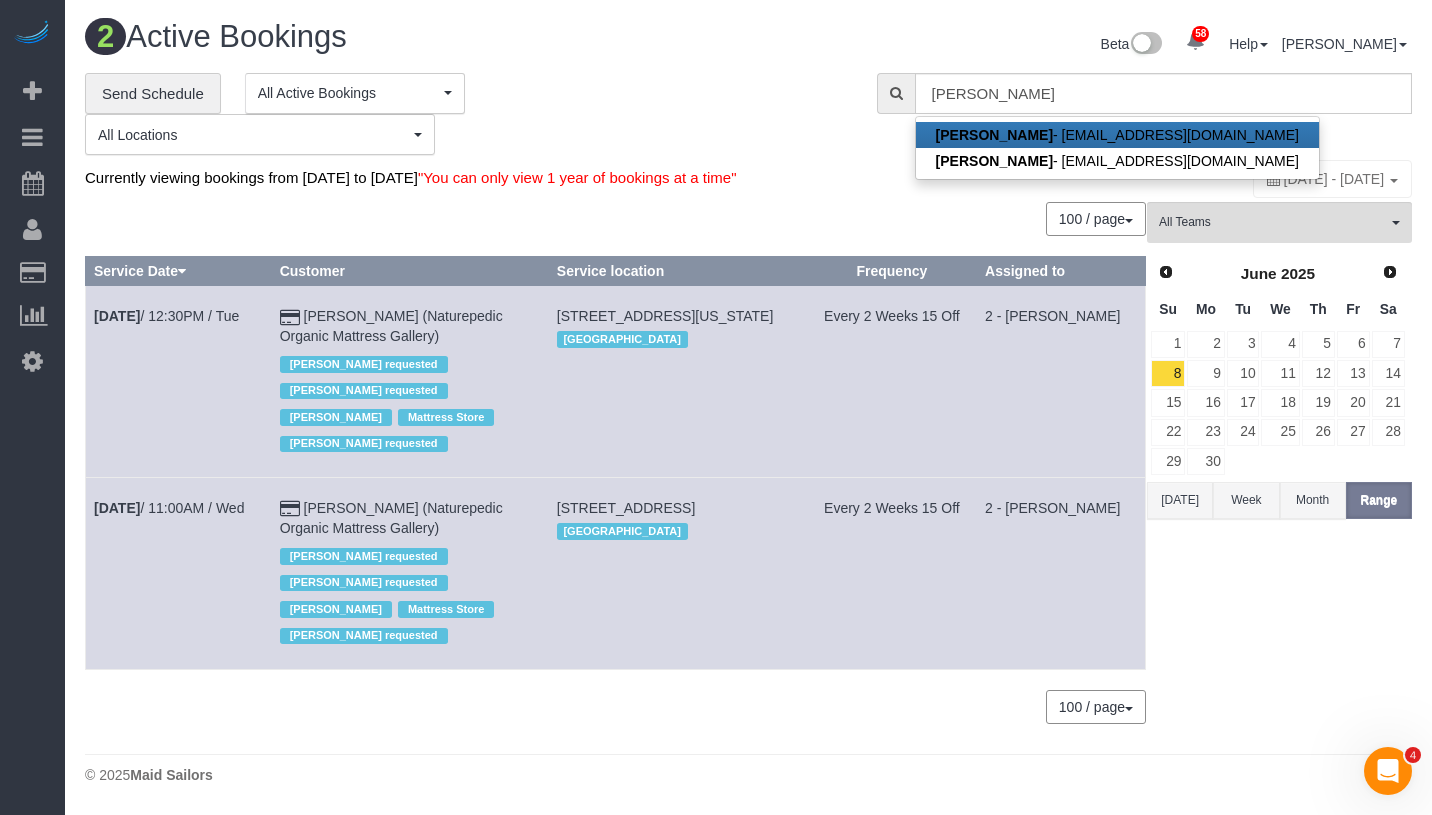 click on "[PERSON_NAME]  - [EMAIL_ADDRESS][DOMAIN_NAME]" at bounding box center [1117, 135] 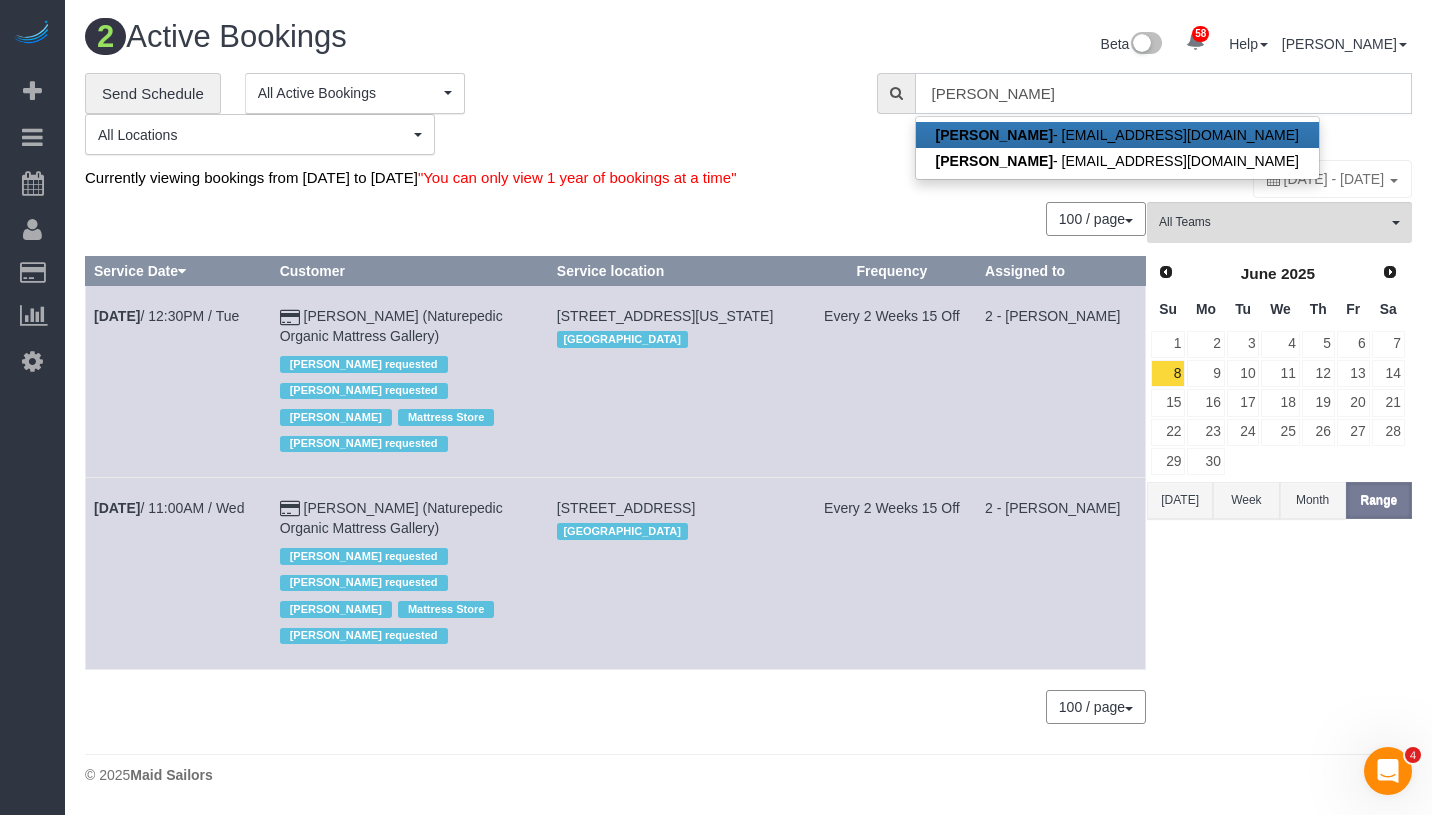 type on "[EMAIL_ADDRESS][DOMAIN_NAME]" 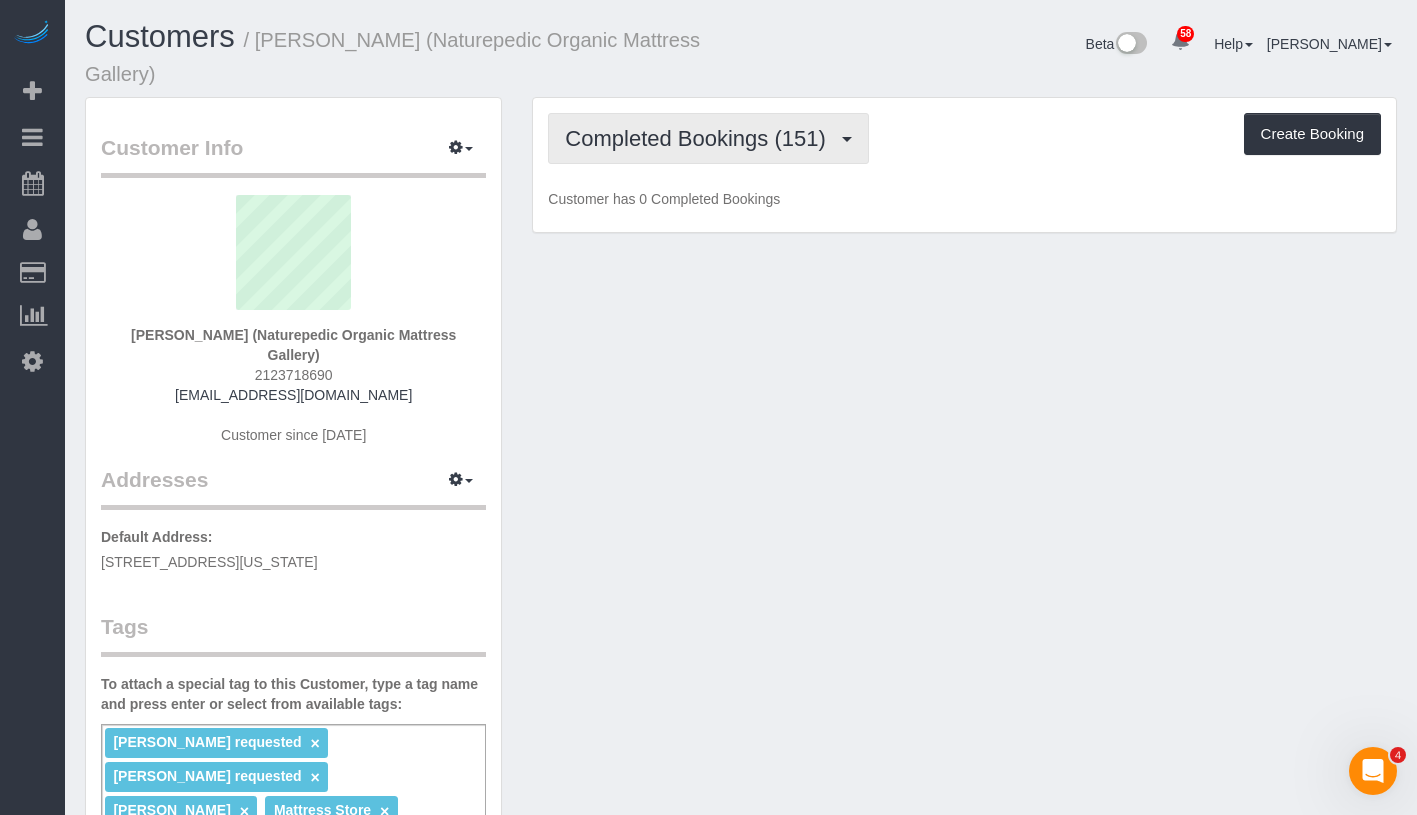 click on "Completed Bookings (151)" at bounding box center (700, 138) 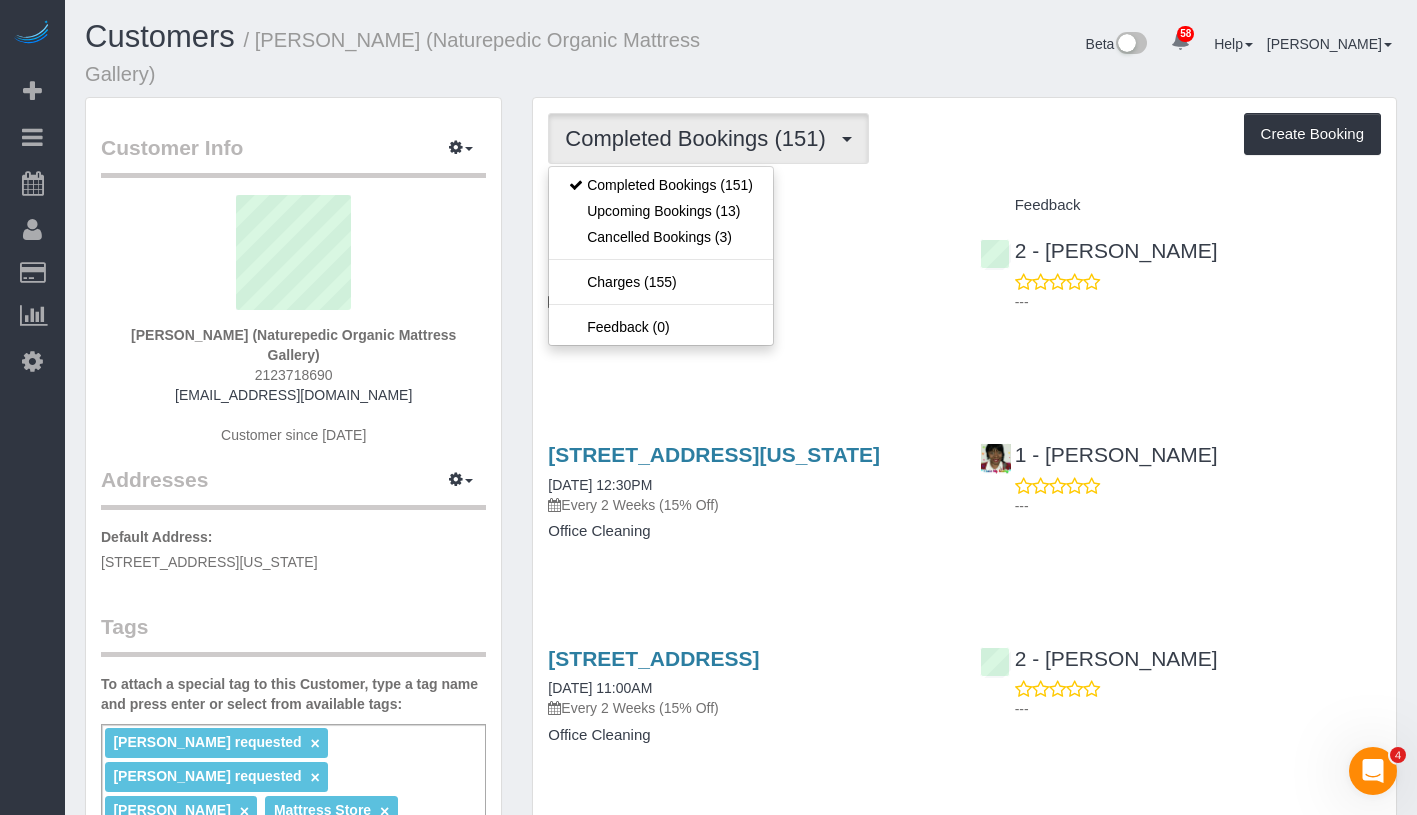 click on "Completed Bookings (151)
Completed Bookings (151)
Upcoming Bookings (13)
Cancelled Bookings (3)
Charges (155)
Feedback (0)
Create Booking" at bounding box center (964, 138) 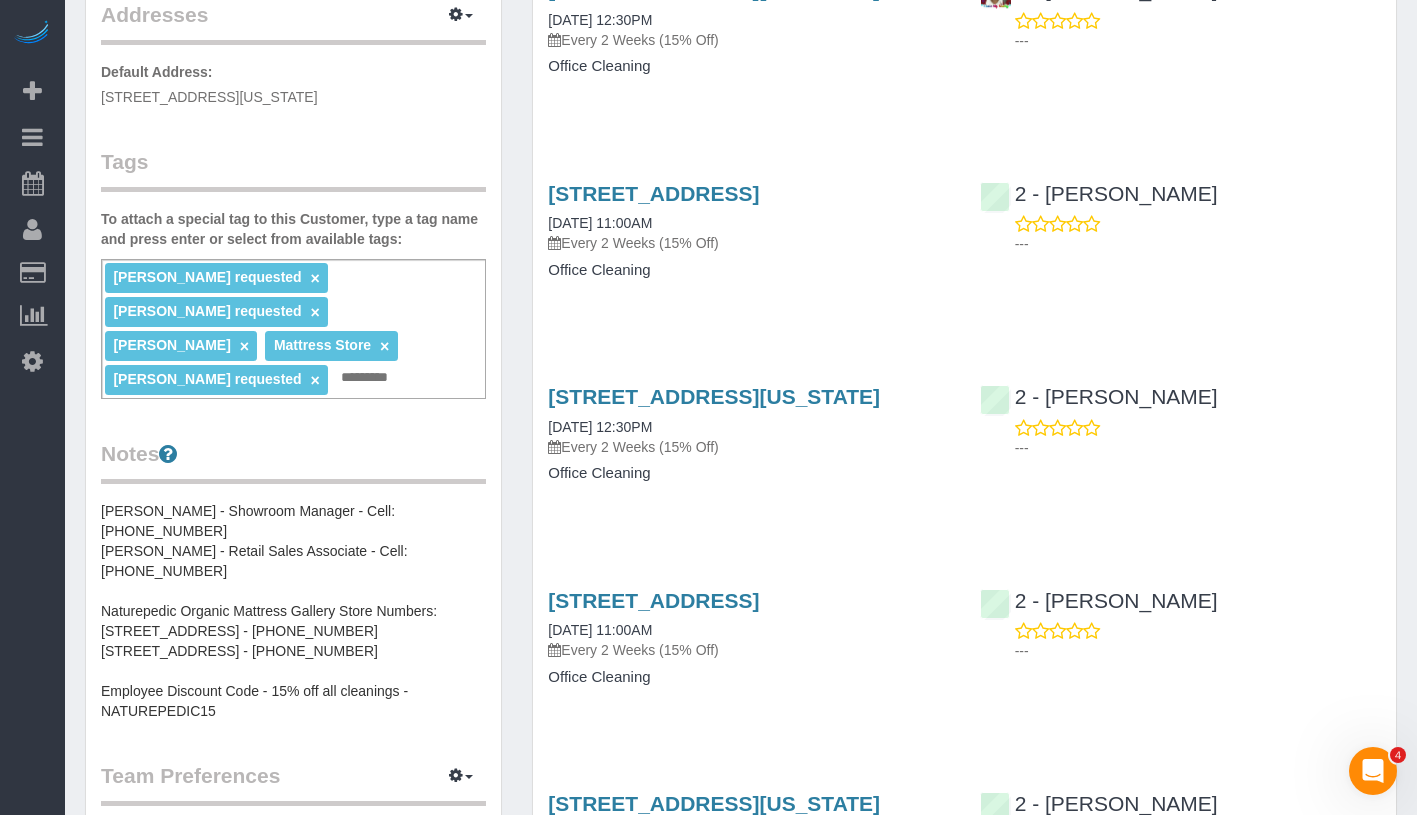 scroll, scrollTop: 0, scrollLeft: 0, axis: both 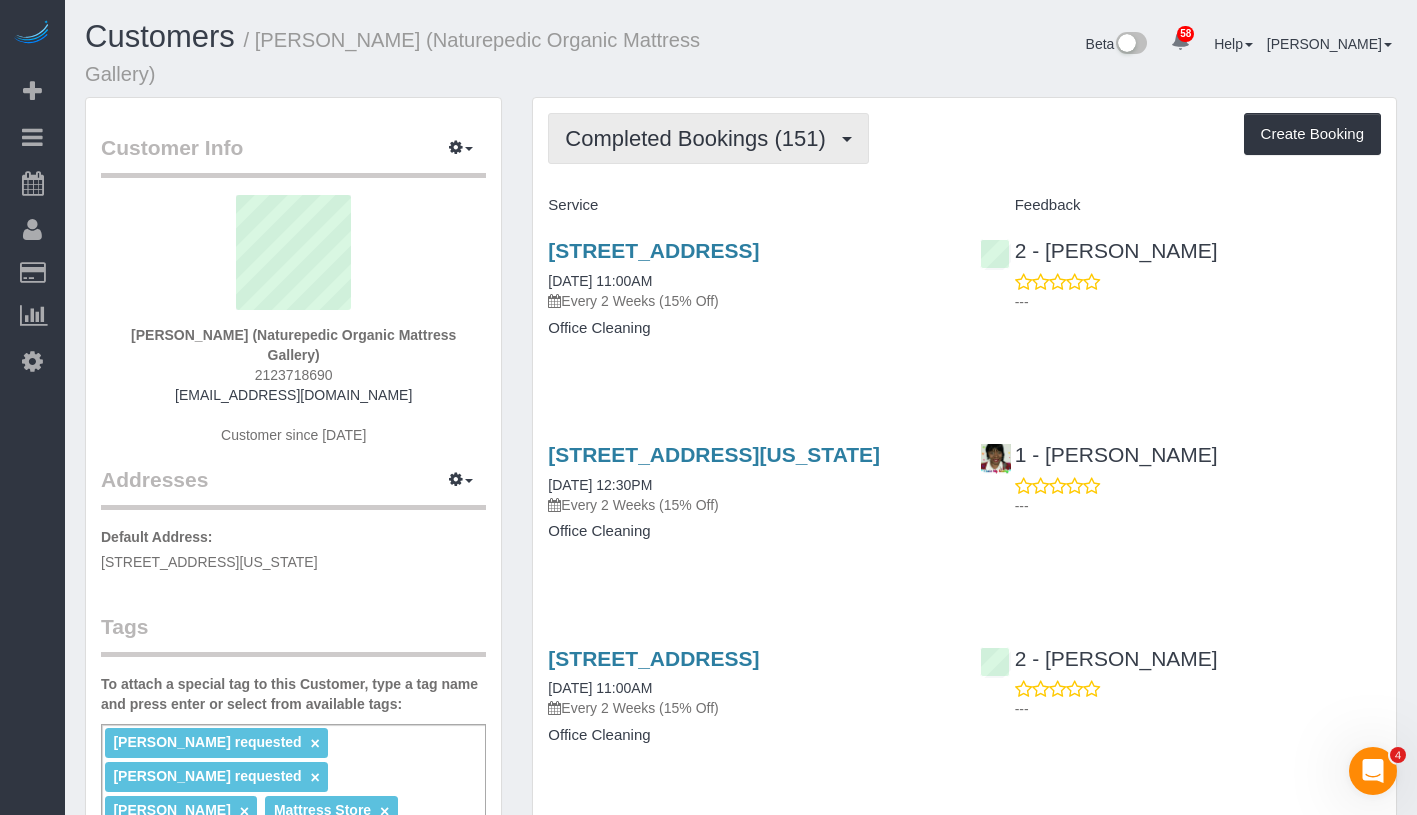 click on "Completed Bookings (151)" at bounding box center [708, 138] 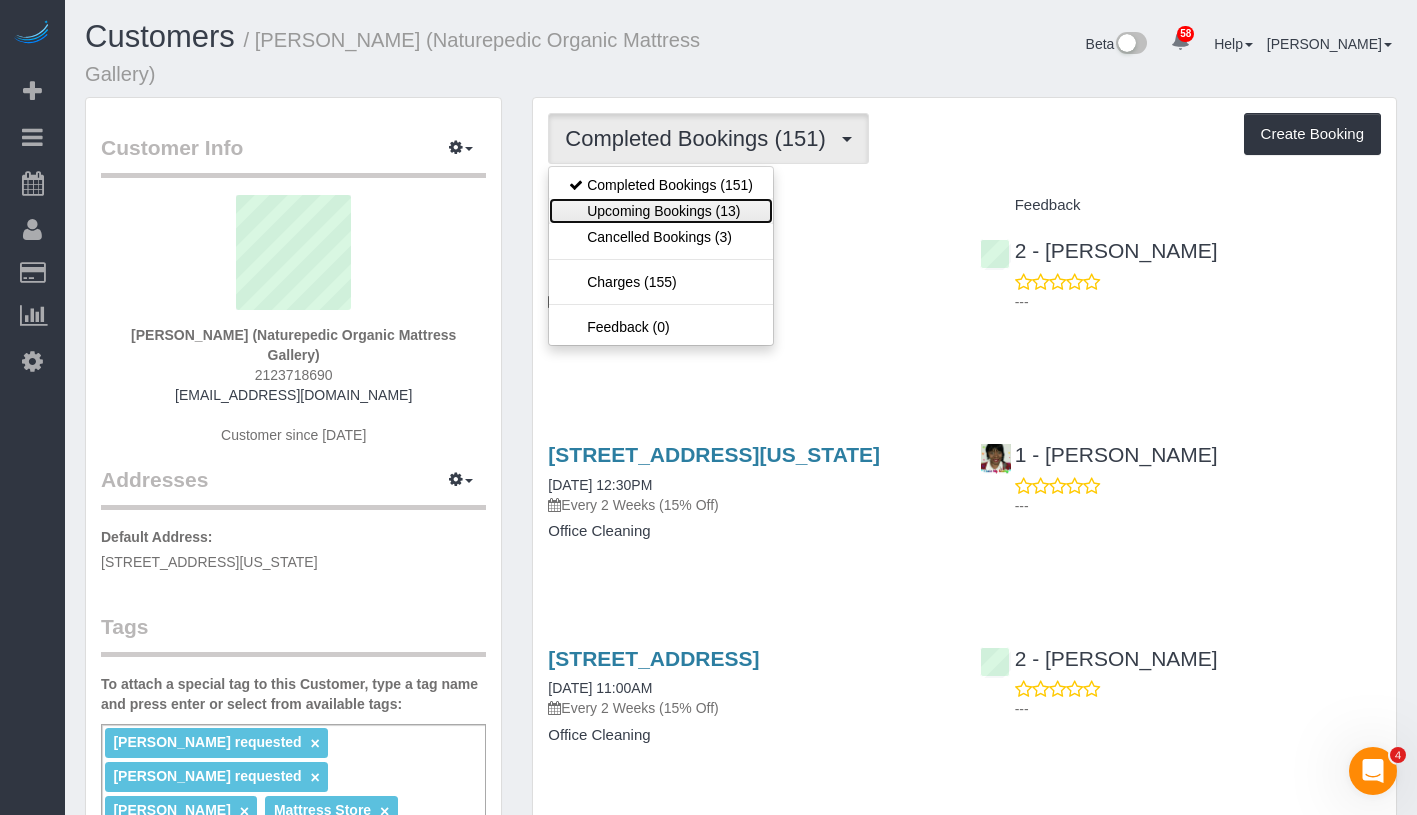 click on "Upcoming Bookings (13)" at bounding box center [661, 211] 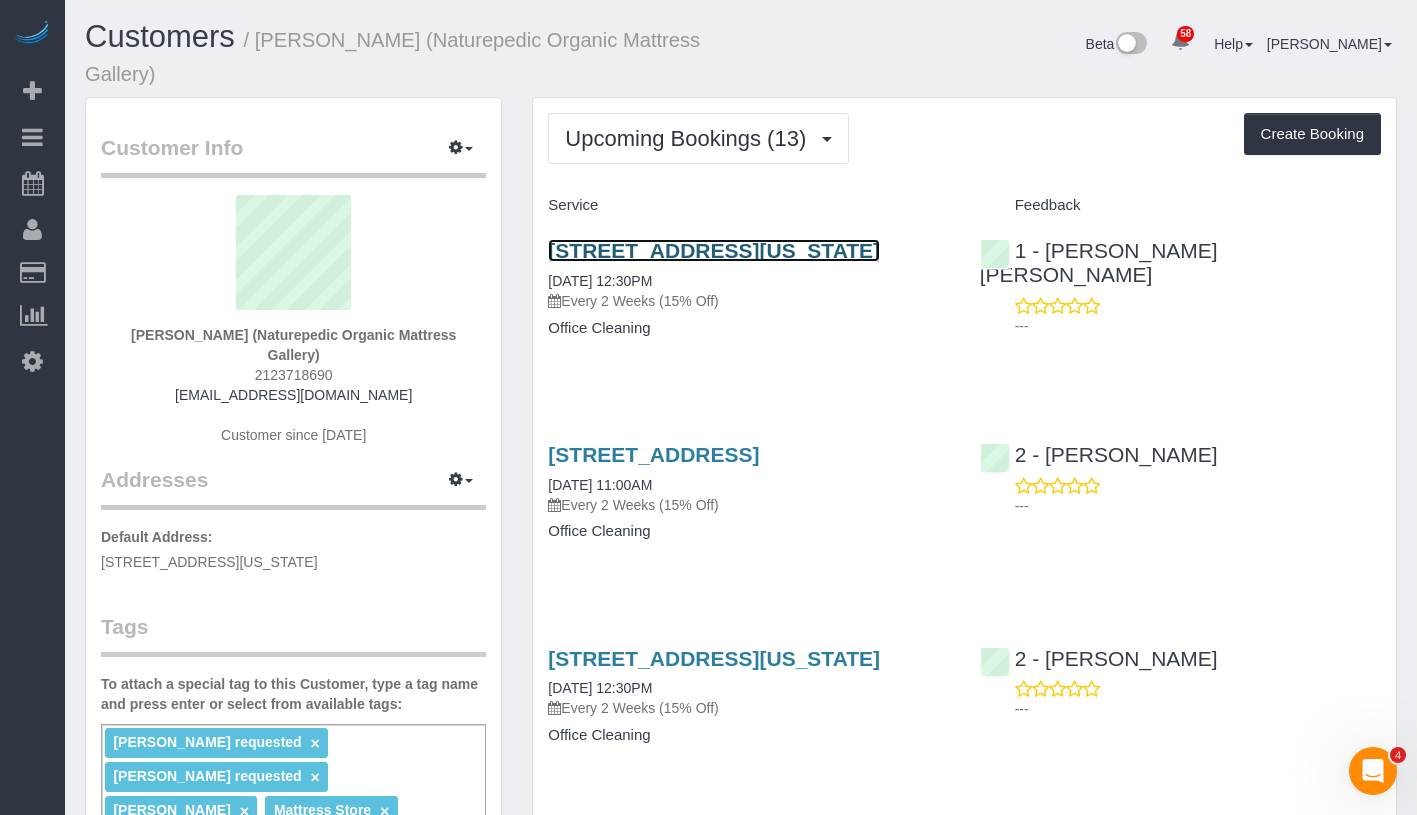 click on "[STREET_ADDRESS][US_STATE]" at bounding box center (714, 250) 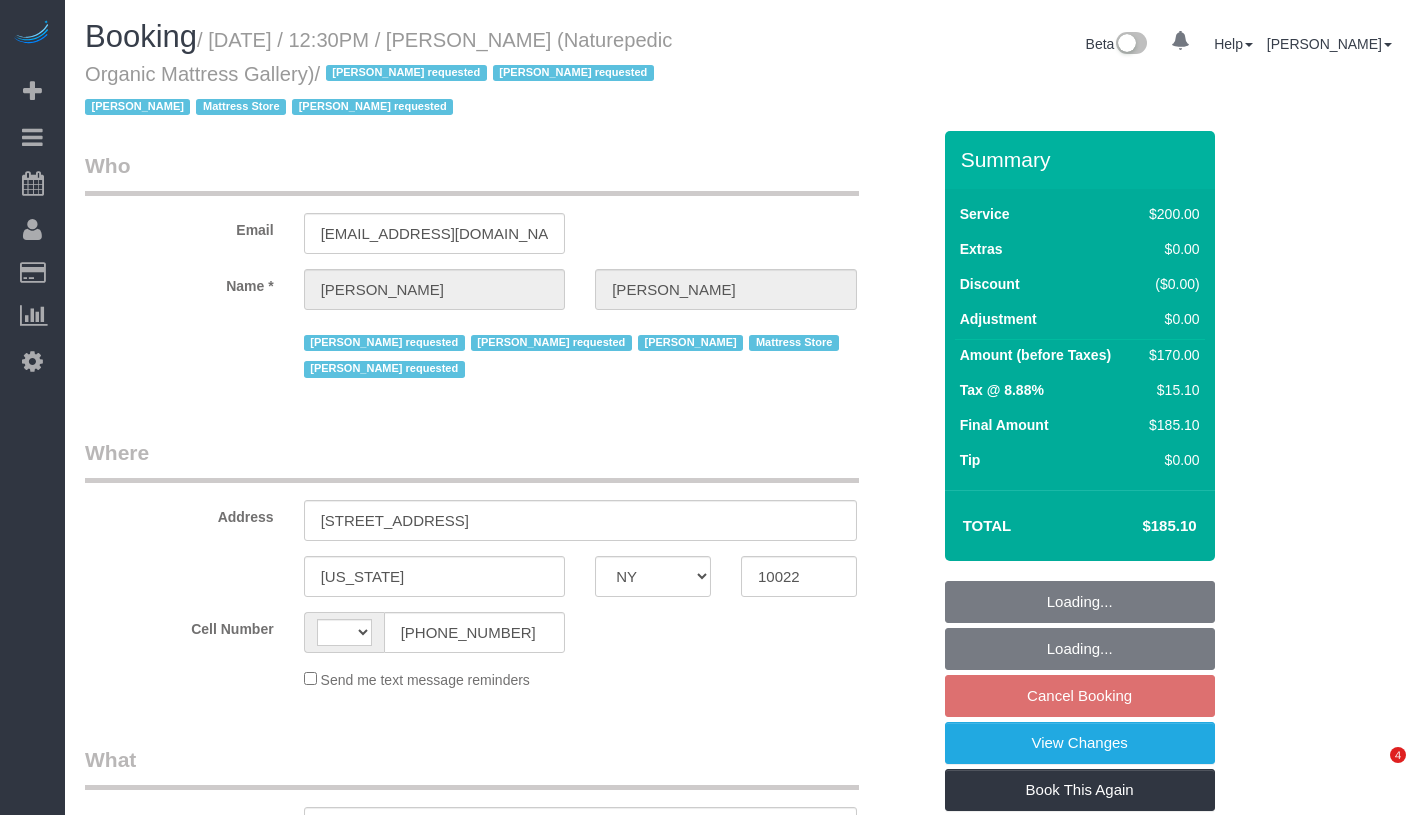 select on "NY" 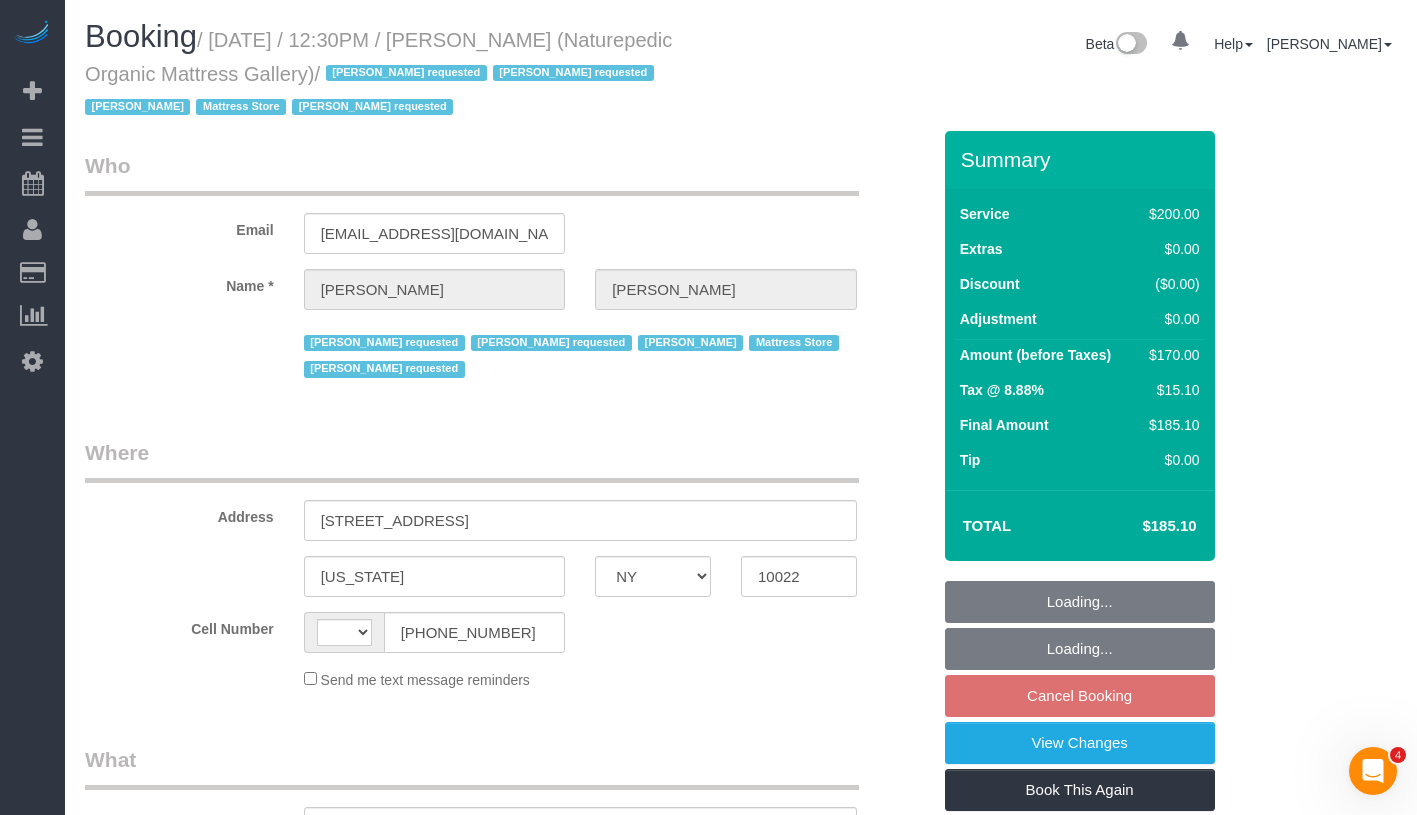 scroll, scrollTop: 0, scrollLeft: 0, axis: both 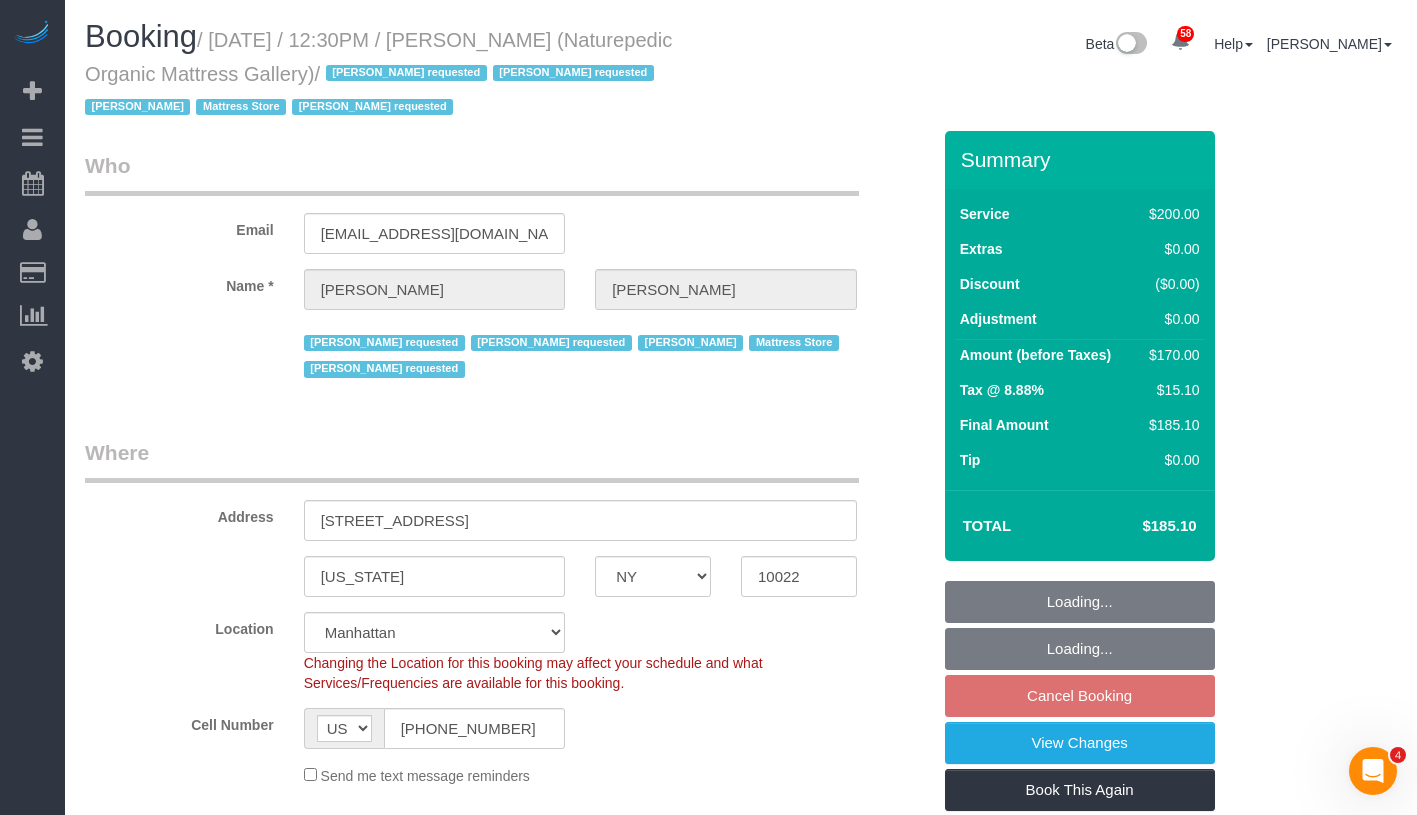 select on "object:1449" 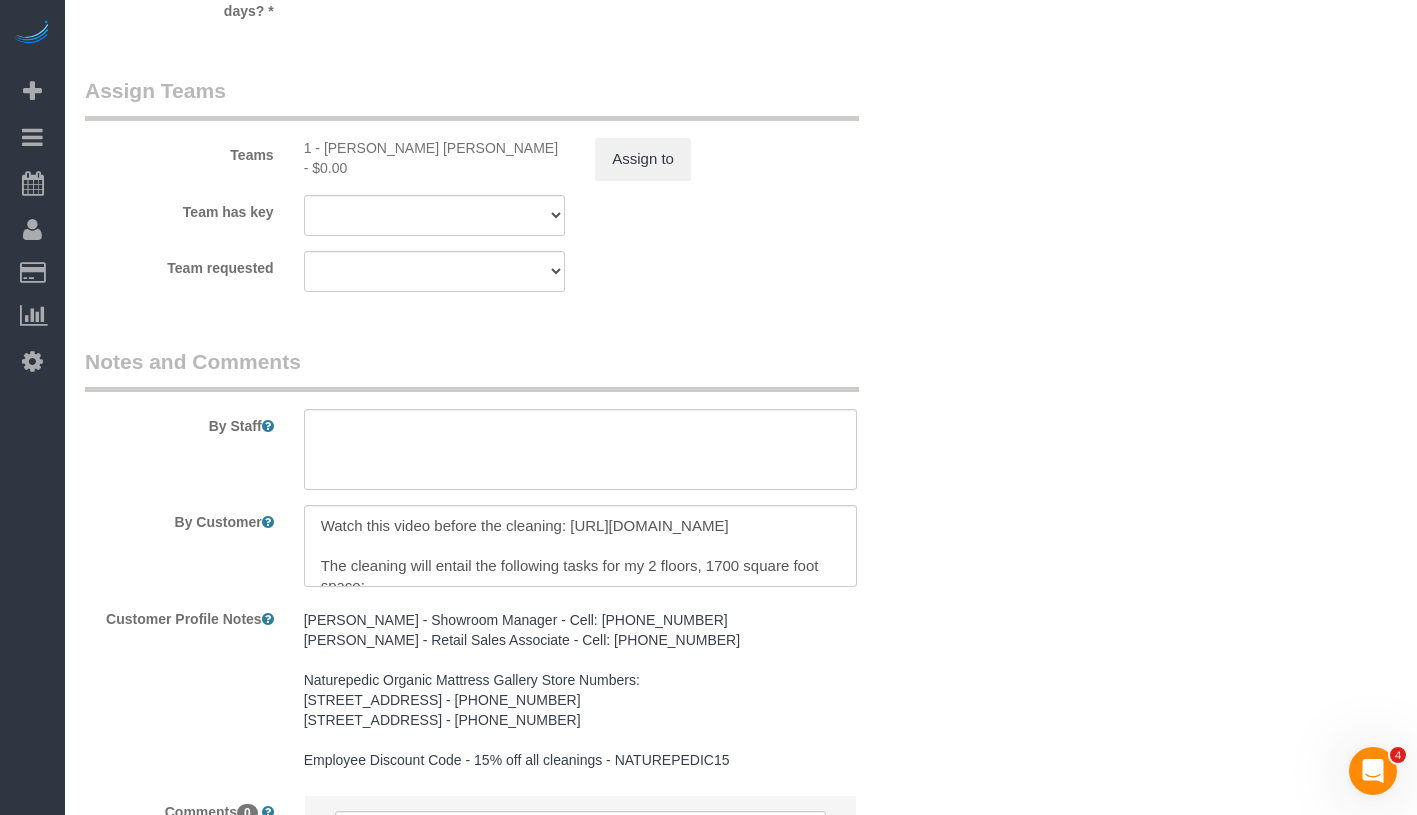 scroll, scrollTop: 2664, scrollLeft: 0, axis: vertical 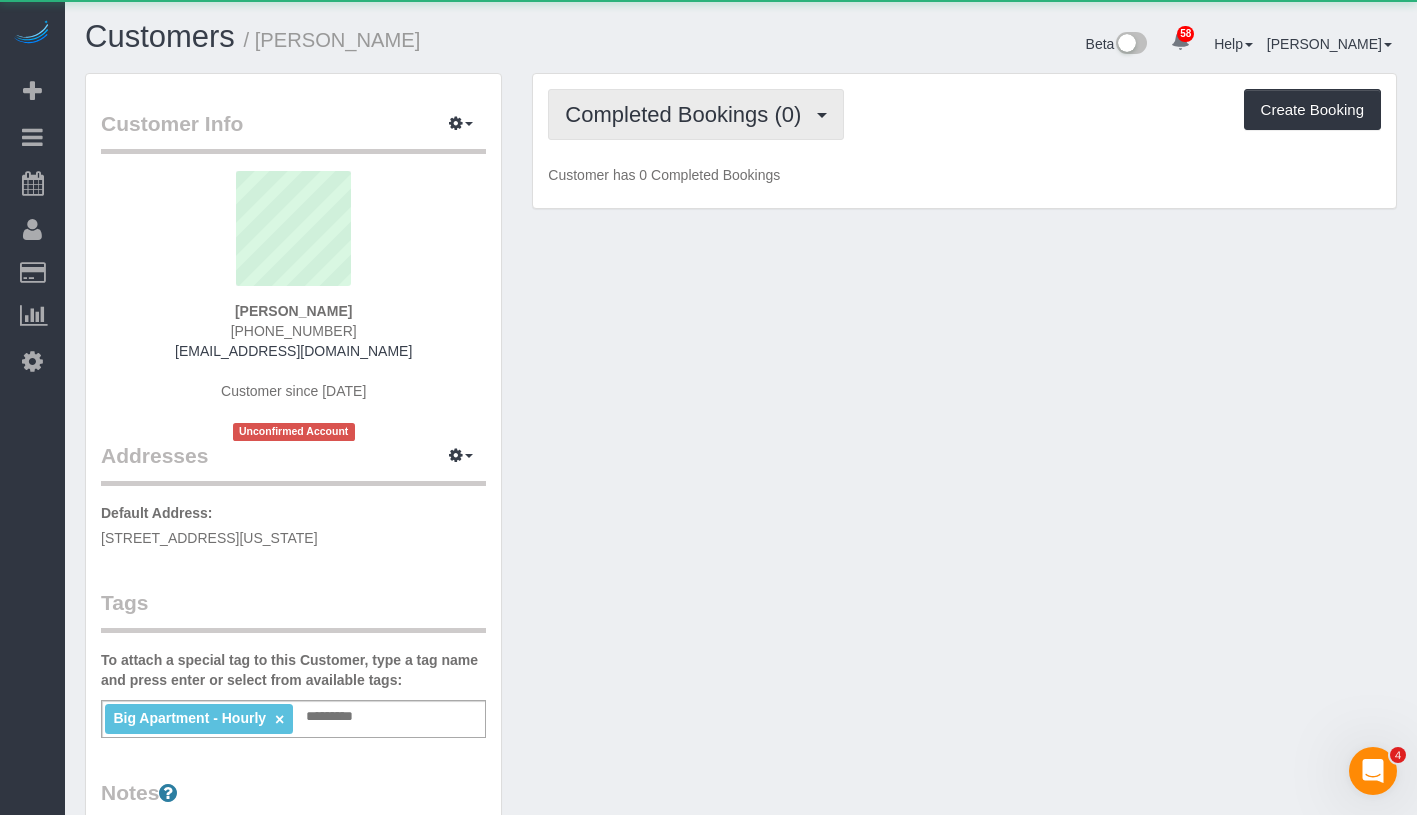 click on "Completed Bookings (0)" at bounding box center (688, 114) 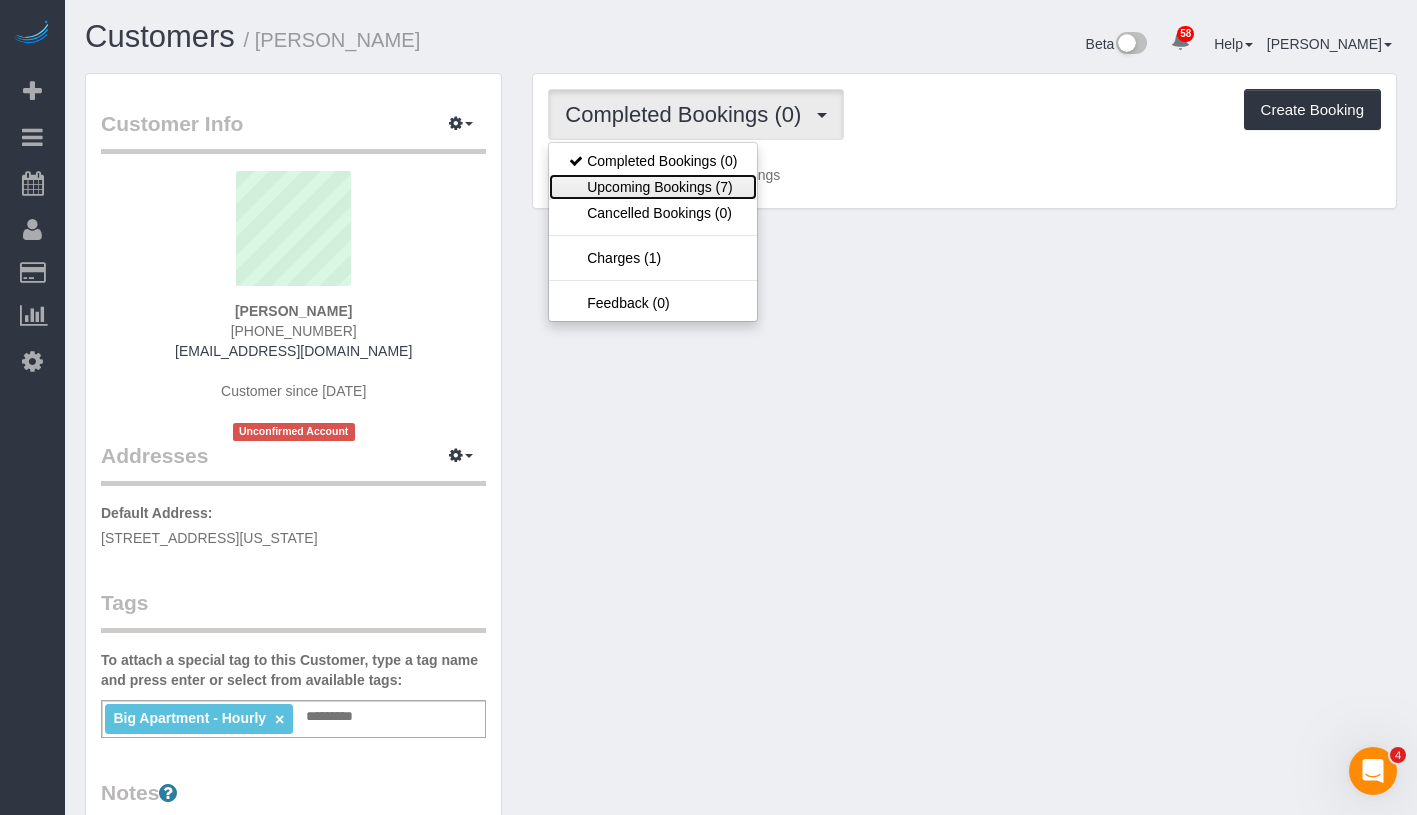 click on "Upcoming Bookings (7)" at bounding box center (653, 187) 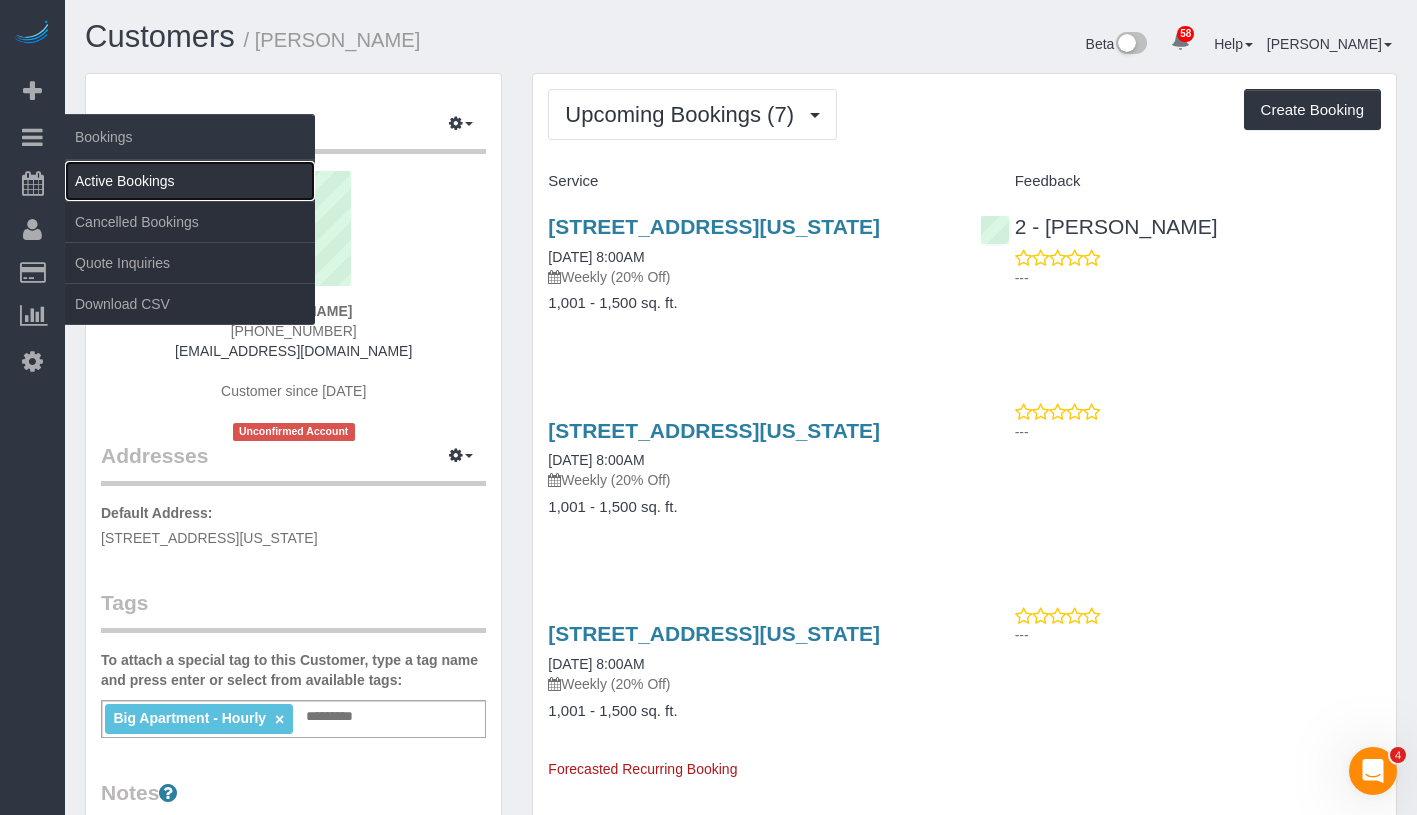 click on "Active Bookings" at bounding box center [190, 181] 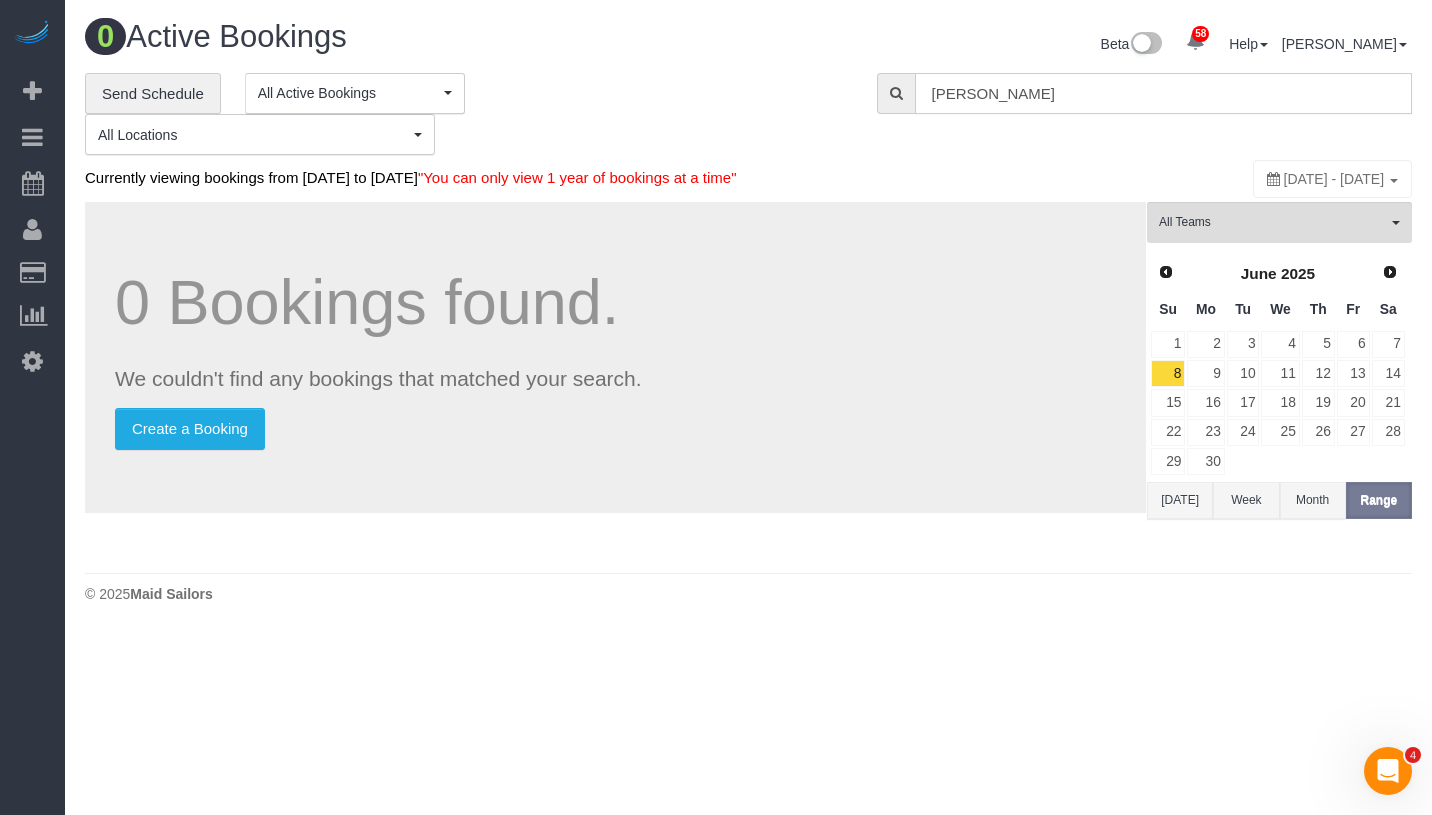 click on "[PERSON_NAME]" at bounding box center (1163, 93) 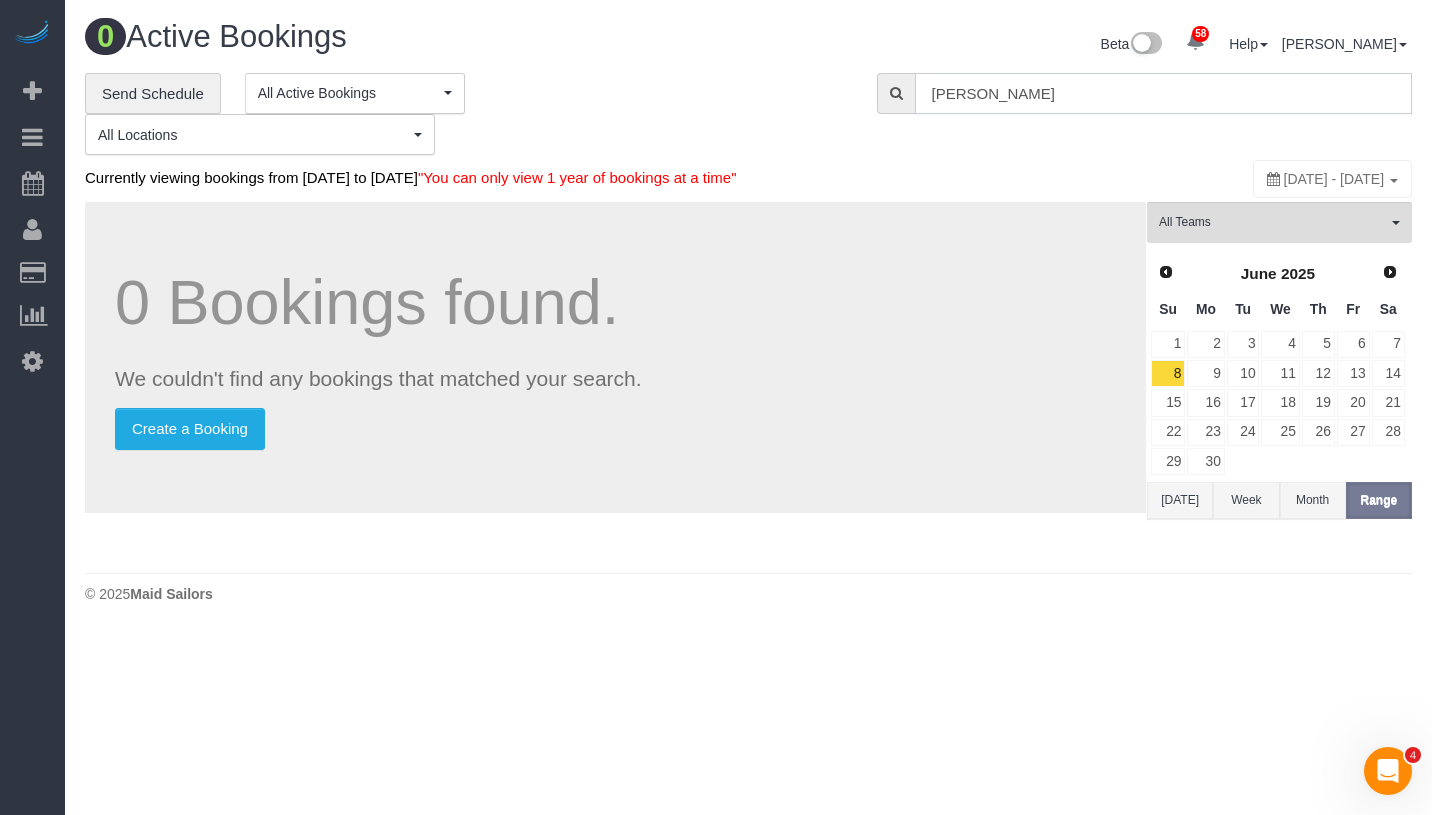 click on "kranthi" at bounding box center (1163, 93) 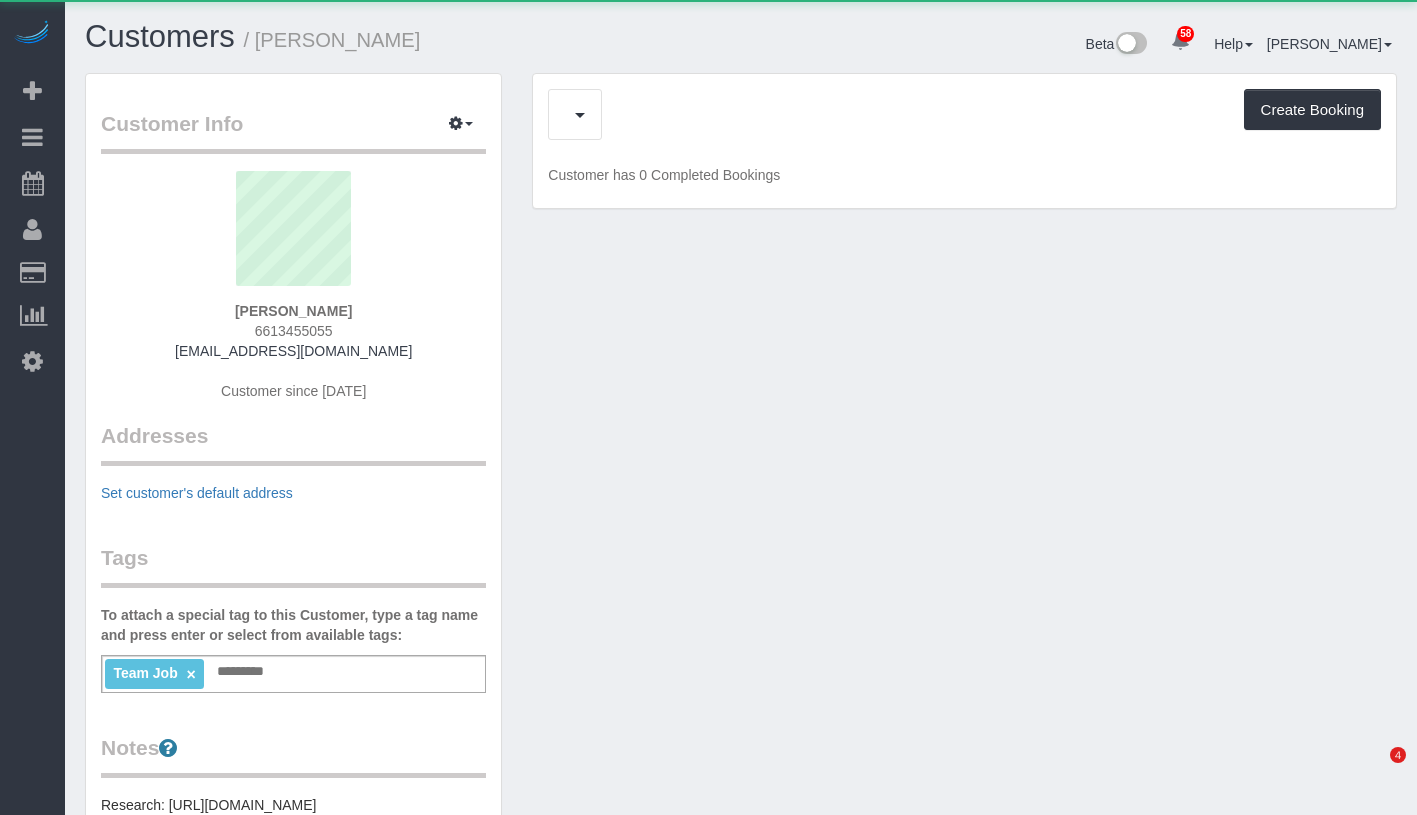 scroll, scrollTop: 0, scrollLeft: 0, axis: both 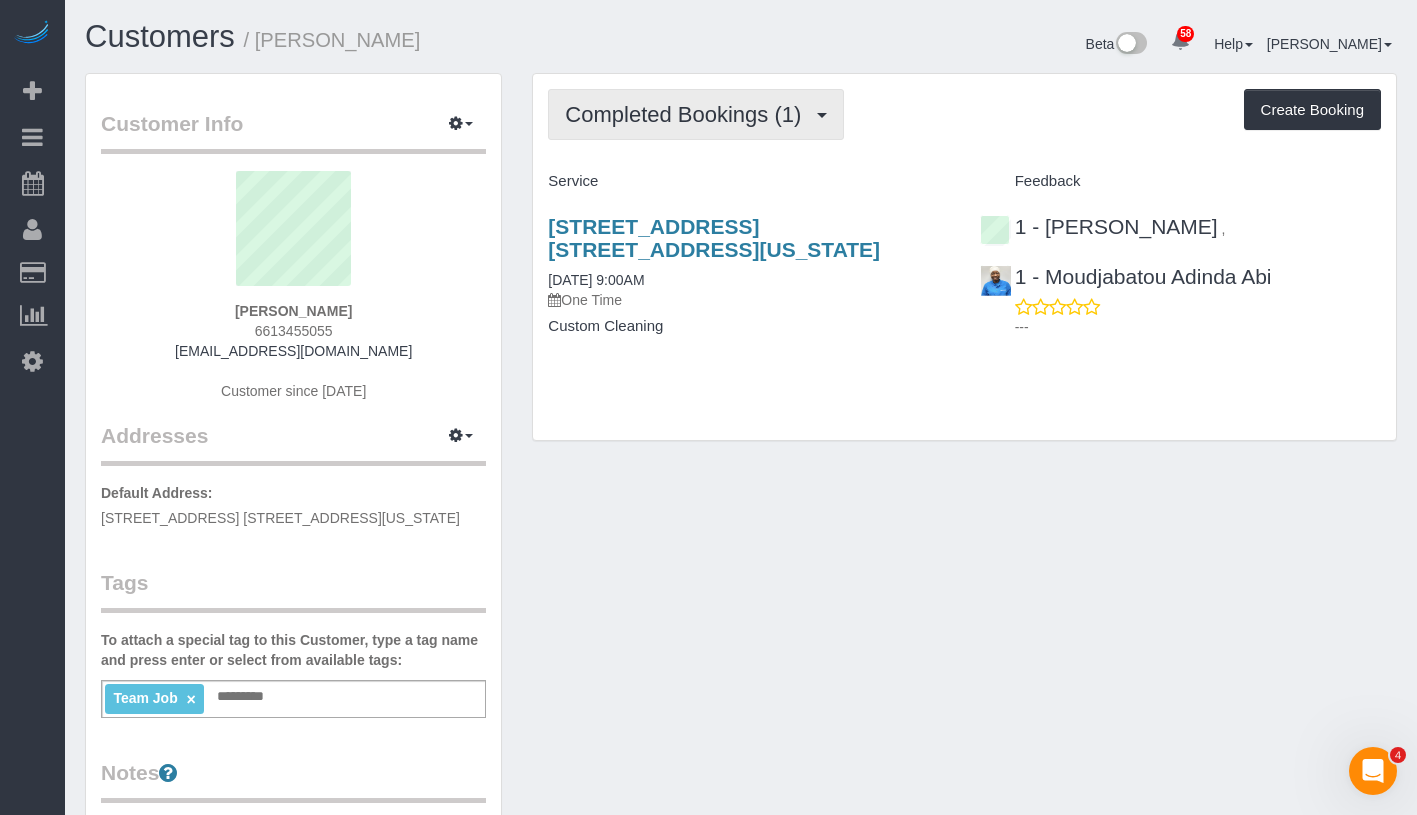 click on "Completed Bookings (1)" at bounding box center (696, 114) 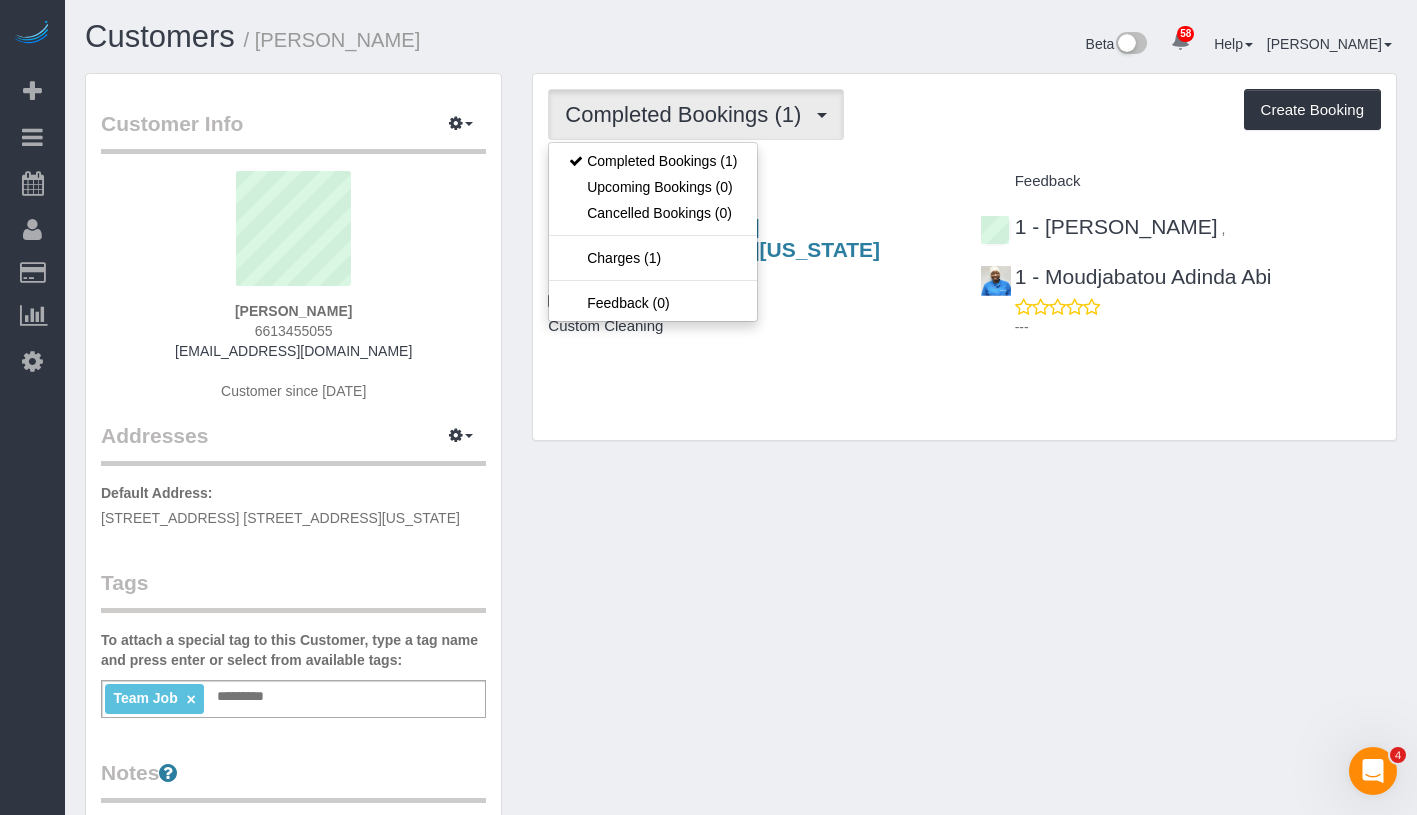 click on "Completed Bookings (1)
Completed Bookings (1)
Upcoming Bookings (0)
Cancelled Bookings (0)
Charges (1)
Feedback (0)
Create Booking
Service
Feedback" at bounding box center (964, 257) 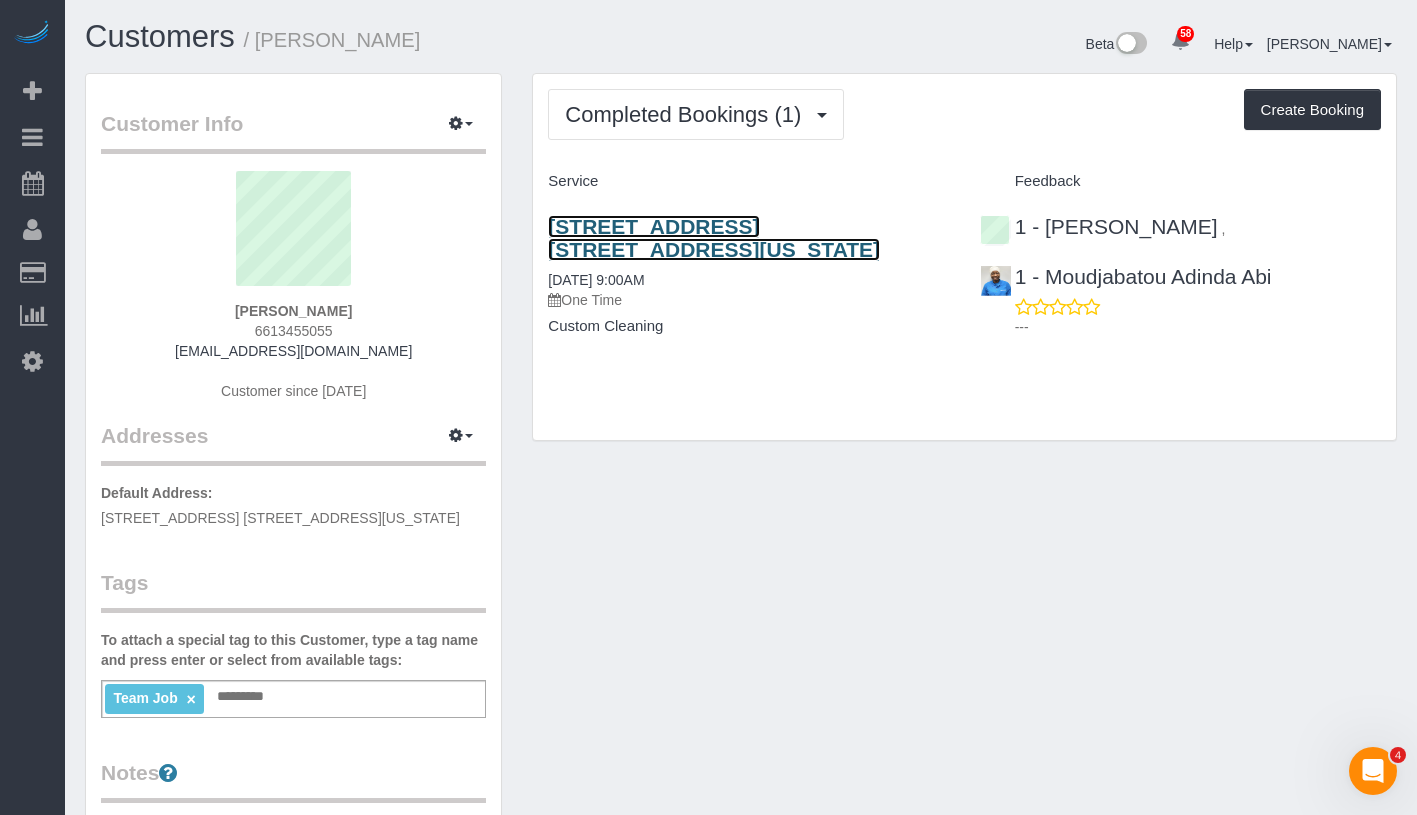 click on "[STREET_ADDRESS] [STREET_ADDRESS][US_STATE]" at bounding box center (714, 238) 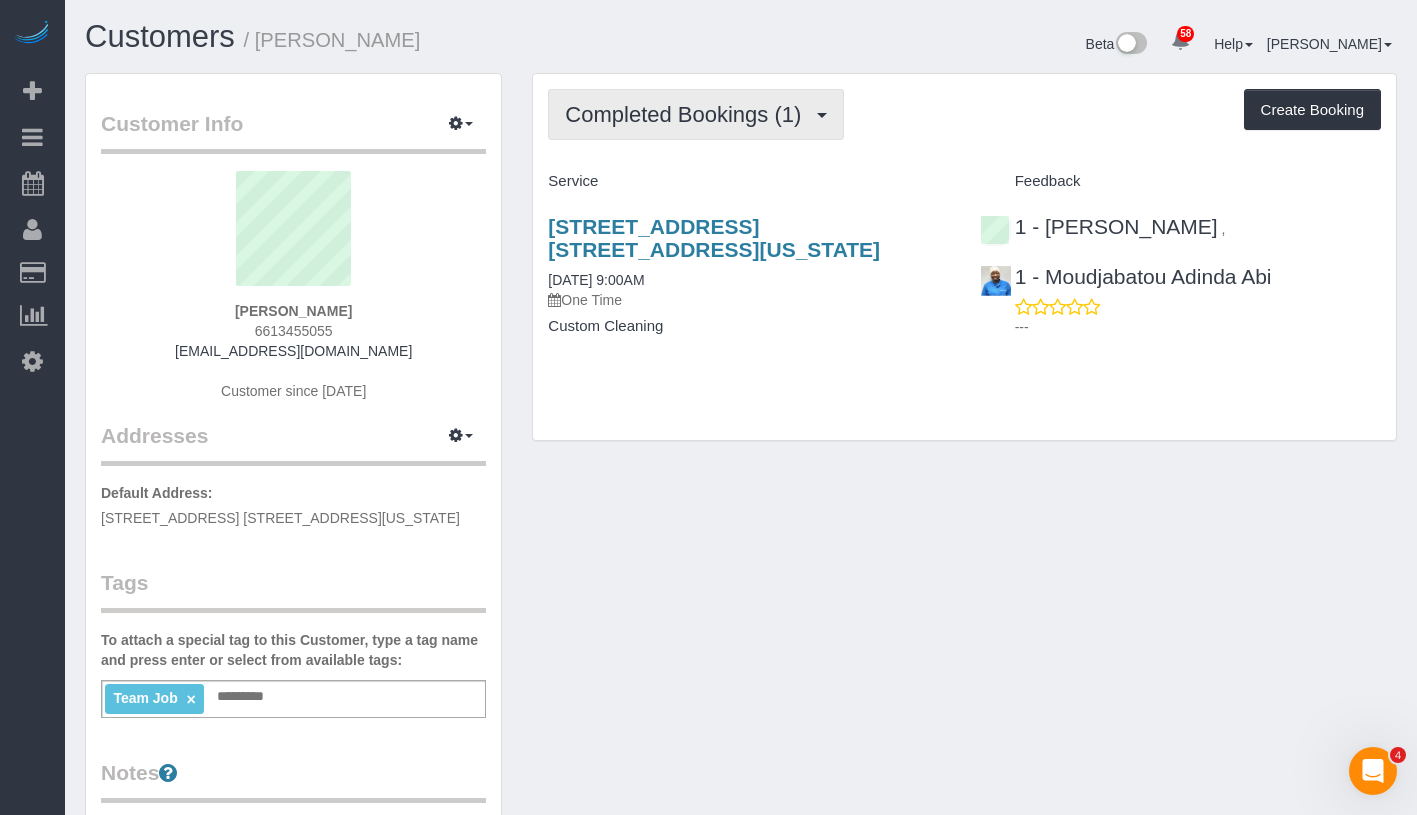 click on "Completed Bookings (1)" at bounding box center (688, 114) 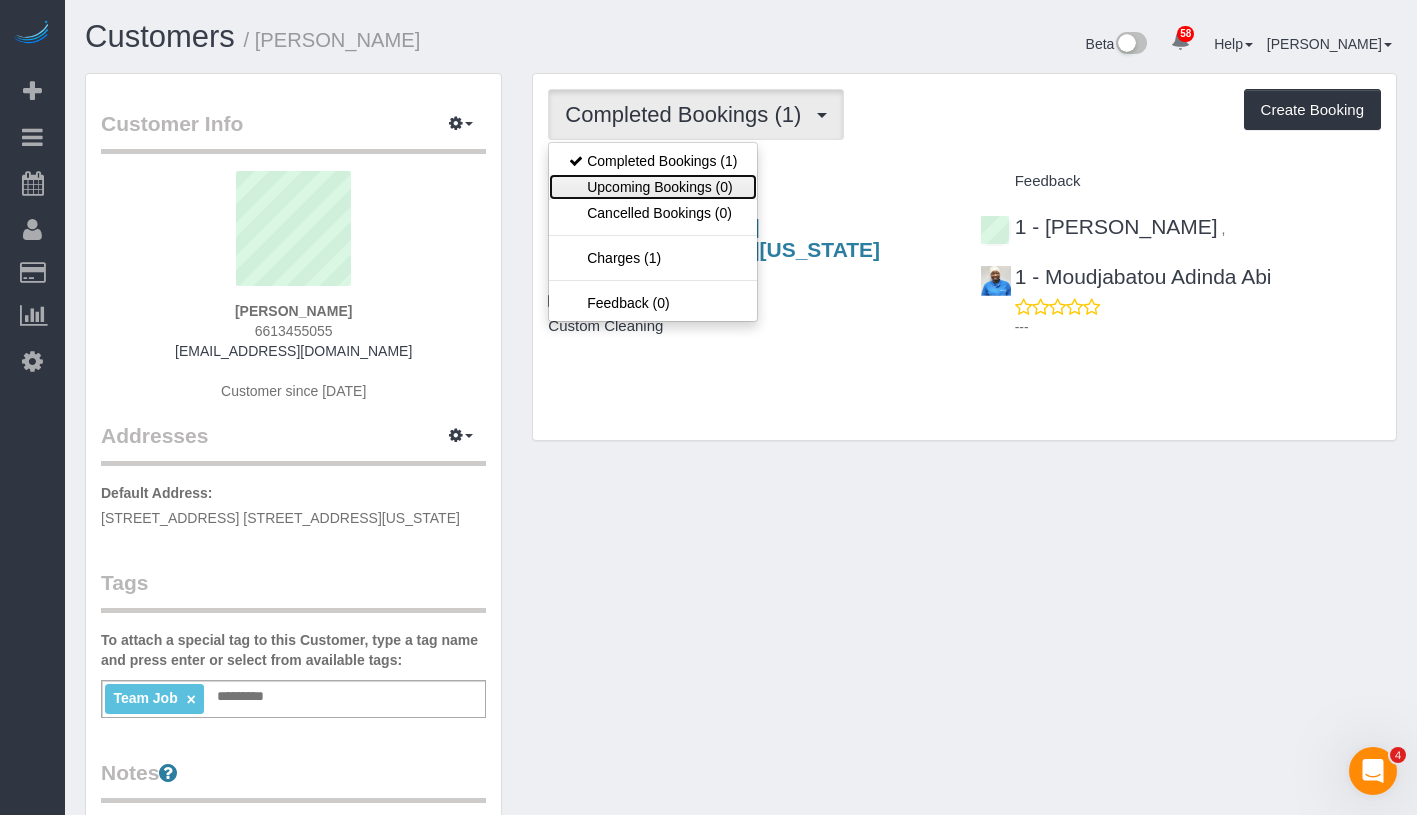 click on "Upcoming Bookings (0)" at bounding box center [653, 187] 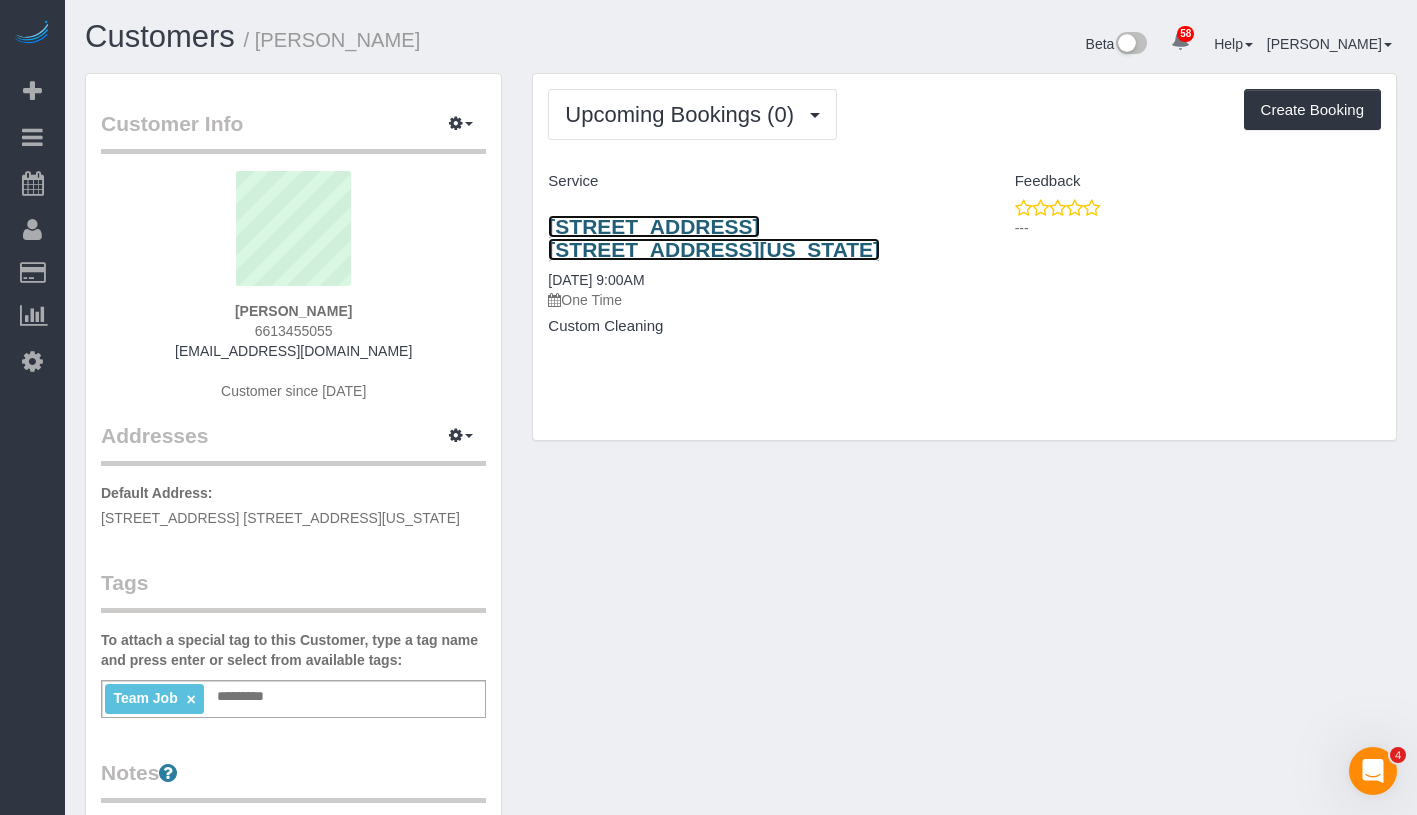 click on "2 Columbus Avenue, Apt. 19a, New York, NY 10023" at bounding box center [714, 238] 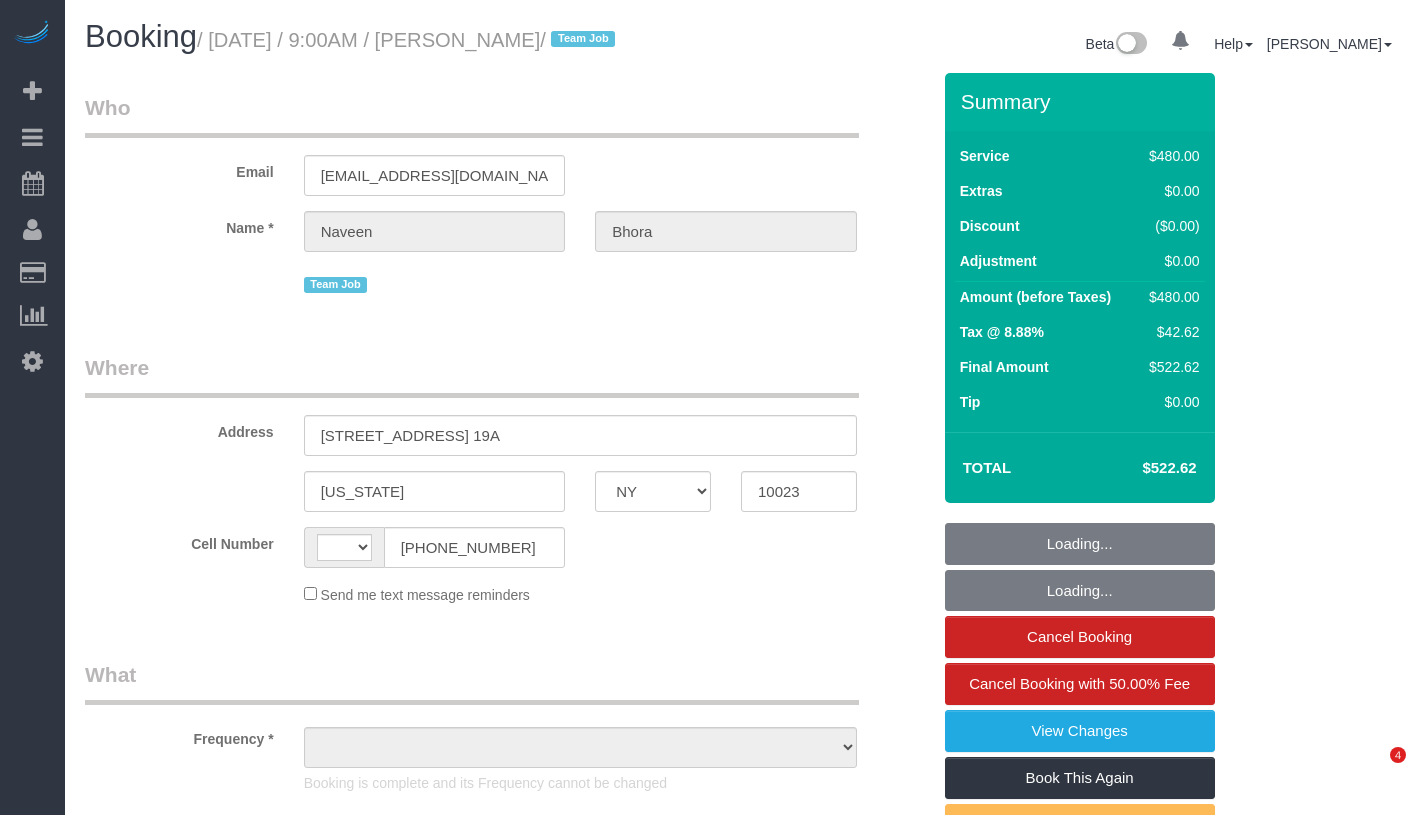 select on "NY" 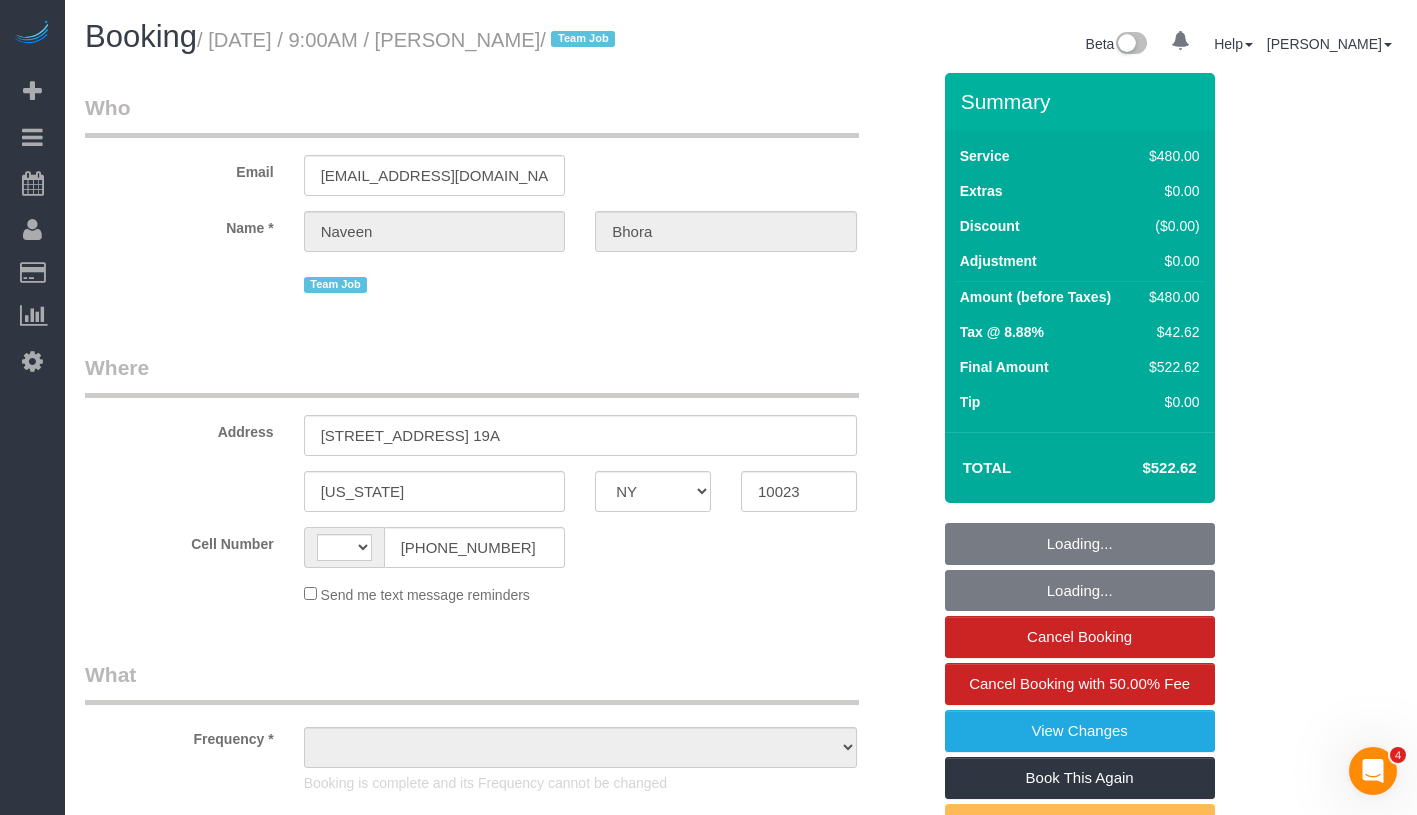 scroll, scrollTop: 0, scrollLeft: 0, axis: both 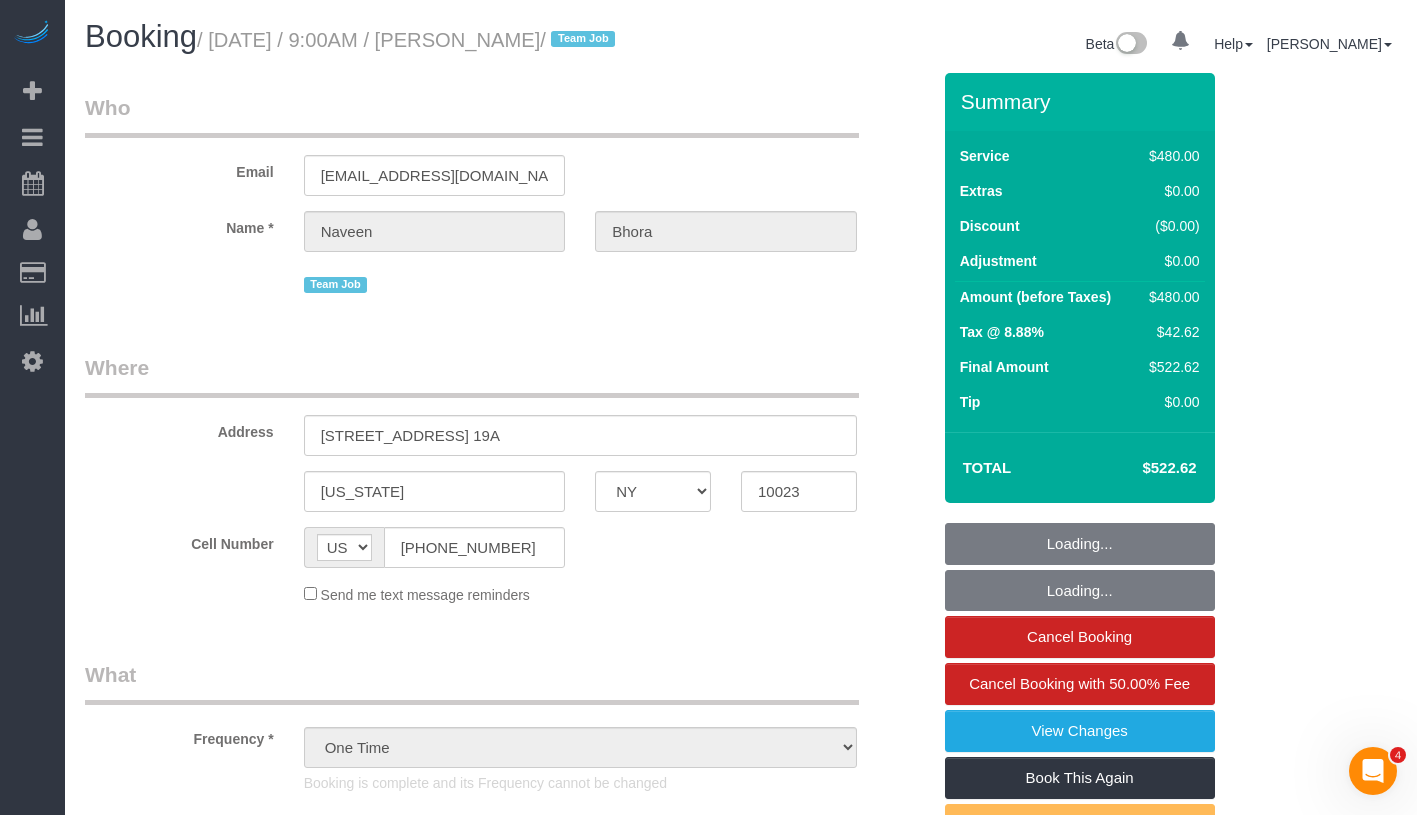 select on "2" 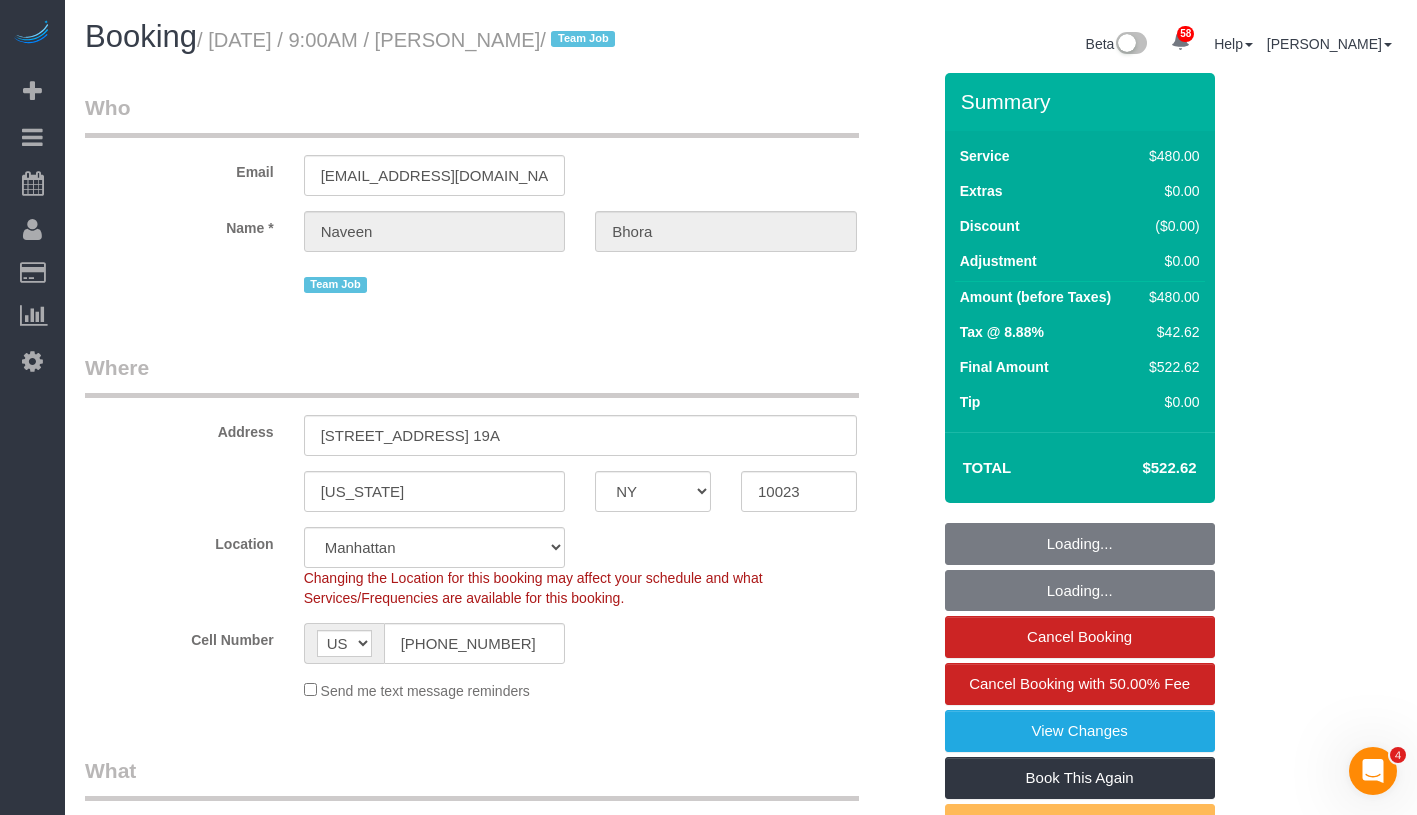 select on "object:1491" 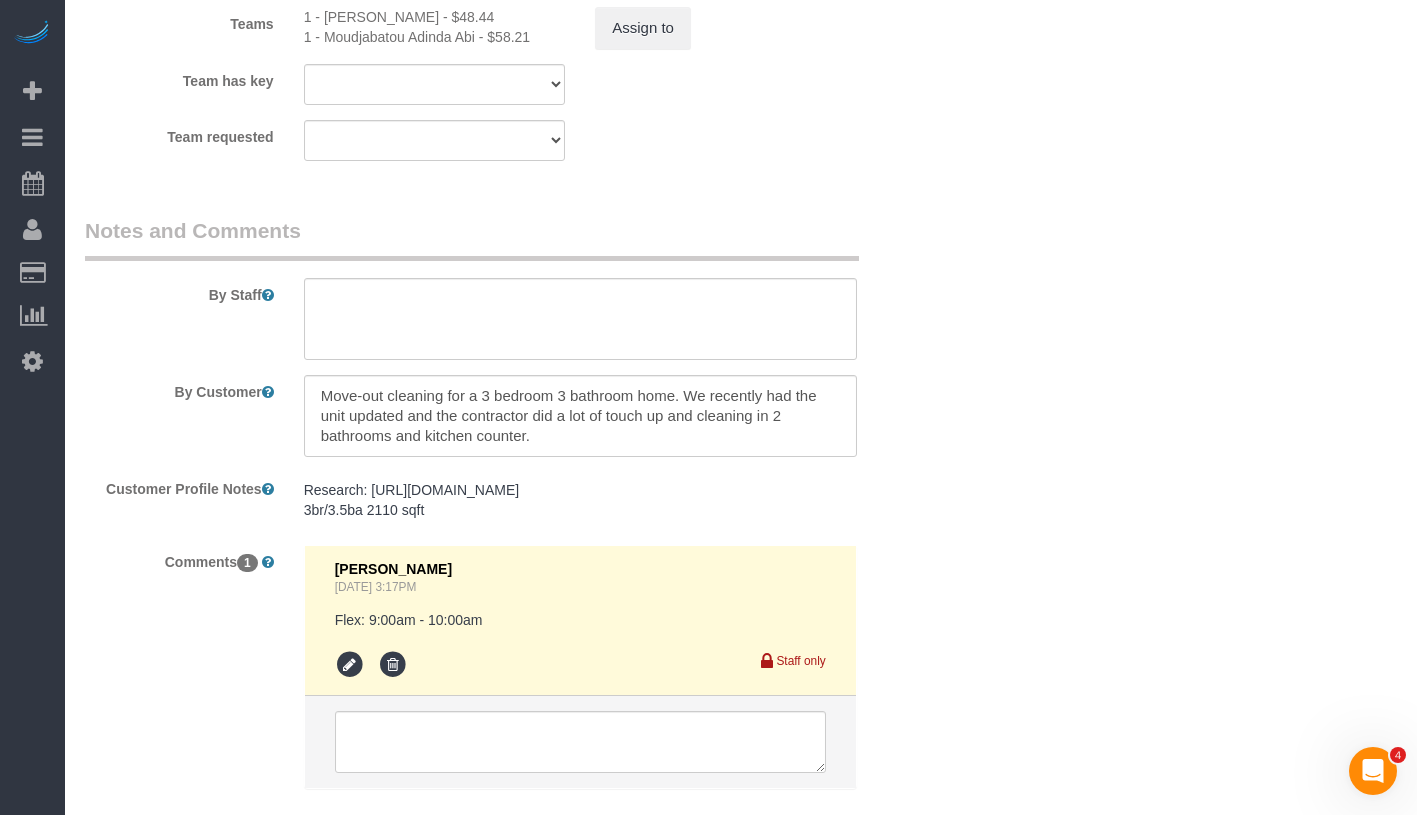 scroll, scrollTop: 2526, scrollLeft: 0, axis: vertical 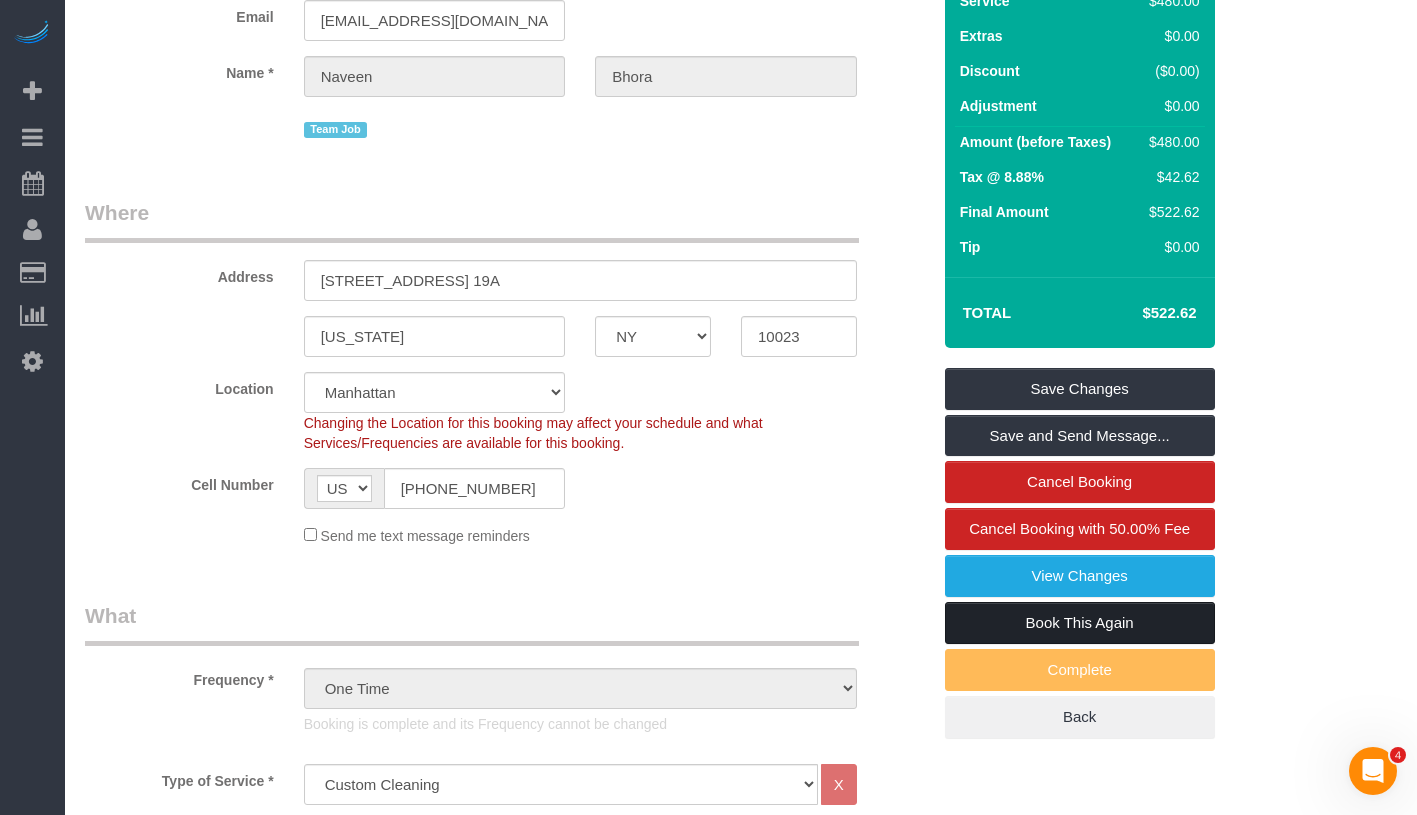 click on "Book This Again" at bounding box center (1080, 623) 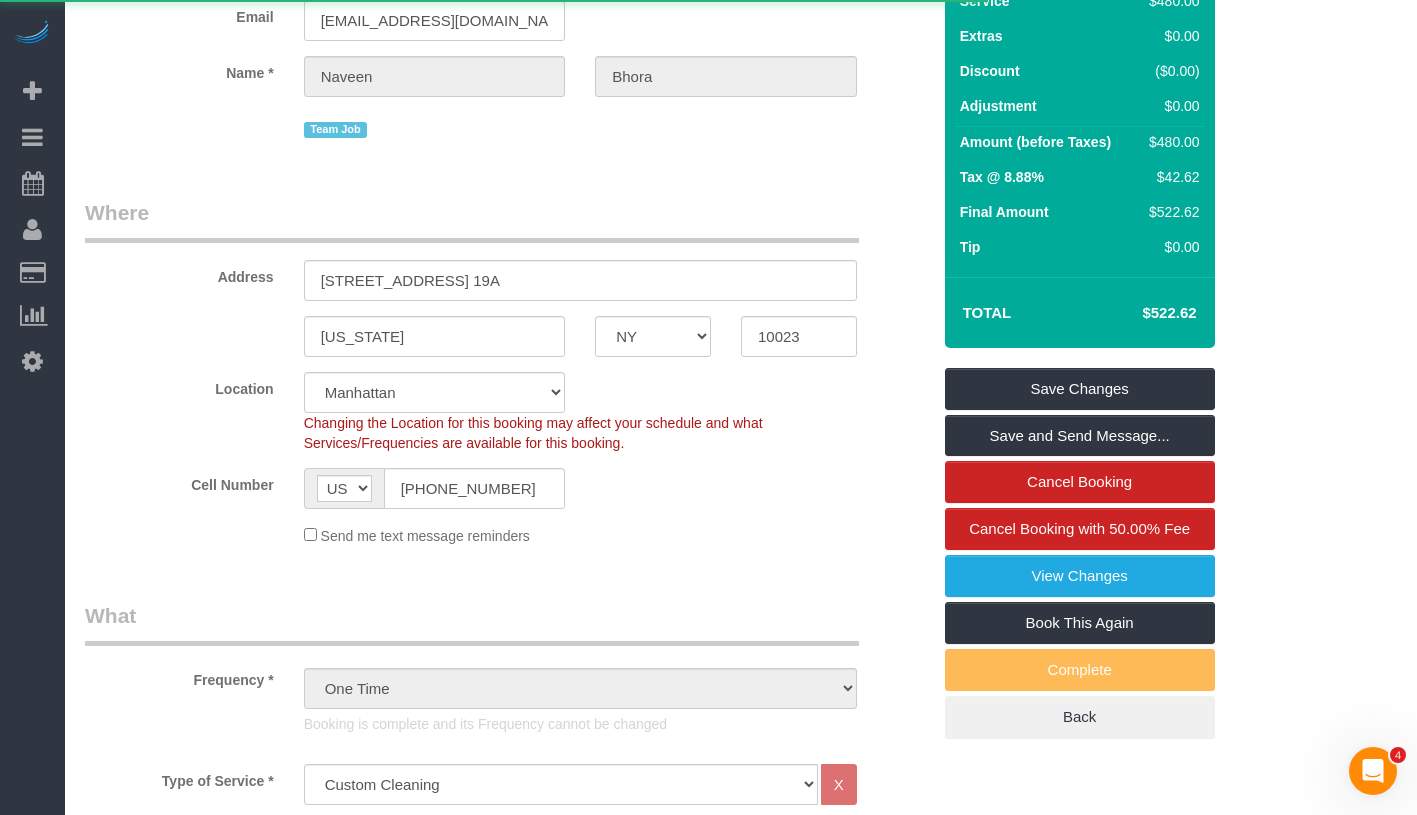 select on "NY" 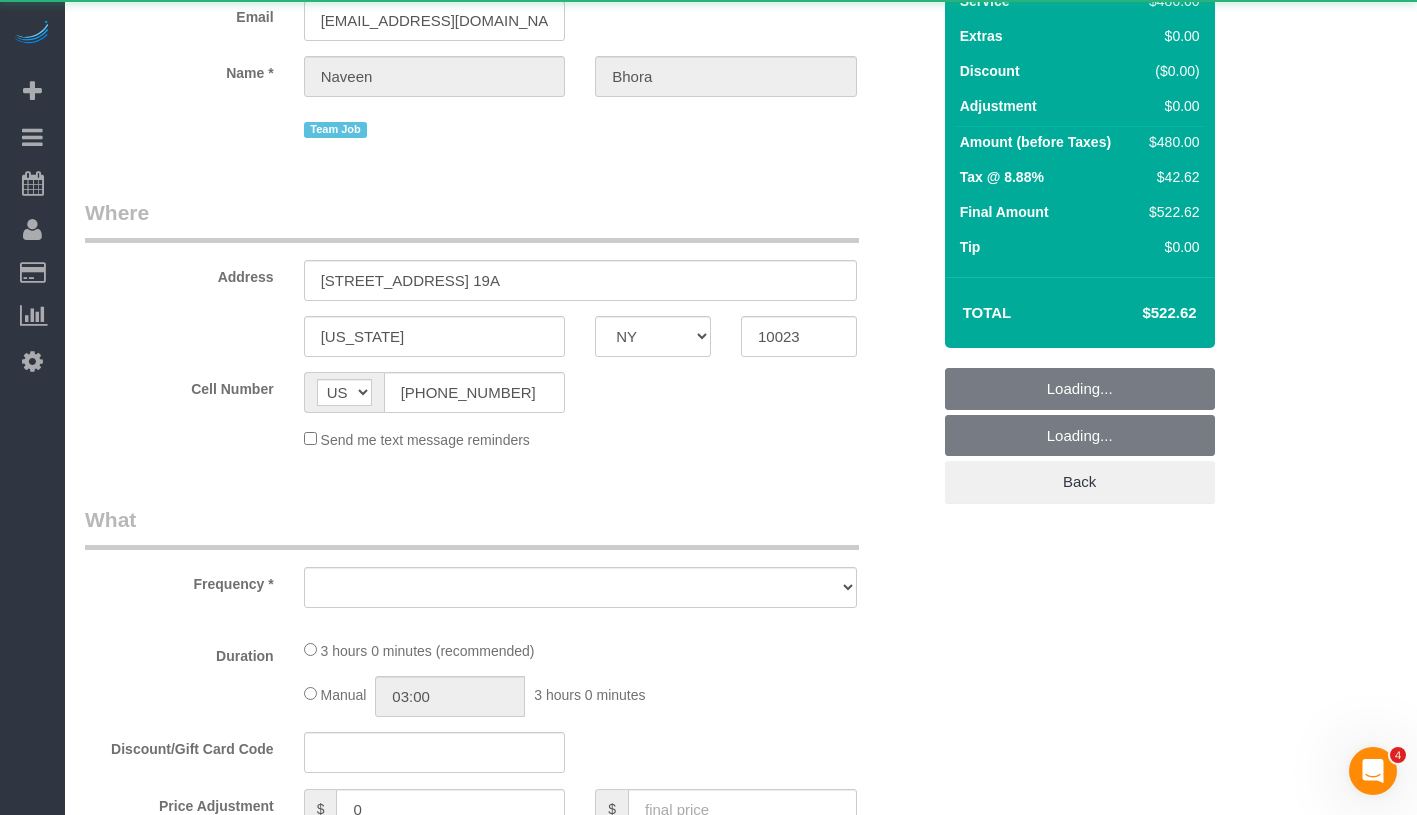 scroll, scrollTop: 0, scrollLeft: 0, axis: both 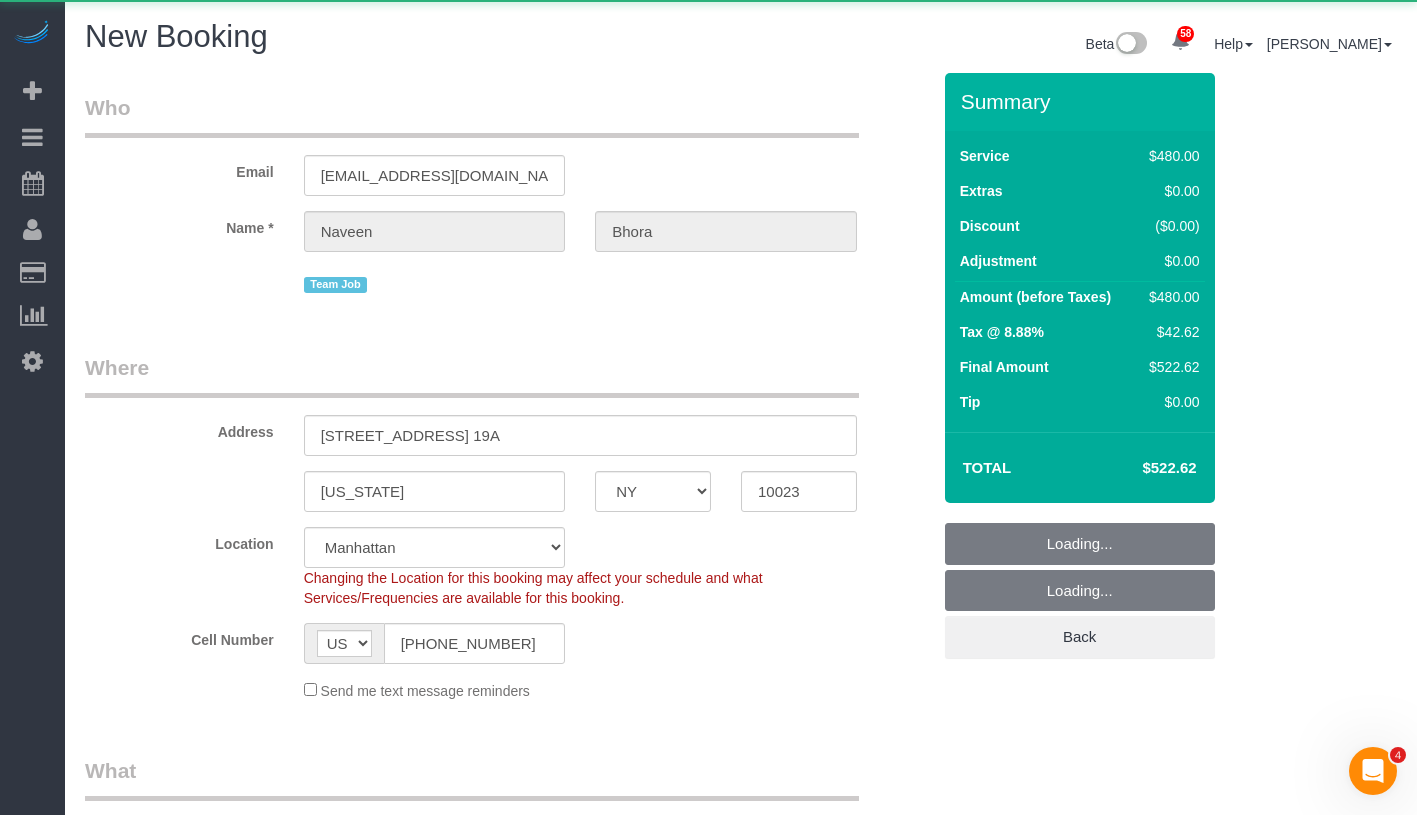select on "object:2265" 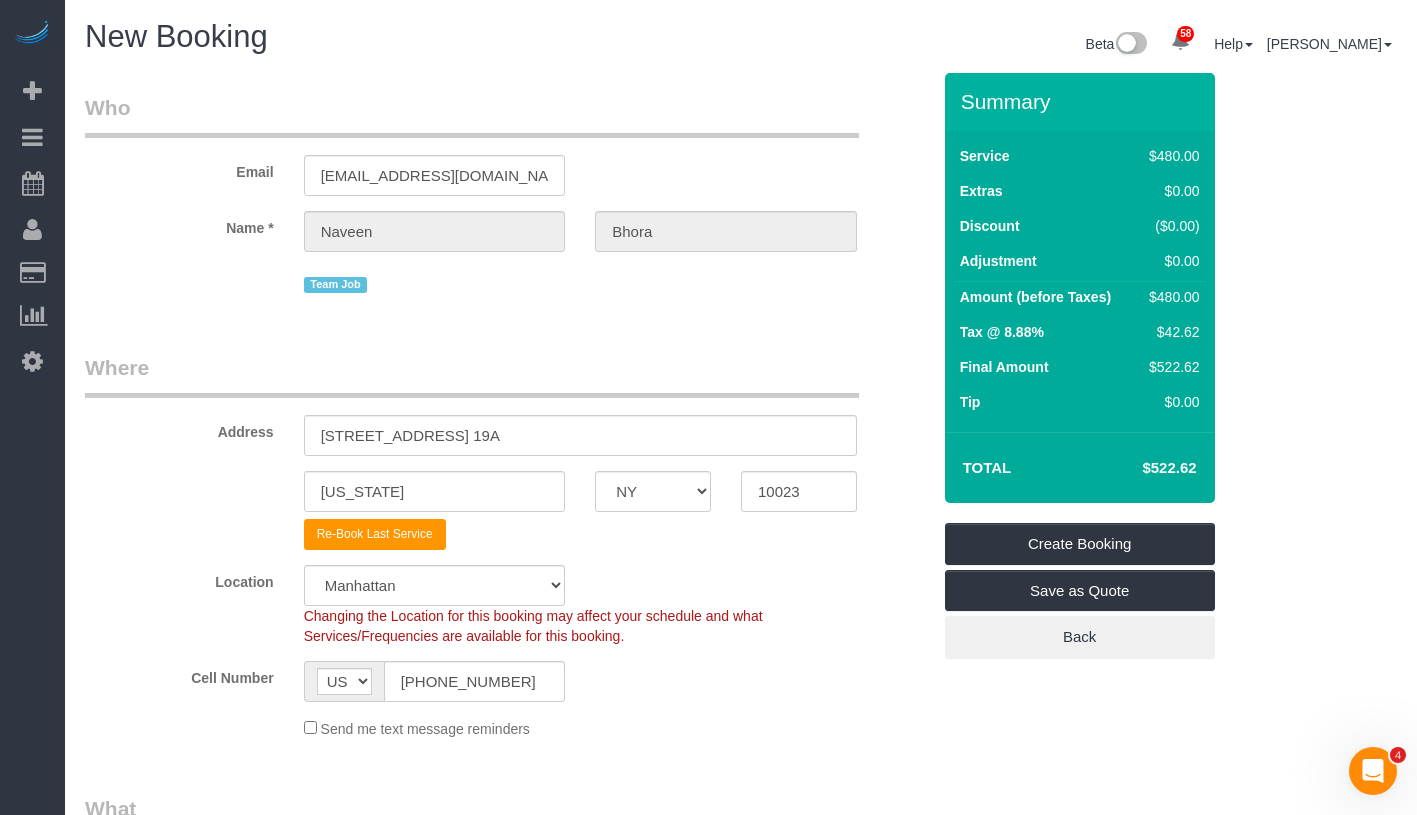 select on "object:2753" 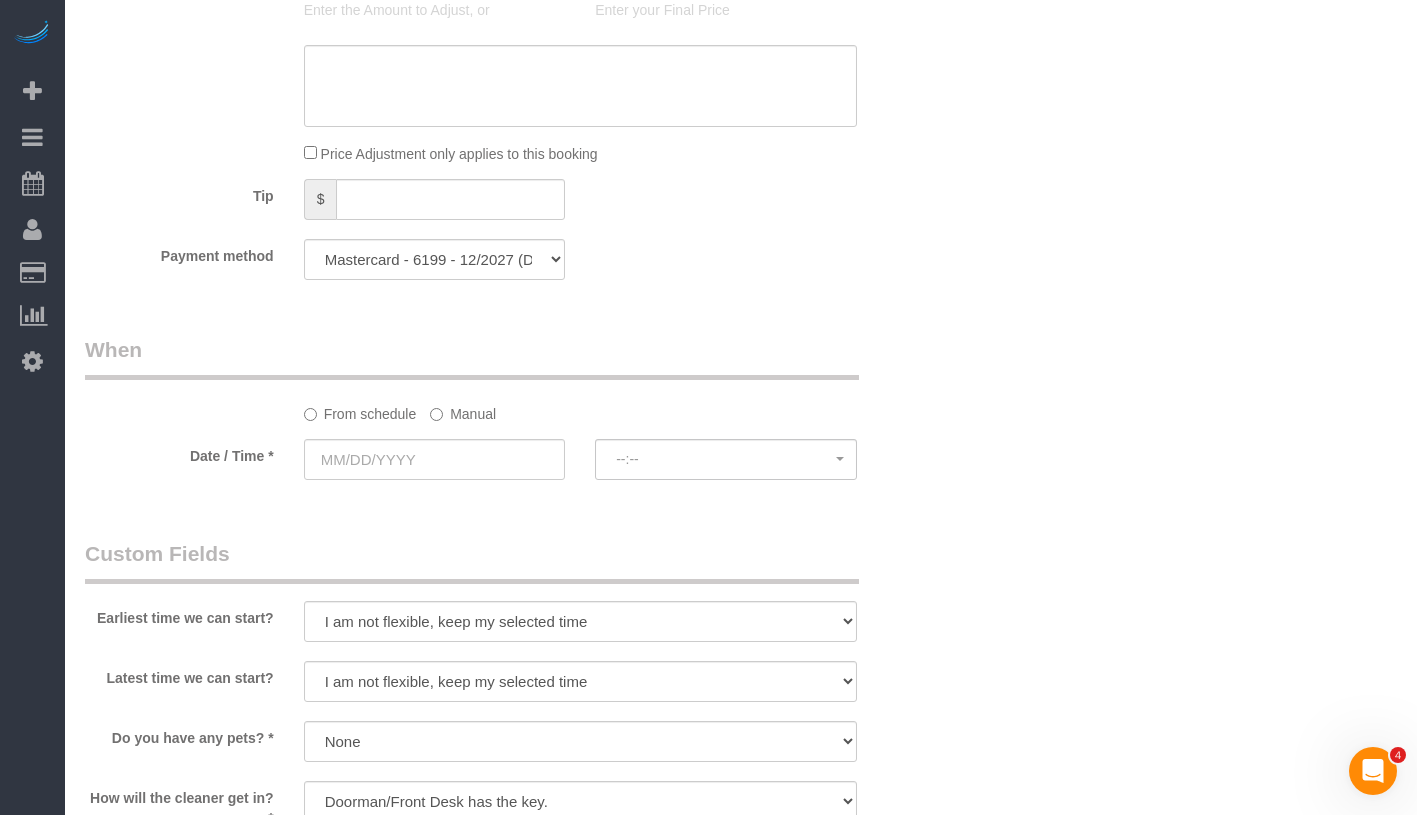 scroll, scrollTop: 1328, scrollLeft: 0, axis: vertical 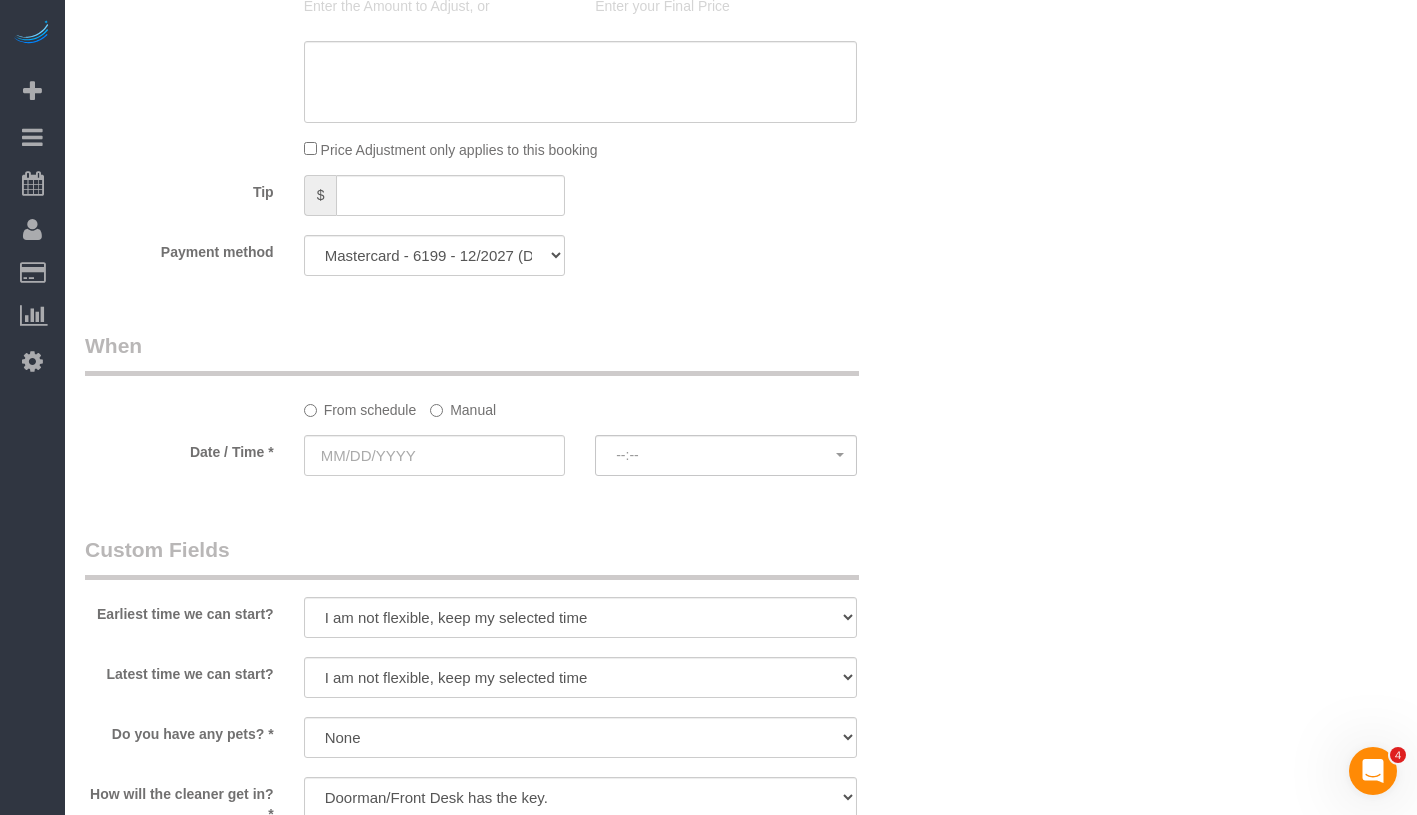 click on "Manual" 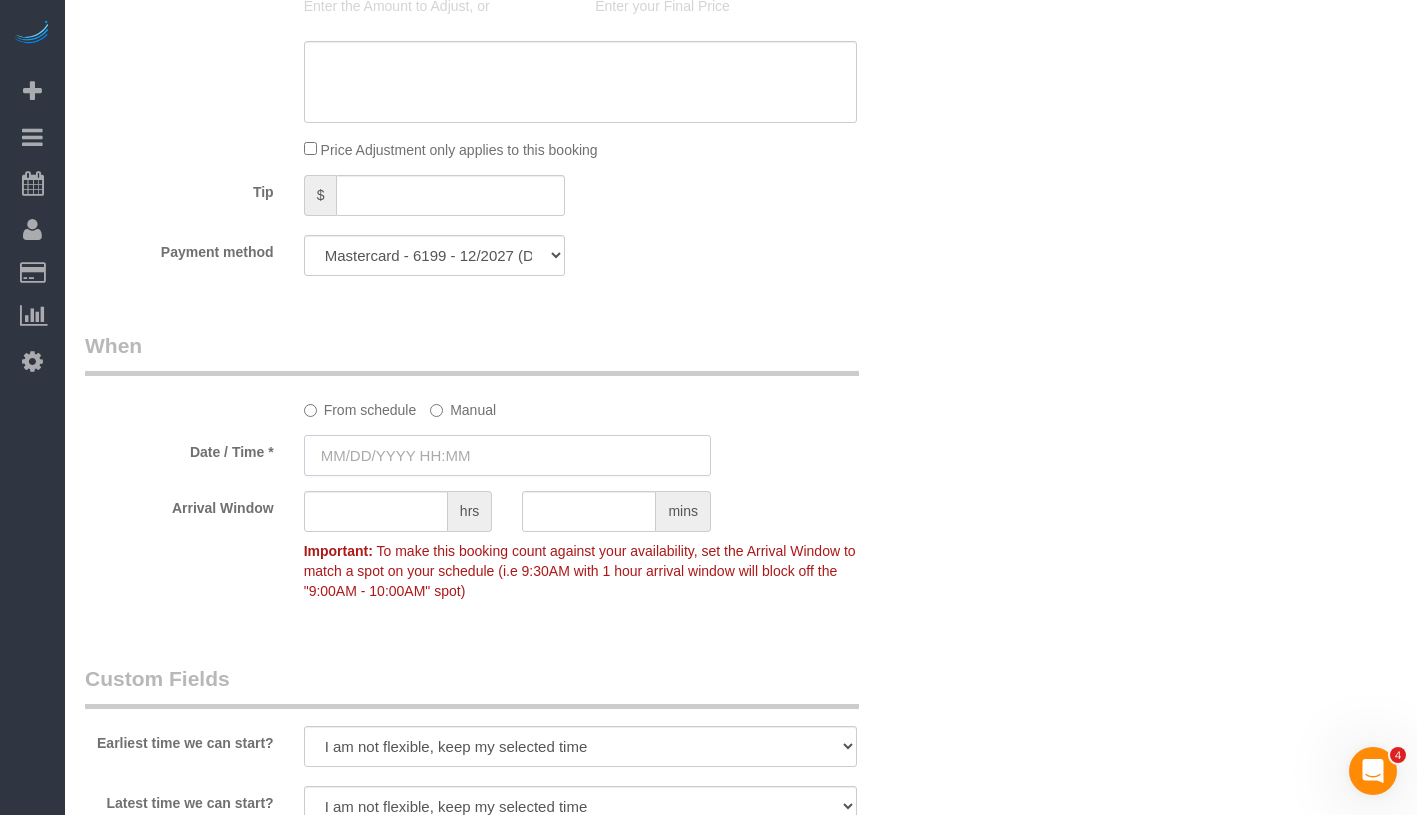 click at bounding box center [507, 455] 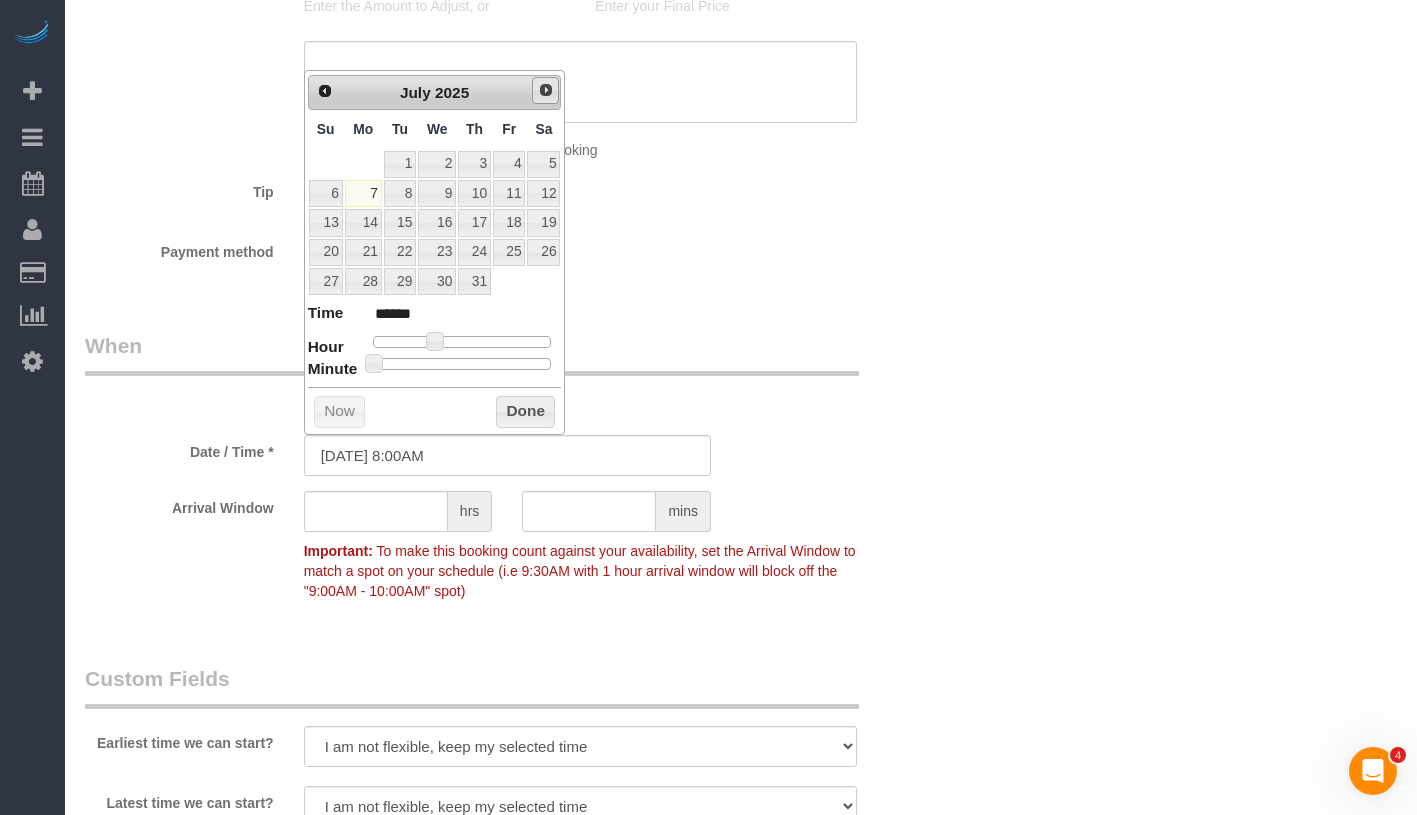 click on "Next" at bounding box center (546, 90) 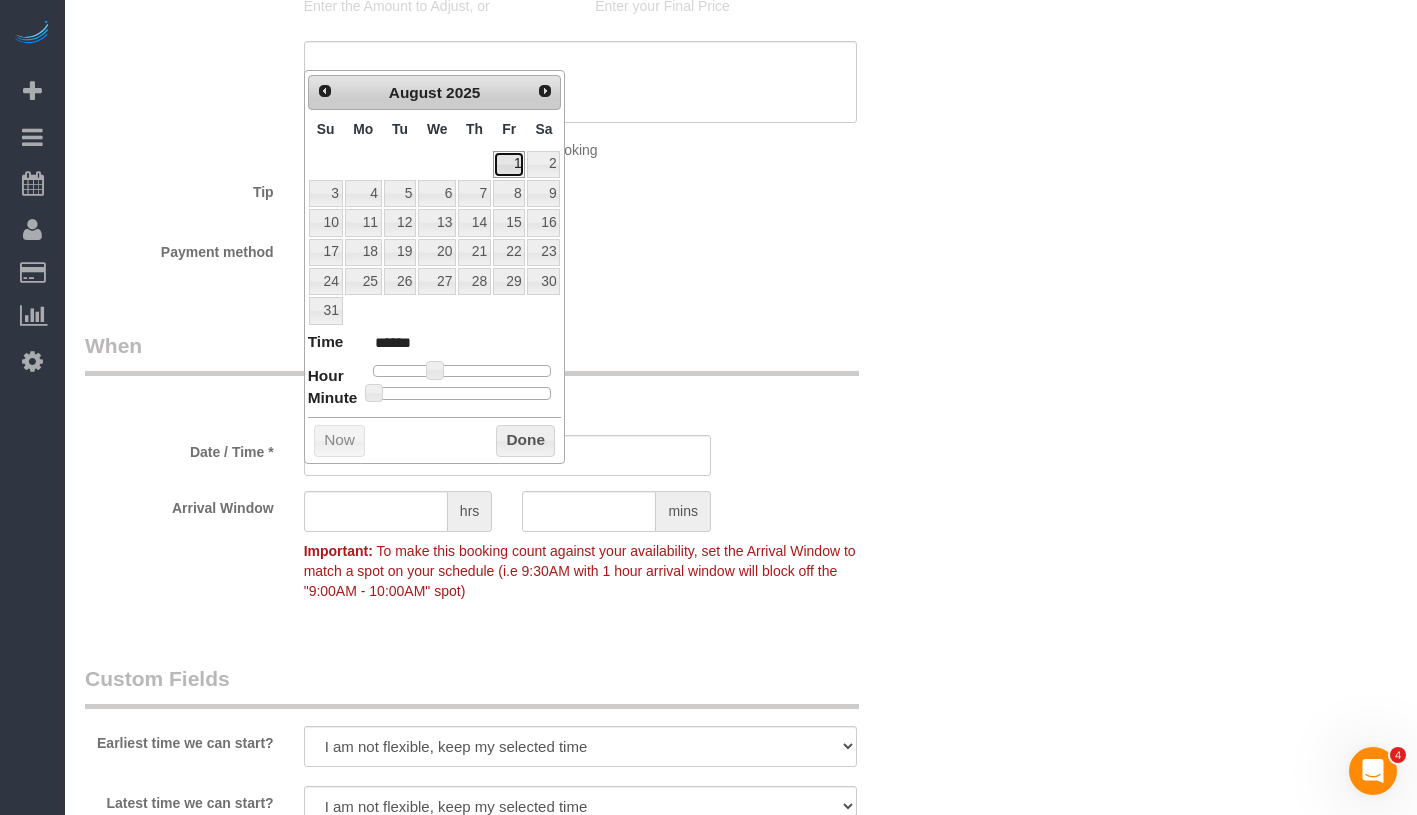 click on "1" at bounding box center (509, 164) 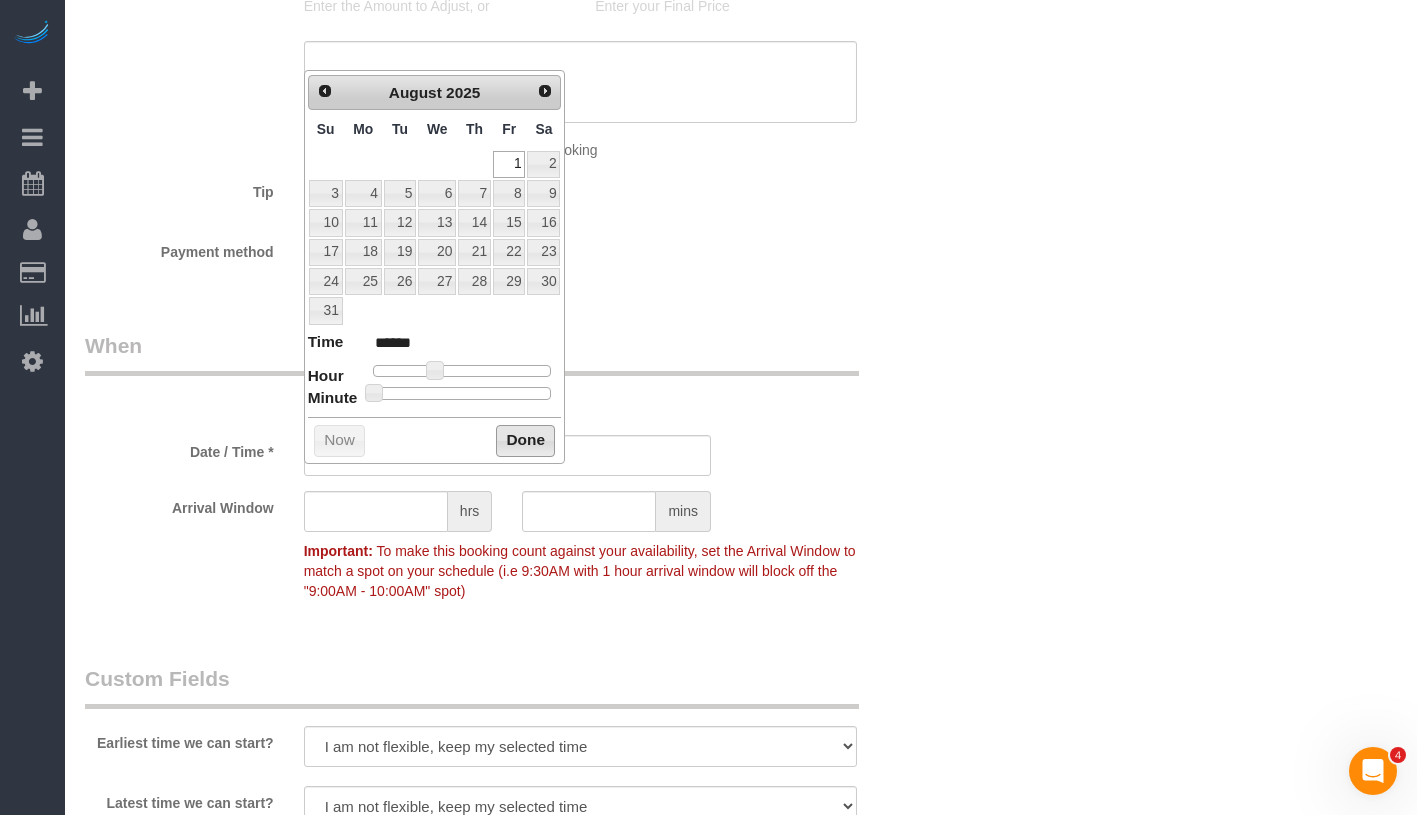 click on "Done" at bounding box center [525, 441] 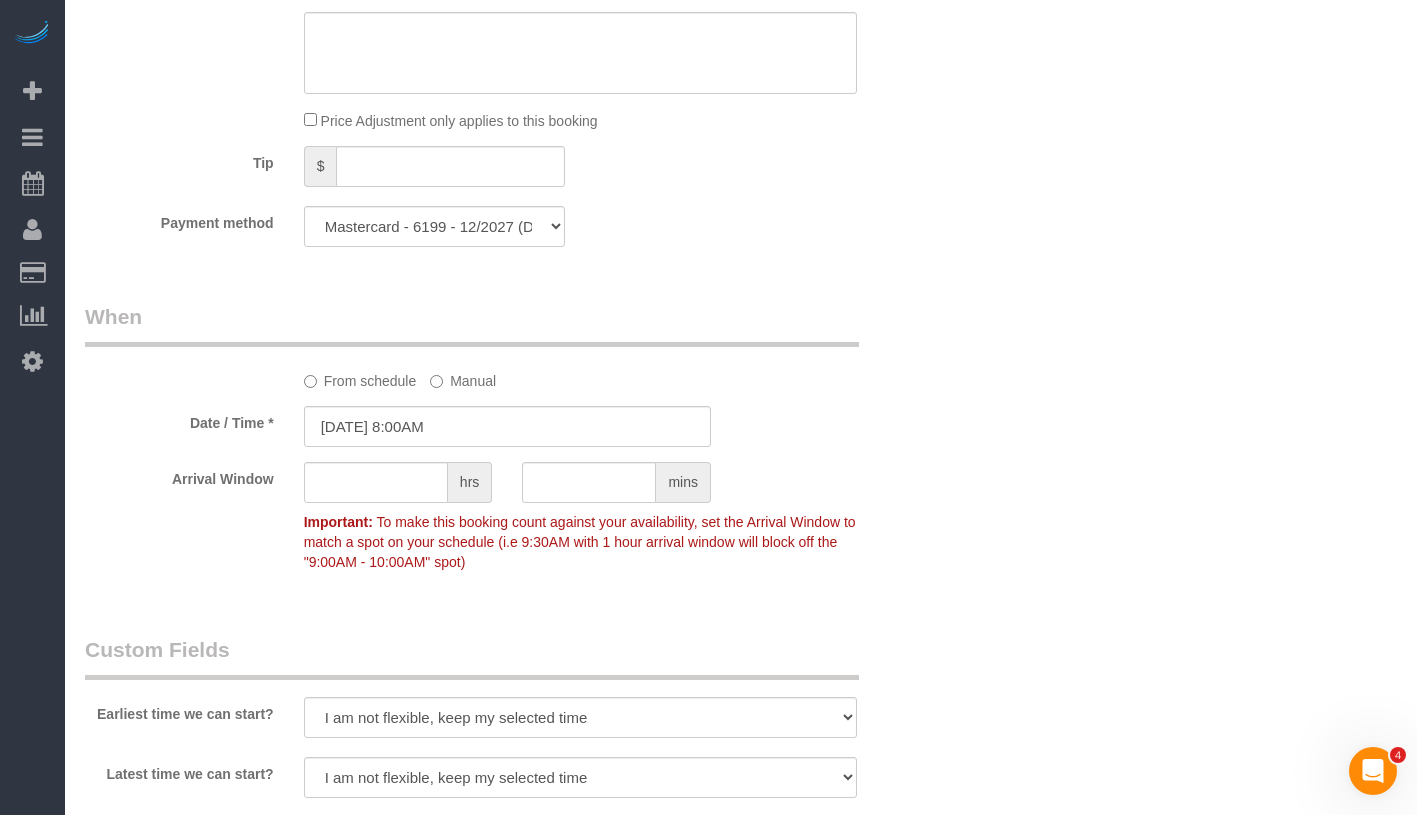 scroll, scrollTop: 1585, scrollLeft: 0, axis: vertical 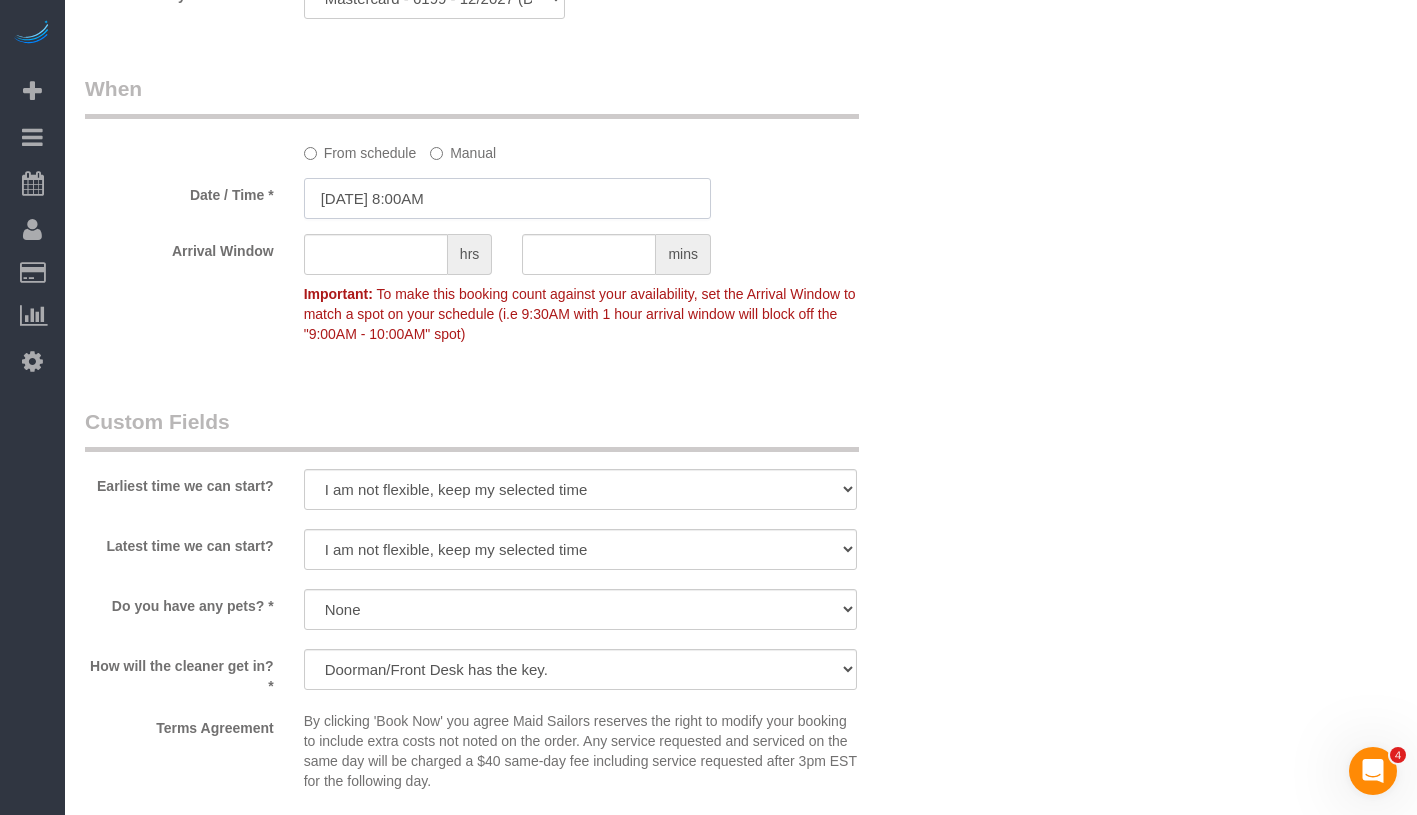 click on "08/01/2025 8:00AM" at bounding box center [507, 198] 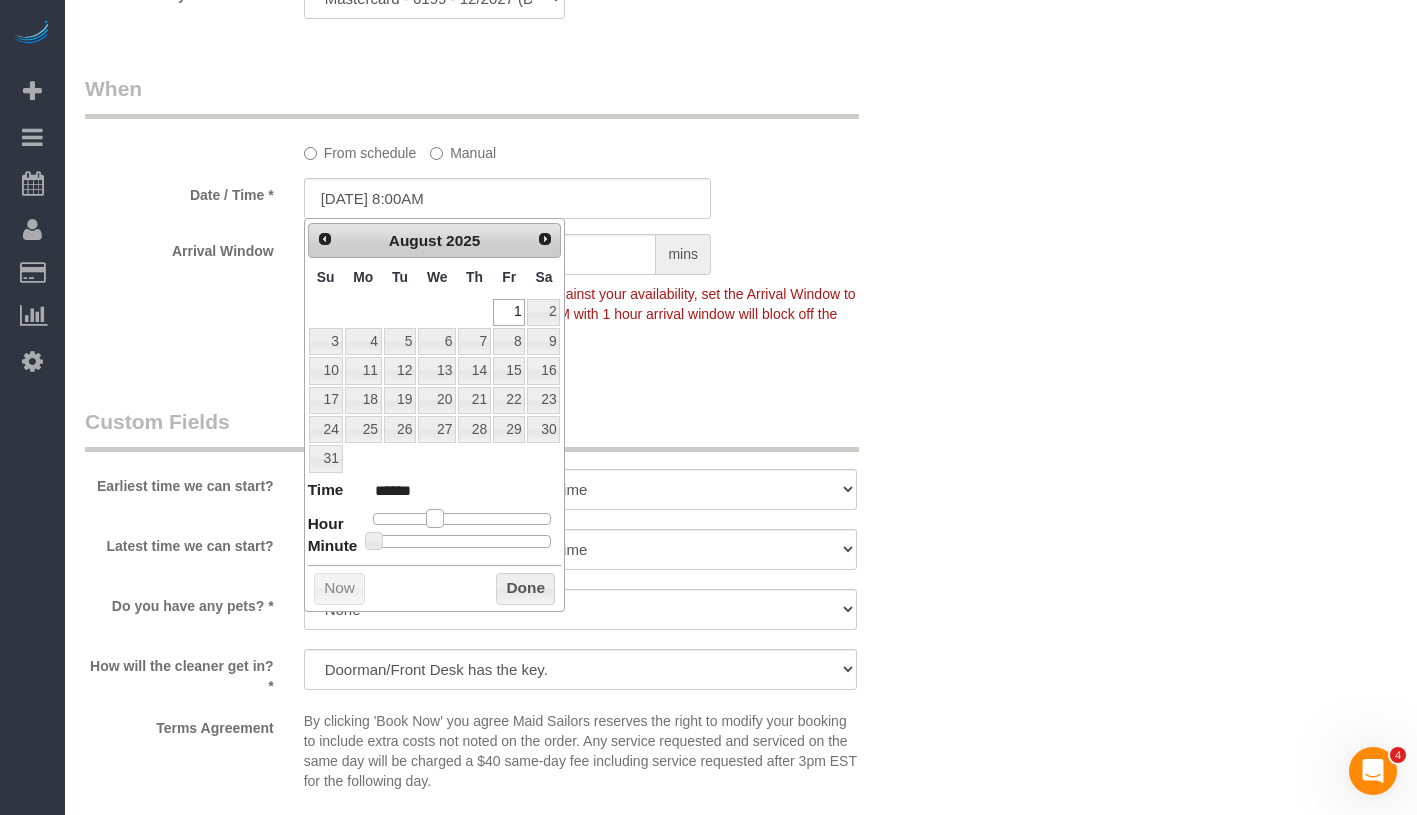 type on "08/01/2025 9:00AM" 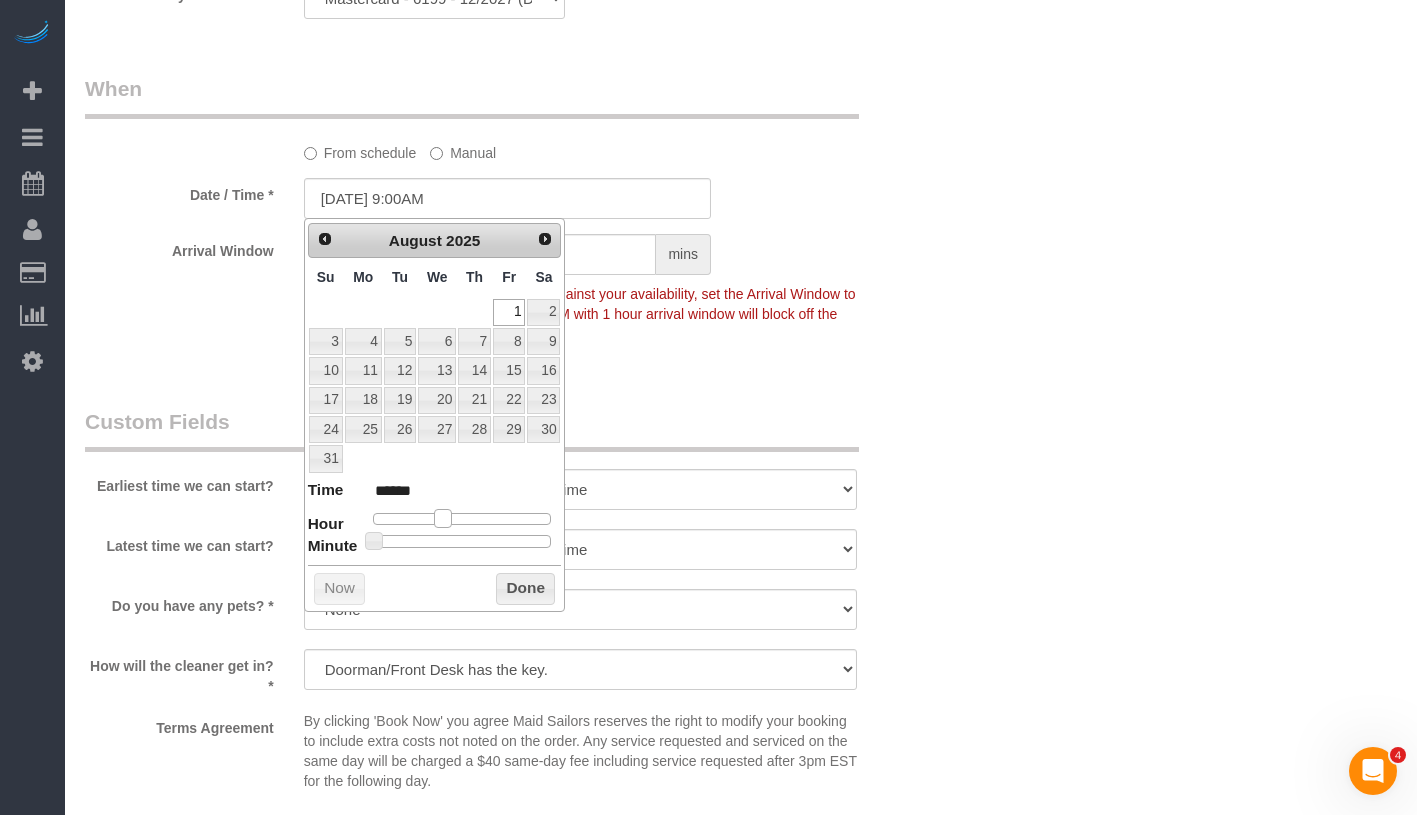 type on "08/01/2025 10:00AM" 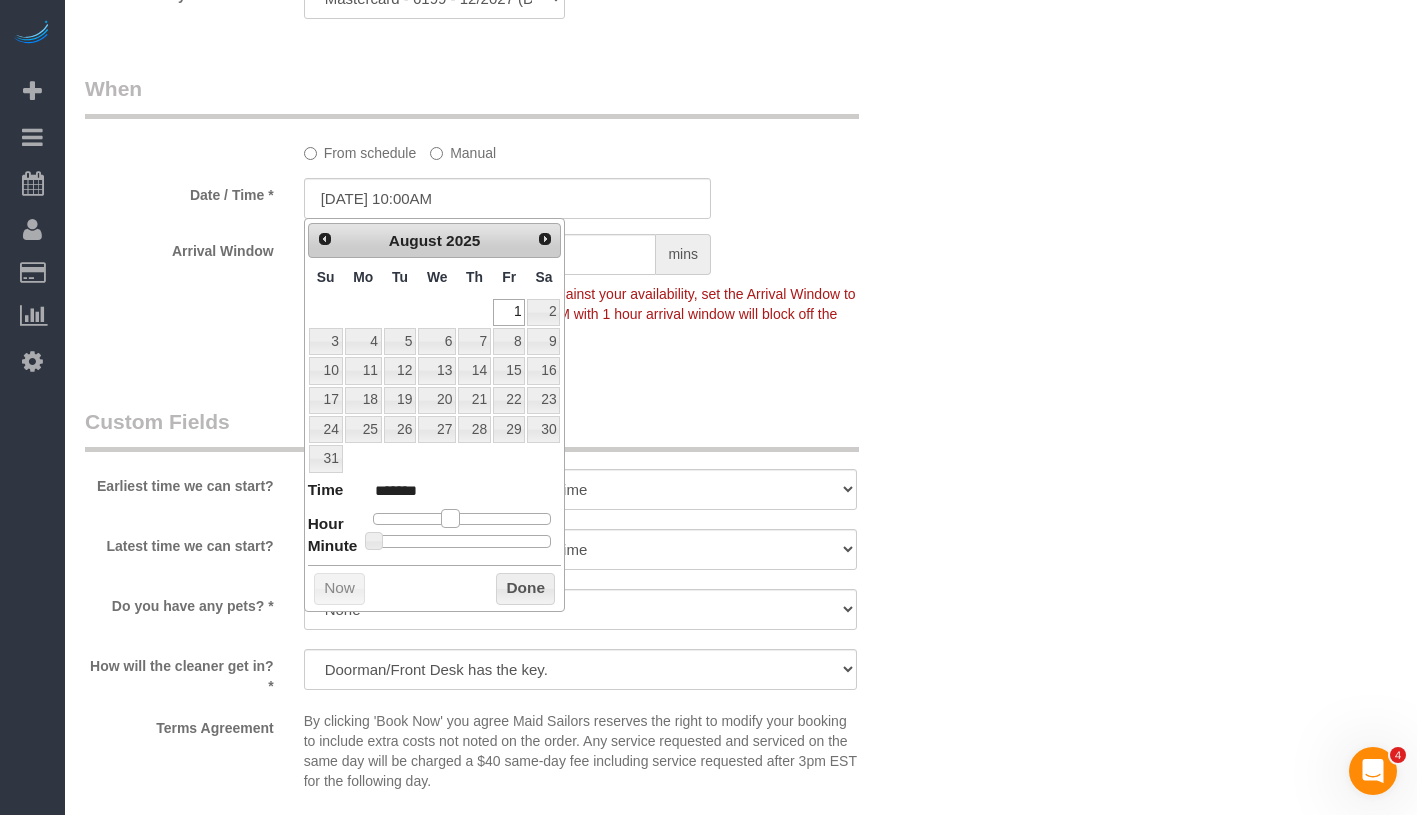 type on "08/01/2025 9:00AM" 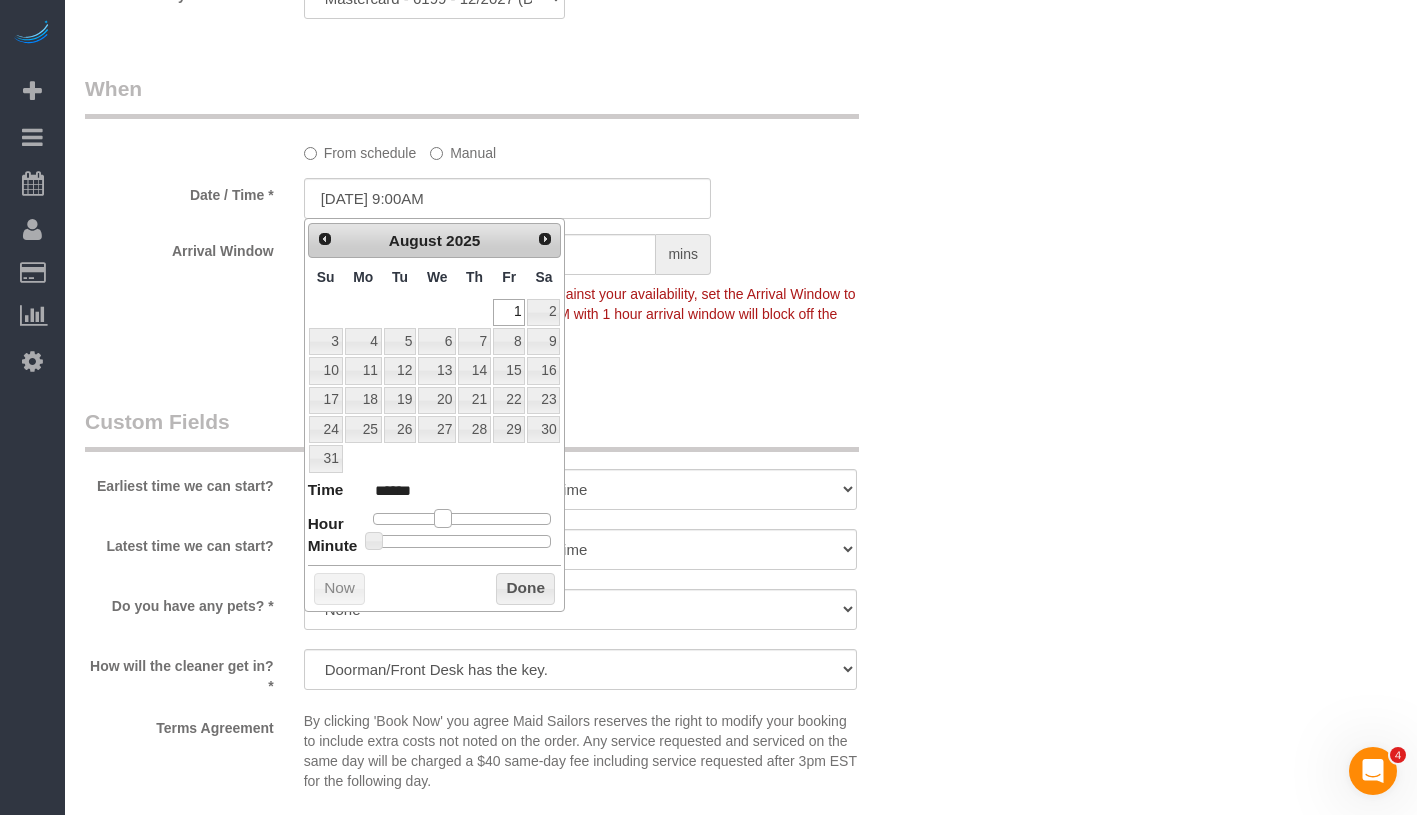 click at bounding box center (443, 518) 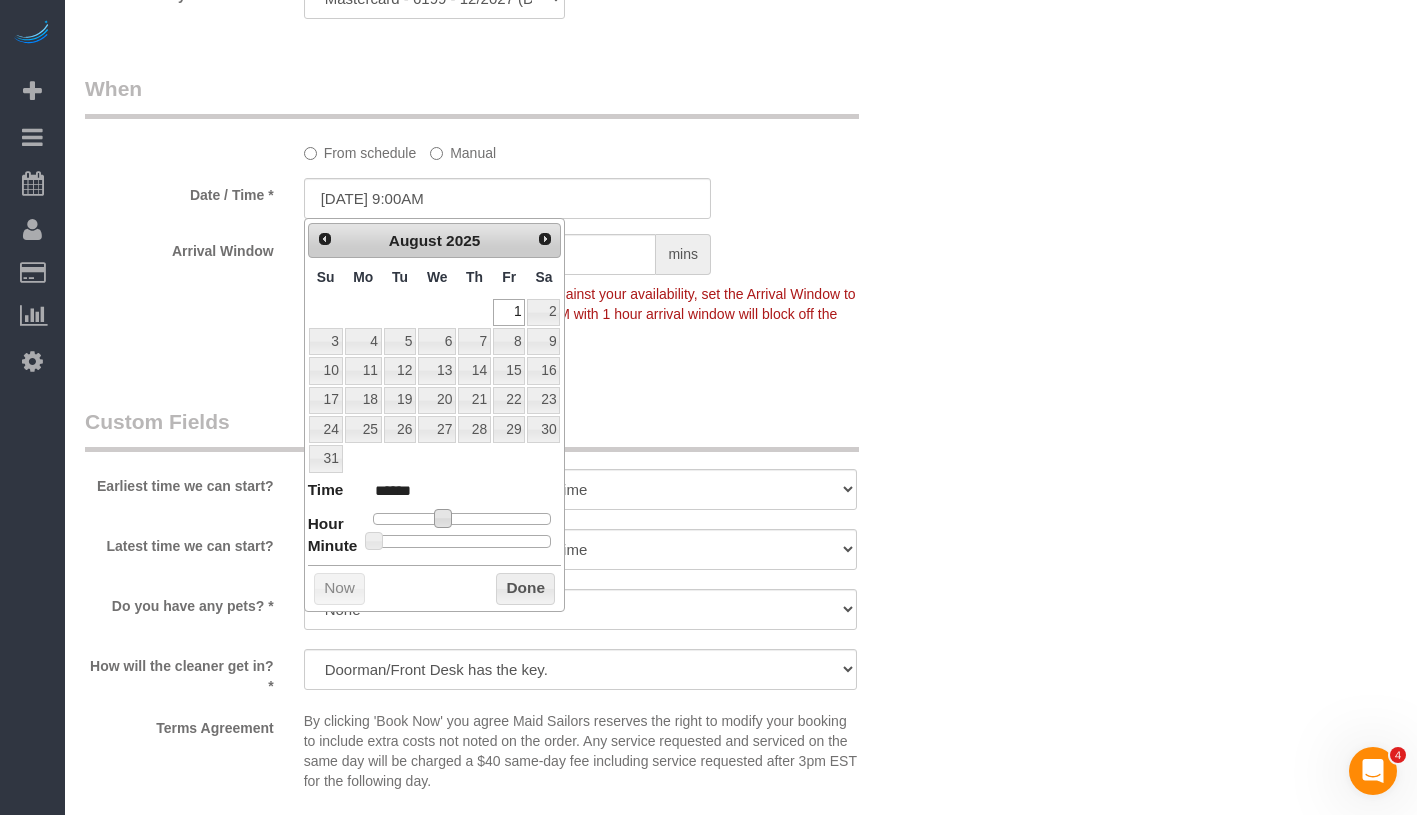 click on "When
From schedule
Manual
Date / Time *
08/01/2025 9:00AM
Arrival Window
hrs
mins
Important:
To make this booking count against your availability, set the Arrival
Window to match a spot on your schedule (i.e 9:30AM with 1 hour arrival
window will block off the "9:00AM - 10:00AM" spot)" at bounding box center [507, 221] 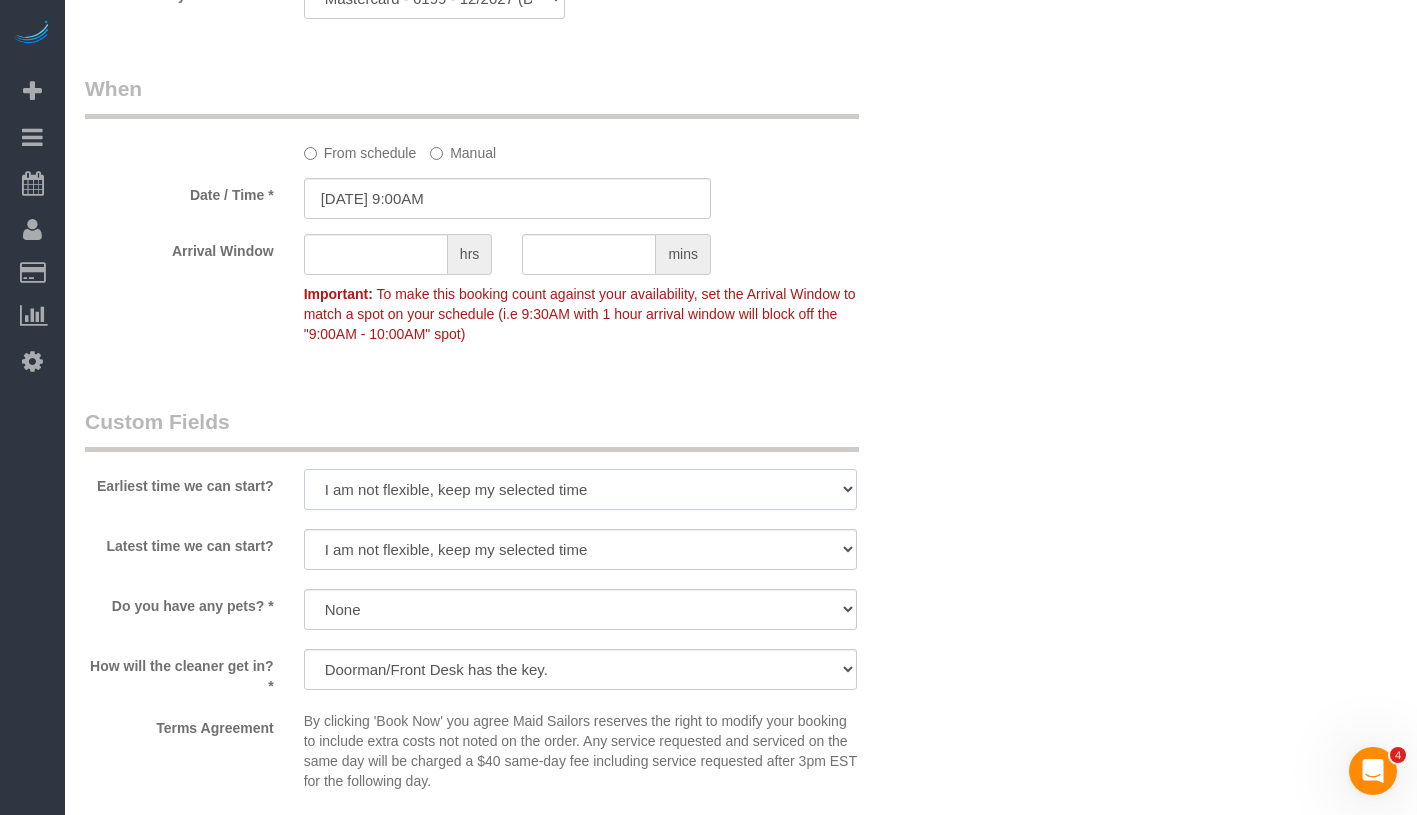 click on "I am not flexible, keep my selected time 8:00 AM 9:00 AM 10:00 AM 11:00 AM 12:00 PM 1:00 PM 2:00 PM 3:00 PM 4:00 PM 5:00 PM 6:00 PM 7:00 PM" at bounding box center (580, 489) 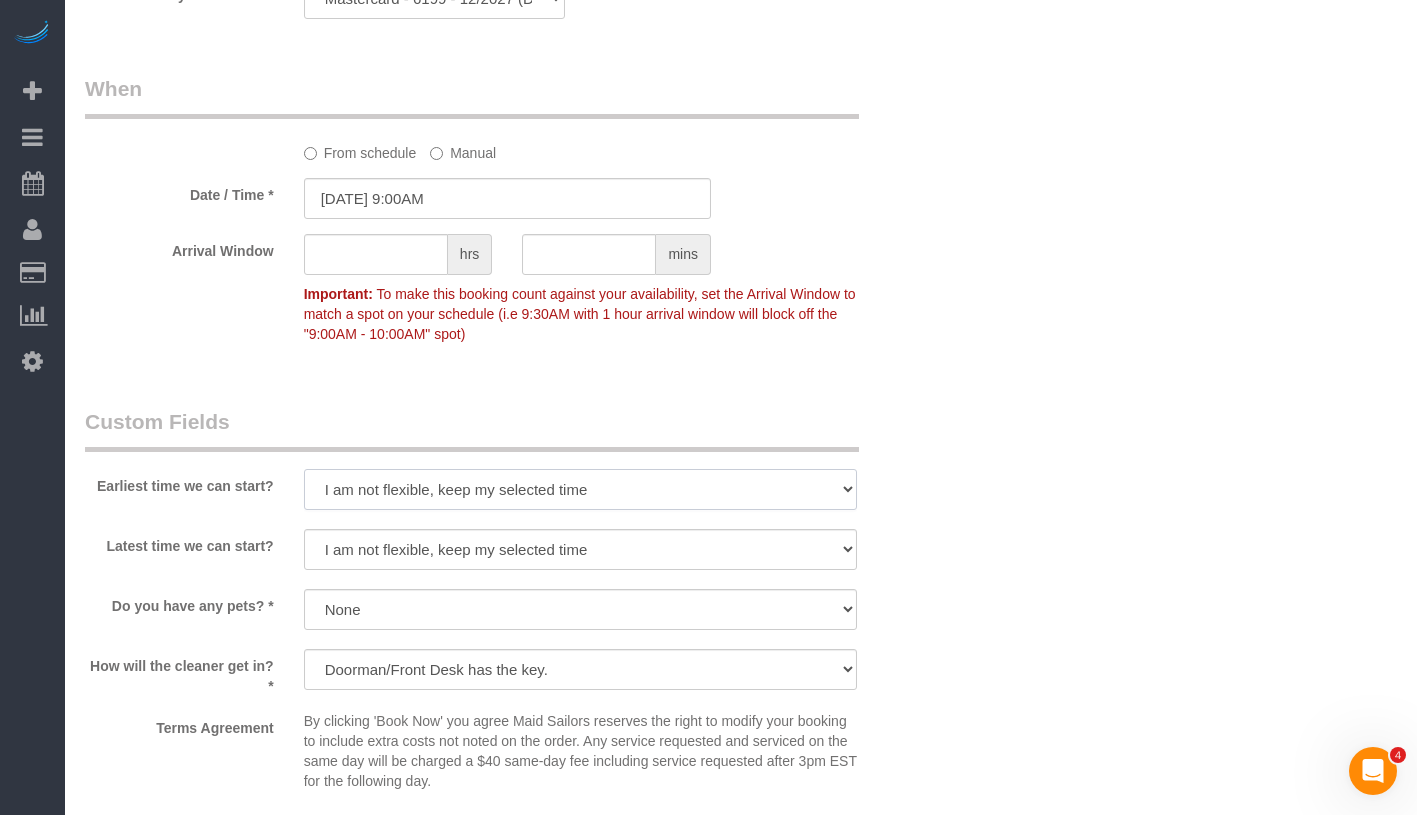 select on "number:57" 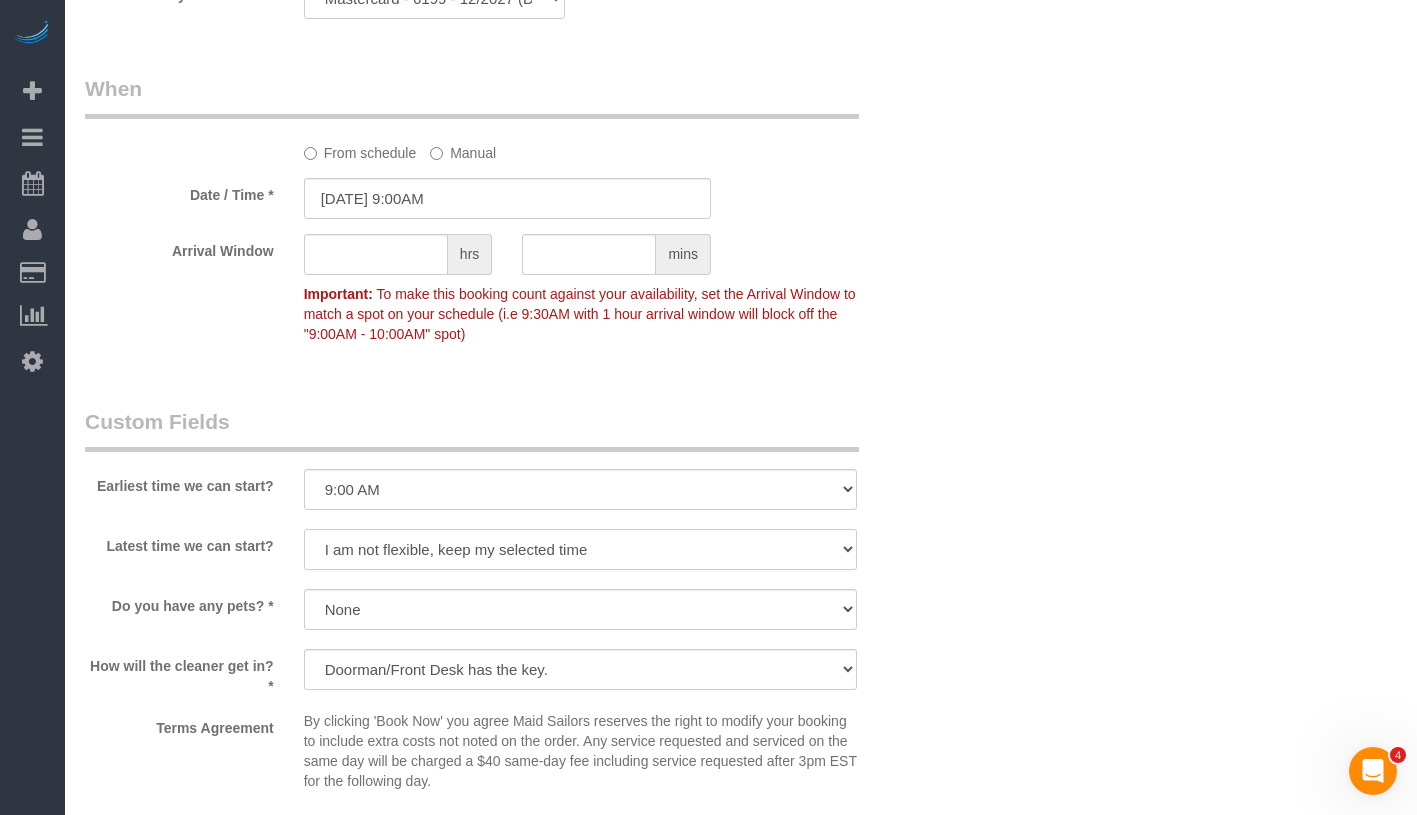 click on "I am not flexible, keep my selected time 8:00 AM 9:00 AM 10:00 AM 11:00 AM 12:00 PM 1:00 PM 2:00 PM 3:00 PM 4:00 PM 5:00 PM 6:00 PM 7:00 PM" at bounding box center [580, 549] 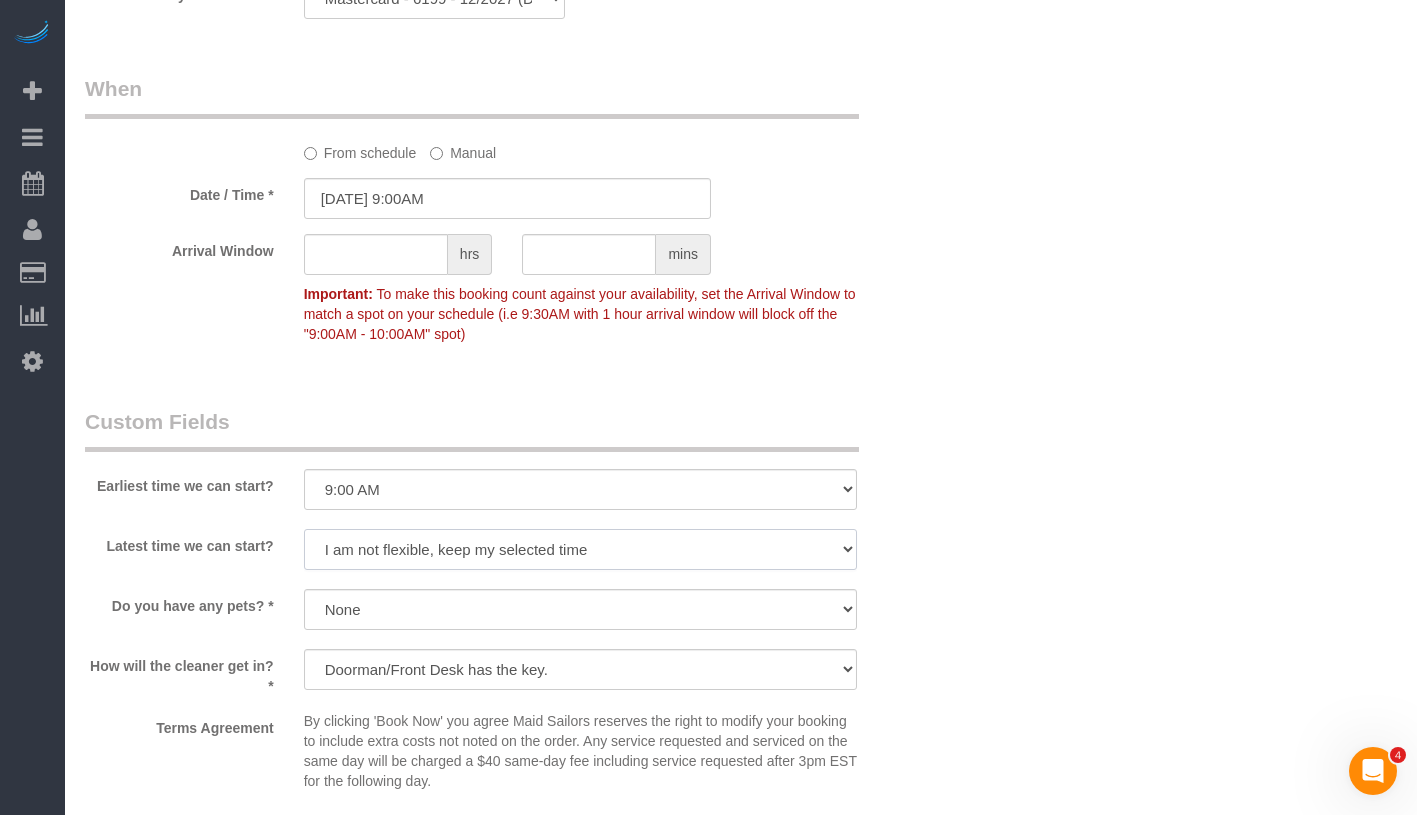 click on "I am not flexible, keep my selected time 8:00 AM 9:00 AM 10:00 AM 11:00 AM 12:00 PM 1:00 PM 2:00 PM 3:00 PM 4:00 PM 5:00 PM 6:00 PM 7:00 PM" at bounding box center [580, 549] 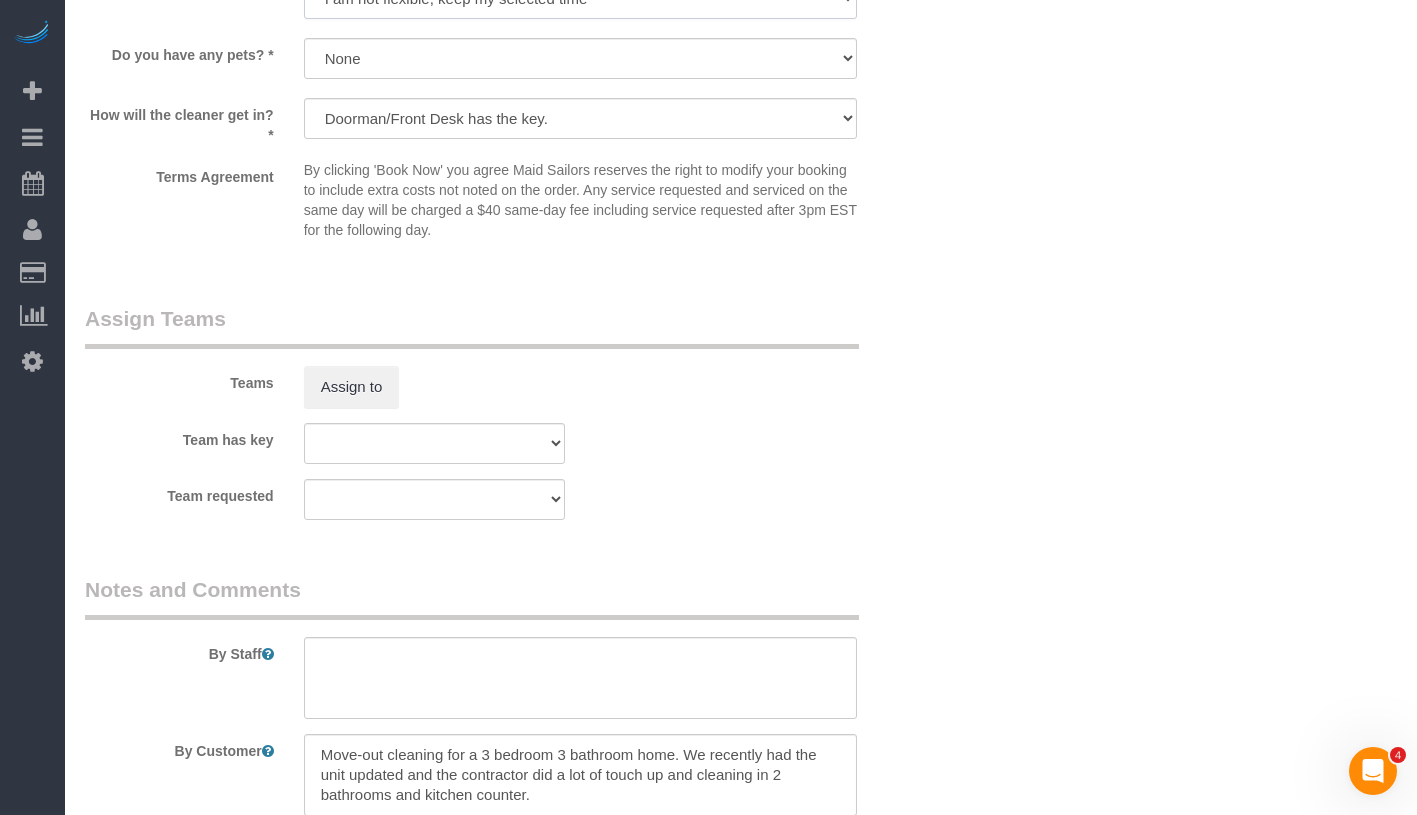 scroll, scrollTop: 2297, scrollLeft: 0, axis: vertical 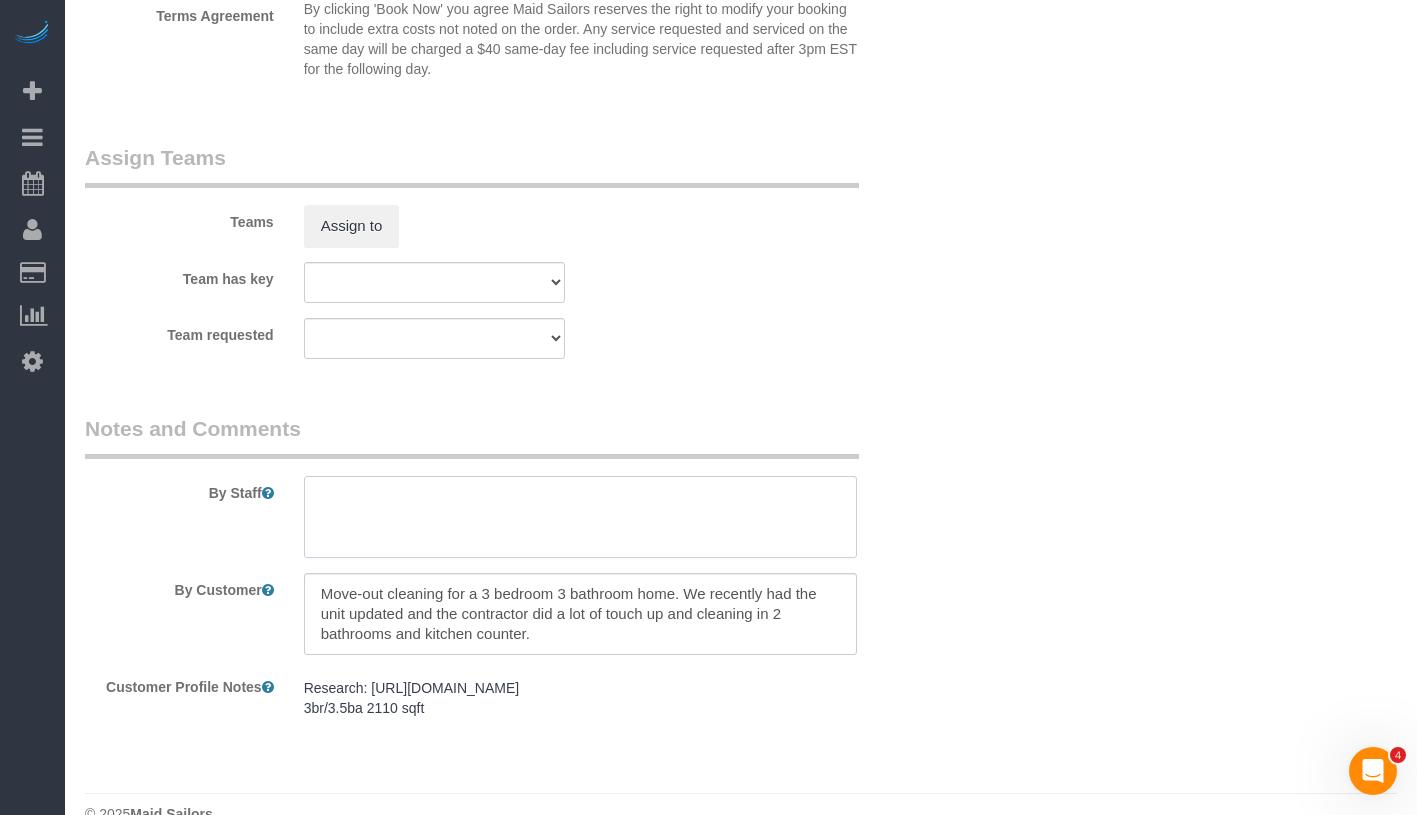 click at bounding box center (580, 517) 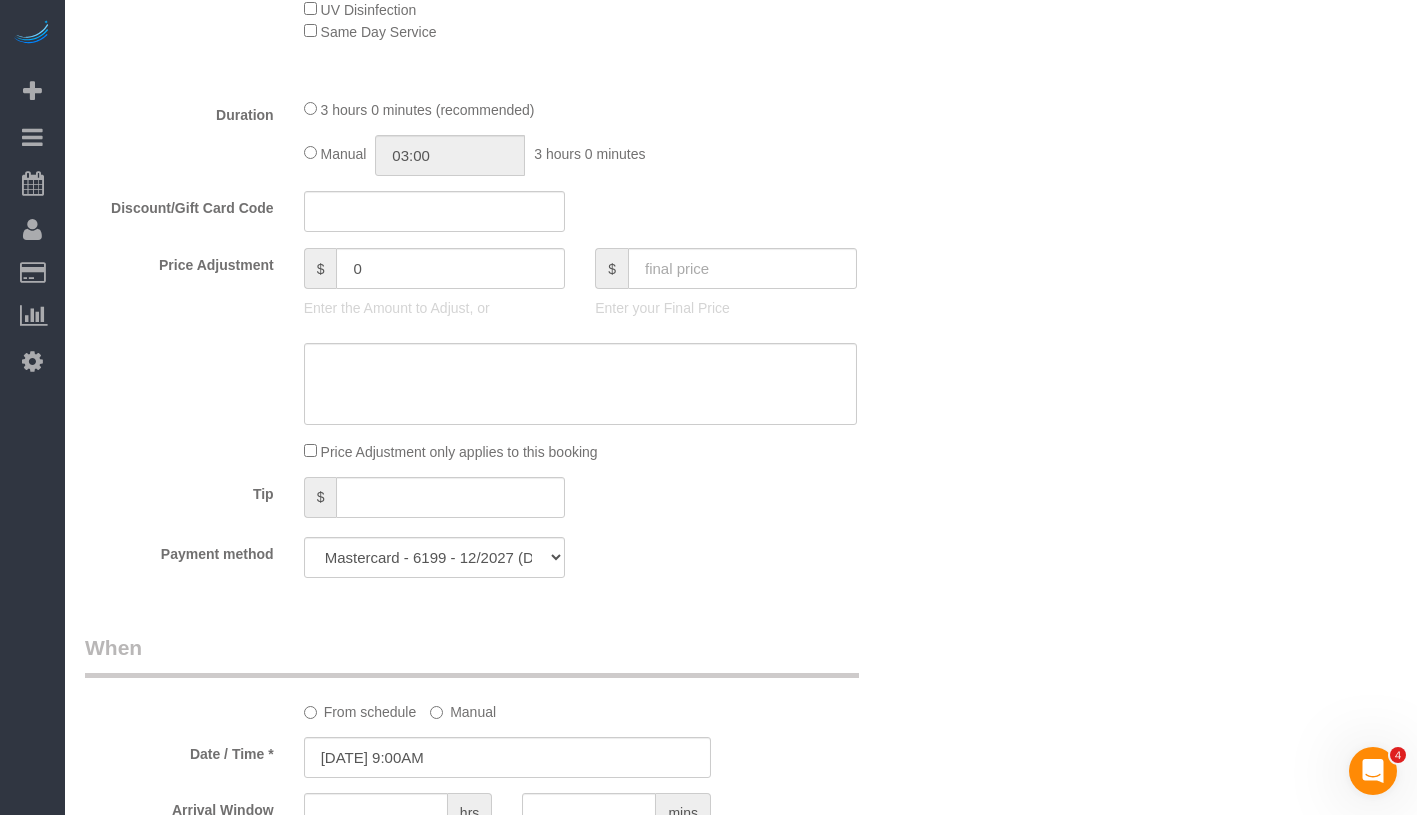 scroll, scrollTop: 982, scrollLeft: 0, axis: vertical 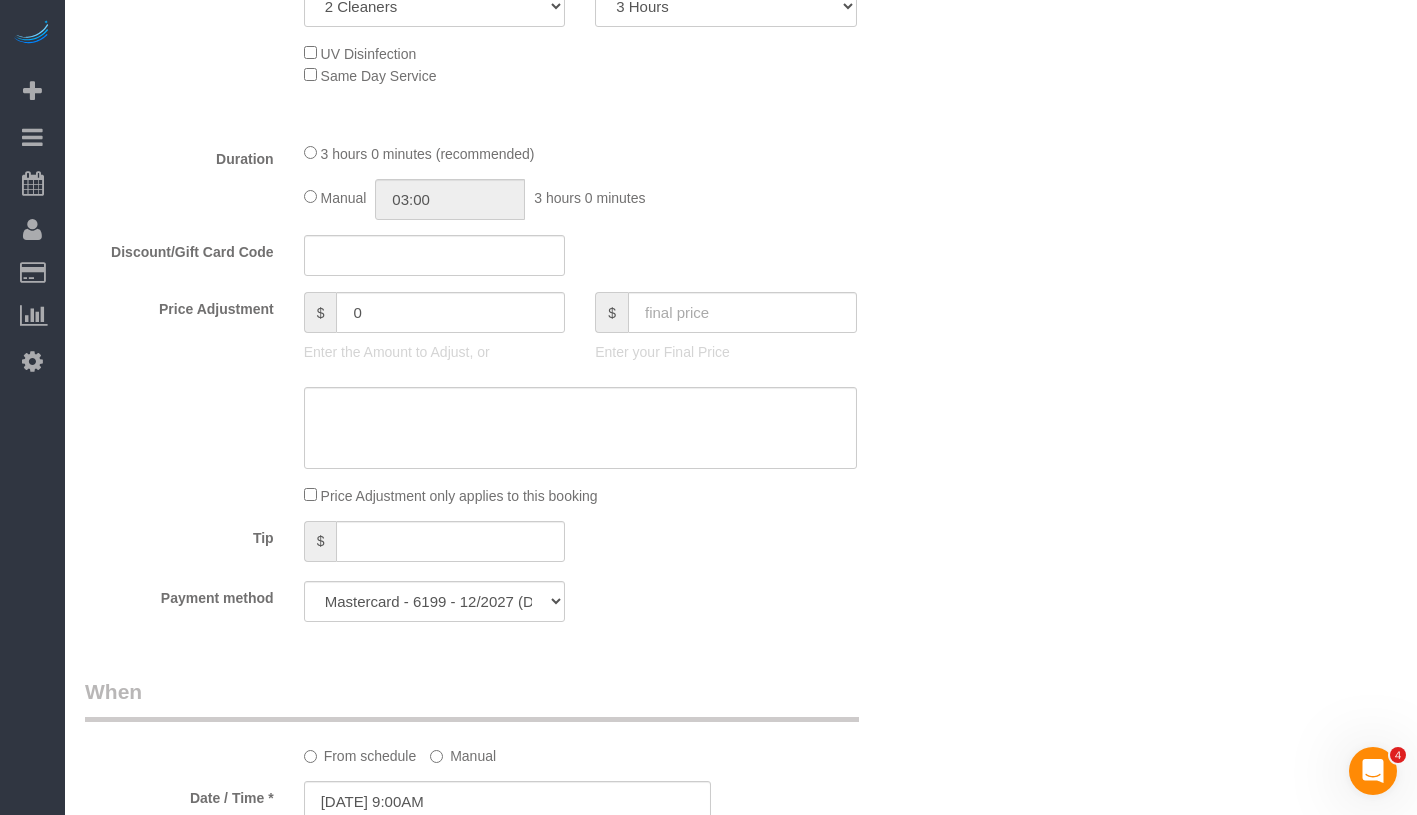 type on "Flexible arrival
Should be completed by 4pm" 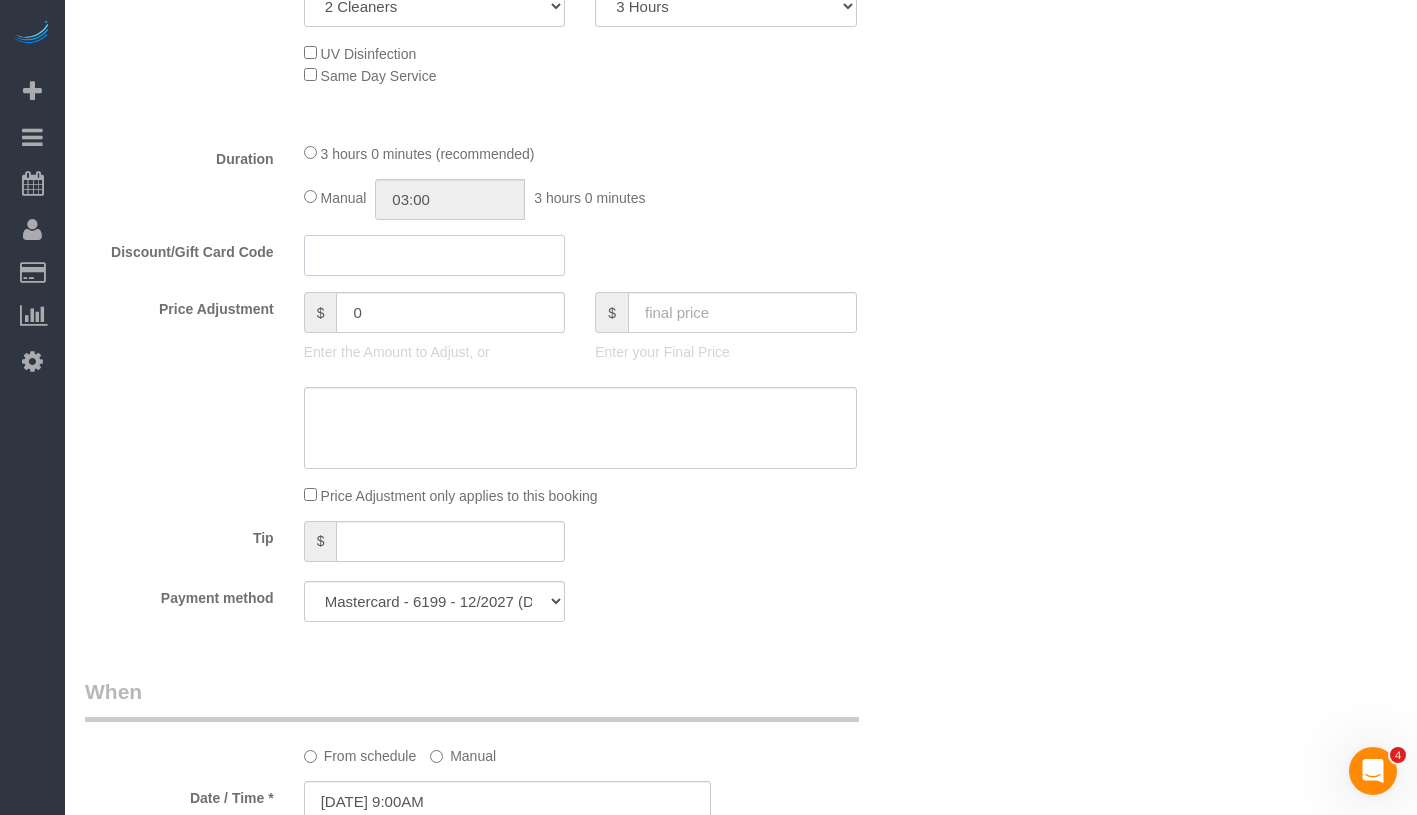 click 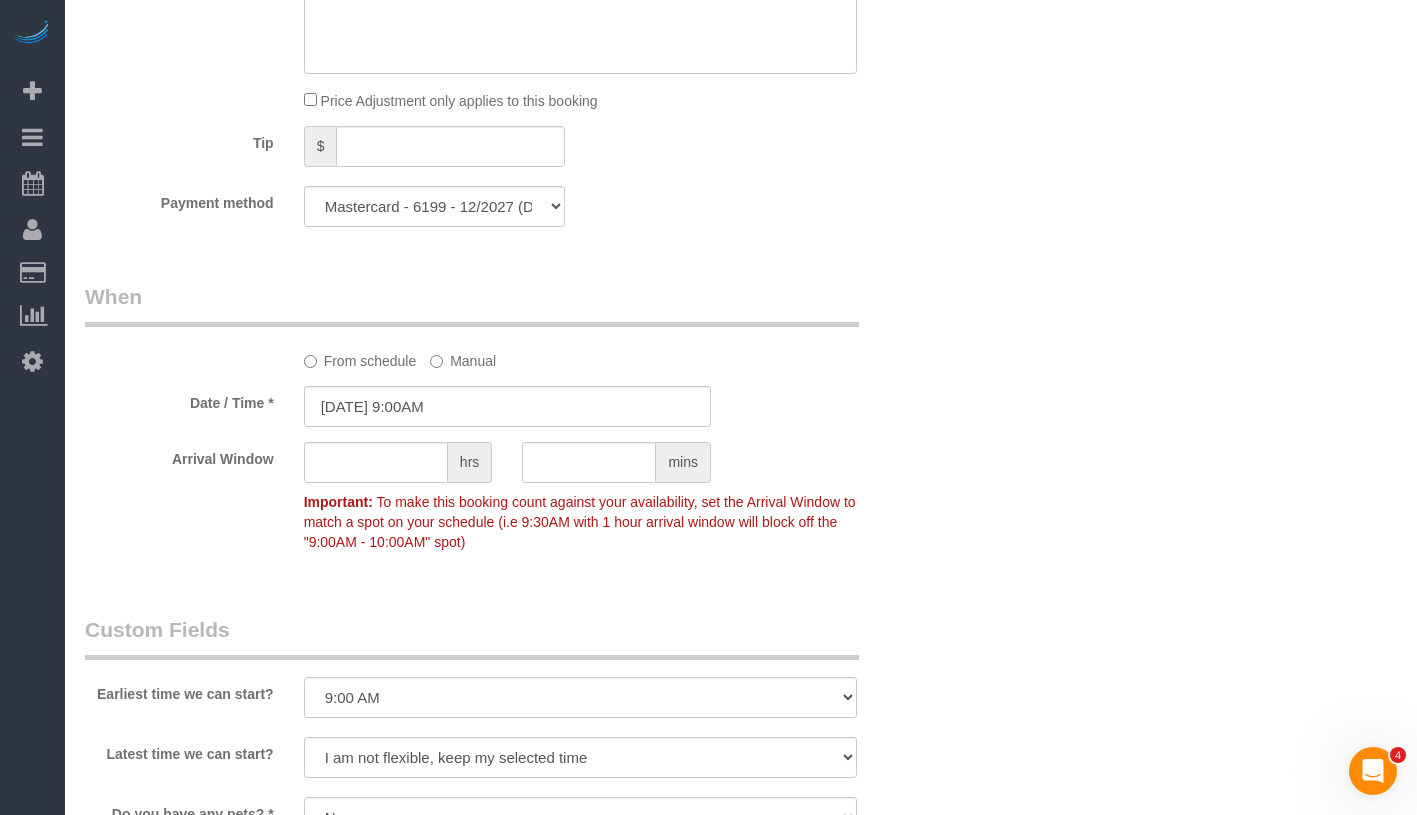 scroll, scrollTop: 1376, scrollLeft: 0, axis: vertical 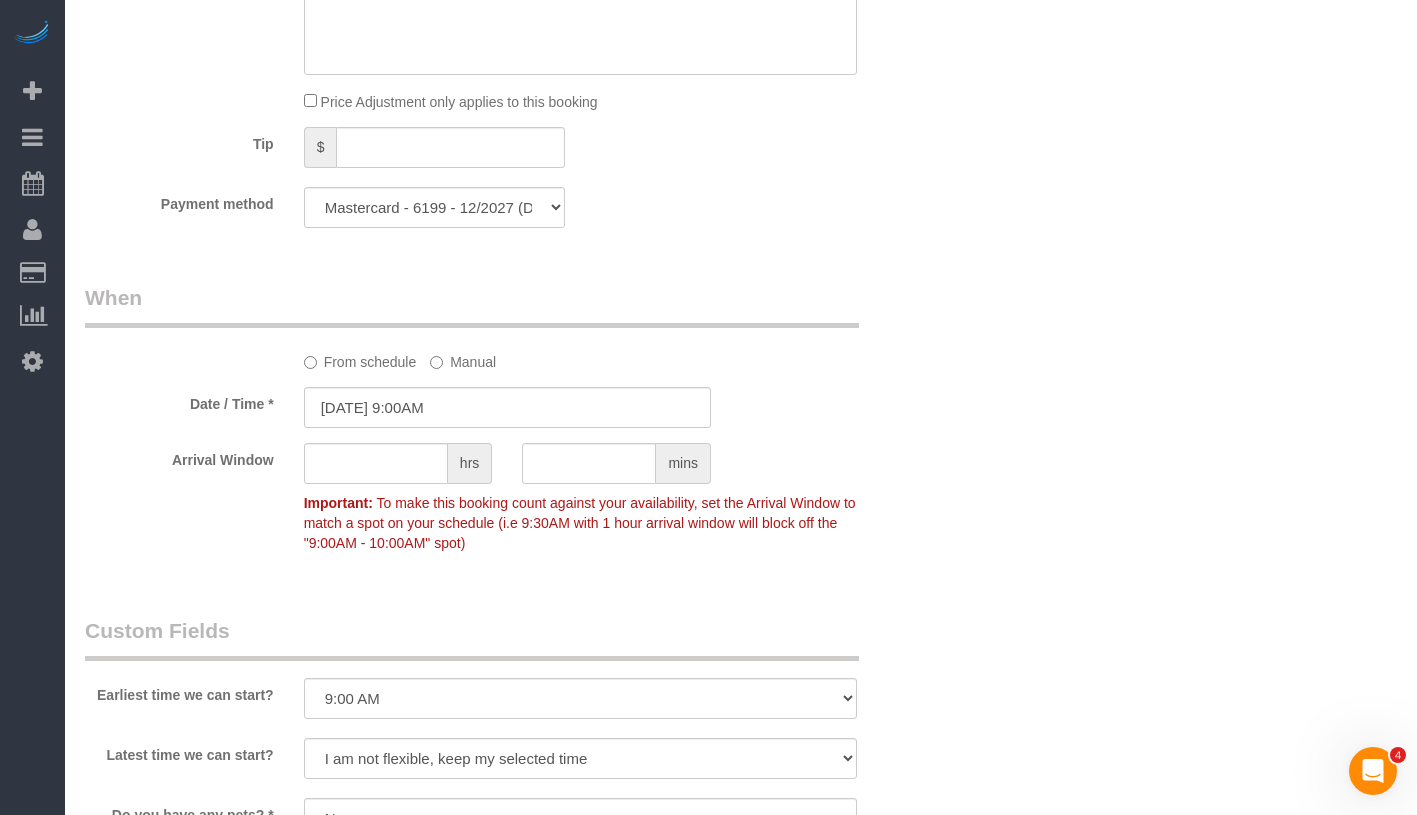 type on "CLEANDEPENDENCE30" 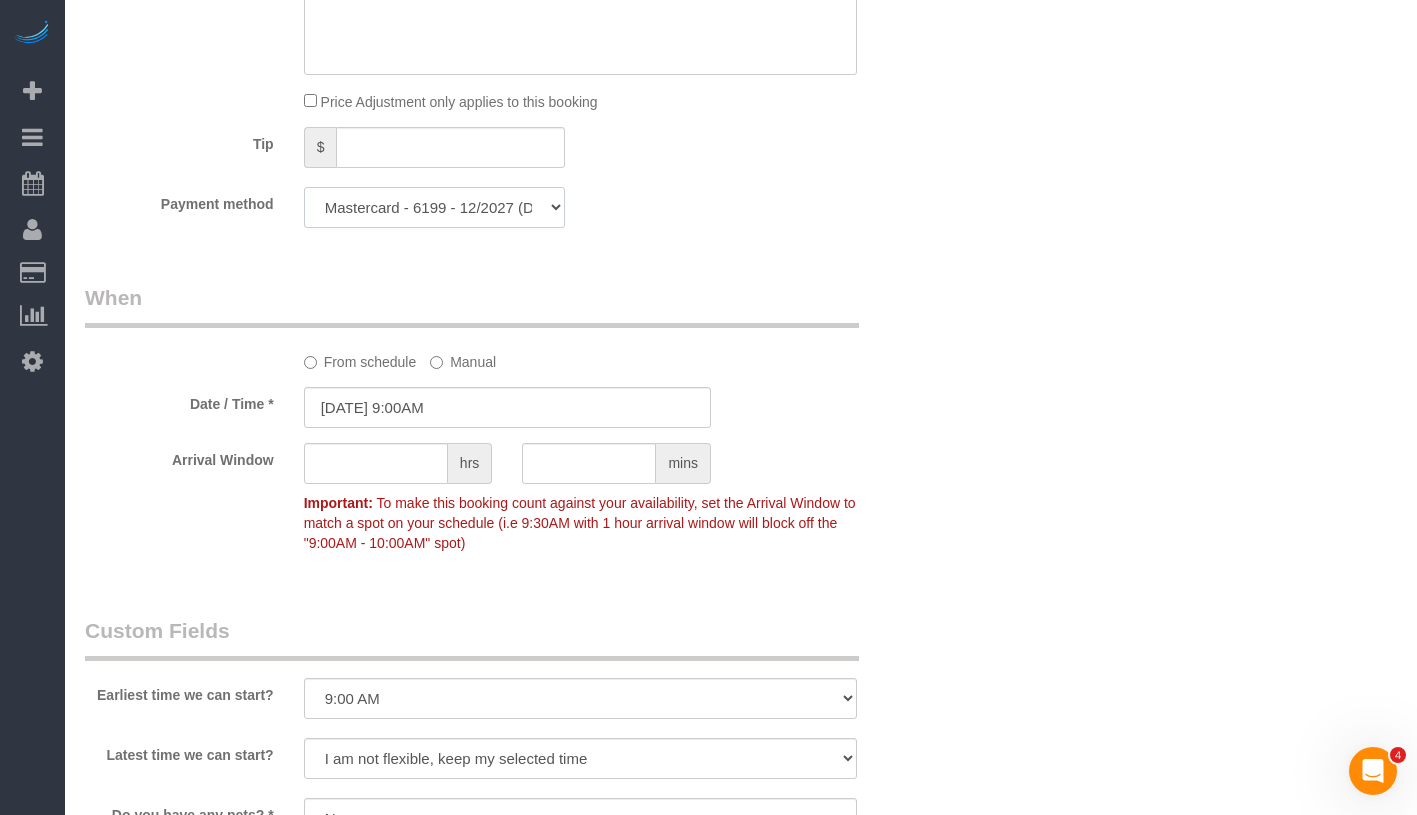 click on "Mastercard - 6199 - 12/2027 (Default) Add Credit Card ─────────────── Cash Check Paypal" 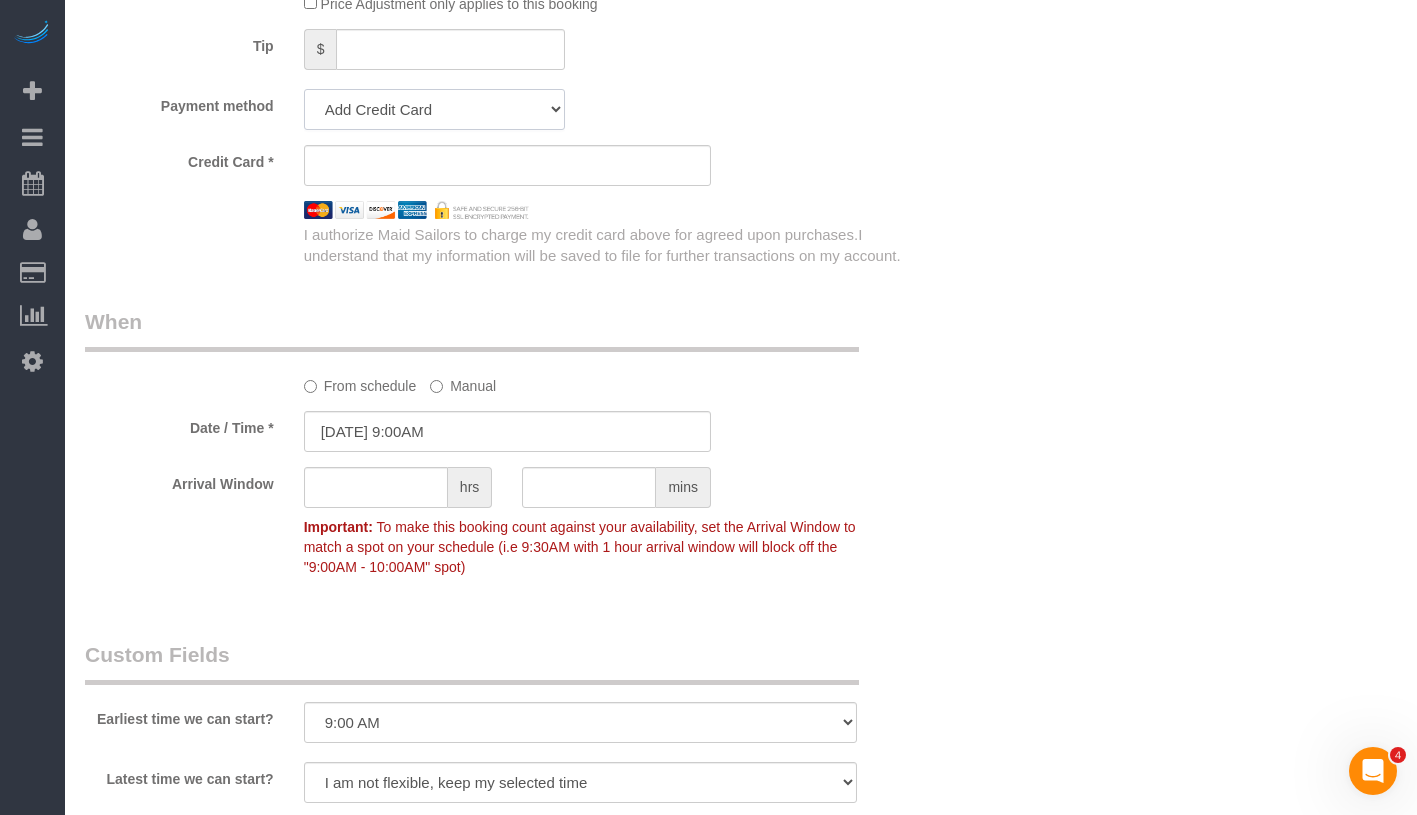 scroll, scrollTop: 1473, scrollLeft: 0, axis: vertical 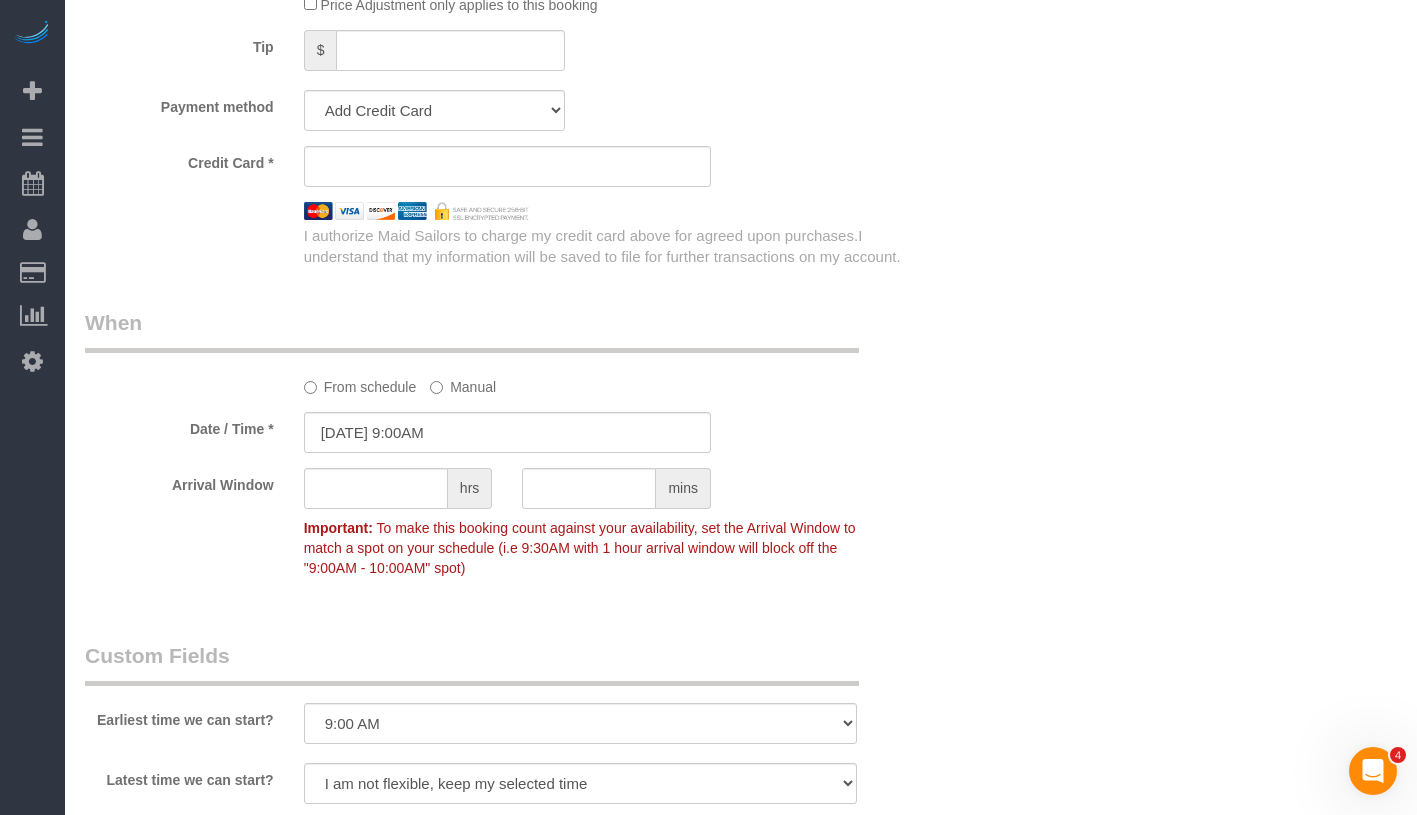 click at bounding box center [507, 166] 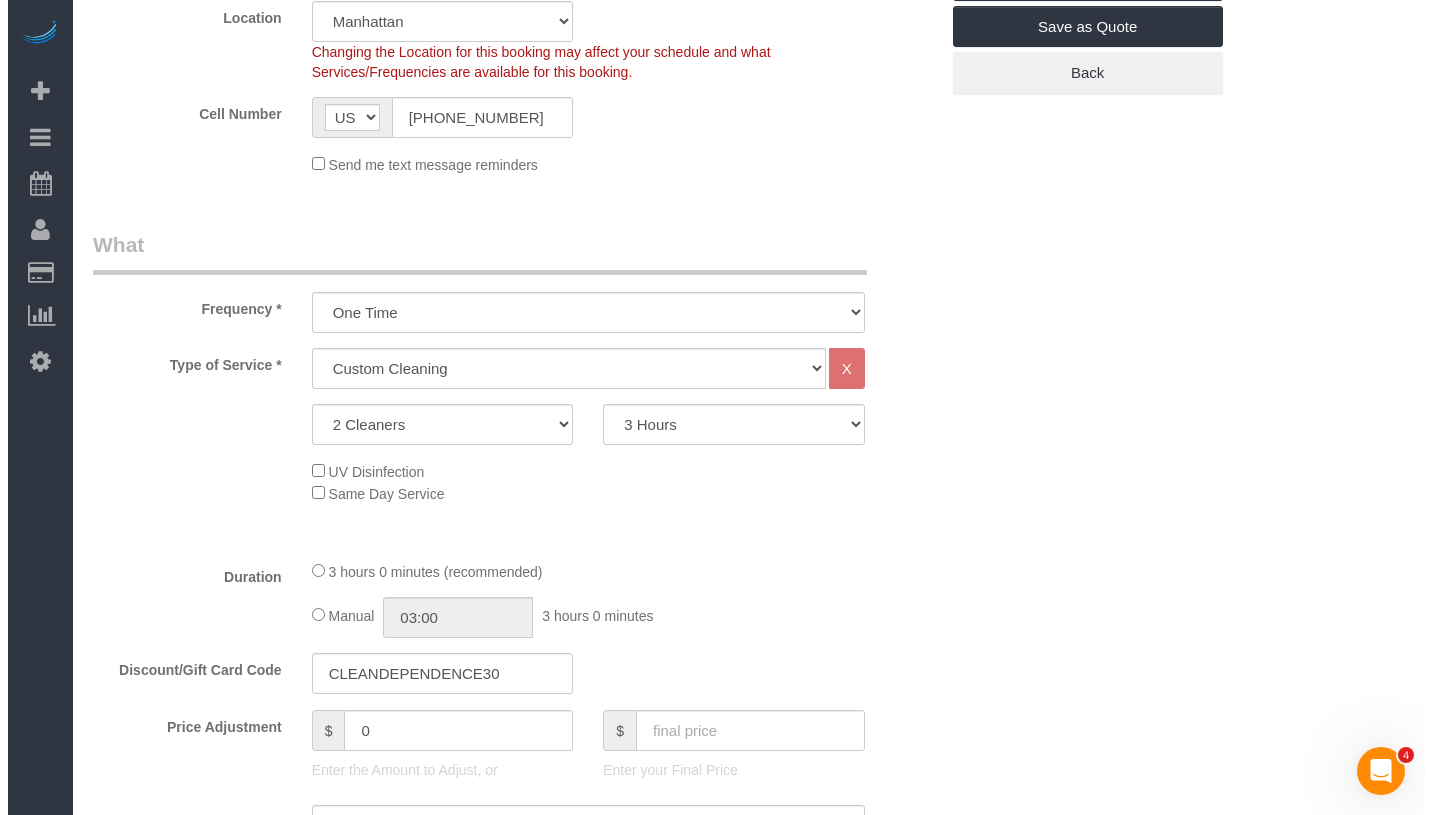 scroll, scrollTop: 0, scrollLeft: 0, axis: both 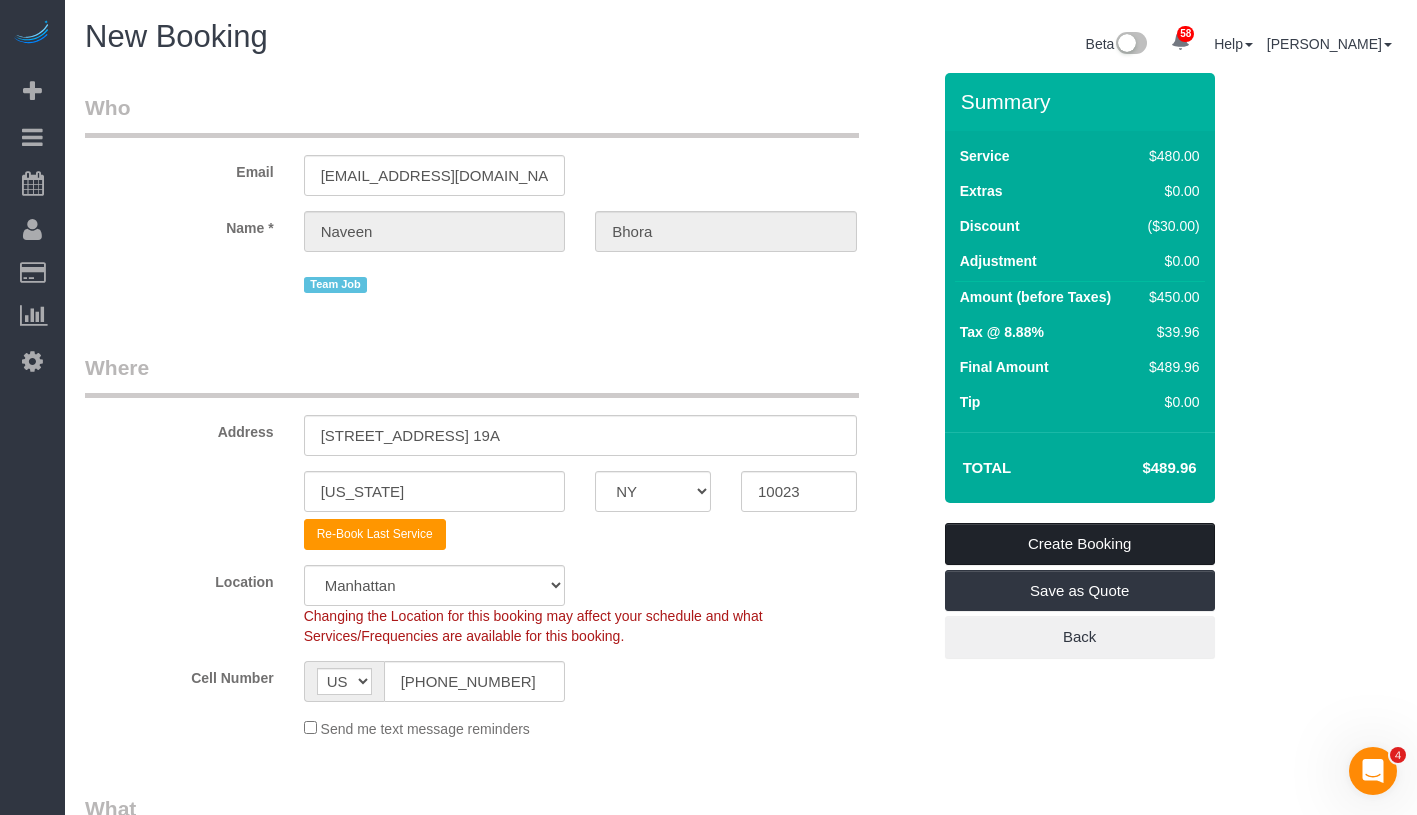 click on "Create Booking" at bounding box center [1080, 544] 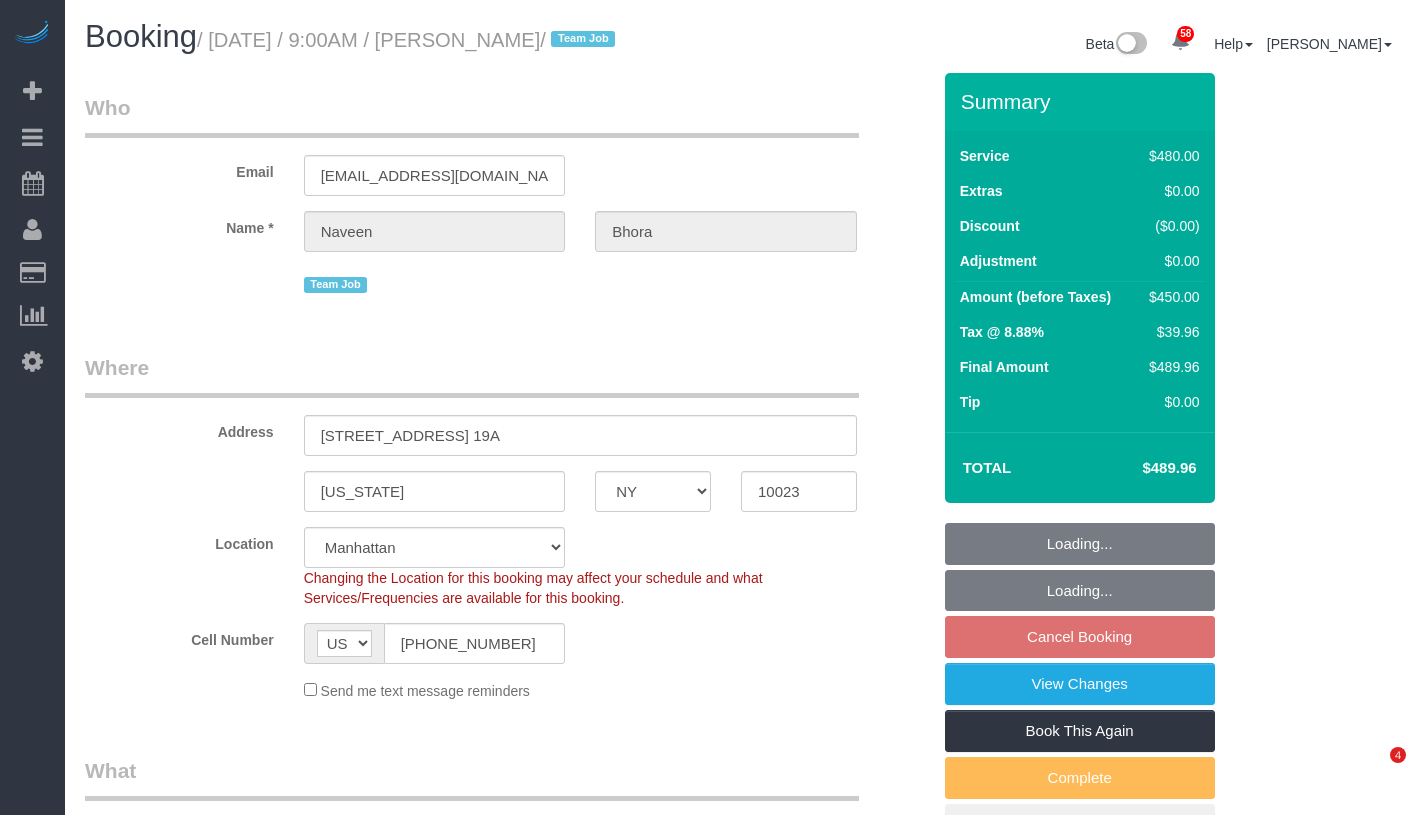 select on "NY" 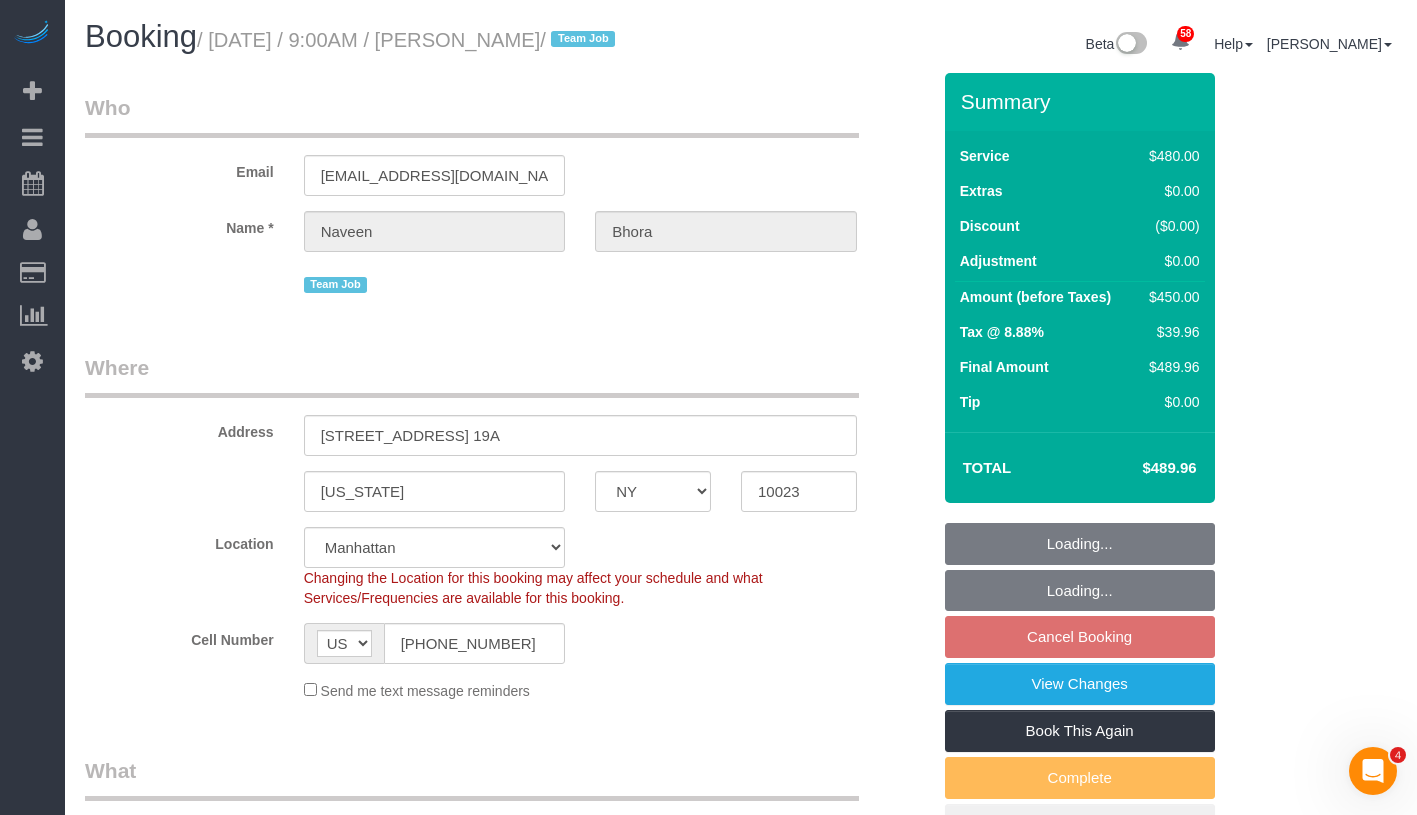 scroll, scrollTop: 0, scrollLeft: 0, axis: both 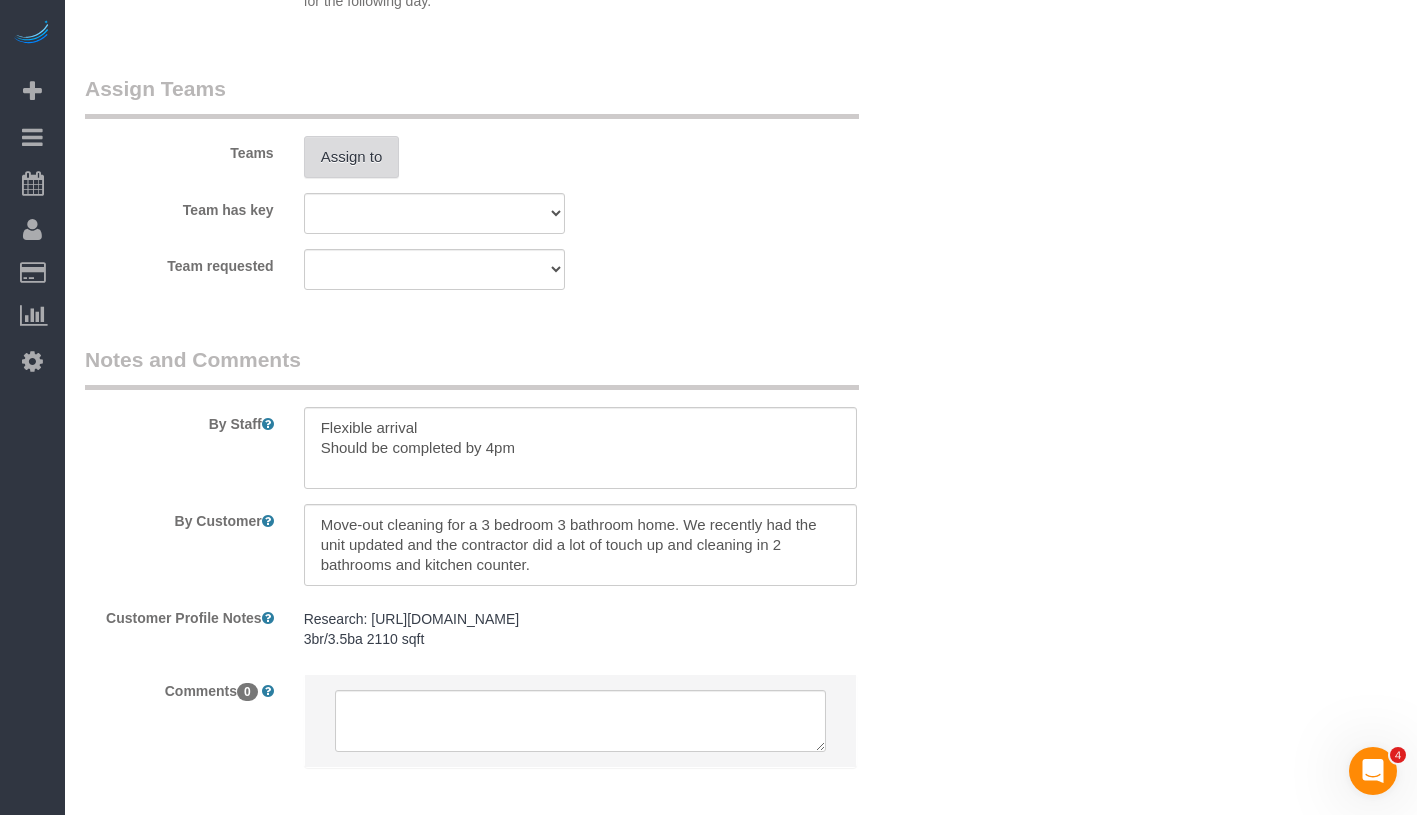 click on "Assign to" at bounding box center (352, 157) 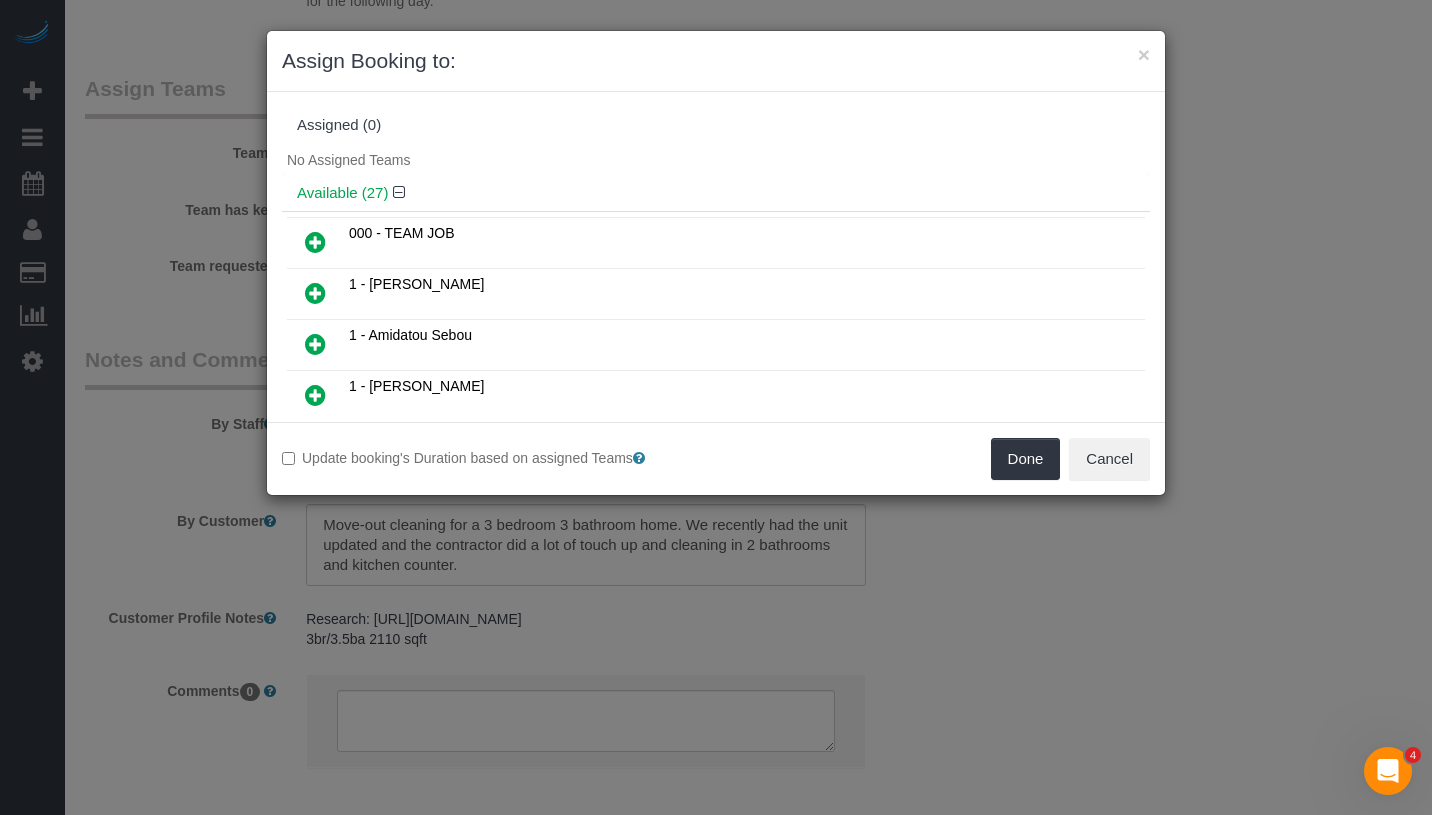 click at bounding box center [315, 242] 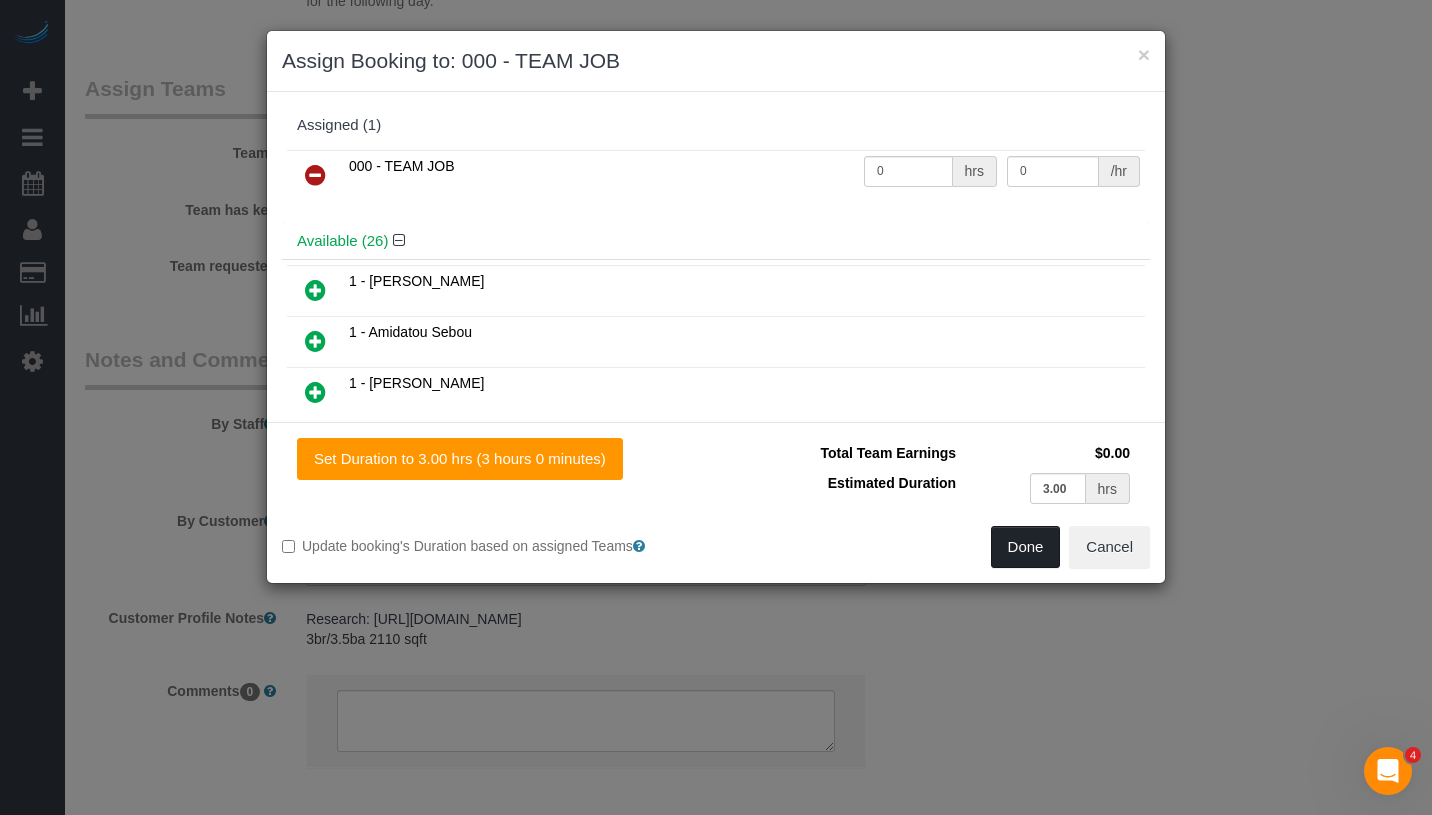 click on "Done" at bounding box center [1026, 547] 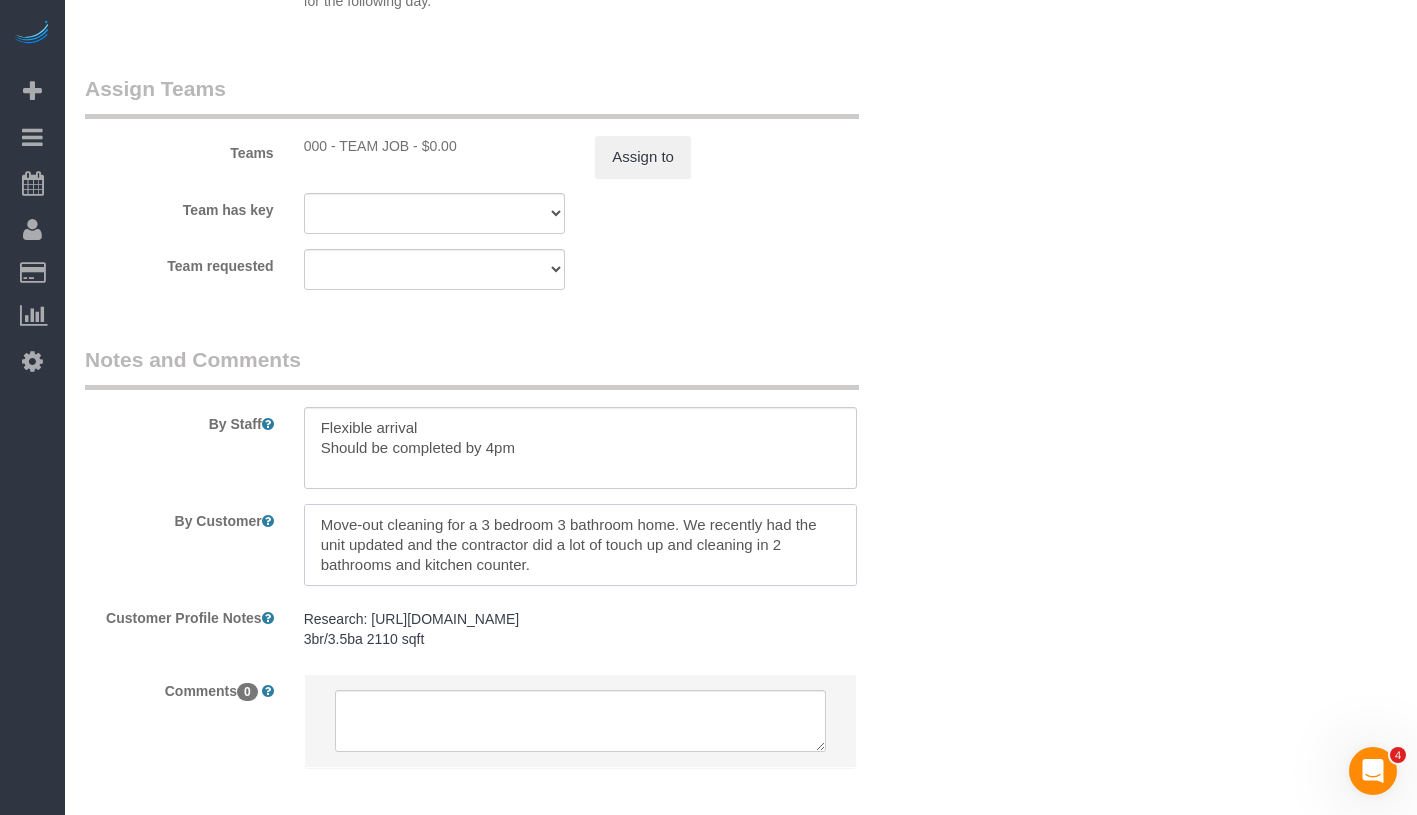 drag, startPoint x: 687, startPoint y: 524, endPoint x: 721, endPoint y: 558, distance: 48.08326 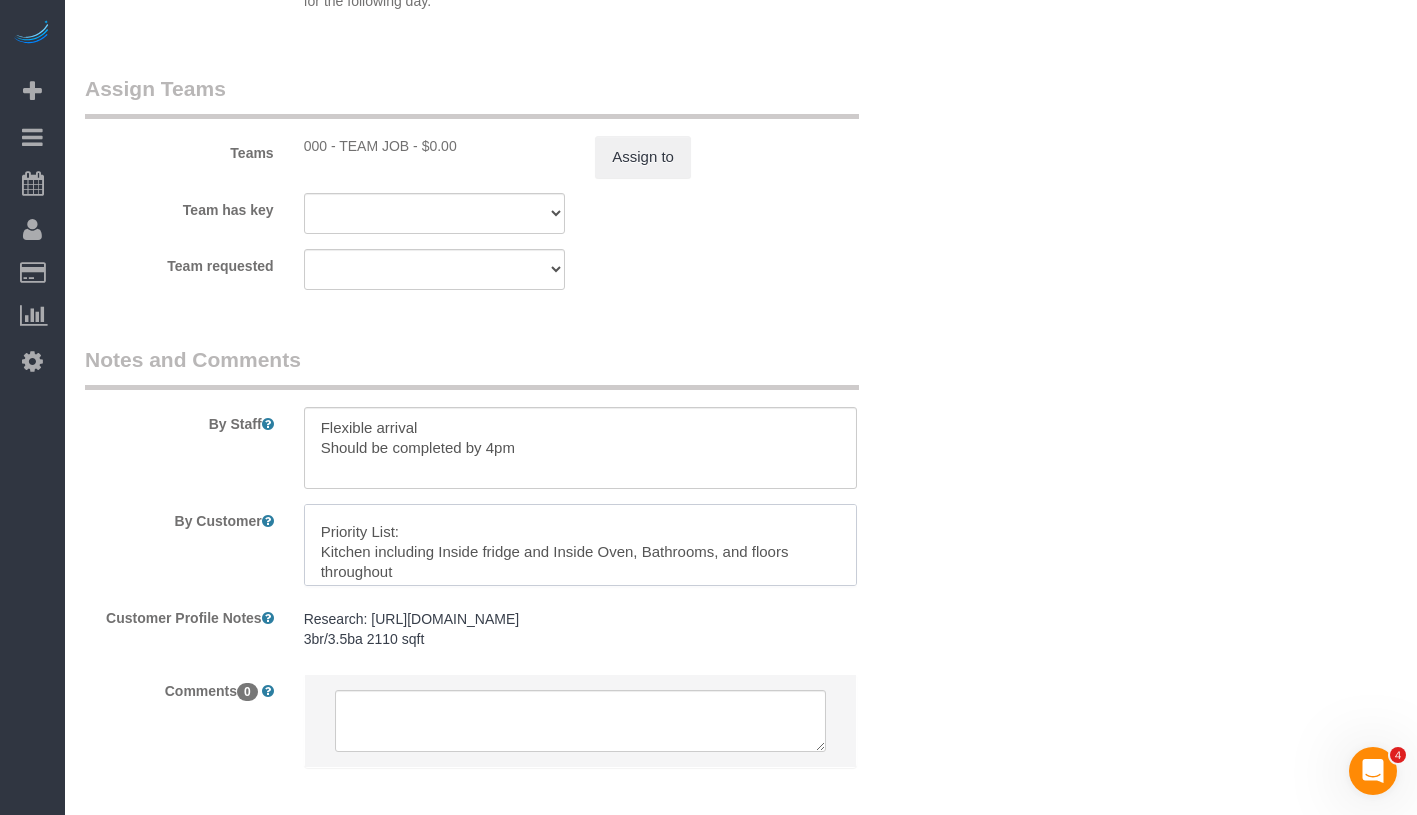 scroll, scrollTop: 31, scrollLeft: 0, axis: vertical 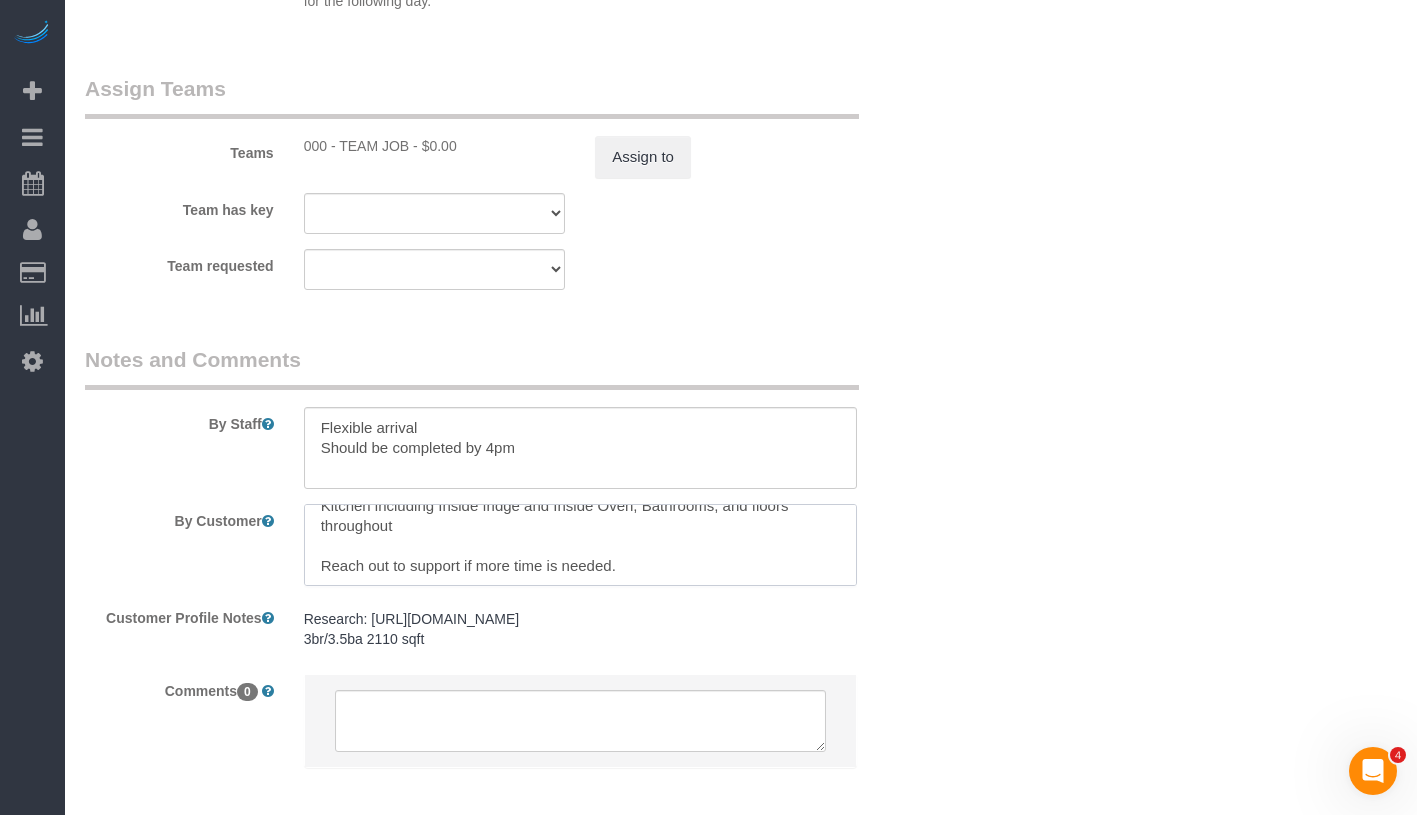 drag, startPoint x: 315, startPoint y: 552, endPoint x: 664, endPoint y: 586, distance: 350.65225 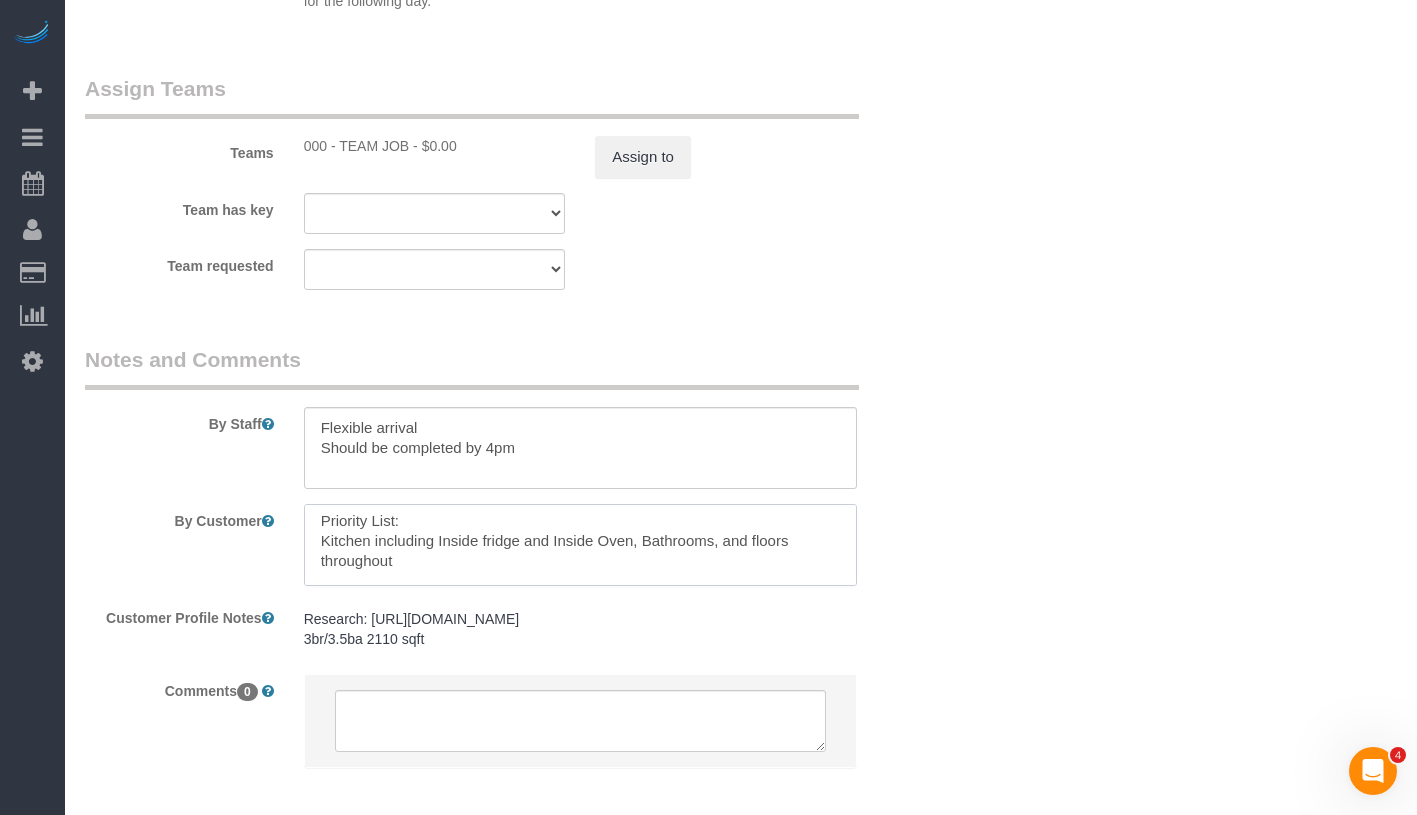 scroll, scrollTop: 63, scrollLeft: 0, axis: vertical 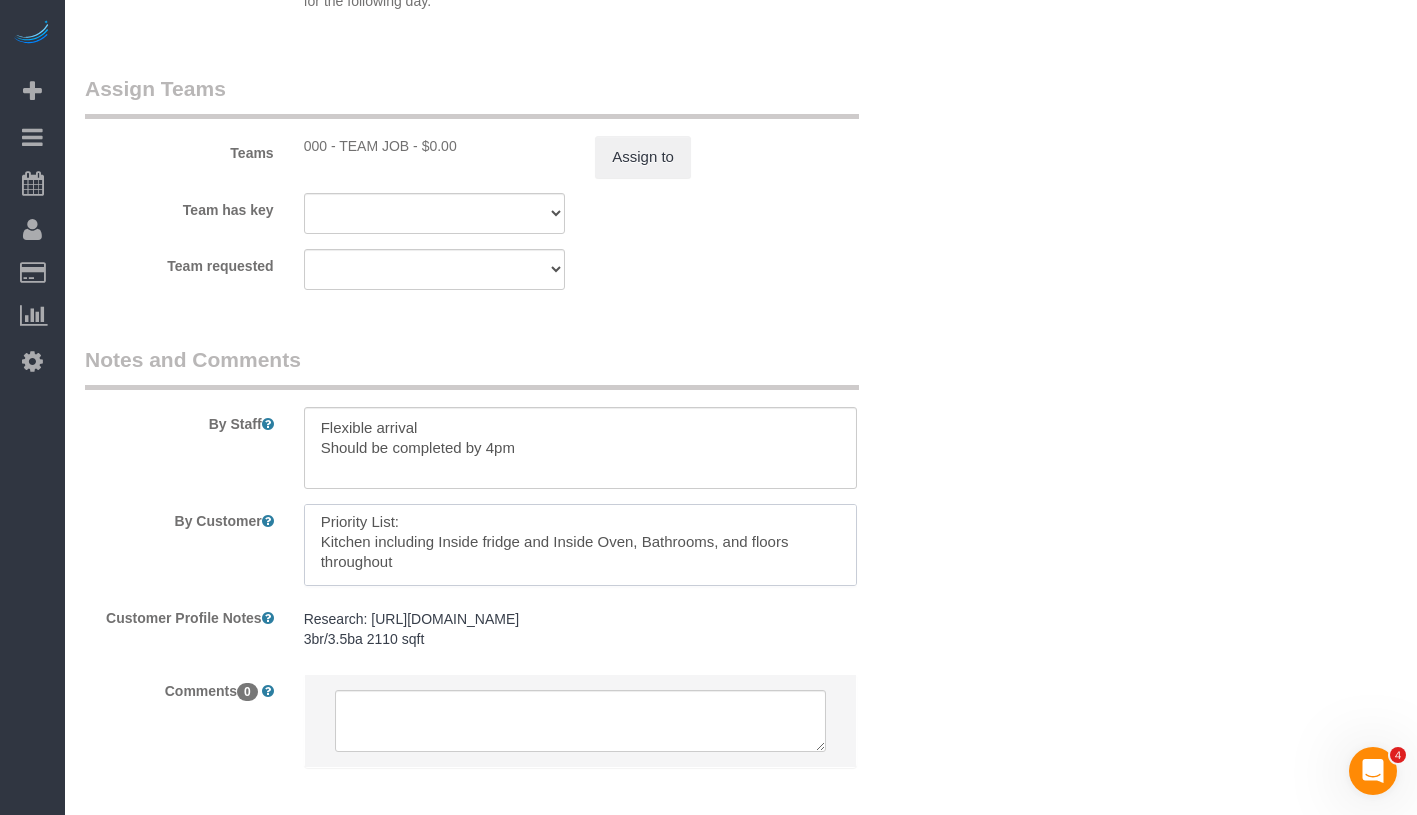 drag, startPoint x: 332, startPoint y: 523, endPoint x: 432, endPoint y: 555, distance: 104.99524 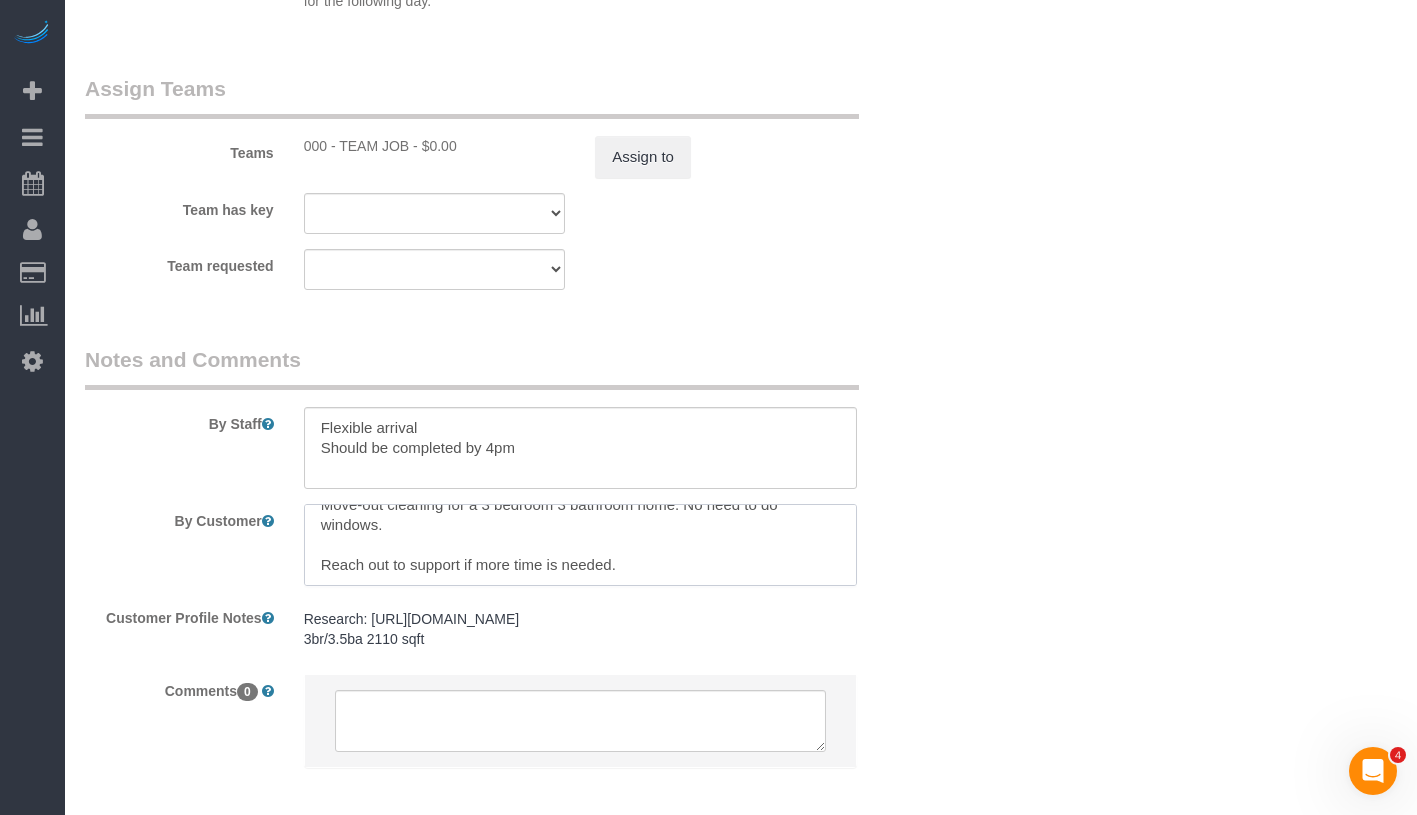 scroll, scrollTop: 20, scrollLeft: 0, axis: vertical 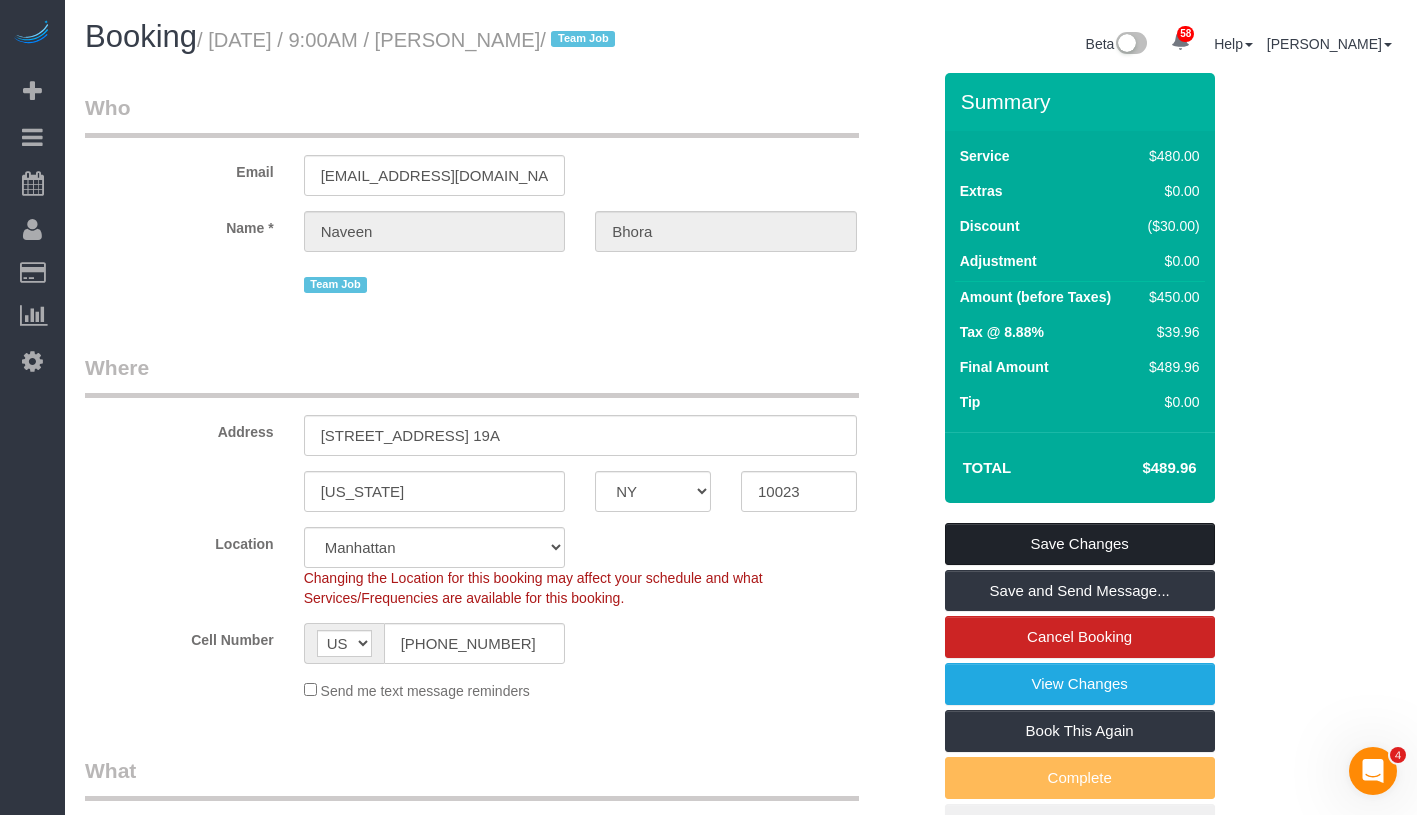 type on "Move-out cleaning for a 3 bedroom 3 bathroom home. No need to do windows.
Reach out to support if more time is needed." 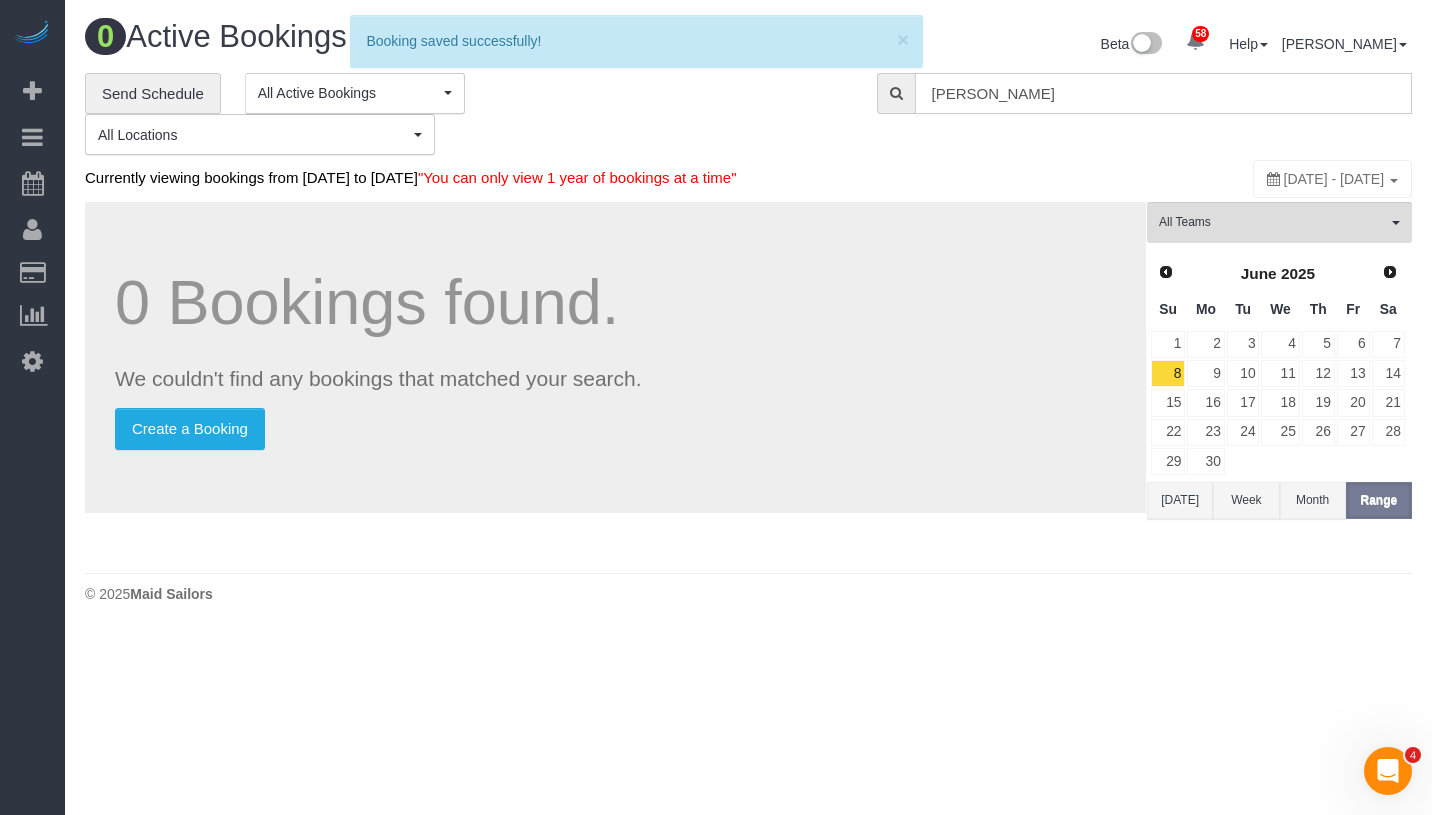 click on "Naveen Bhora" at bounding box center (1163, 93) 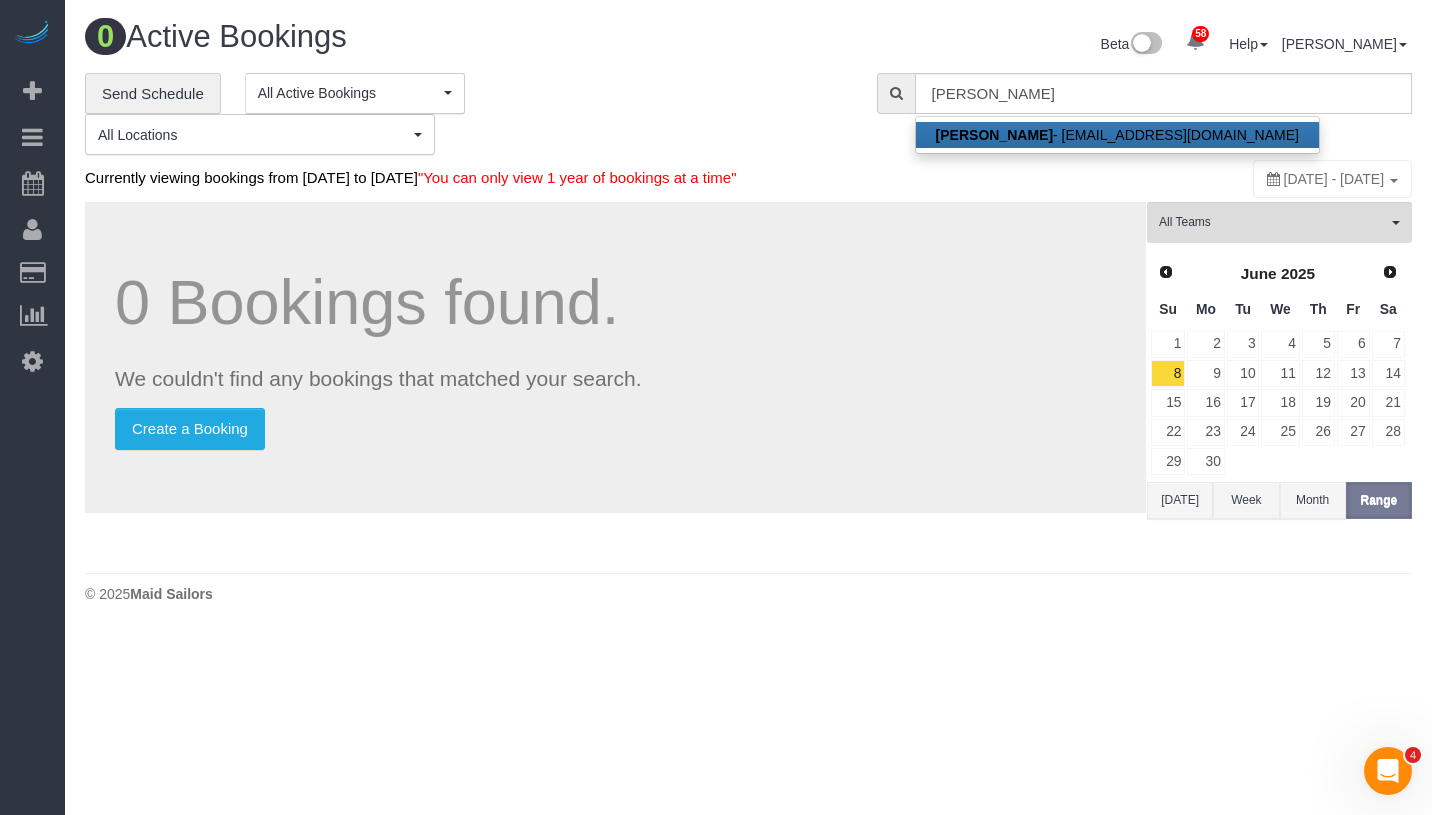 click on "Naveen Bhora  - naveenbhora@gmail.com" at bounding box center (1117, 135) 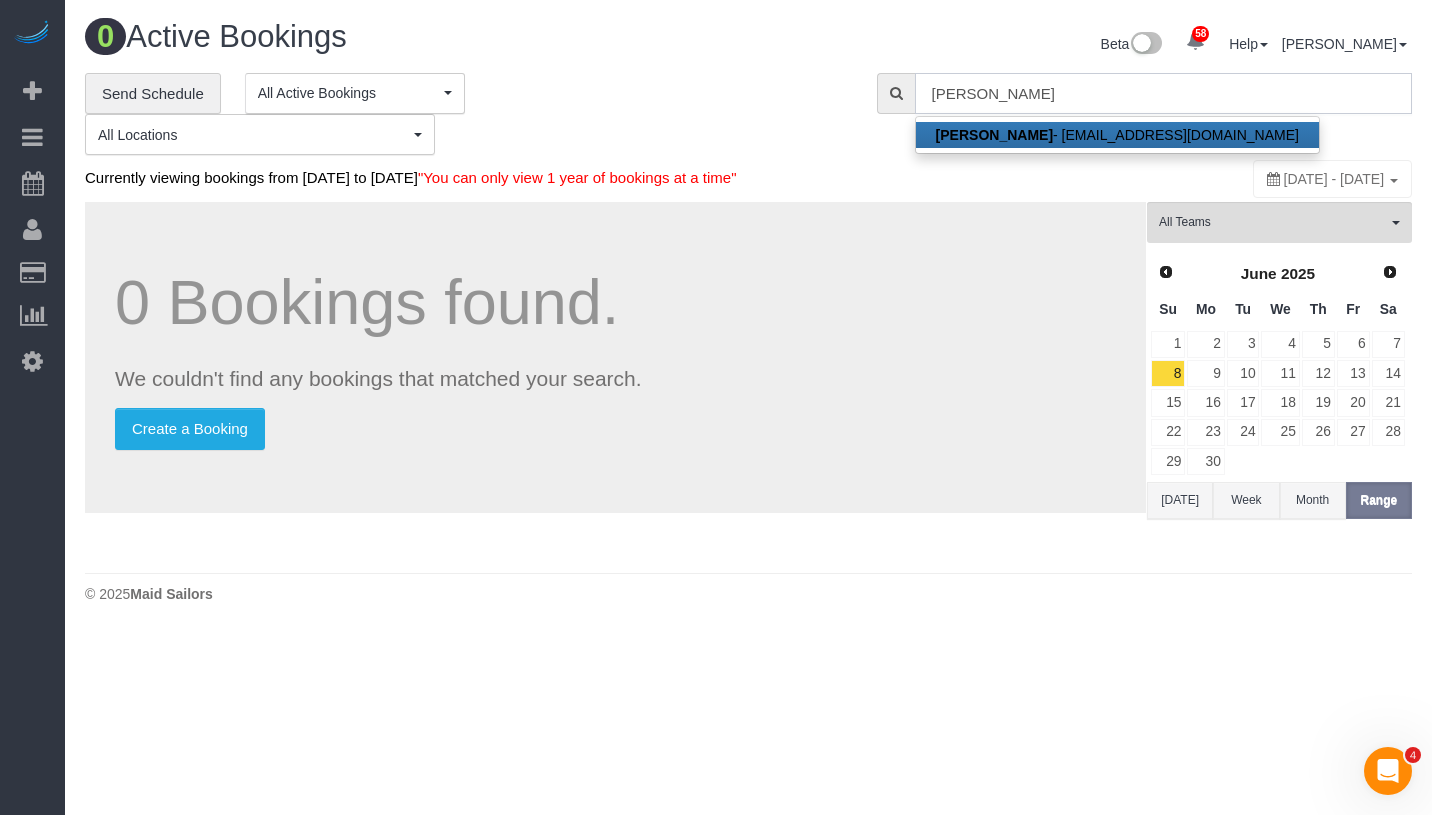 type on "naveenbhora@gmail.com" 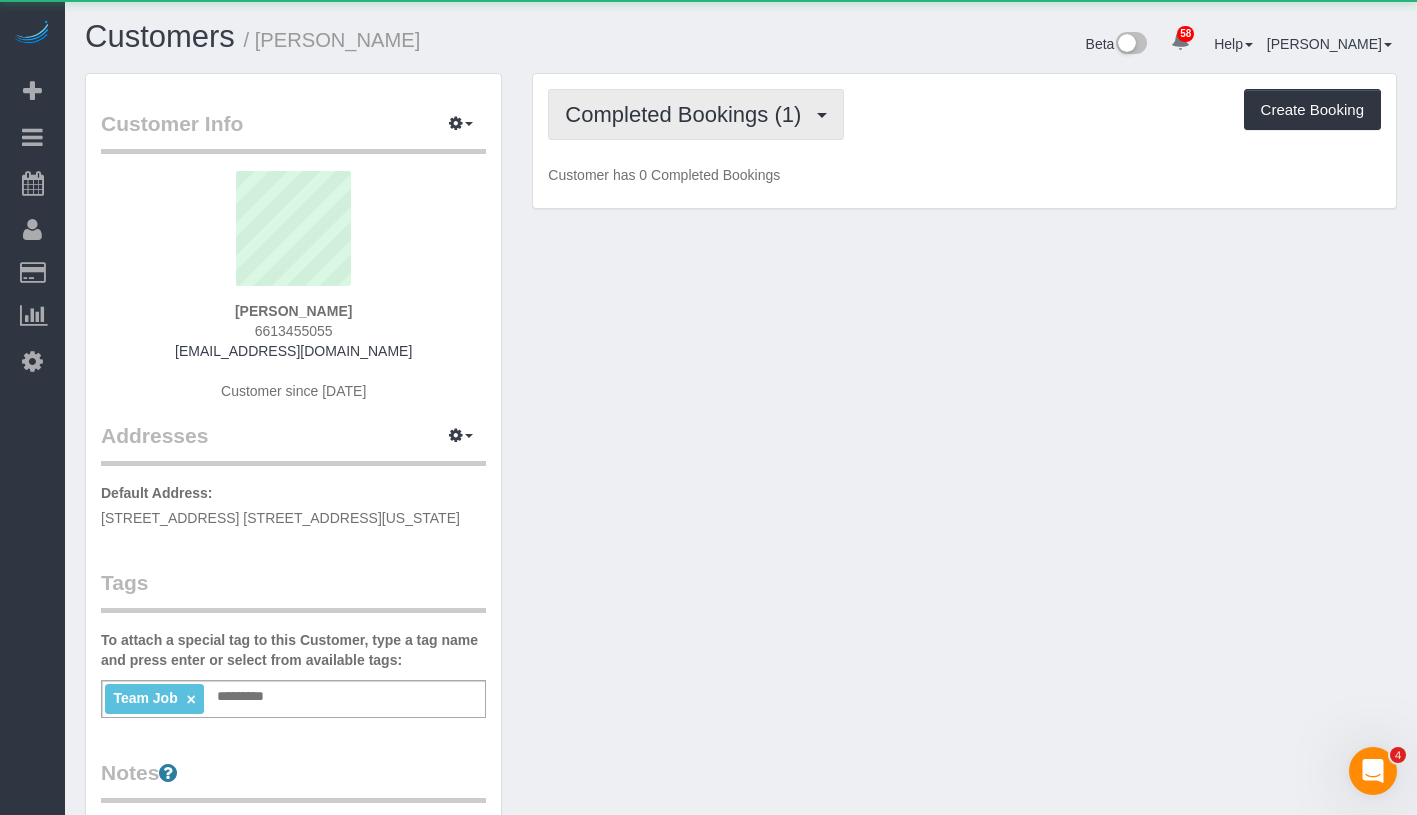 click on "Completed Bookings (1)" at bounding box center [688, 114] 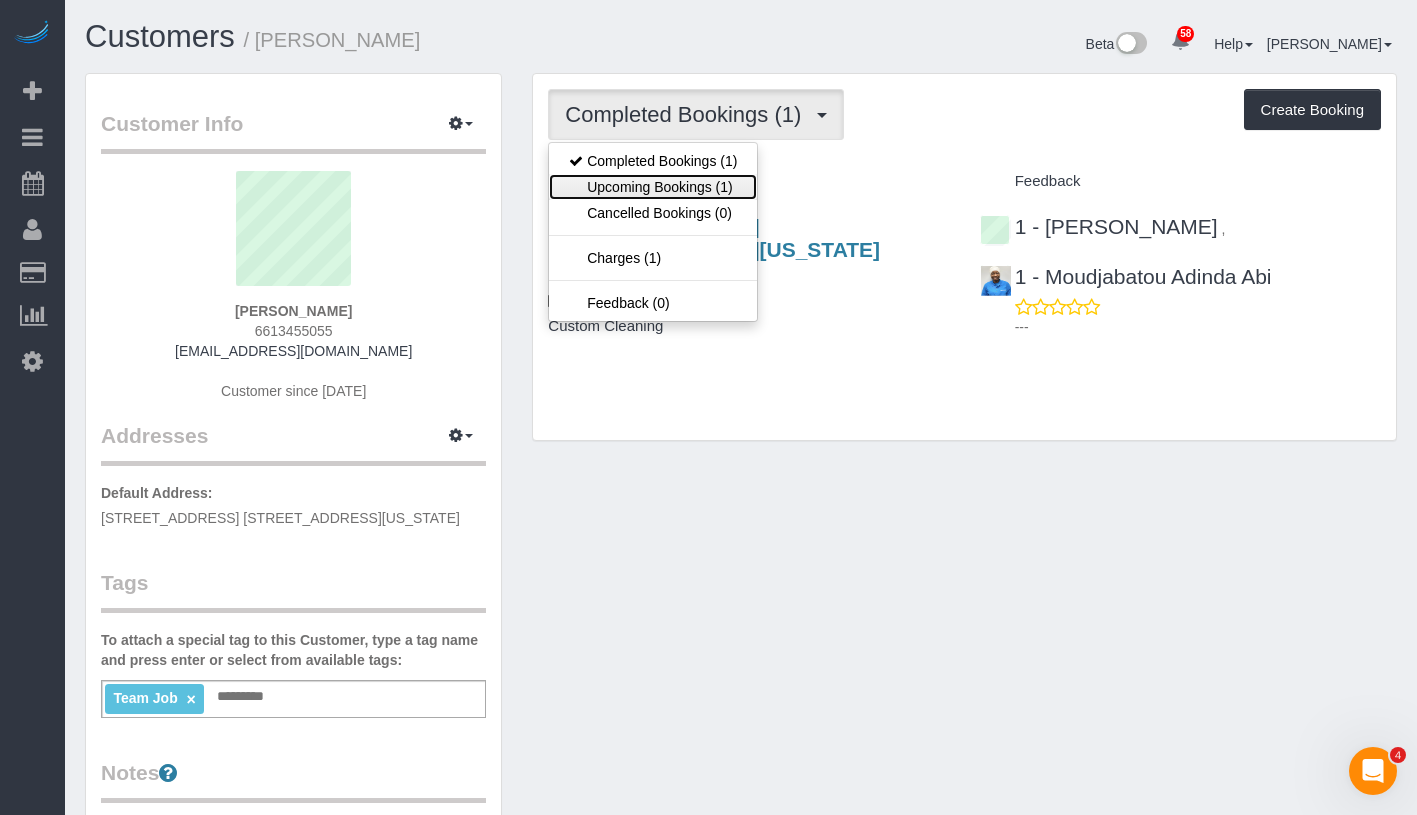 click on "Upcoming Bookings (1)" at bounding box center (653, 187) 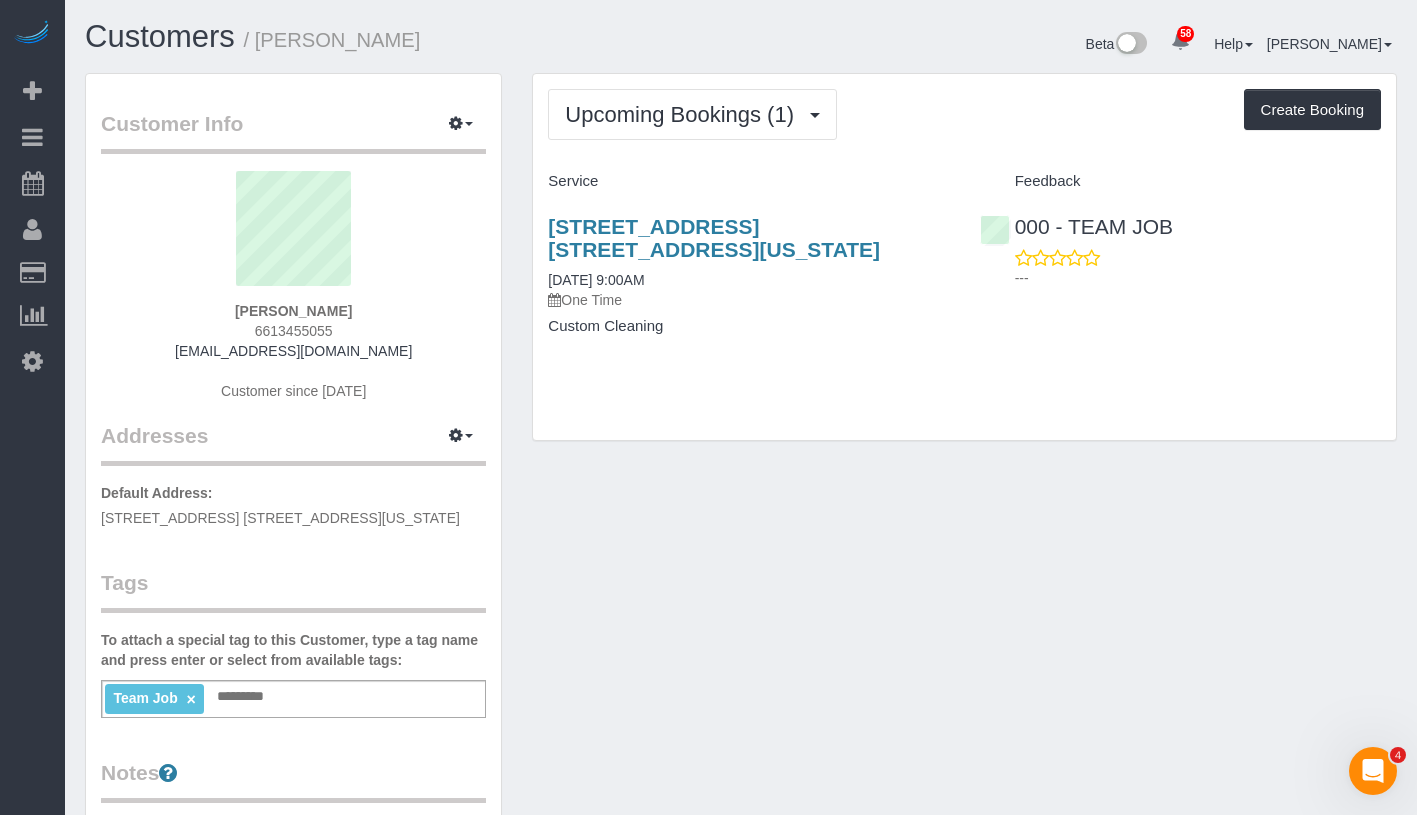 click on "Team Job   × Add a tag" at bounding box center [293, 699] 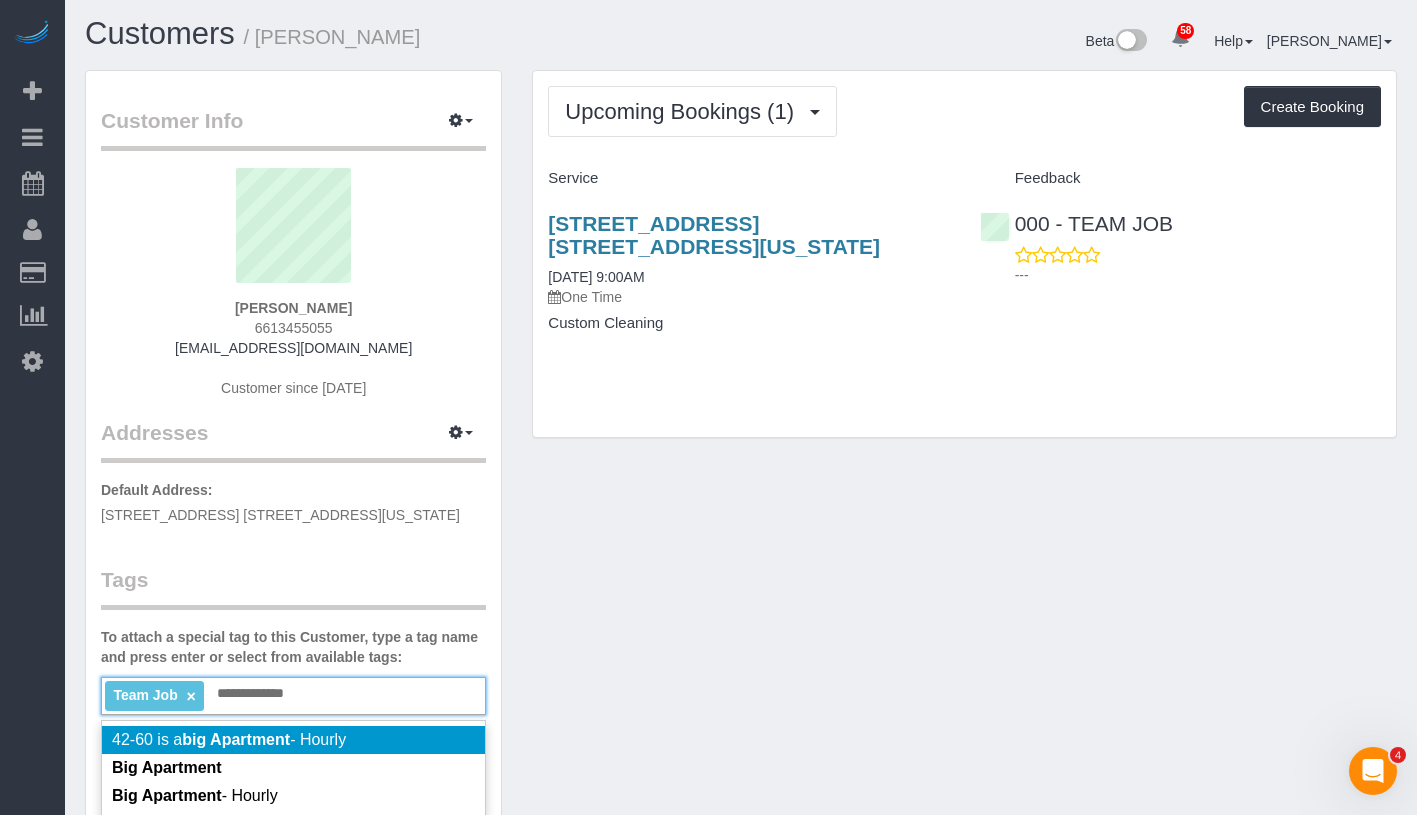 scroll, scrollTop: 4, scrollLeft: 0, axis: vertical 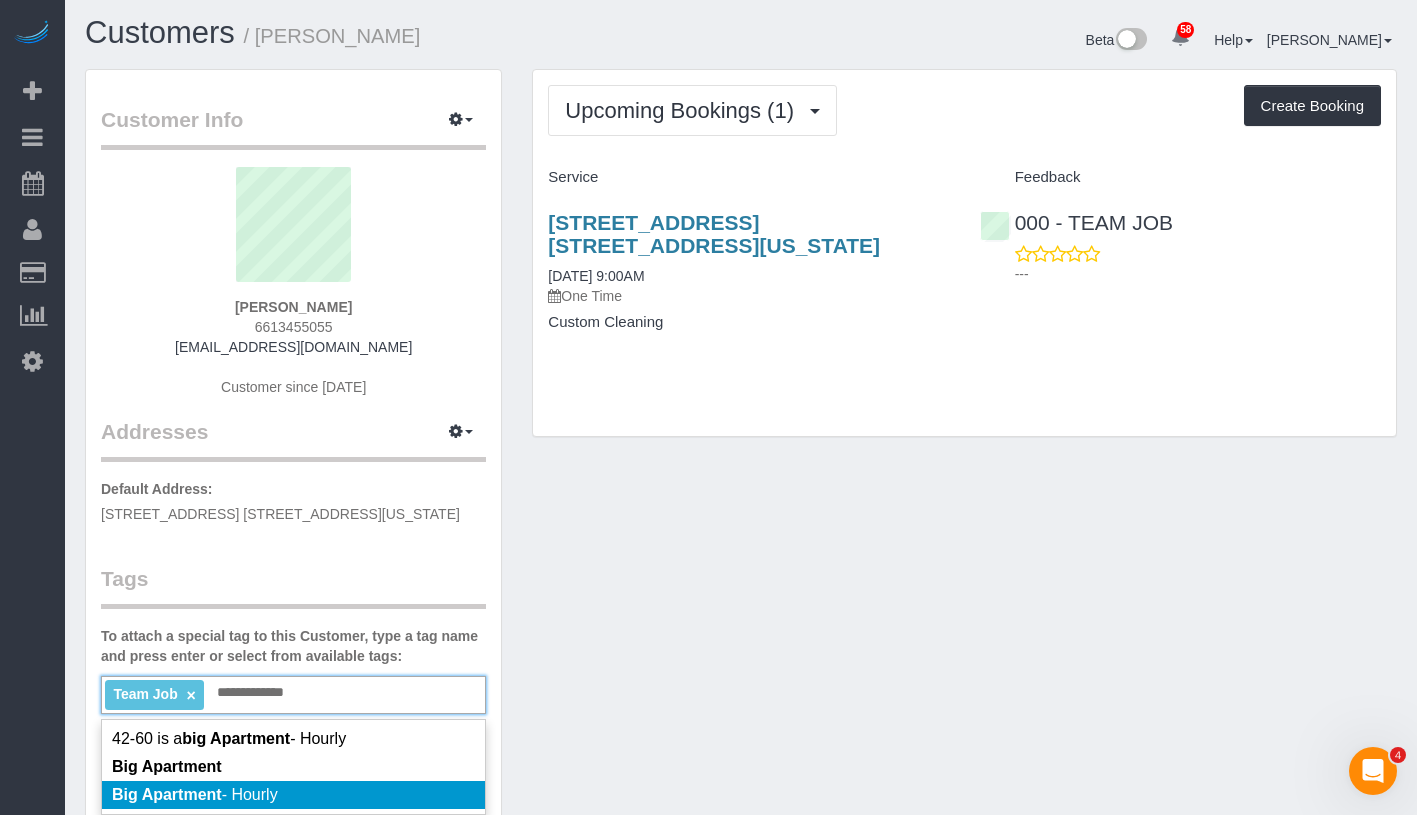 type on "**********" 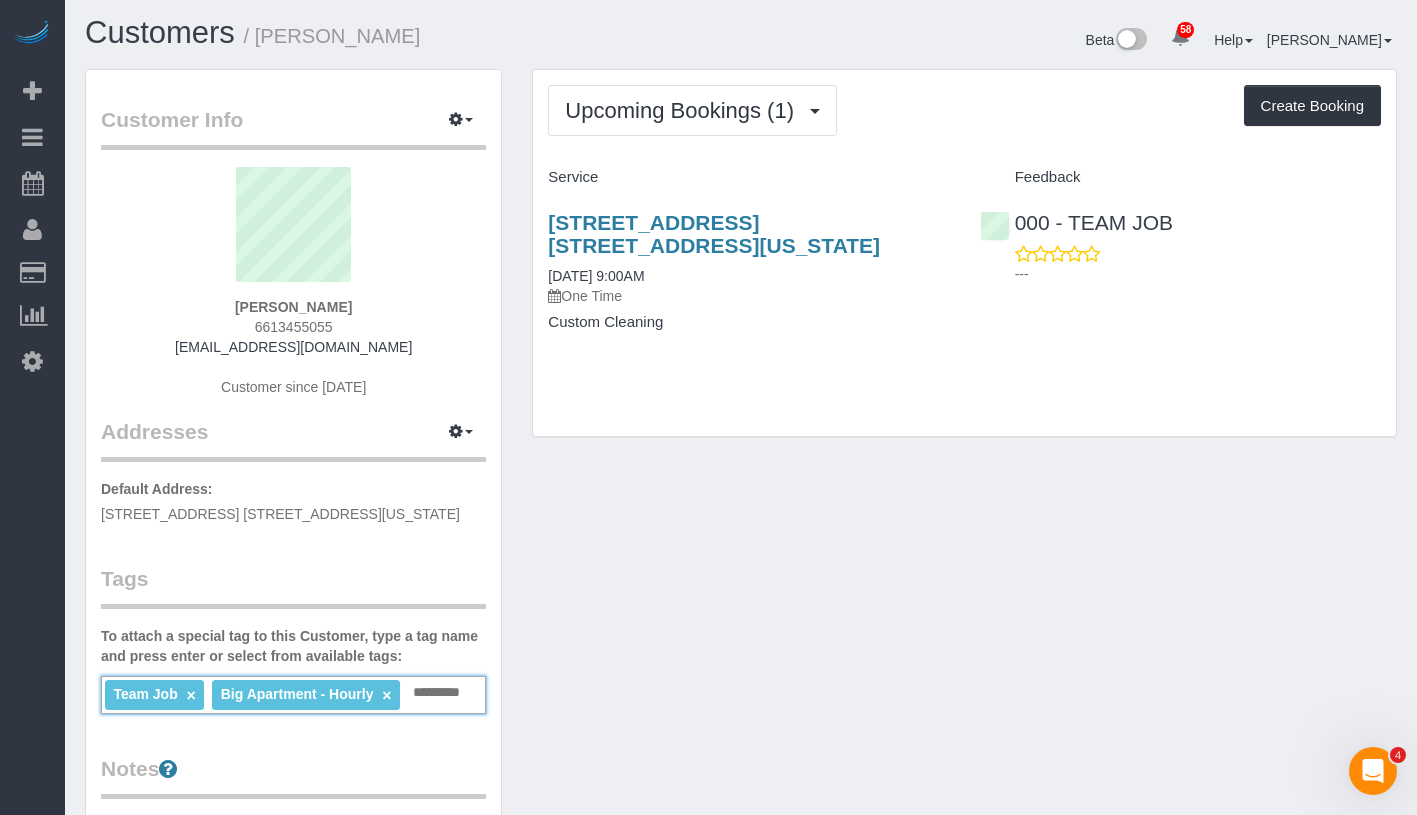 click on "Customer Info
Edit Contact Info
Send Message
Email Preferences
Special Sales Tax
View Changes
Mark as Unconfirmed
Block this Customer
Archive Account
Delete Account
Naveen Bhora
6613455055" at bounding box center (741, 751) 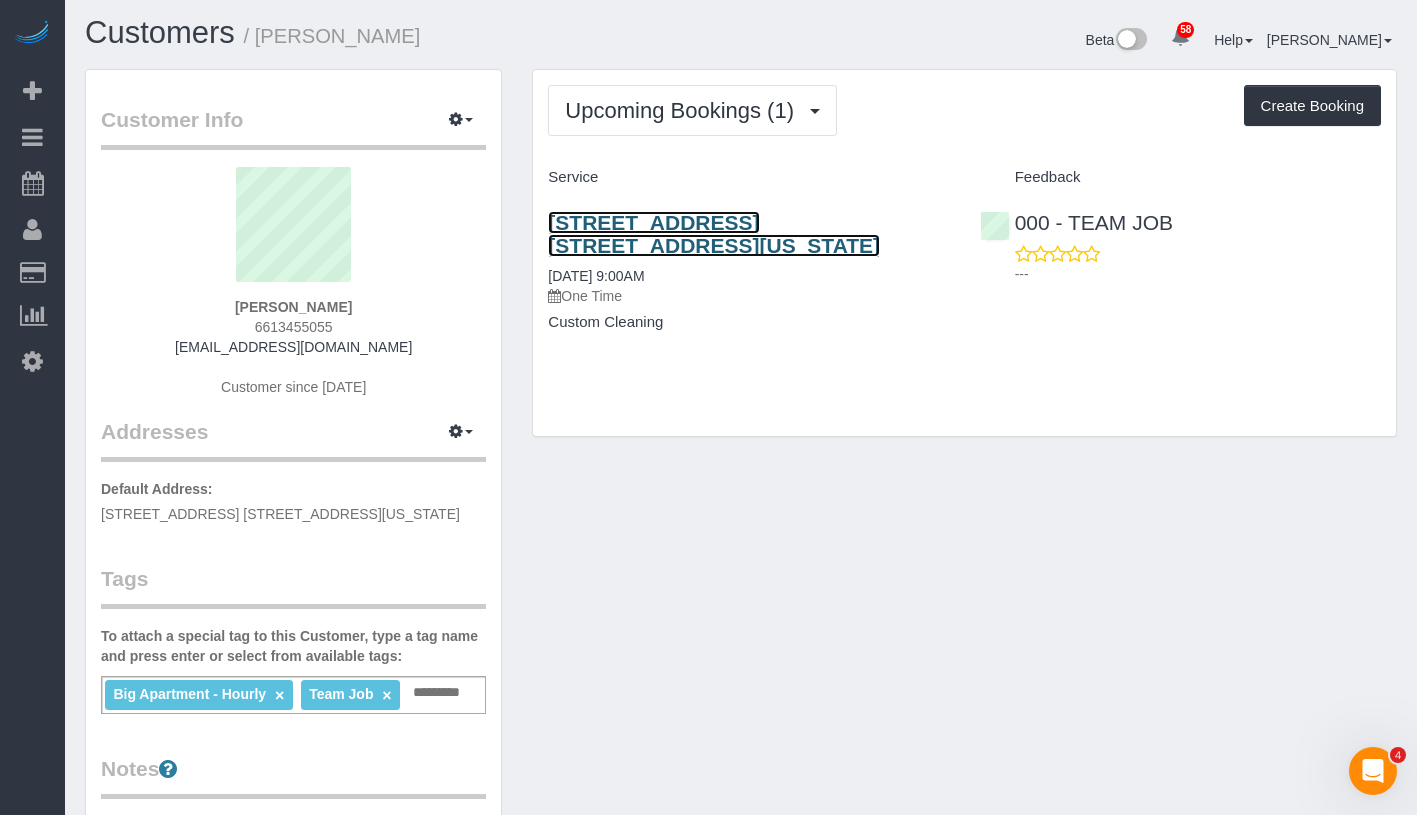 click on "2 Columbus Avenue, Apt. 19a, New York, NY 10023" at bounding box center [714, 234] 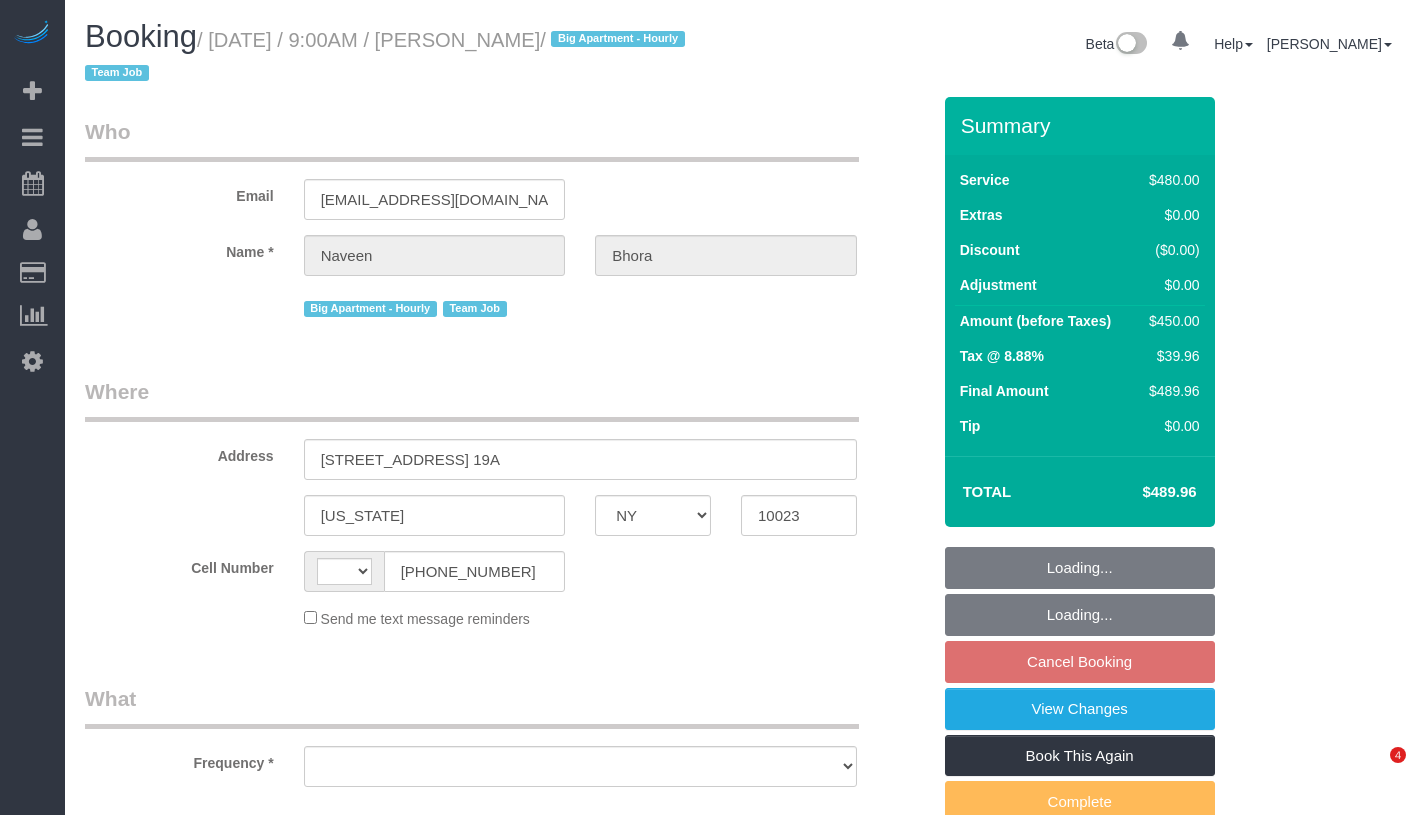 select on "NY" 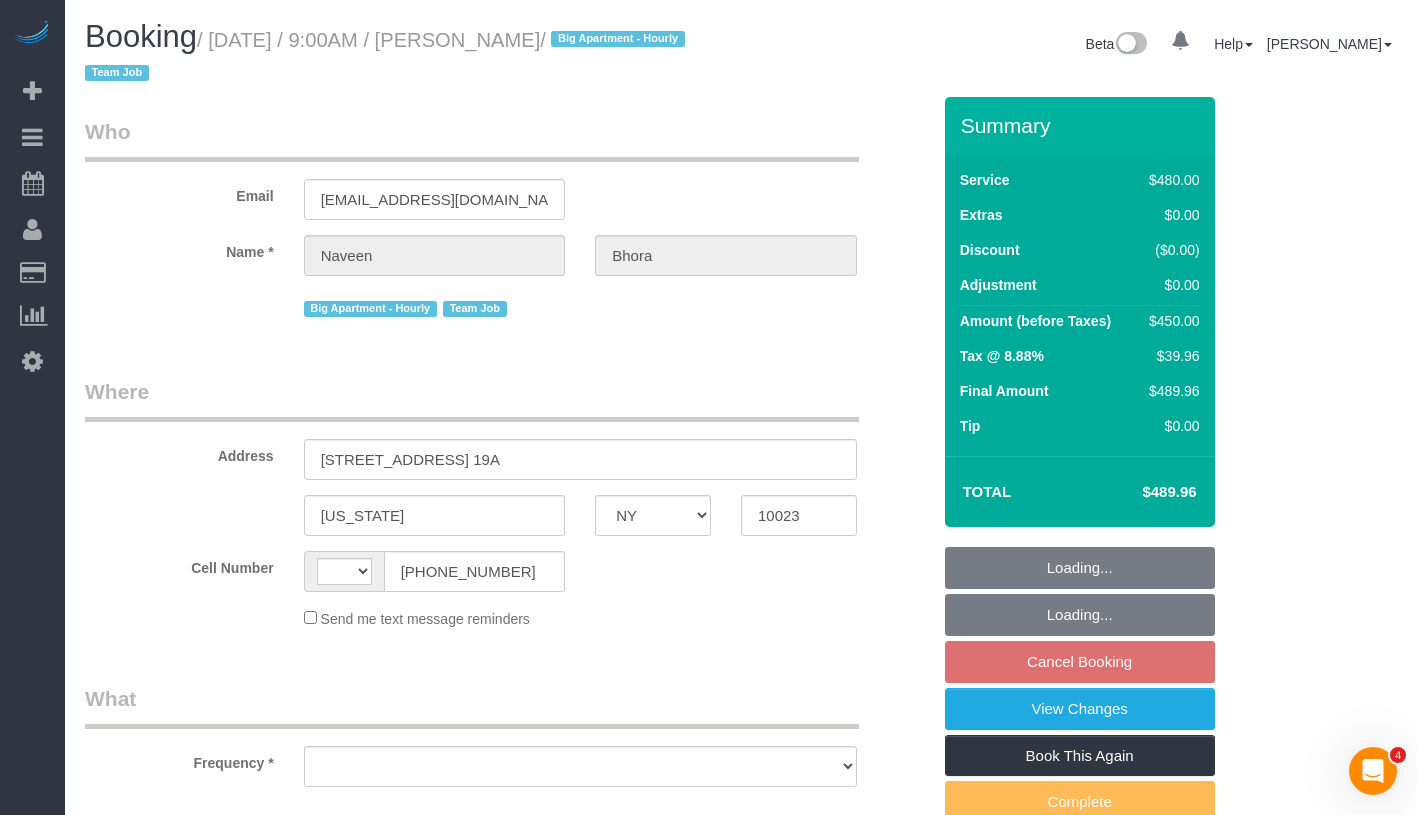 scroll, scrollTop: 0, scrollLeft: 0, axis: both 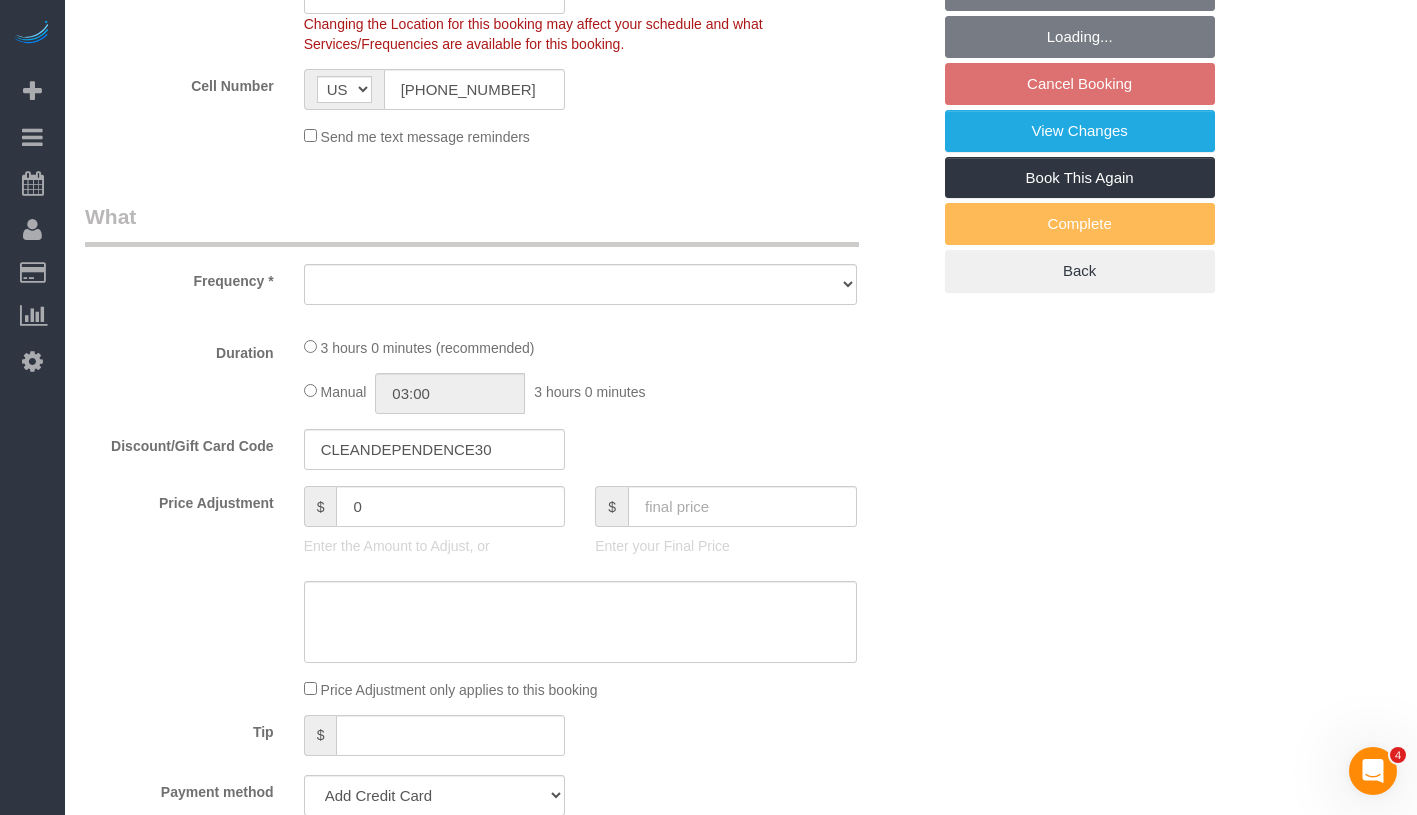select on "string:stripe-pm_1RiHvf4VGloSiKo7NTjUJK8u" 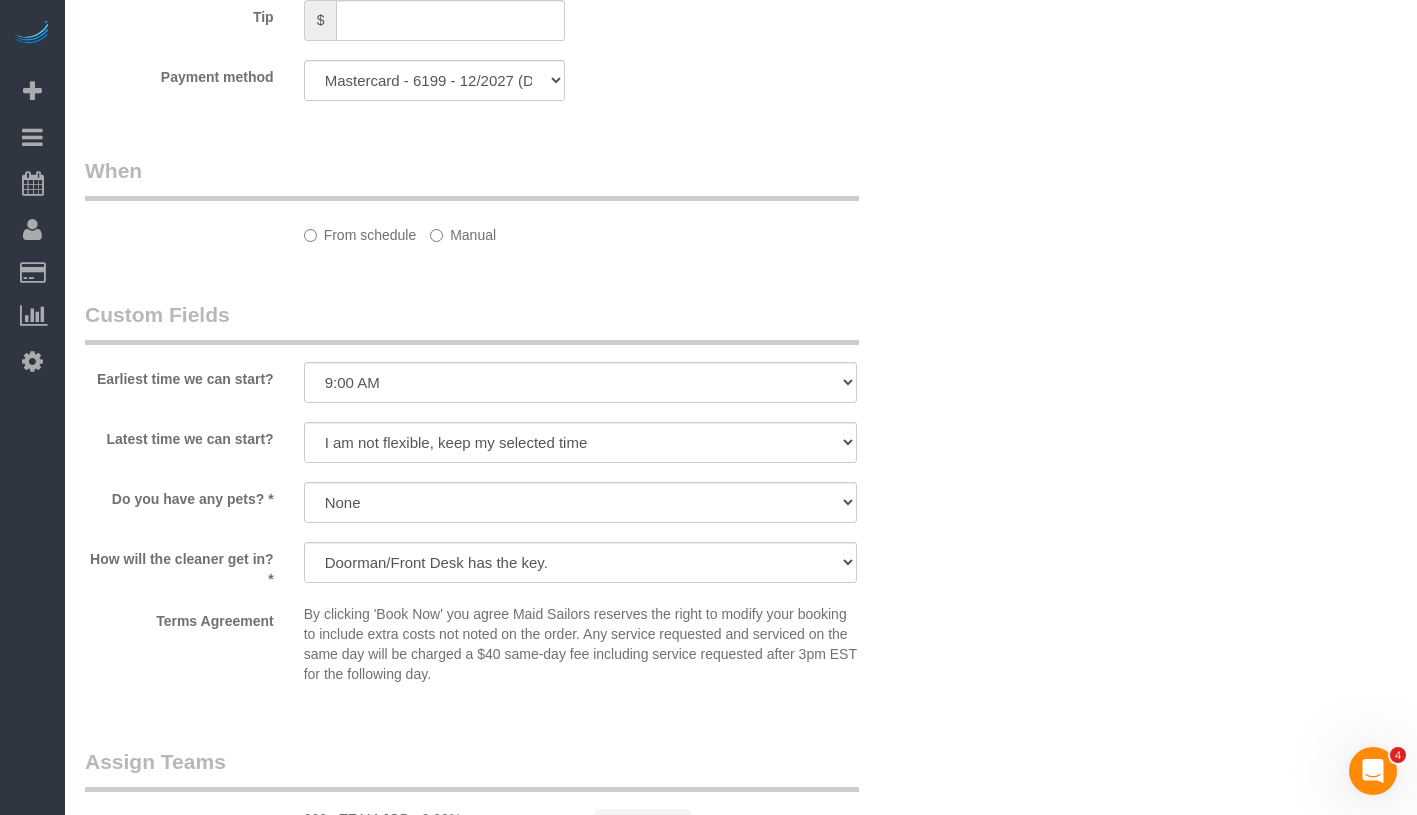 select on "object:1104" 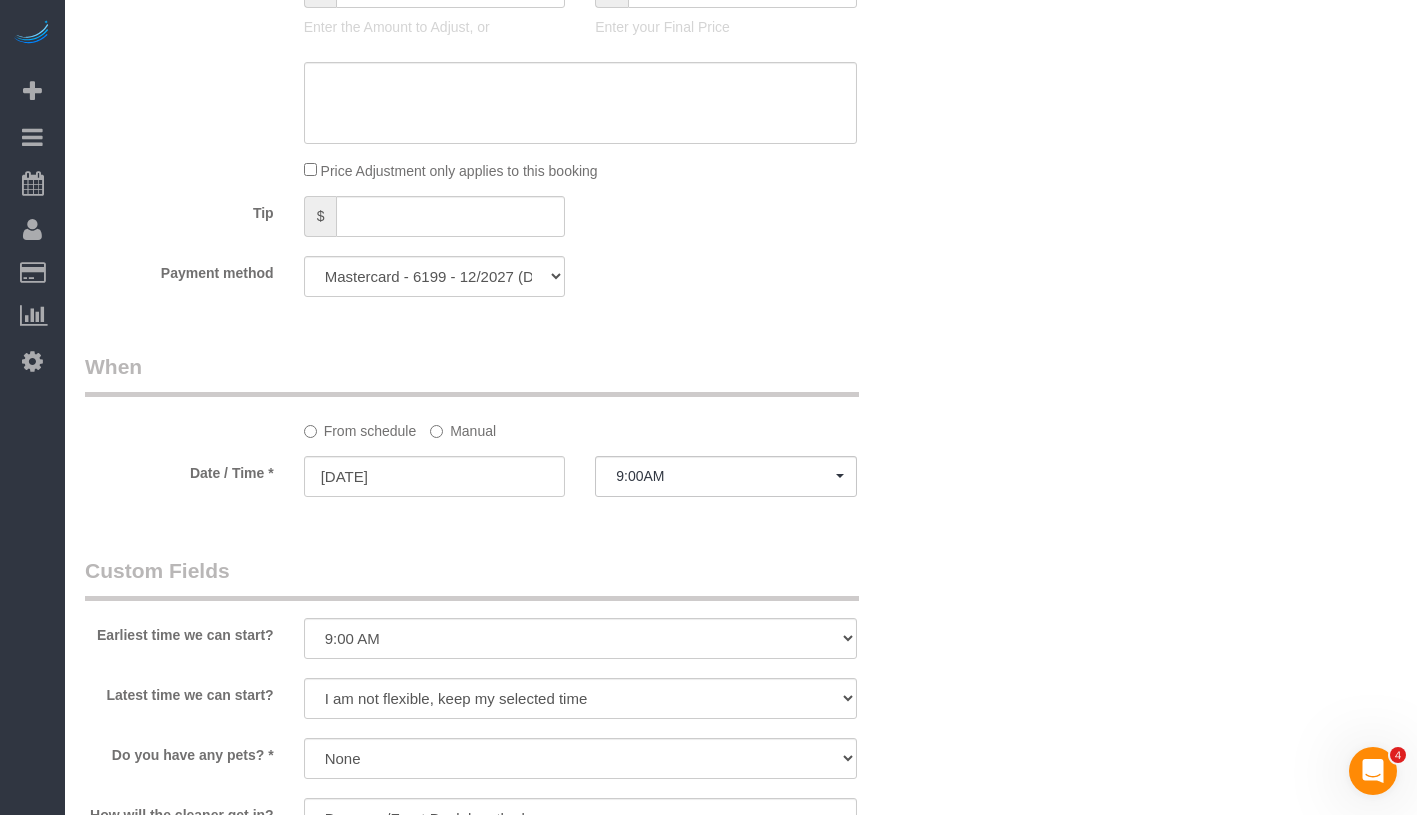 scroll, scrollTop: 1754, scrollLeft: 0, axis: vertical 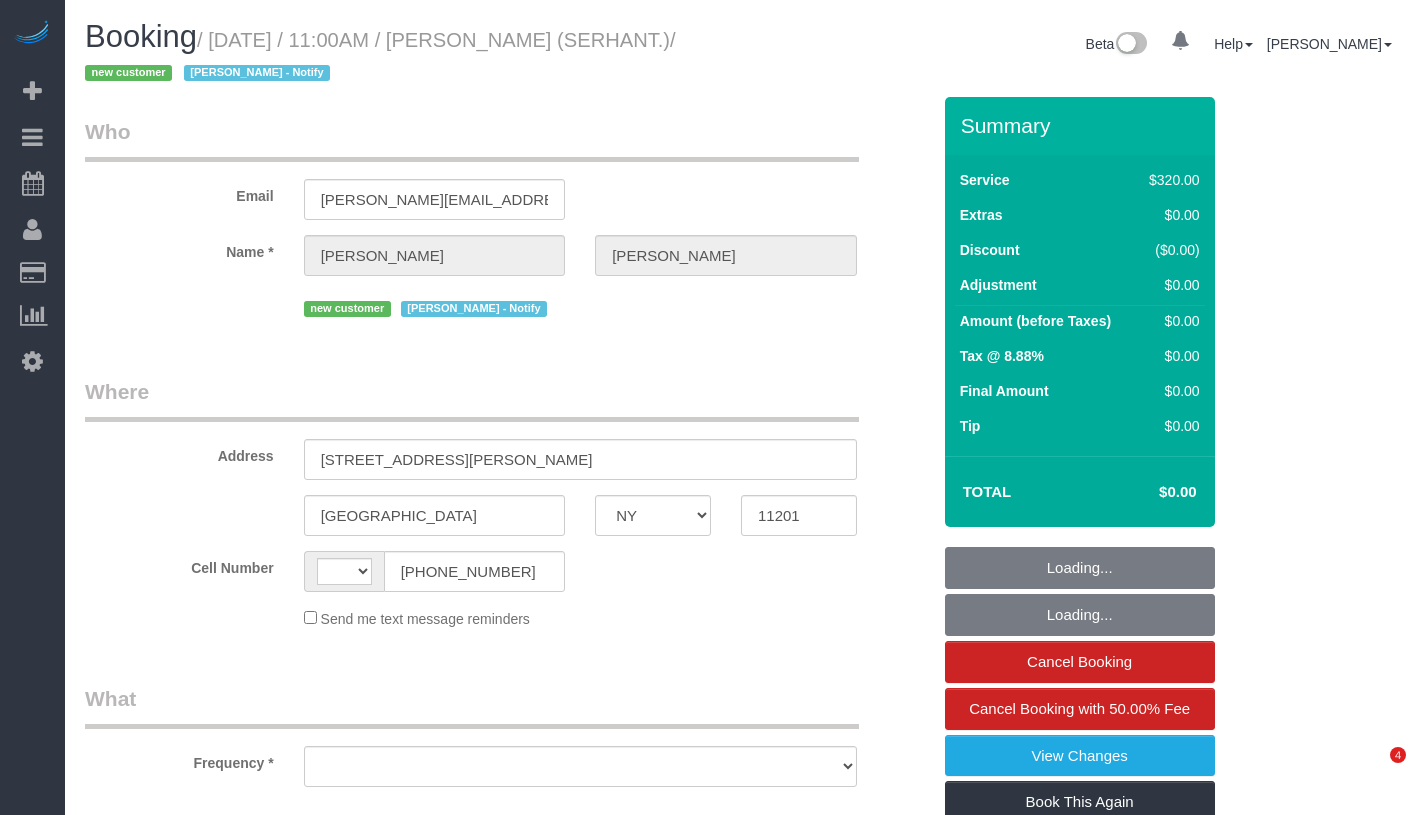 select on "NY" 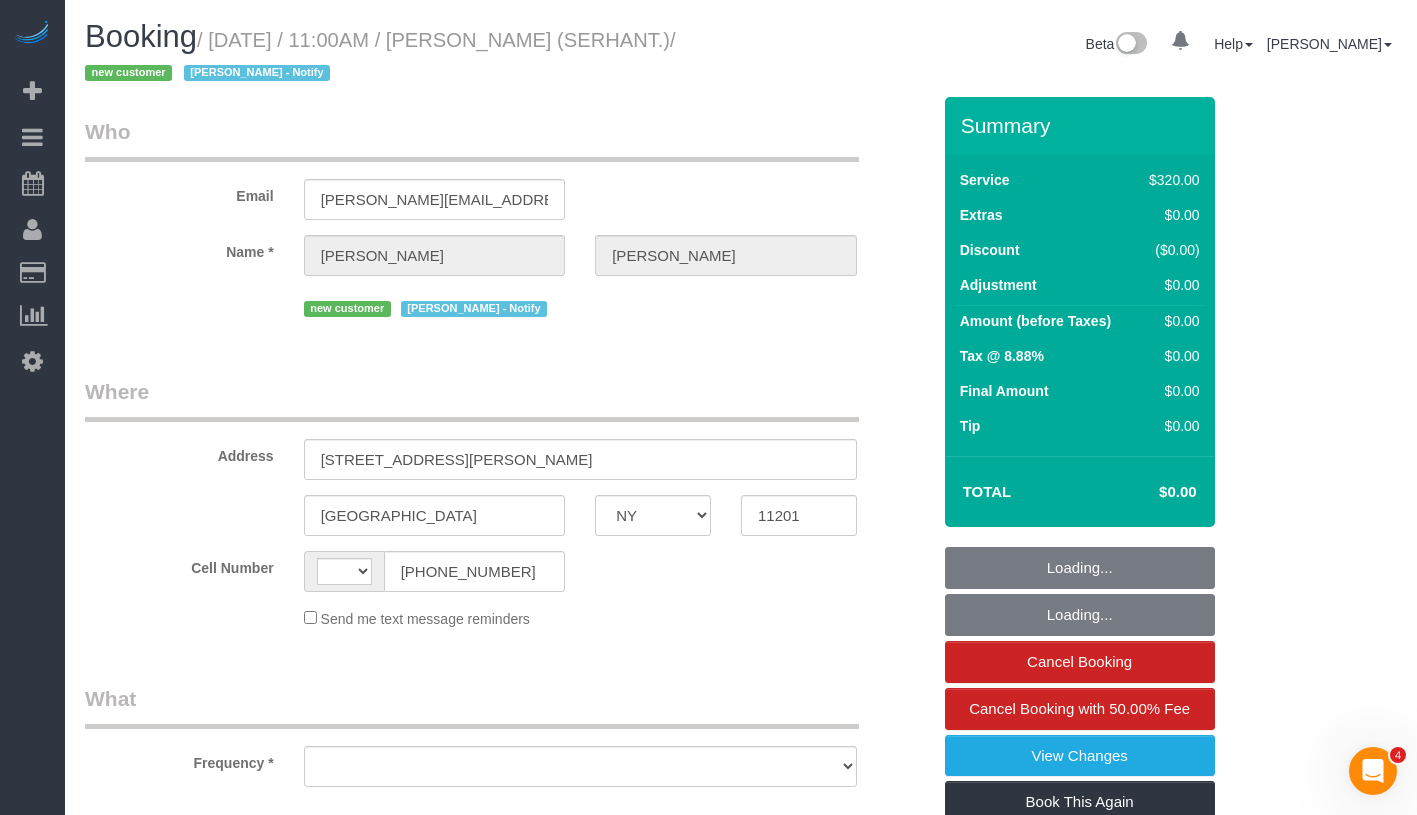 scroll, scrollTop: 0, scrollLeft: 0, axis: both 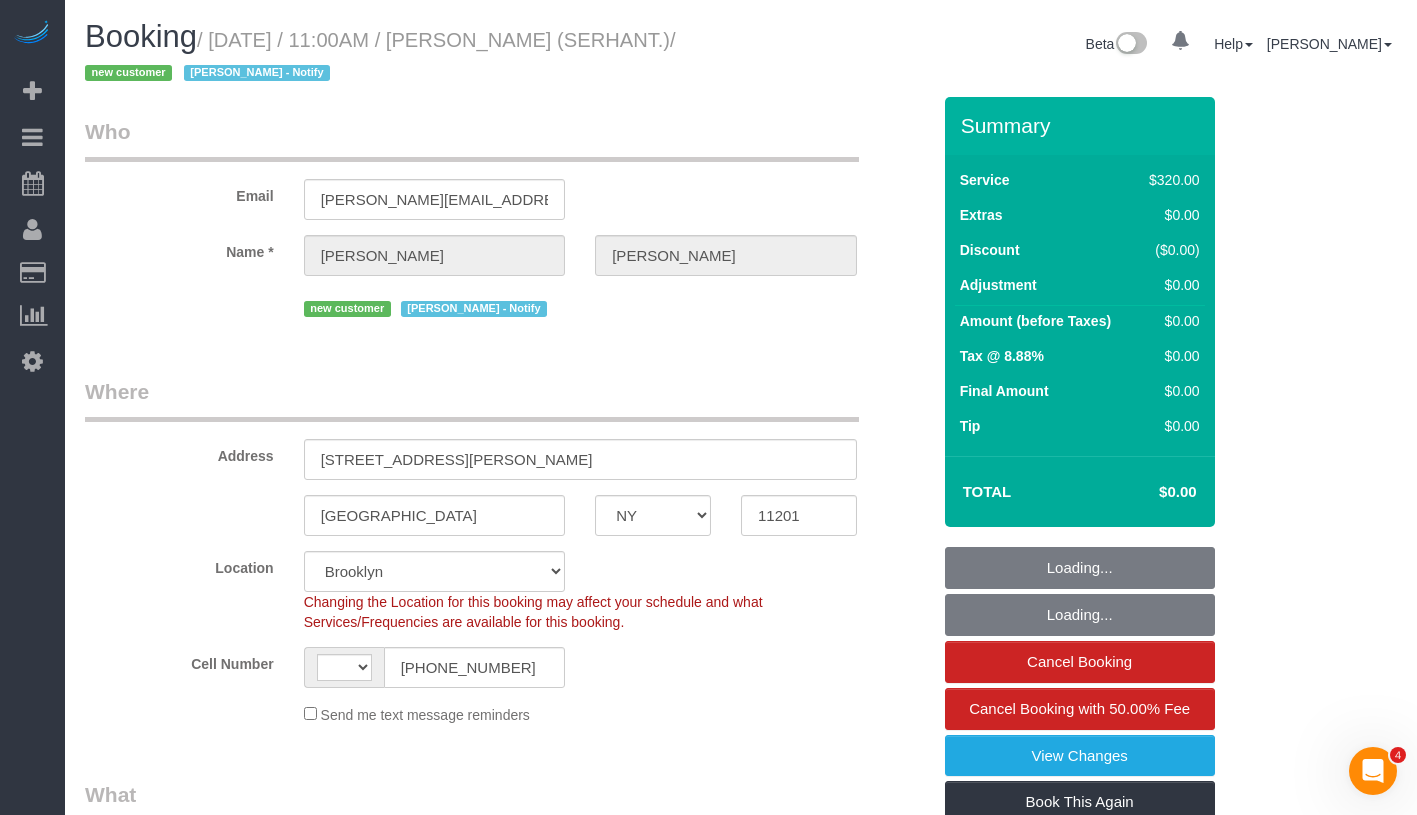 select on "string:[GEOGRAPHIC_DATA]" 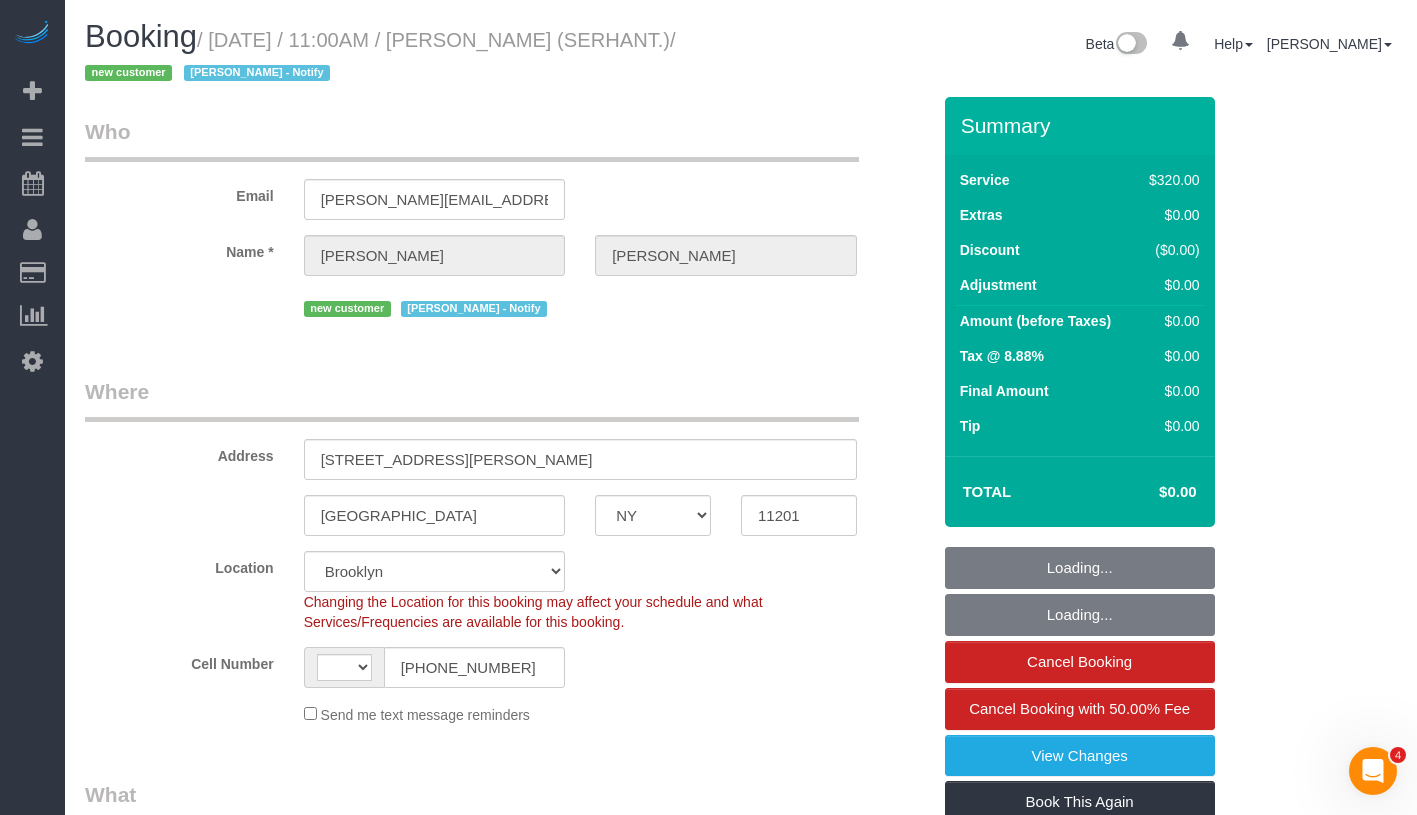 select on "object:1103" 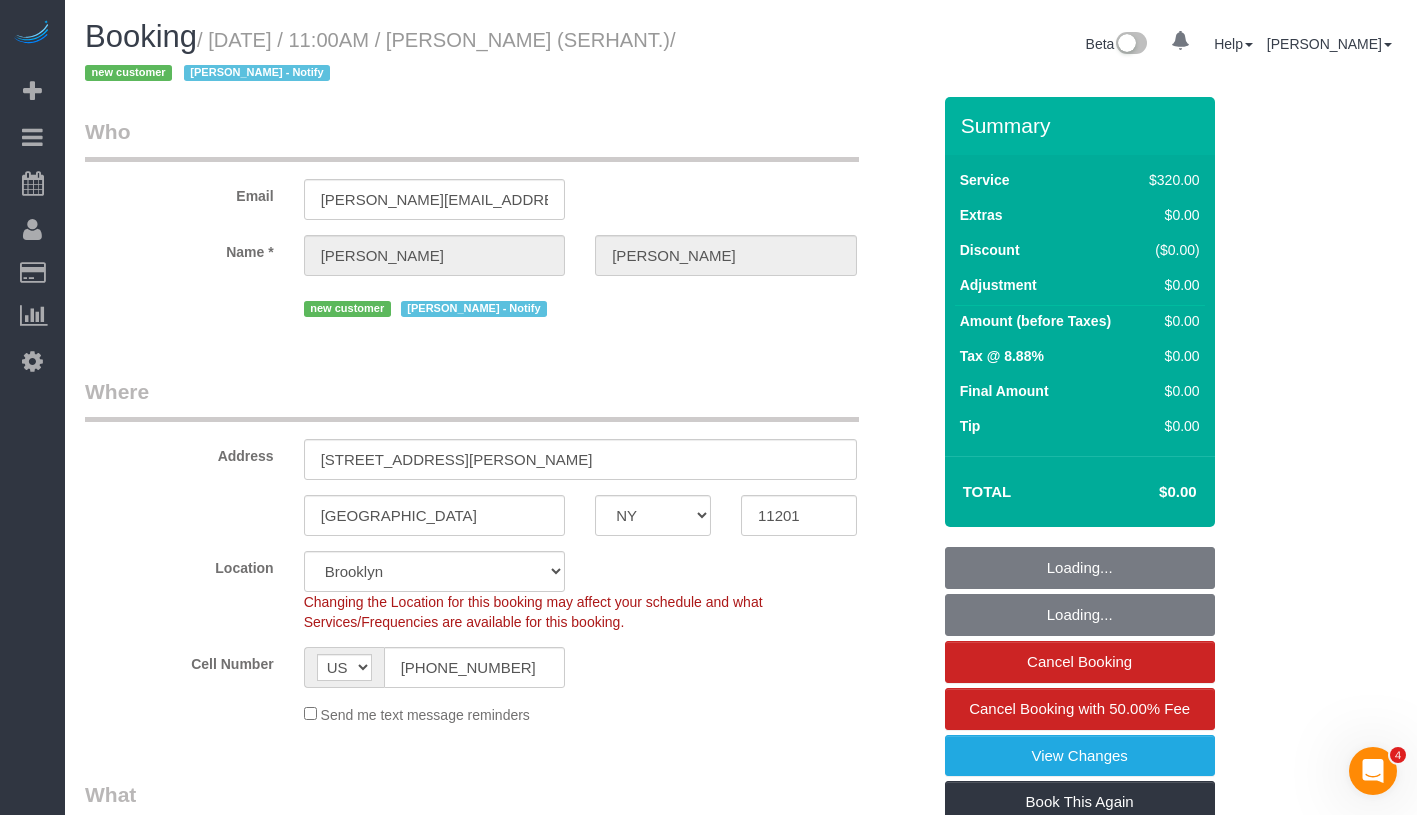 select on "object:1437" 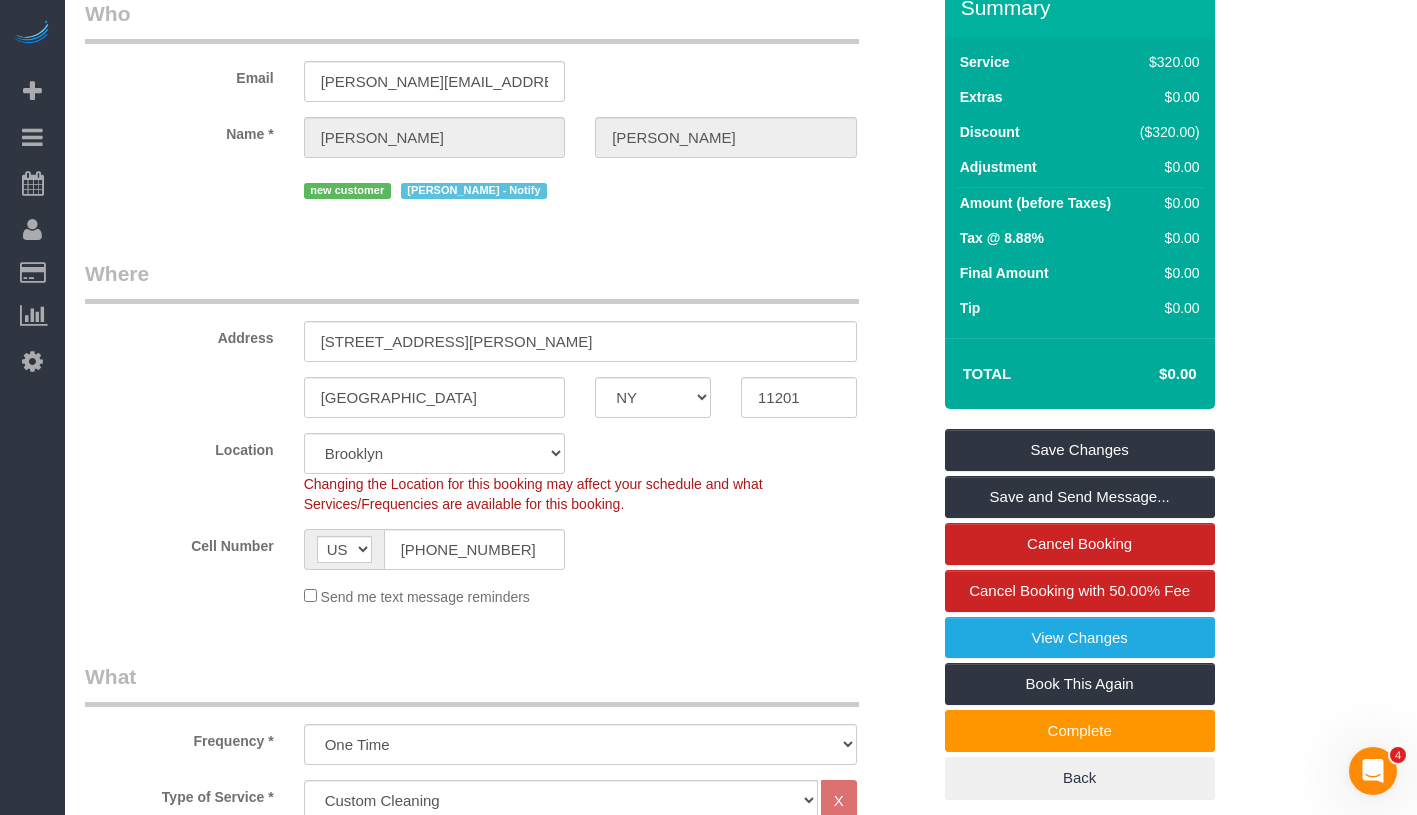 scroll, scrollTop: 18, scrollLeft: 0, axis: vertical 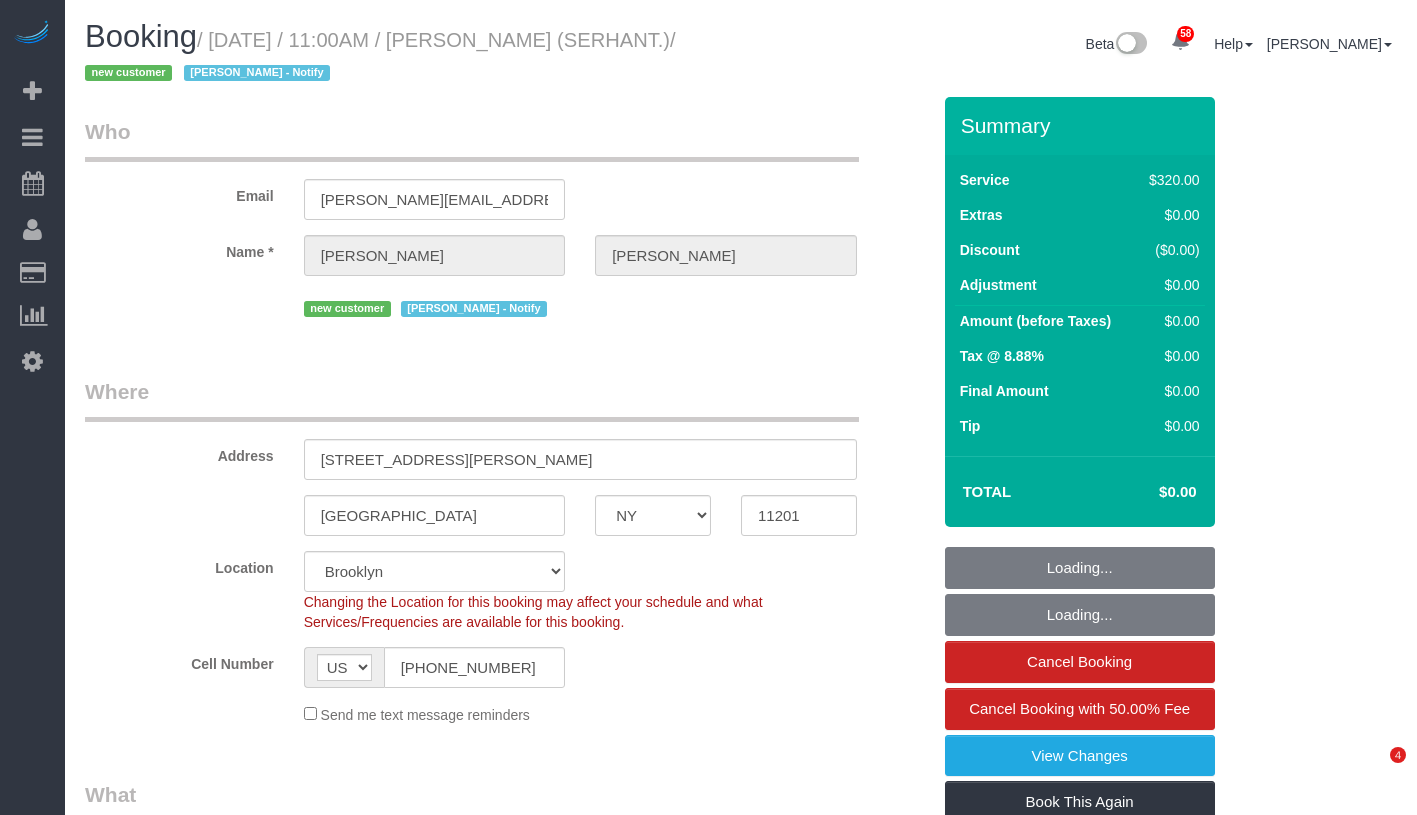 select on "NY" 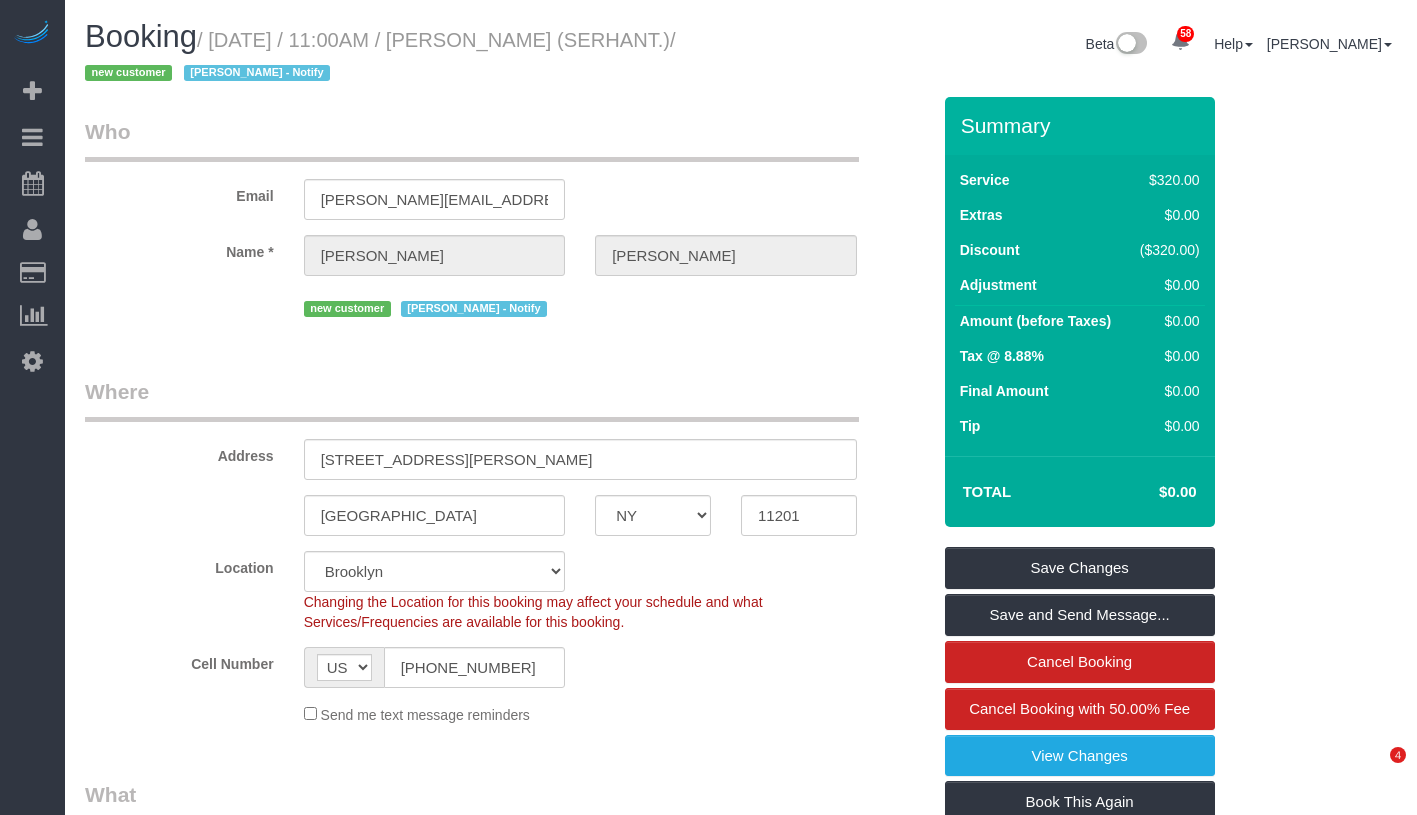 scroll, scrollTop: 0, scrollLeft: 0, axis: both 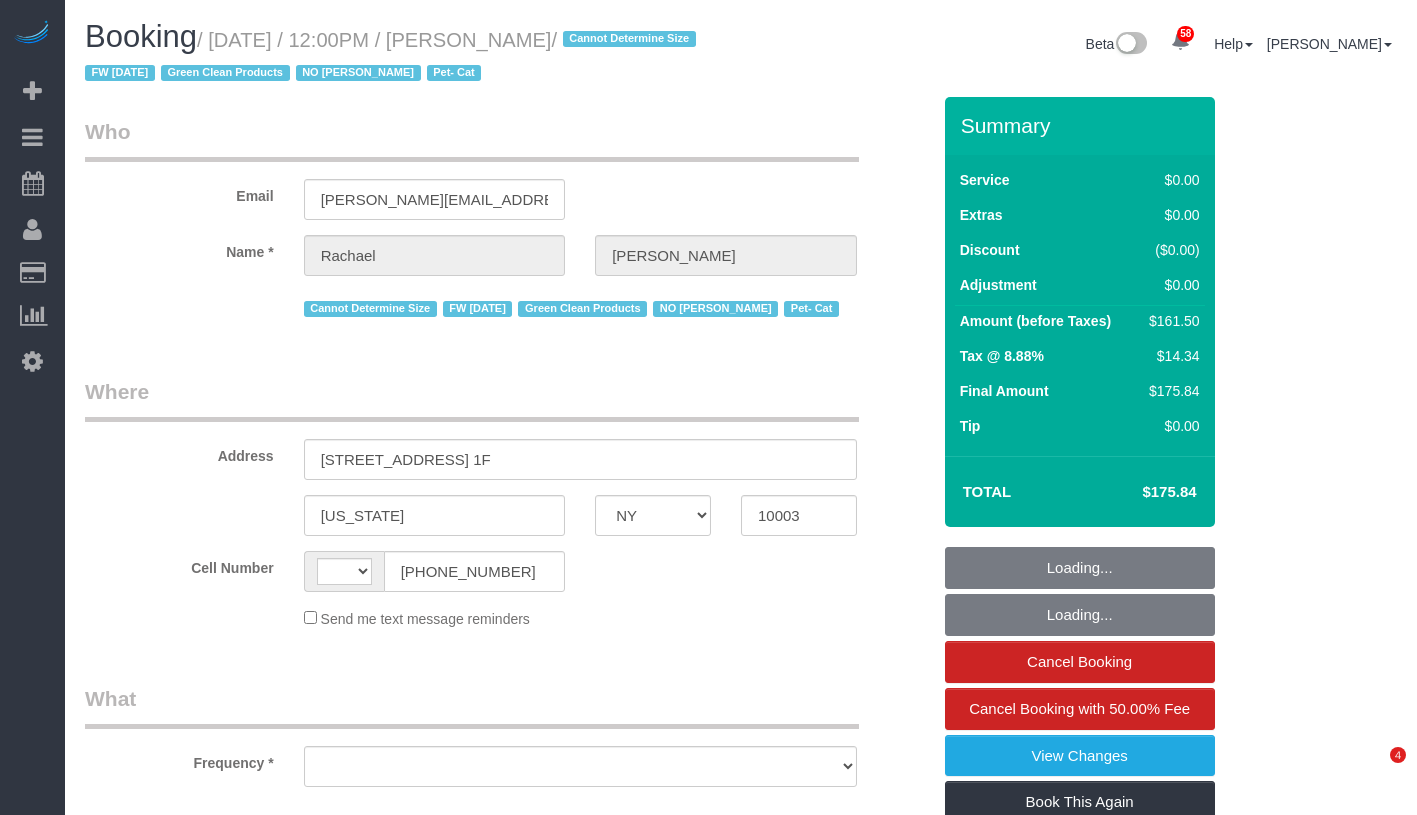 select on "NY" 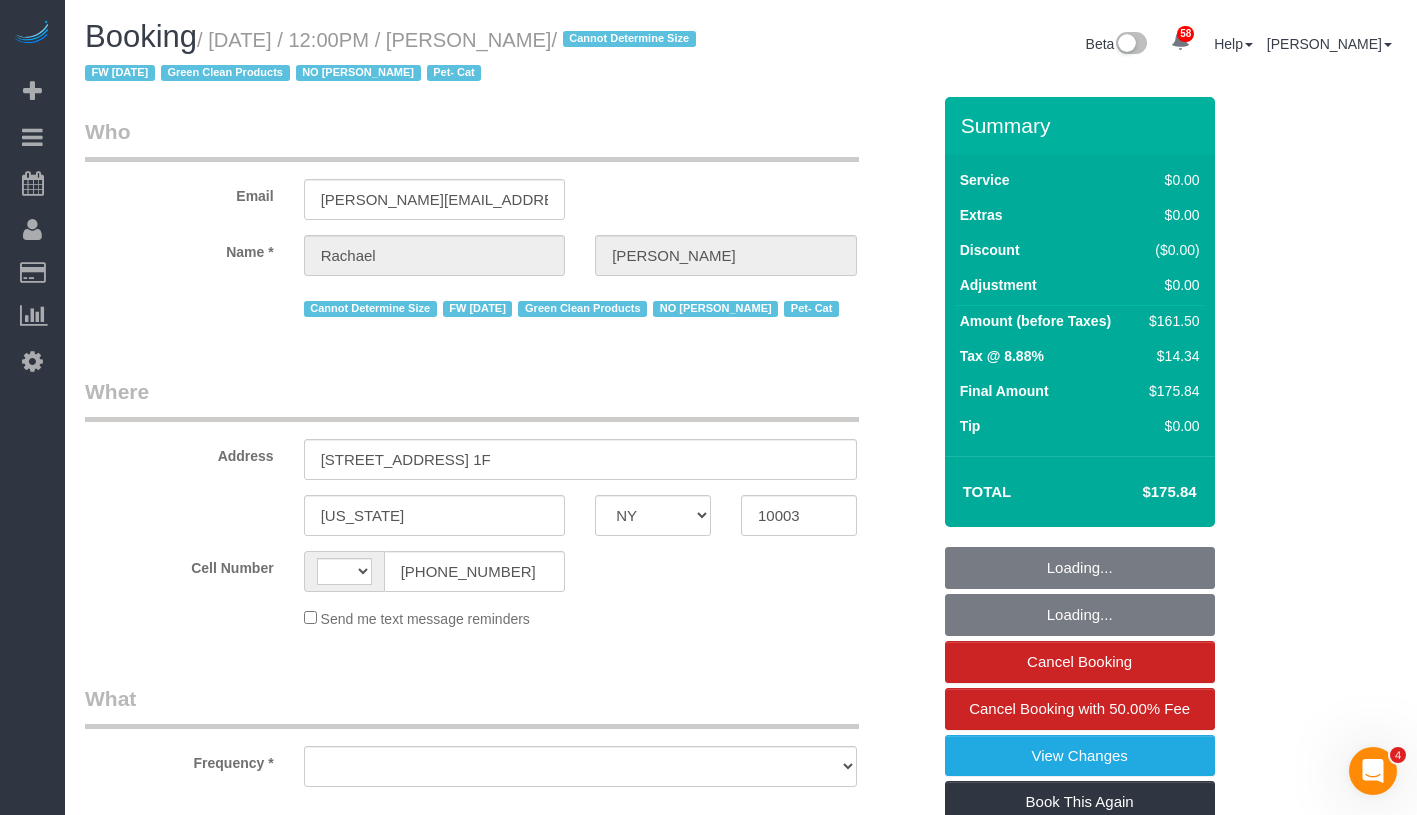 scroll, scrollTop: 0, scrollLeft: 0, axis: both 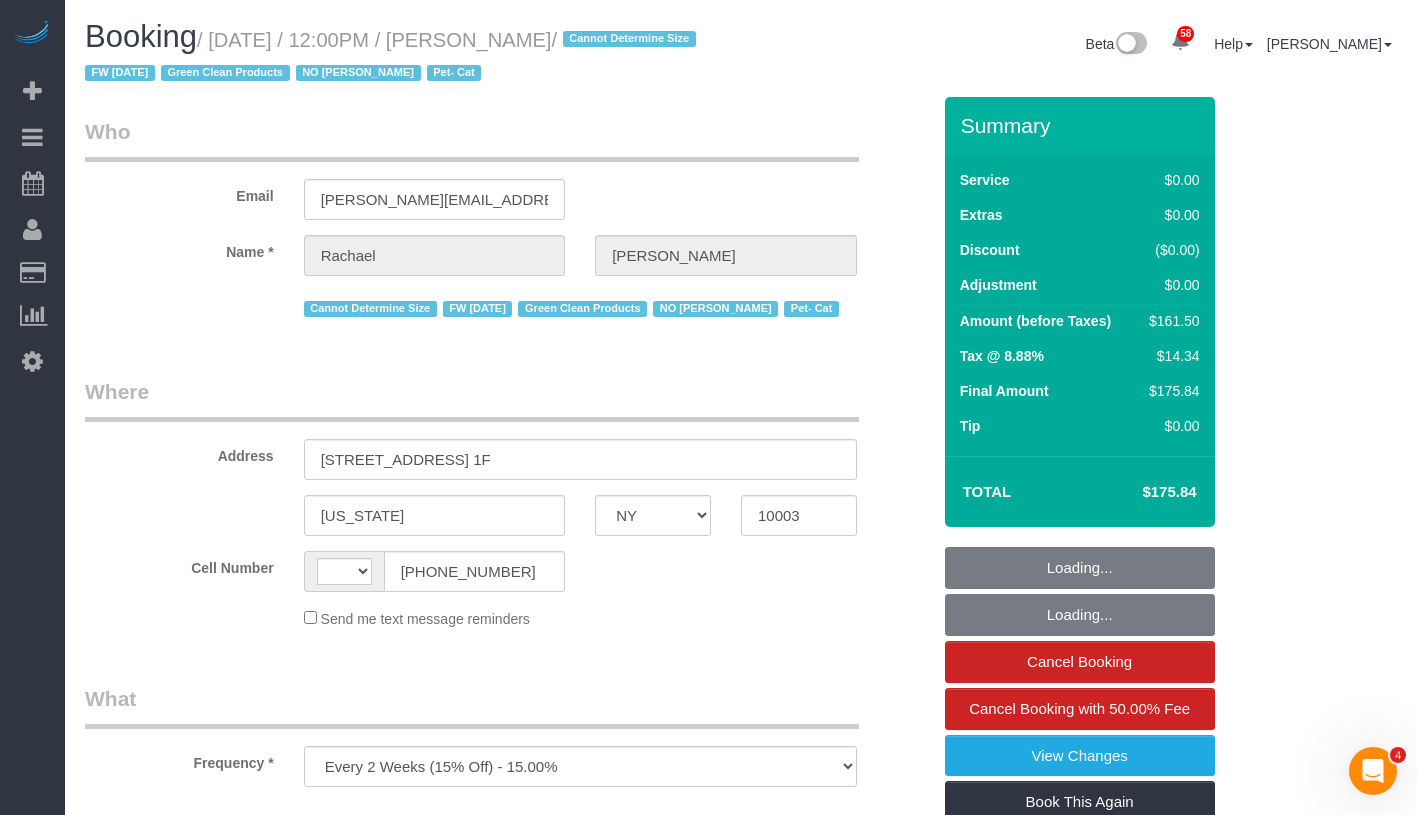 select on "string:[GEOGRAPHIC_DATA]" 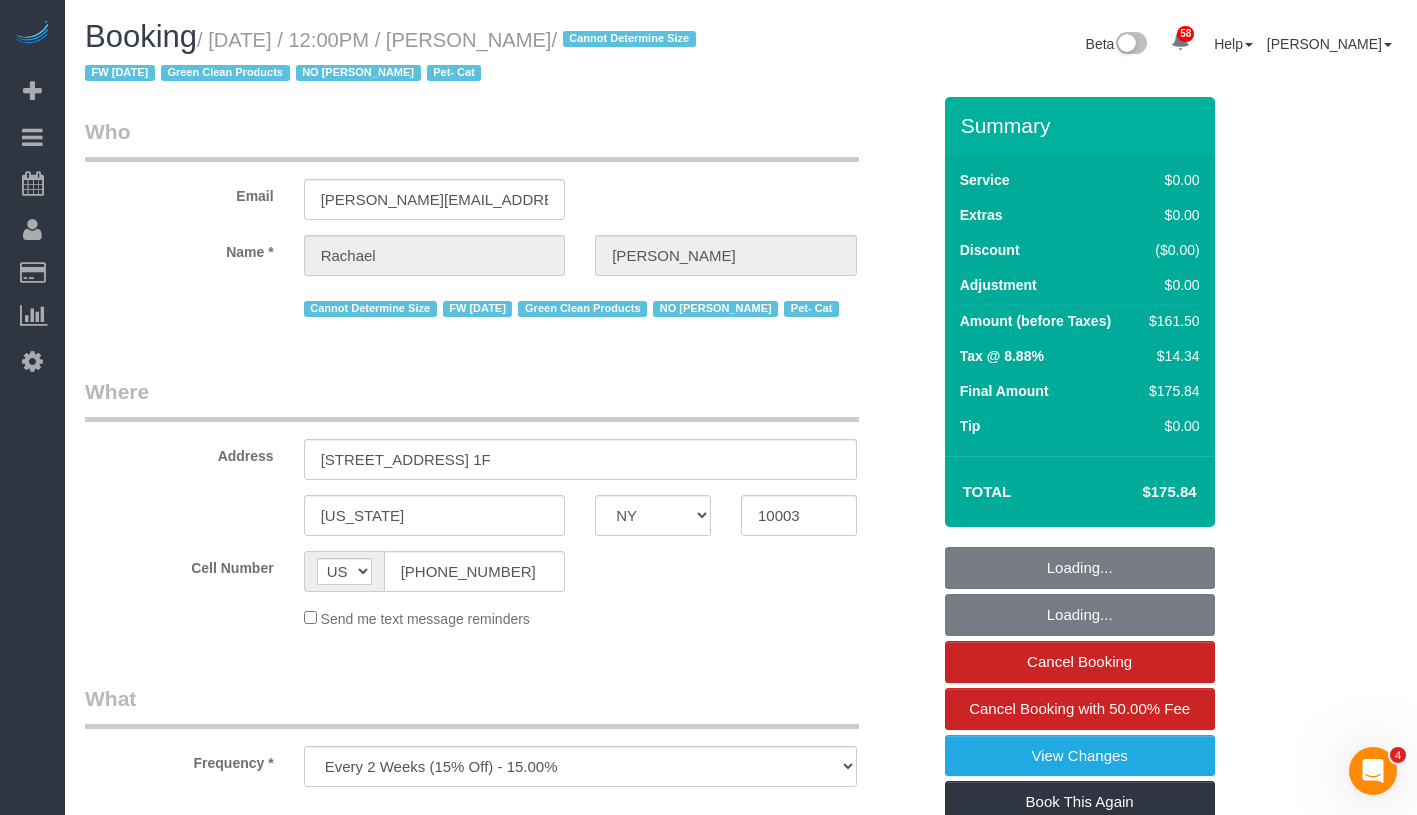 select on "number:60" 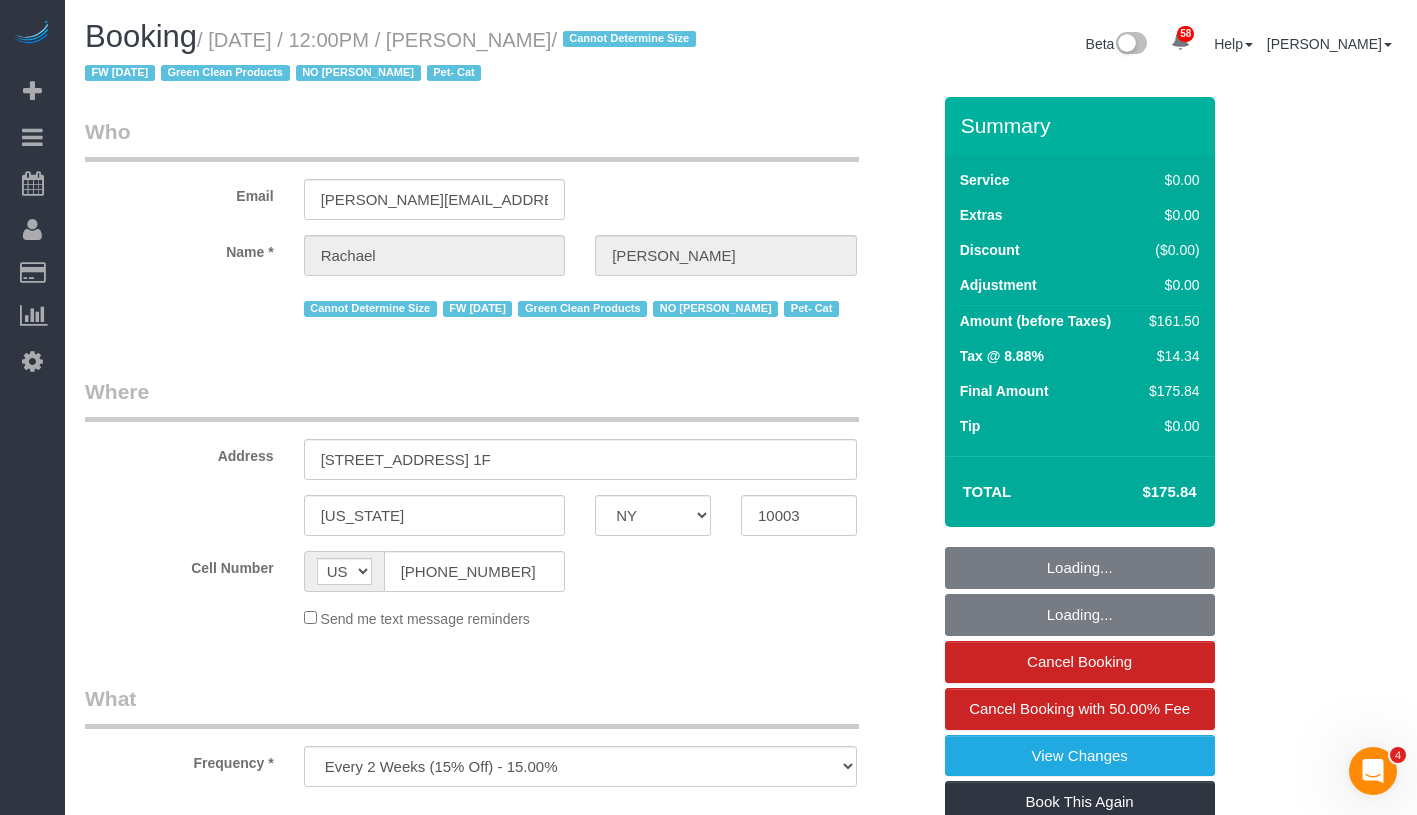 select on "number:74" 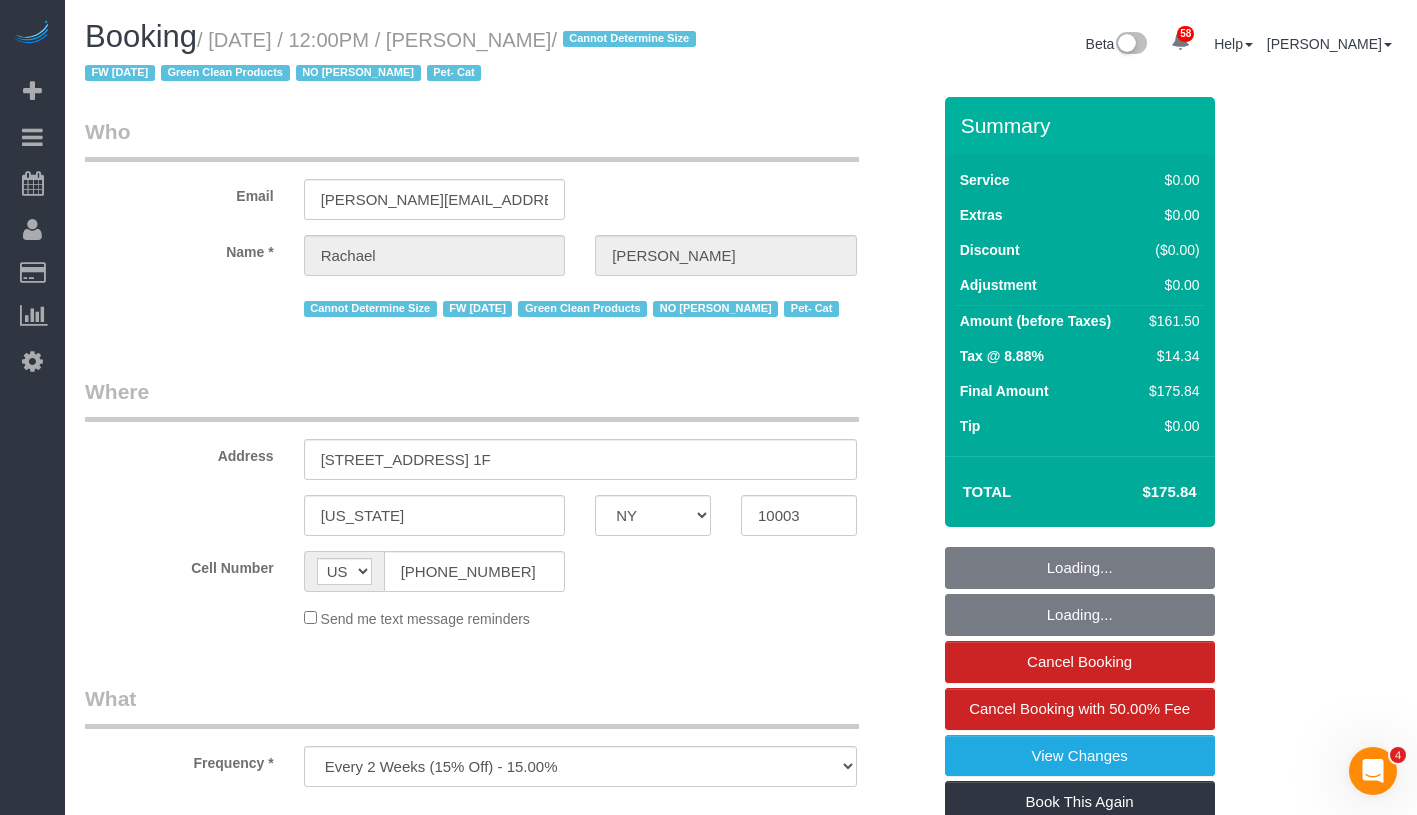 select on "string:stripe-pm_1NoShw4VGloSiKo7y0svge8q" 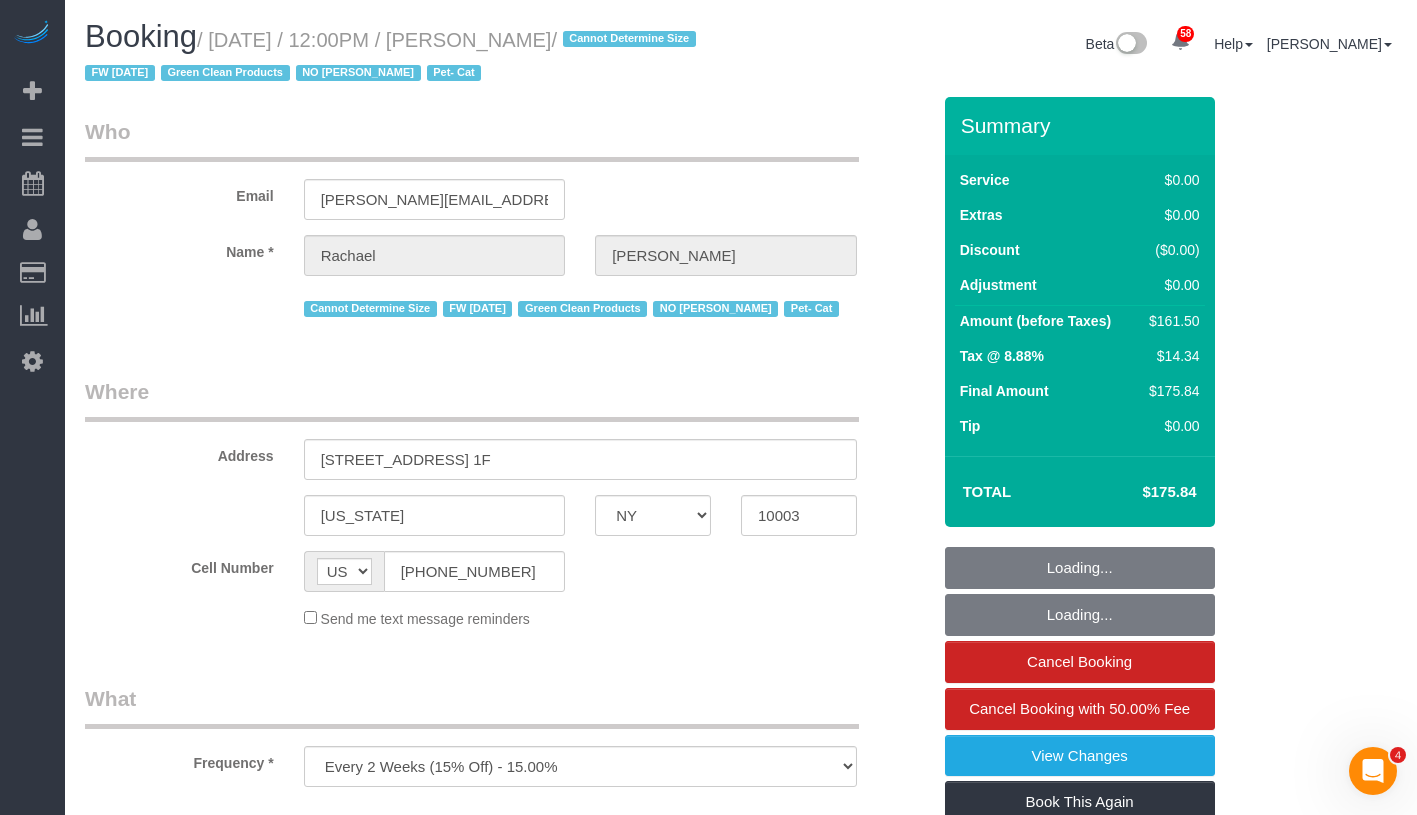 select on "2" 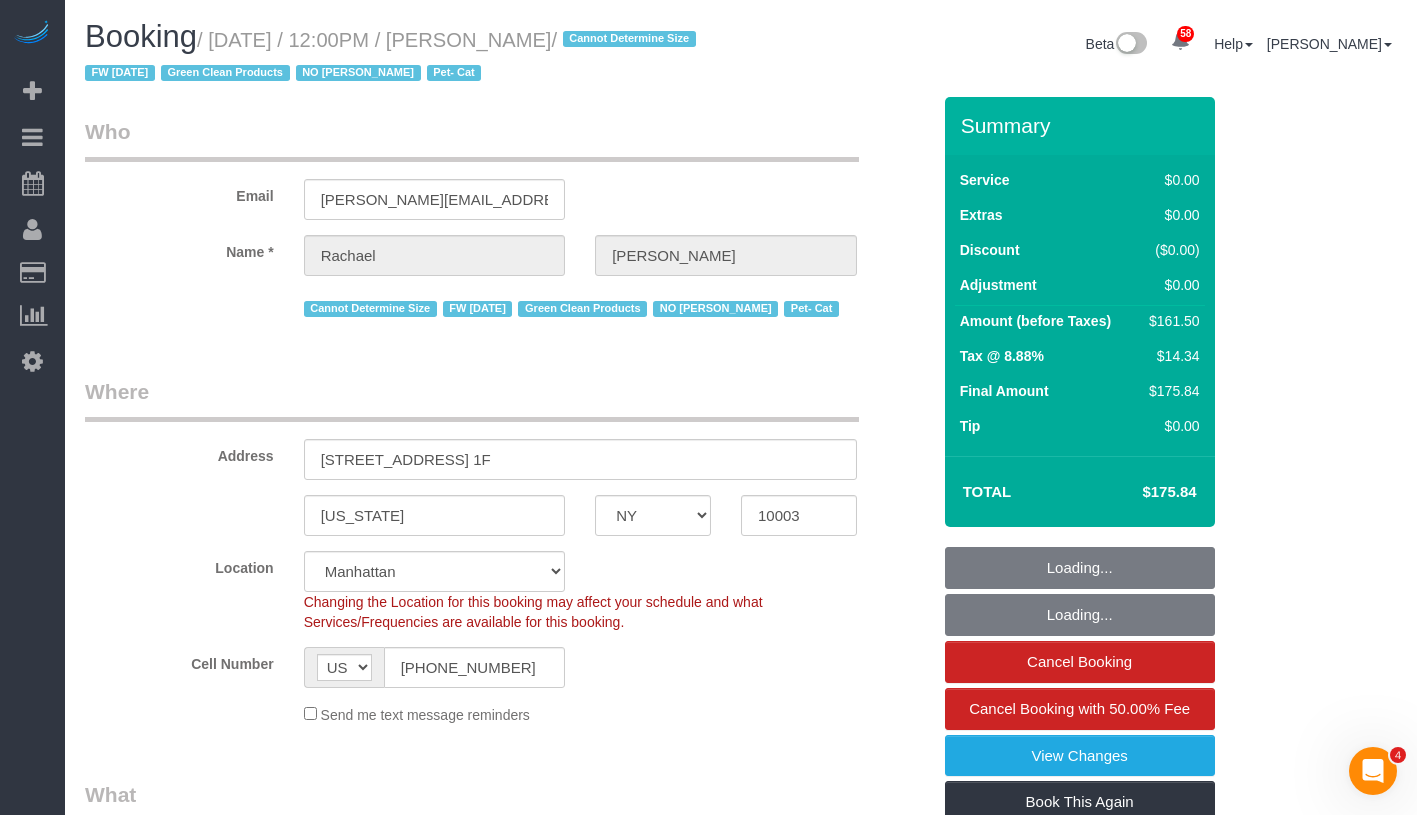 select on "object:1118" 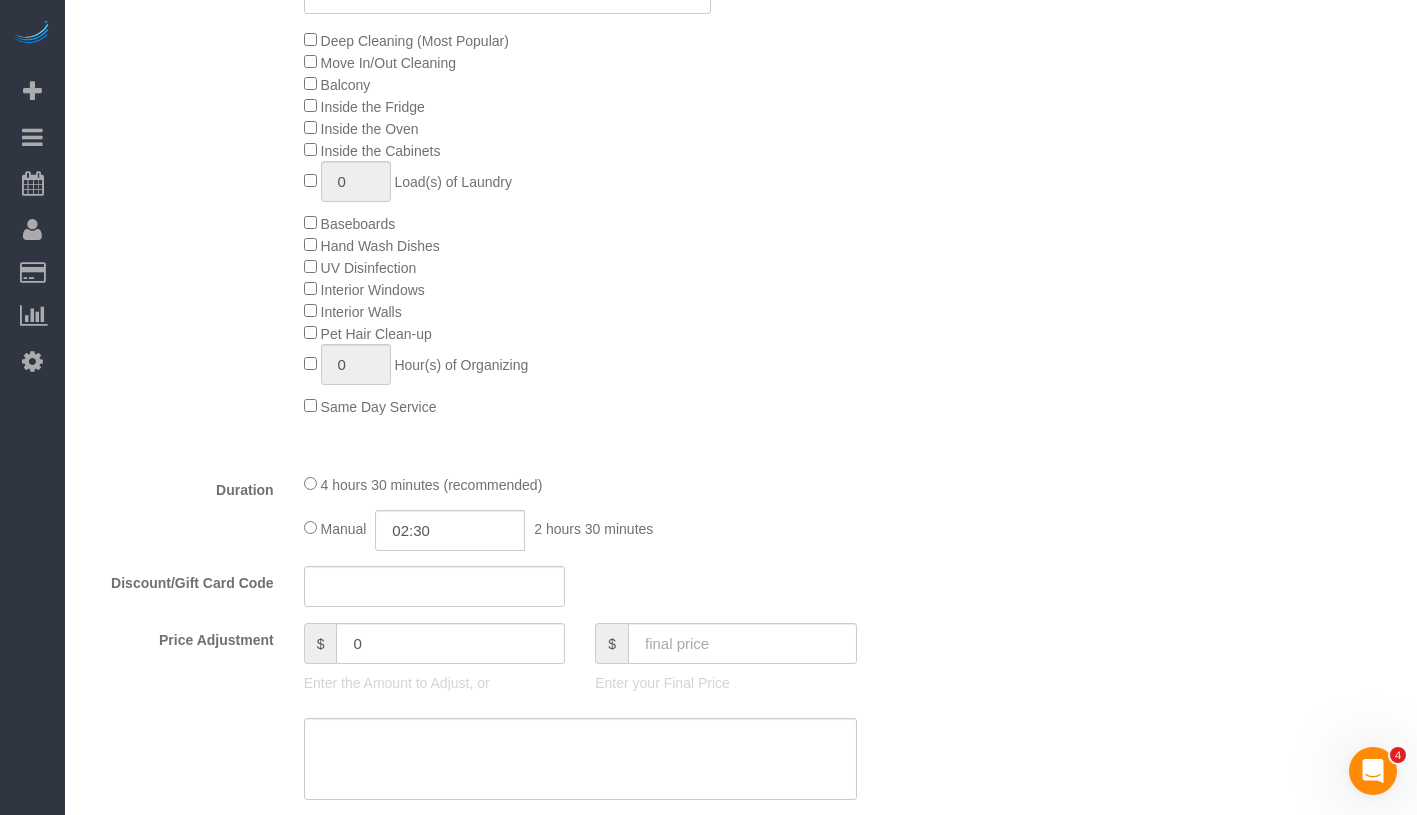 select on "2" 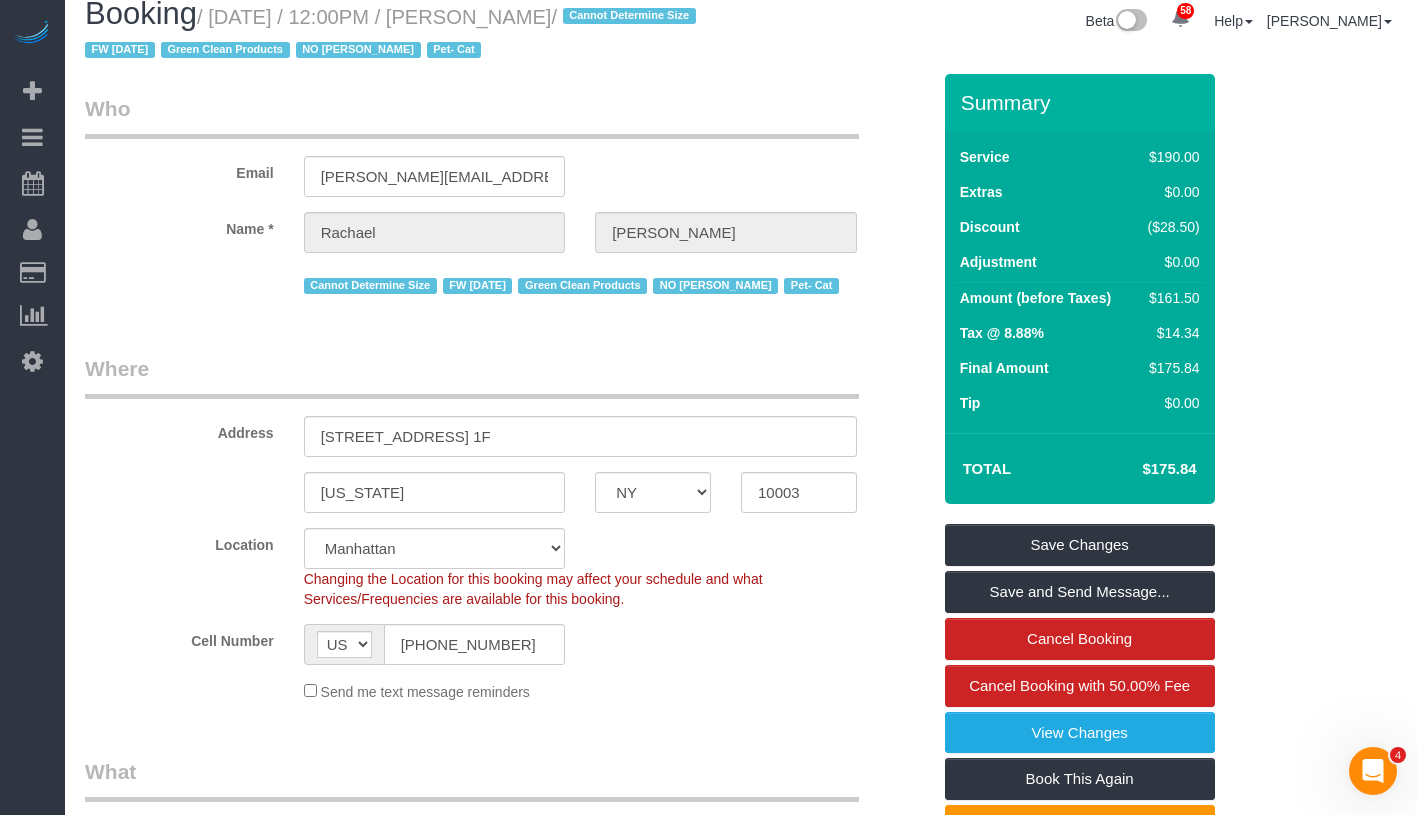 scroll, scrollTop: 0, scrollLeft: 0, axis: both 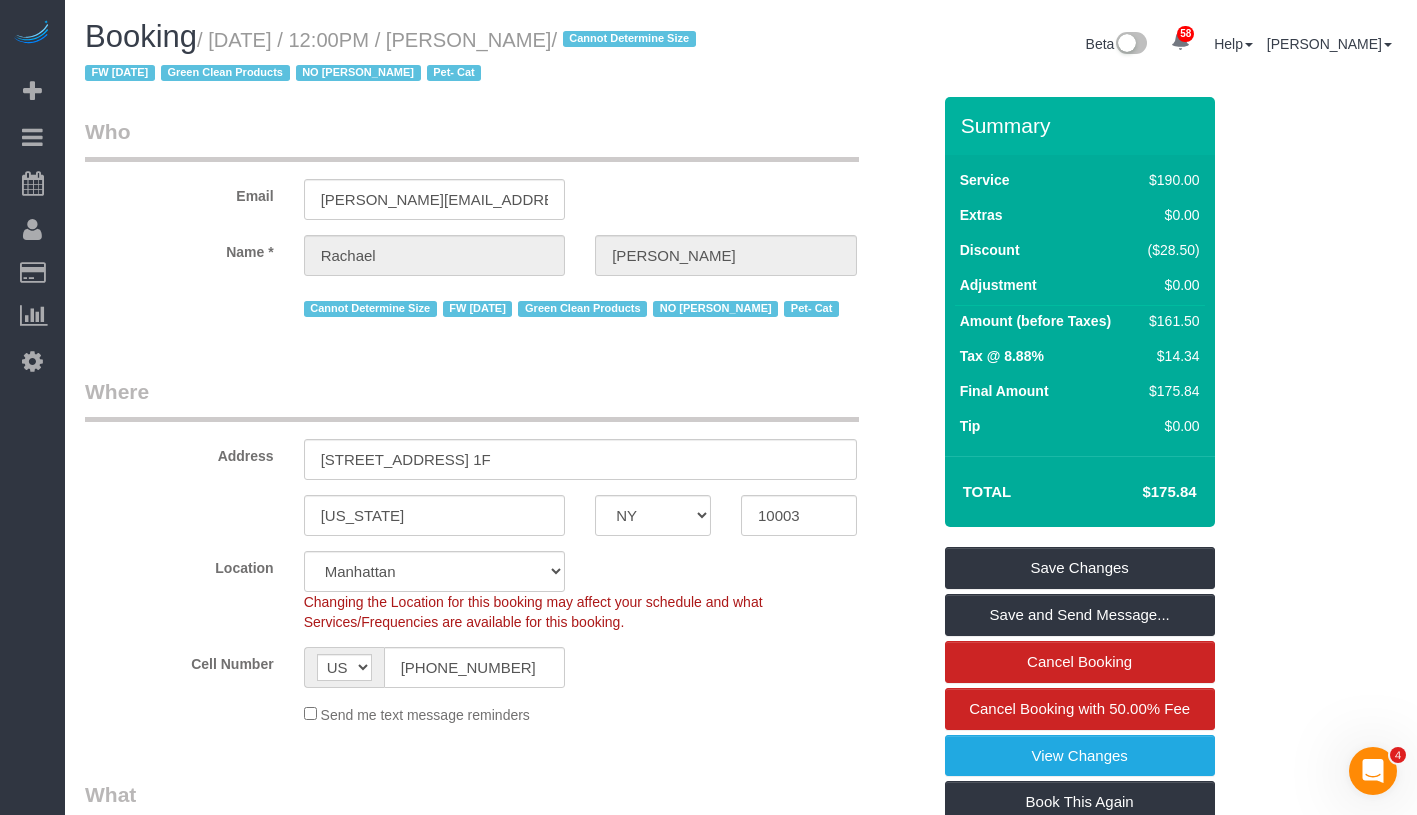 drag, startPoint x: 228, startPoint y: 40, endPoint x: 599, endPoint y: 28, distance: 371.19403 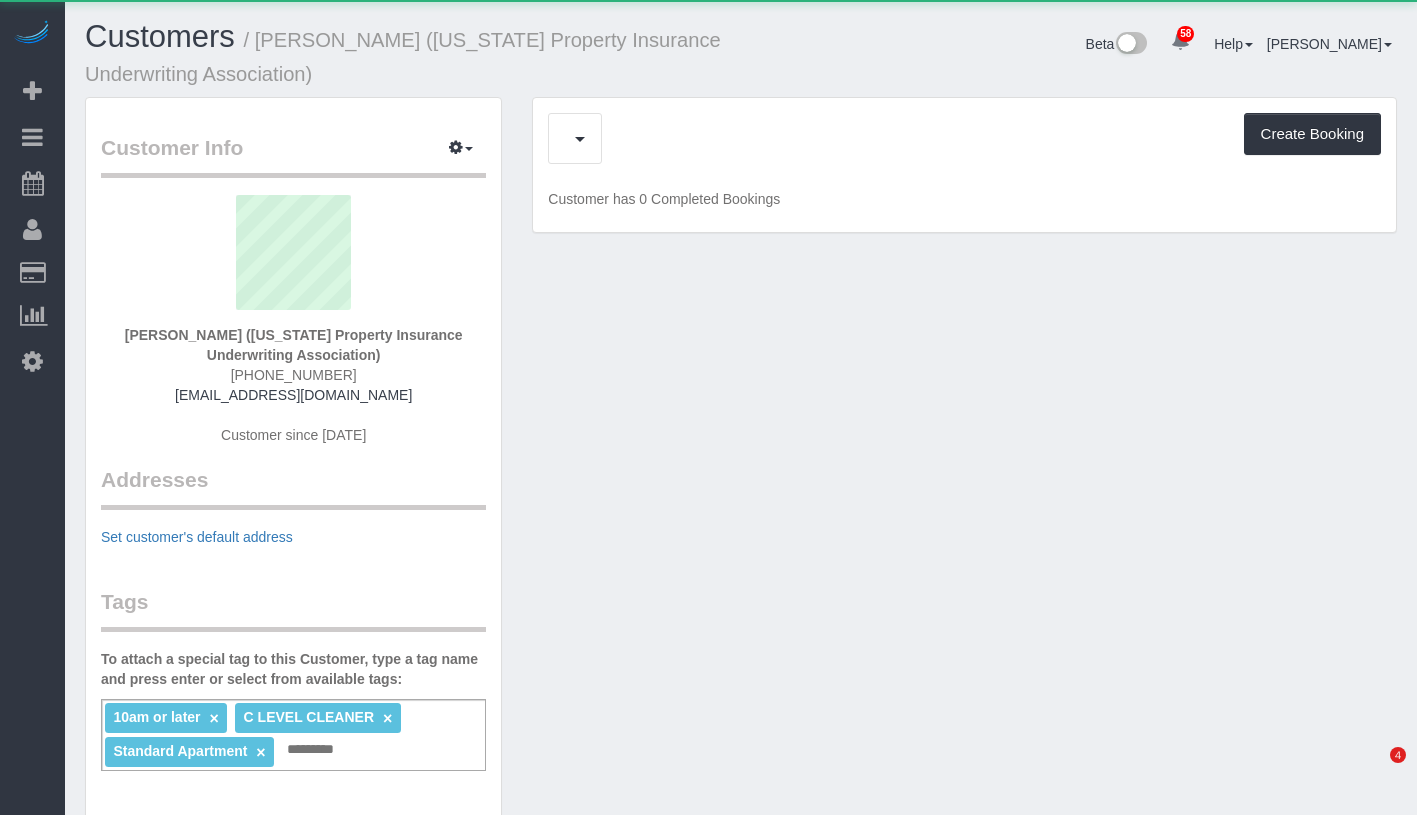 scroll, scrollTop: 0, scrollLeft: 0, axis: both 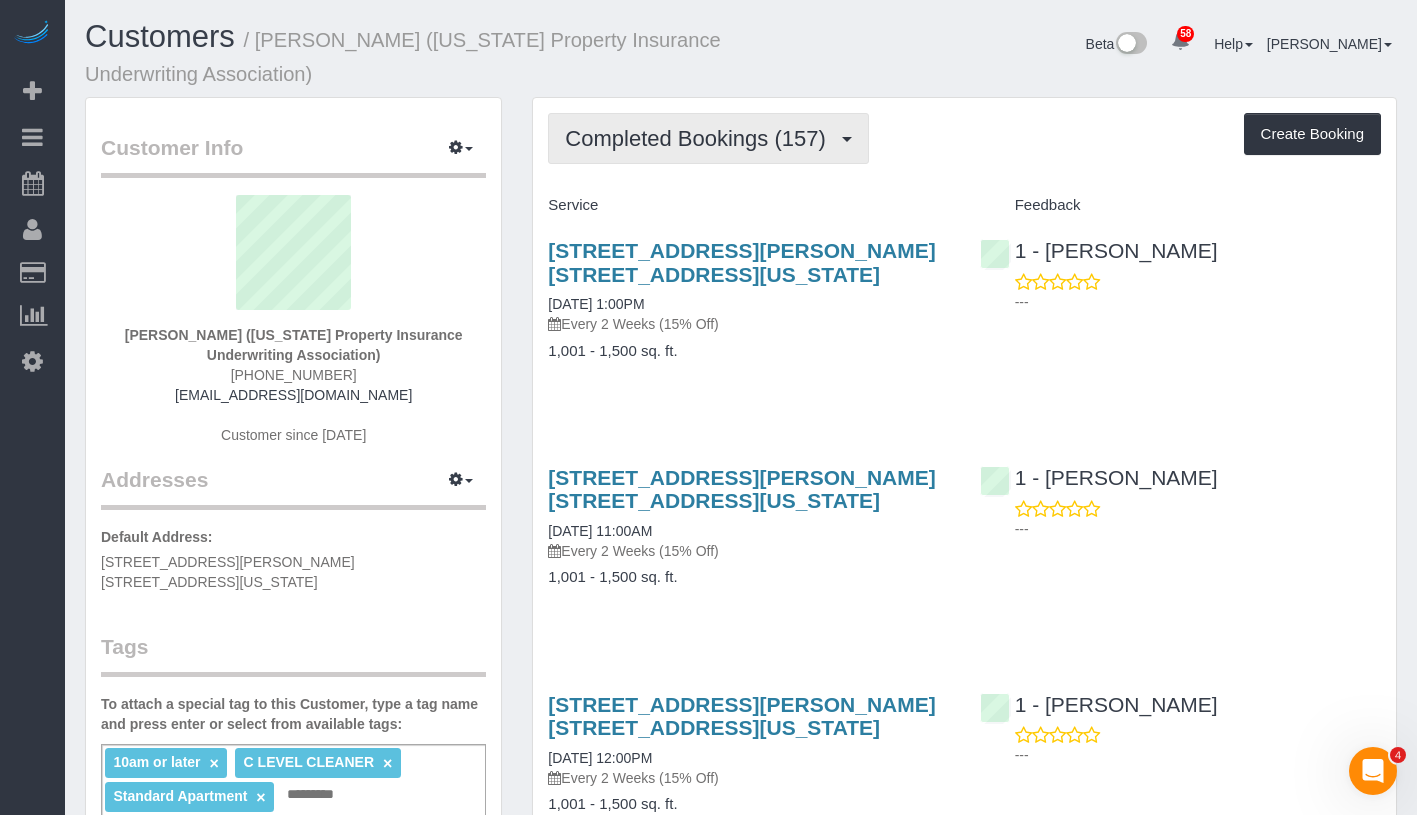 click on "Completed Bookings (157)" at bounding box center [700, 138] 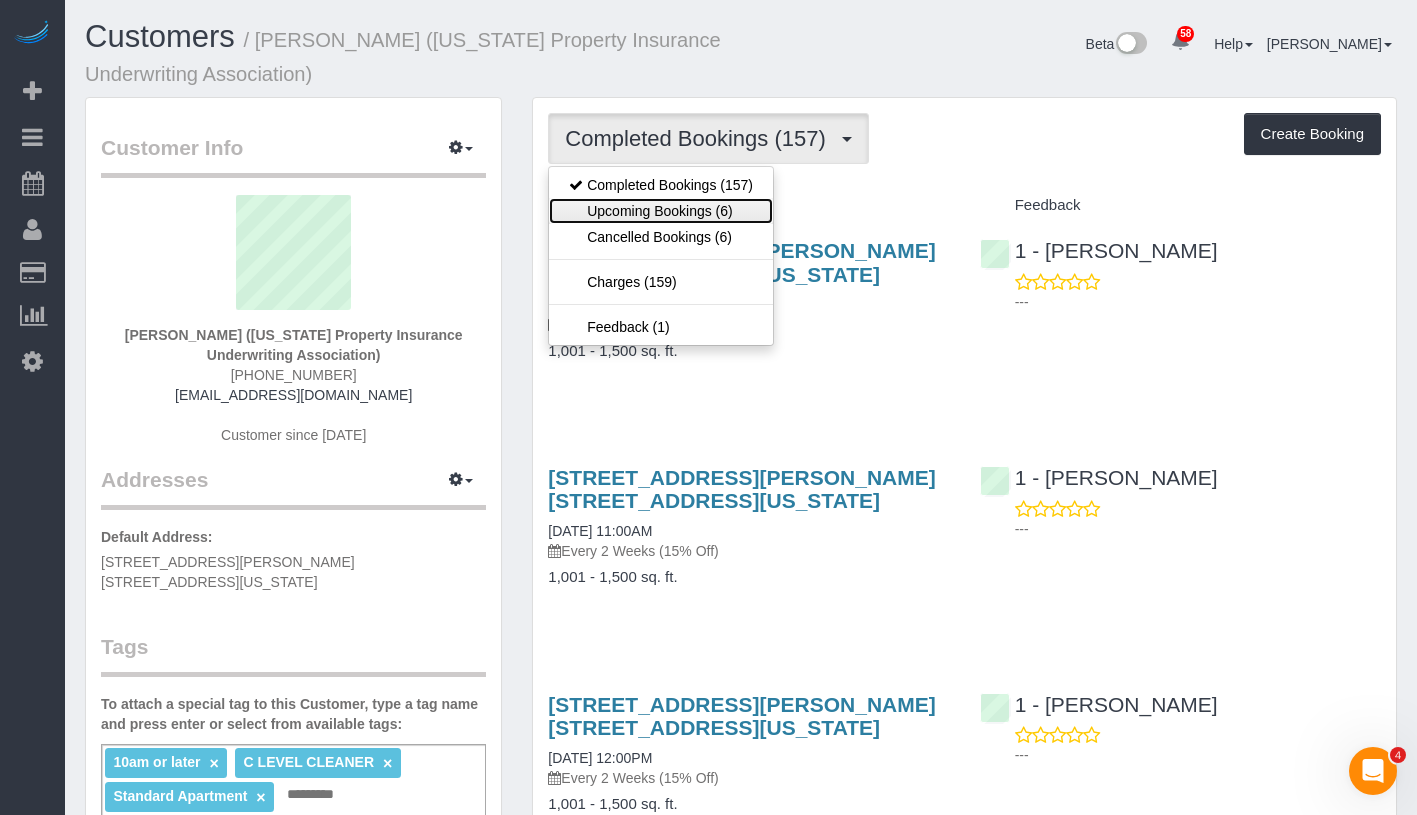 click on "Upcoming Bookings (6)" at bounding box center (661, 211) 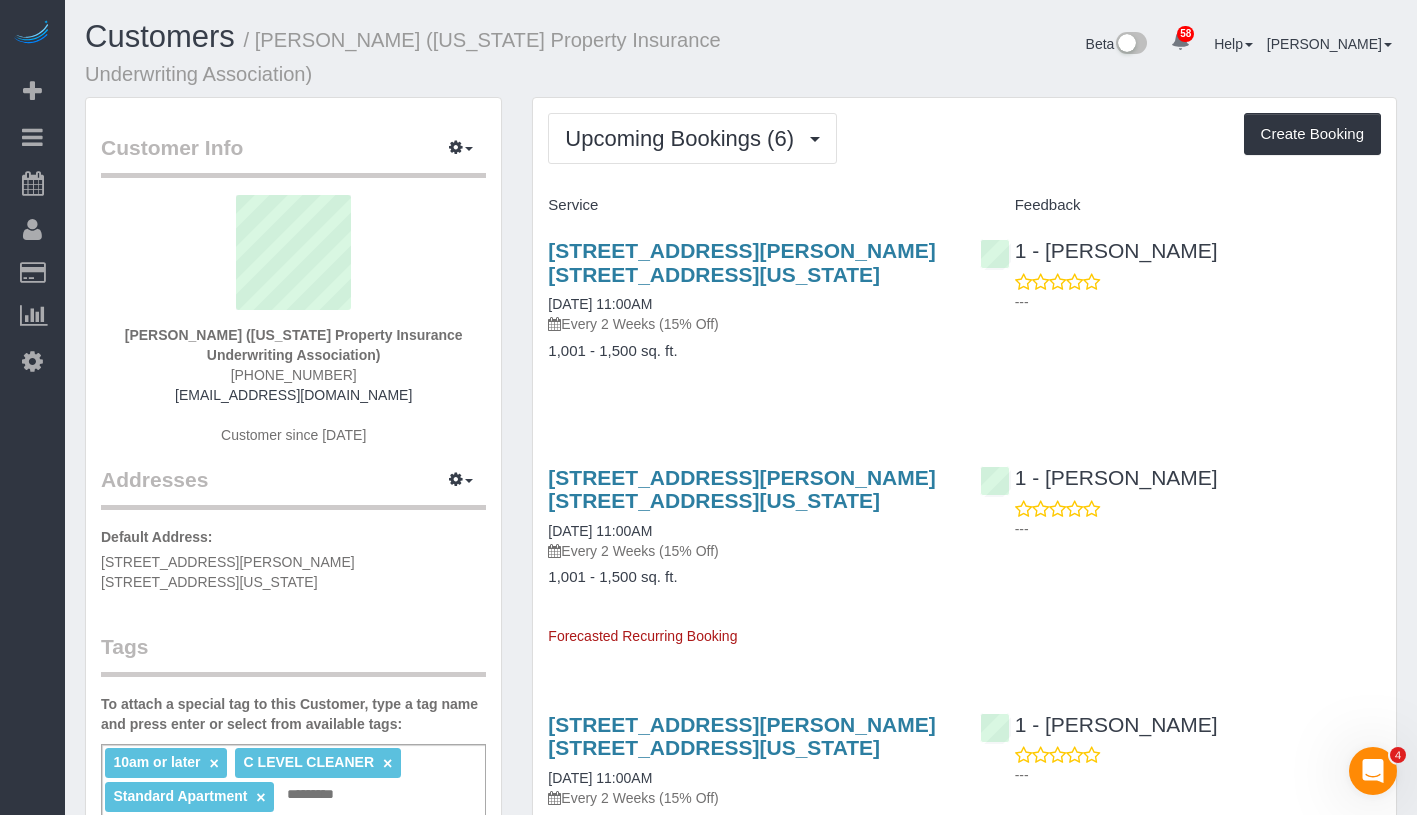 drag, startPoint x: 129, startPoint y: 332, endPoint x: 416, endPoint y: 358, distance: 288.1753 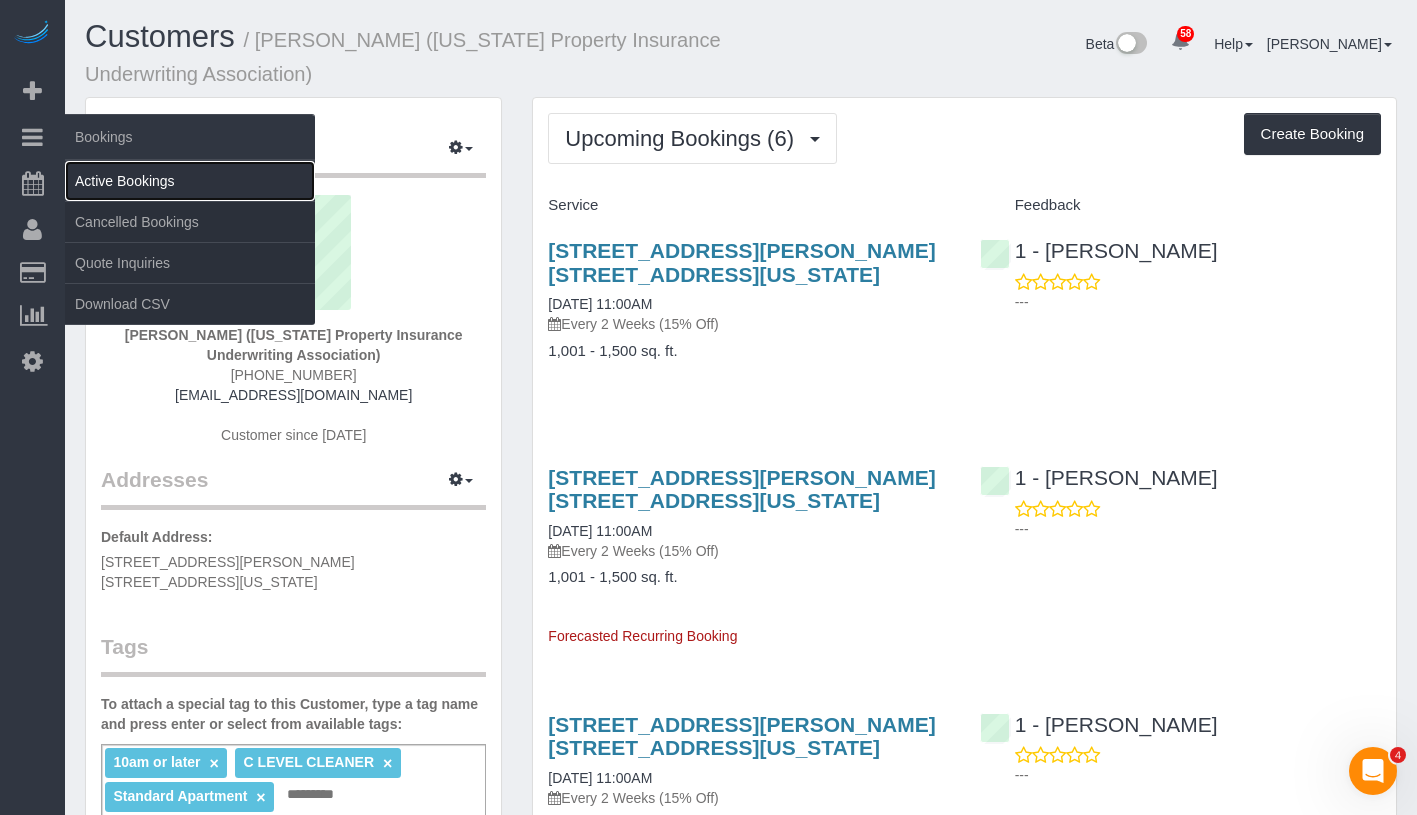 click on "Active Bookings" at bounding box center [190, 181] 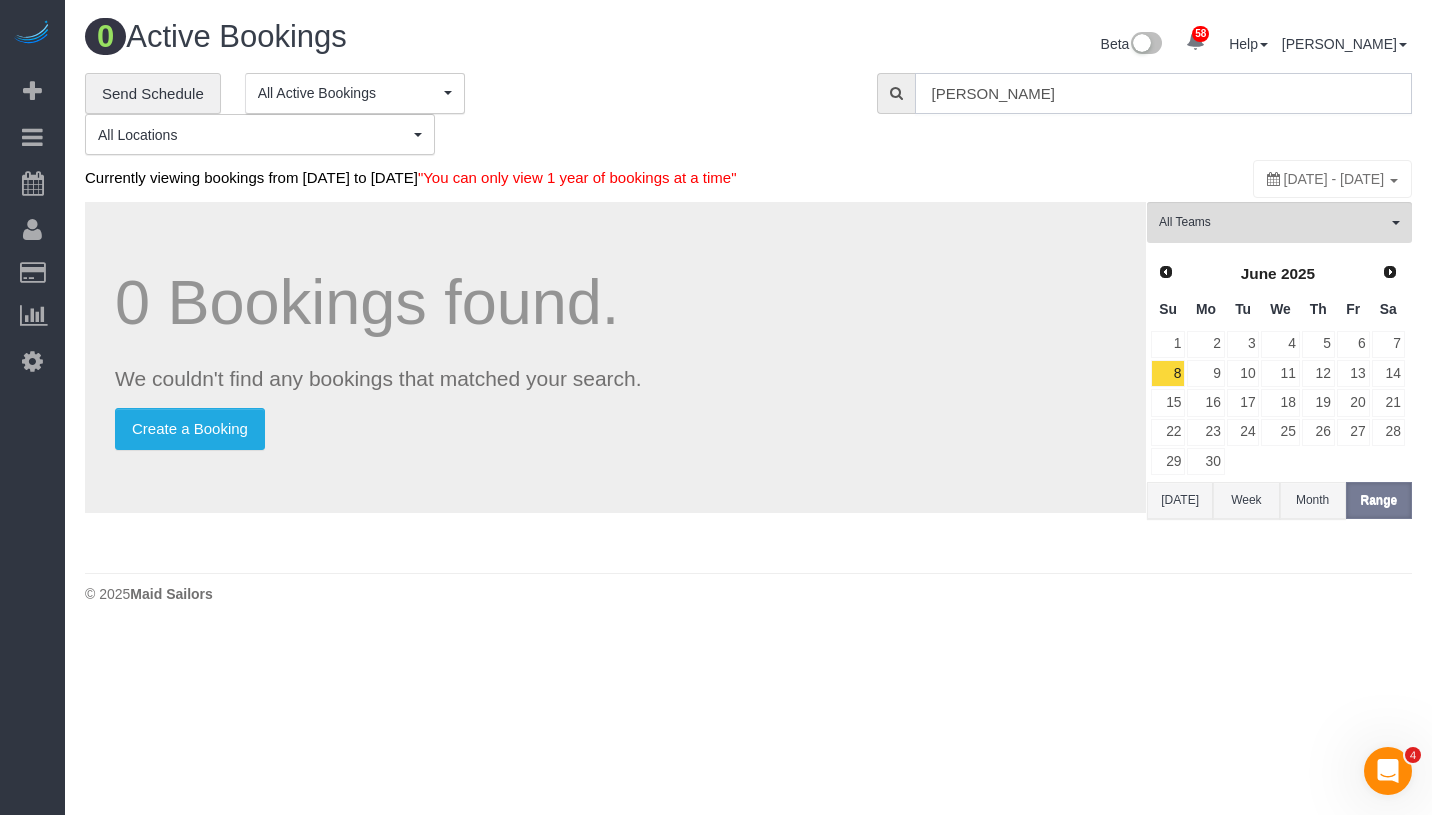 click on "Angelica Rivera" at bounding box center [1163, 93] 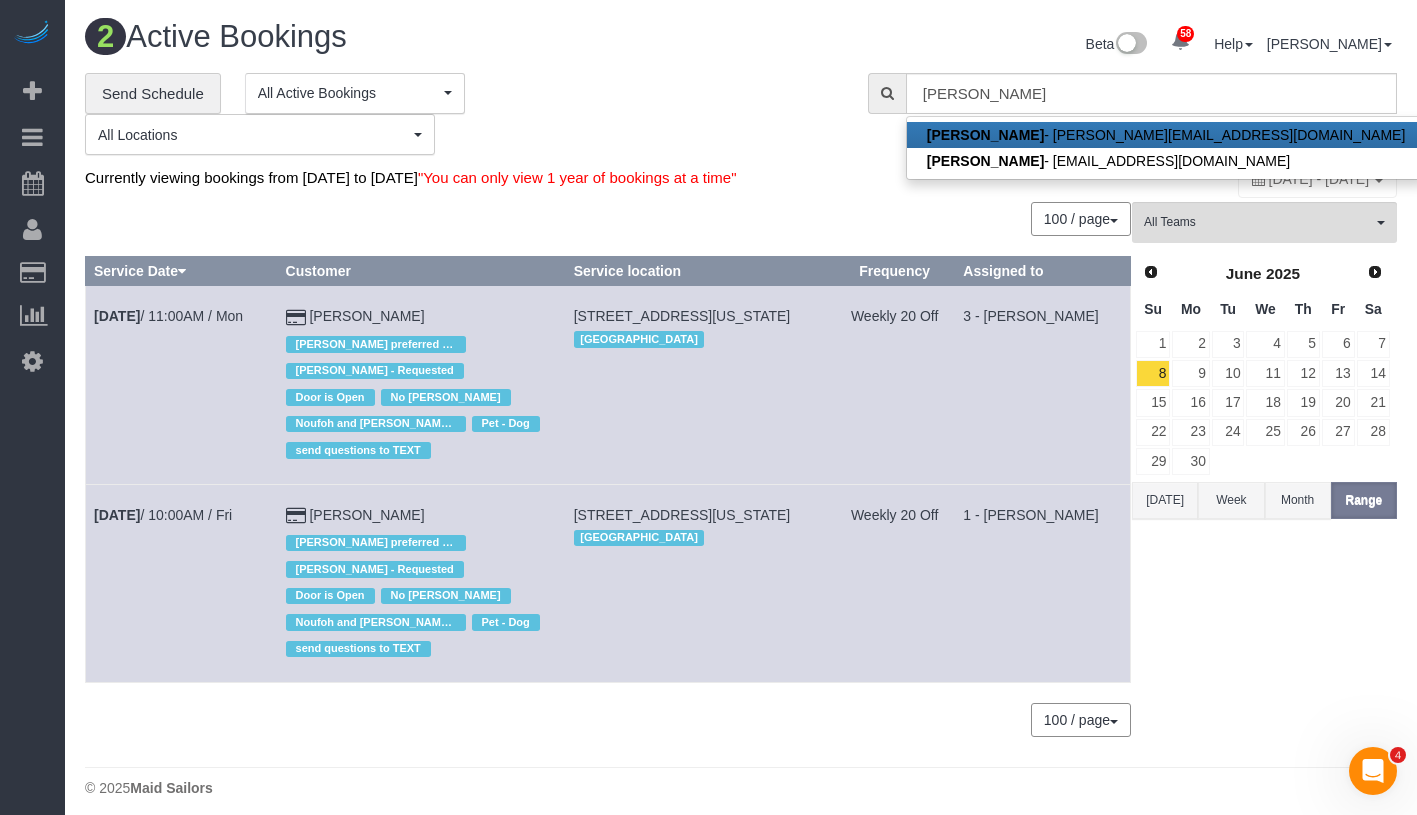 click on "Leonora Gogolak  - leonora_snyder@yahoo.com" at bounding box center (1166, 135) 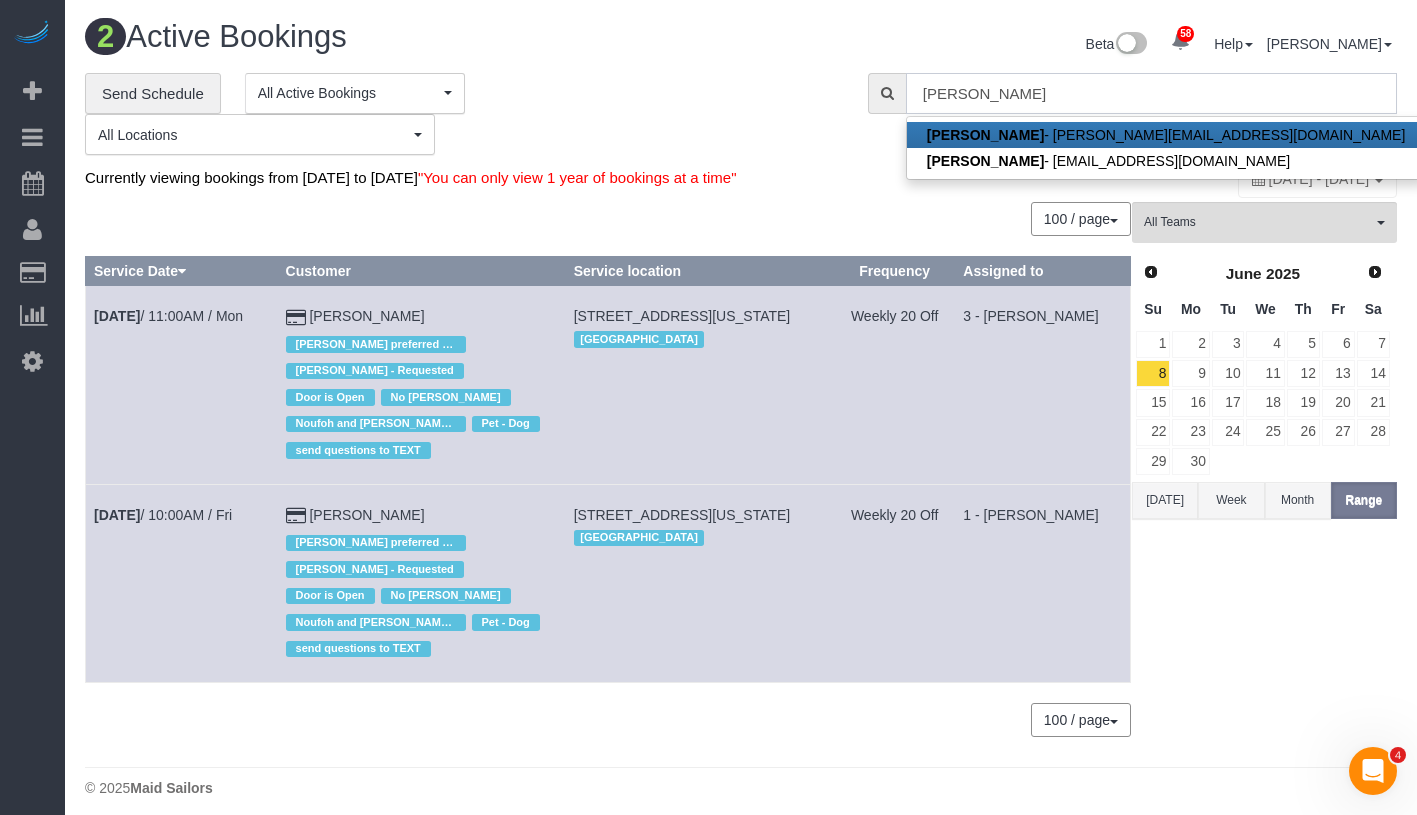 type on "leonora_snyder@yahoo.com" 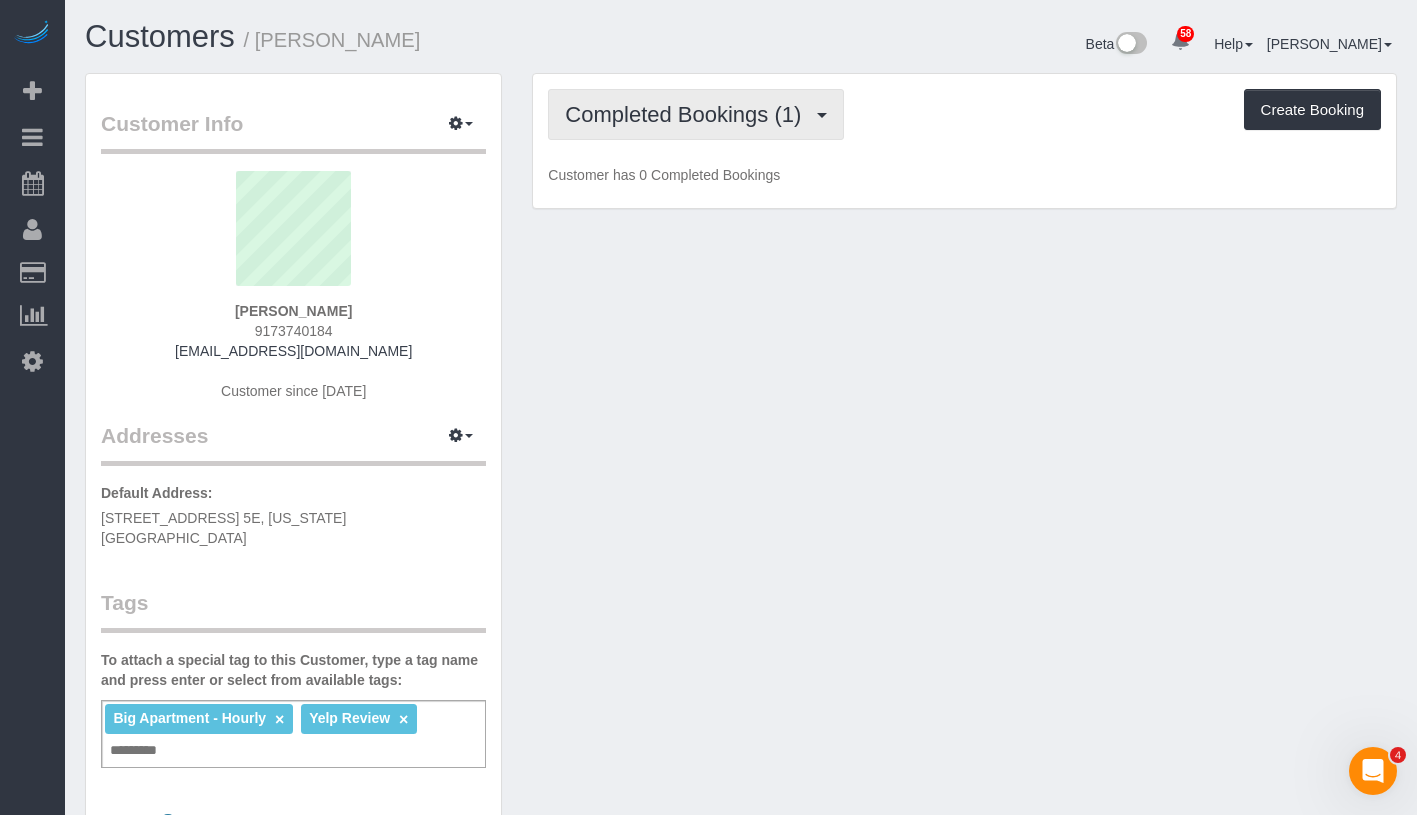 click on "Completed Bookings (1)" at bounding box center (688, 114) 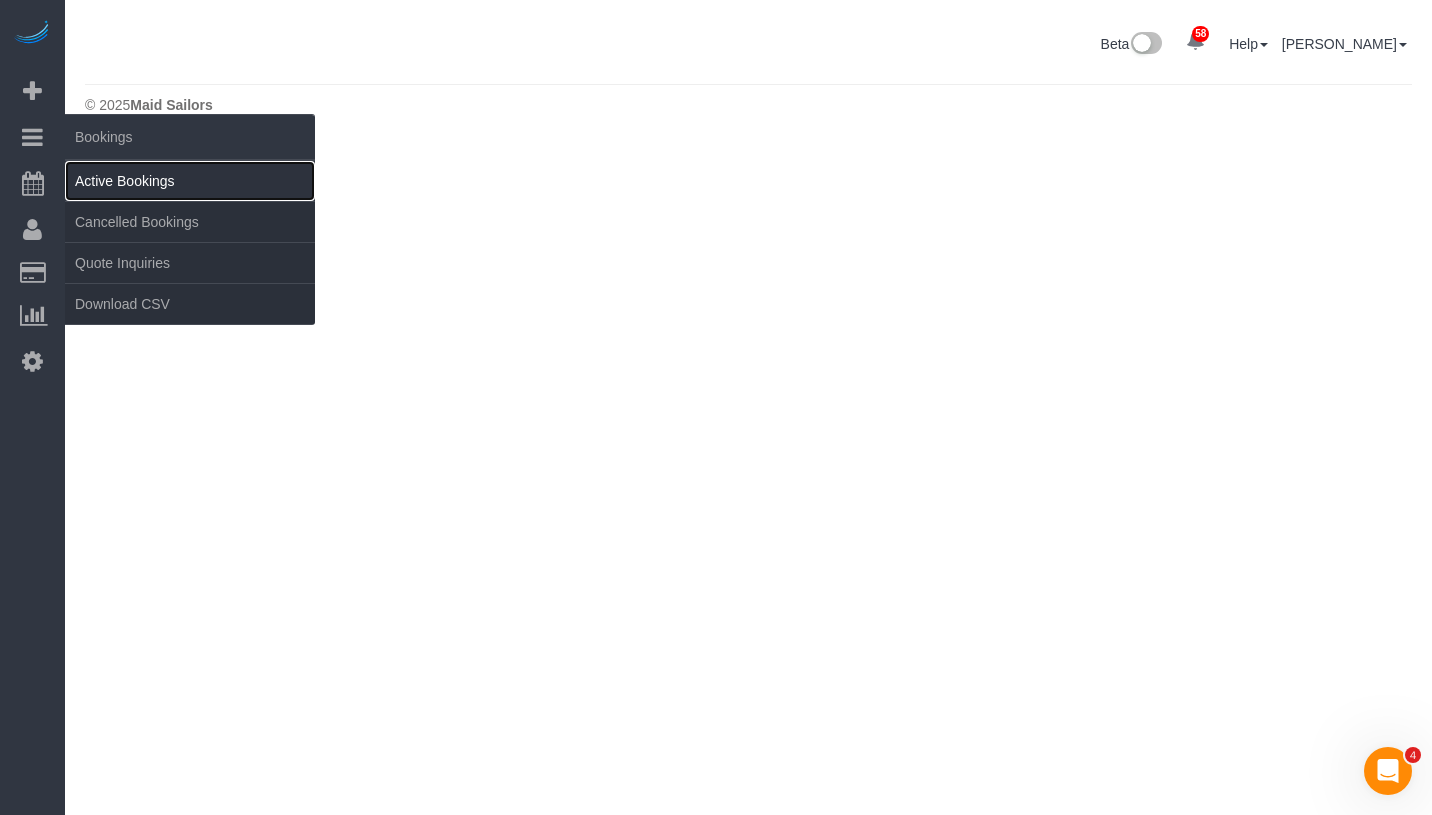 click on "Active Bookings" at bounding box center (190, 181) 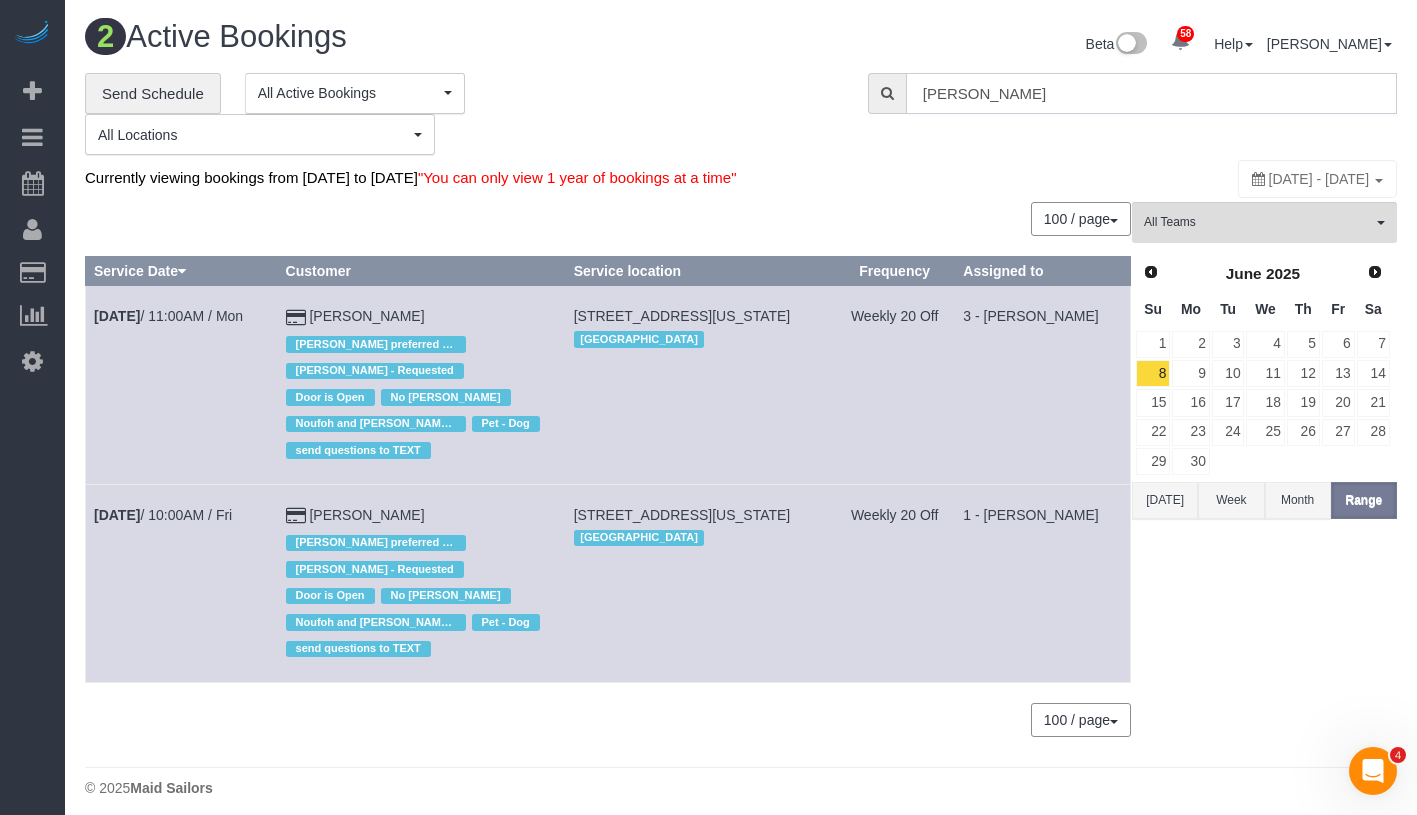click on "Leonora Gogolak" at bounding box center [1151, 93] 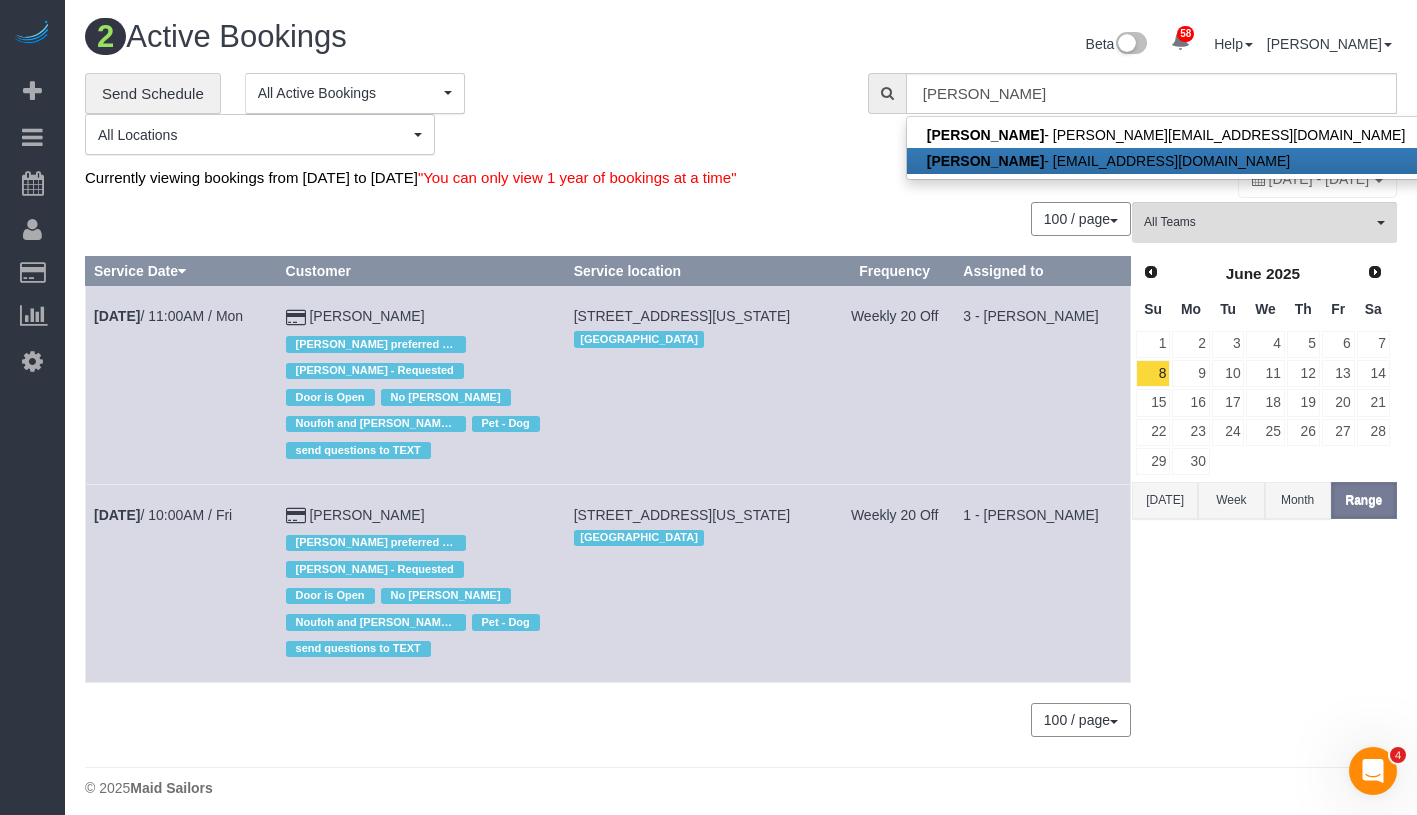 click on "Leonora Gogolak  - gogolakl@gmail.com" at bounding box center [1166, 161] 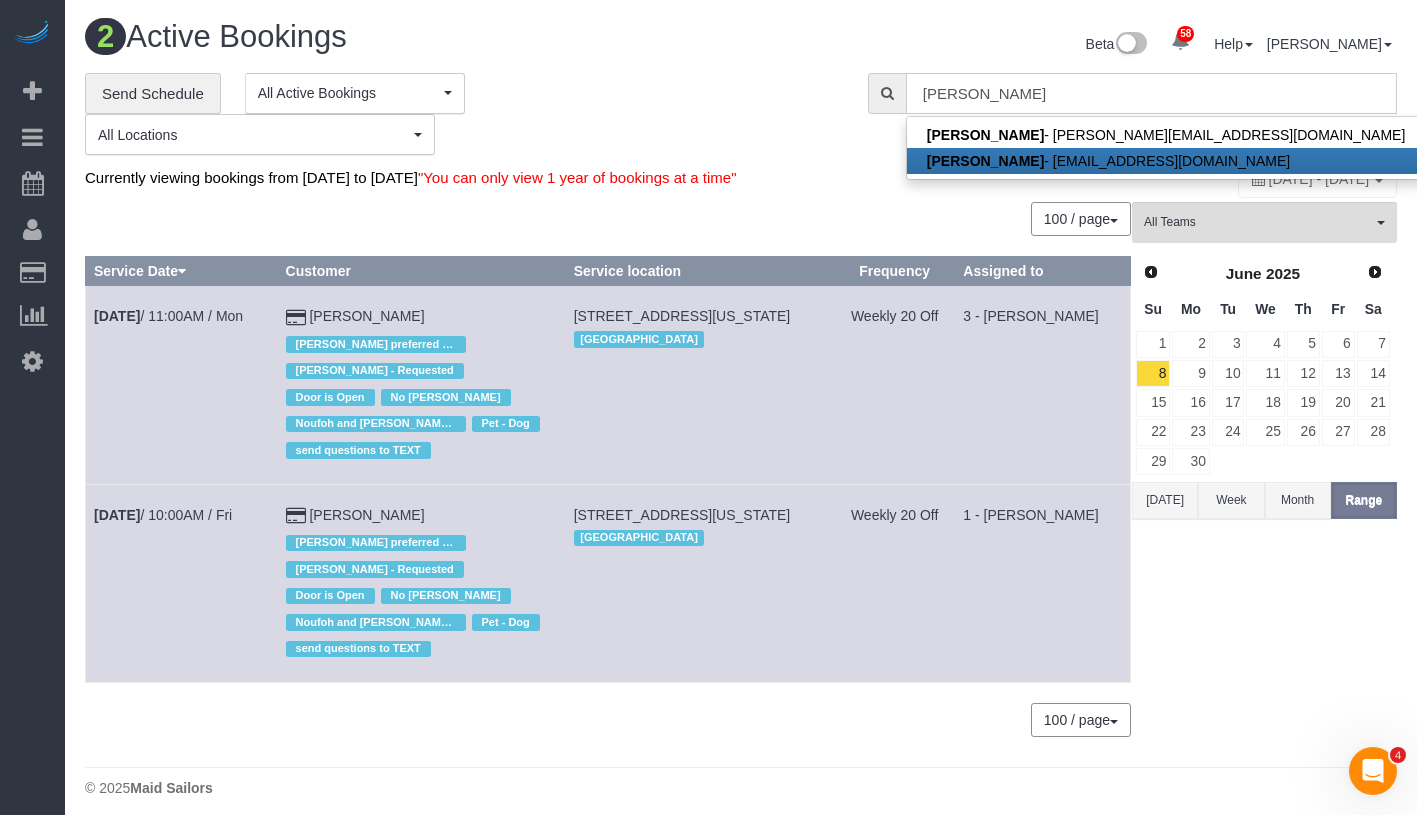 type on "gogolakl@gmail.com" 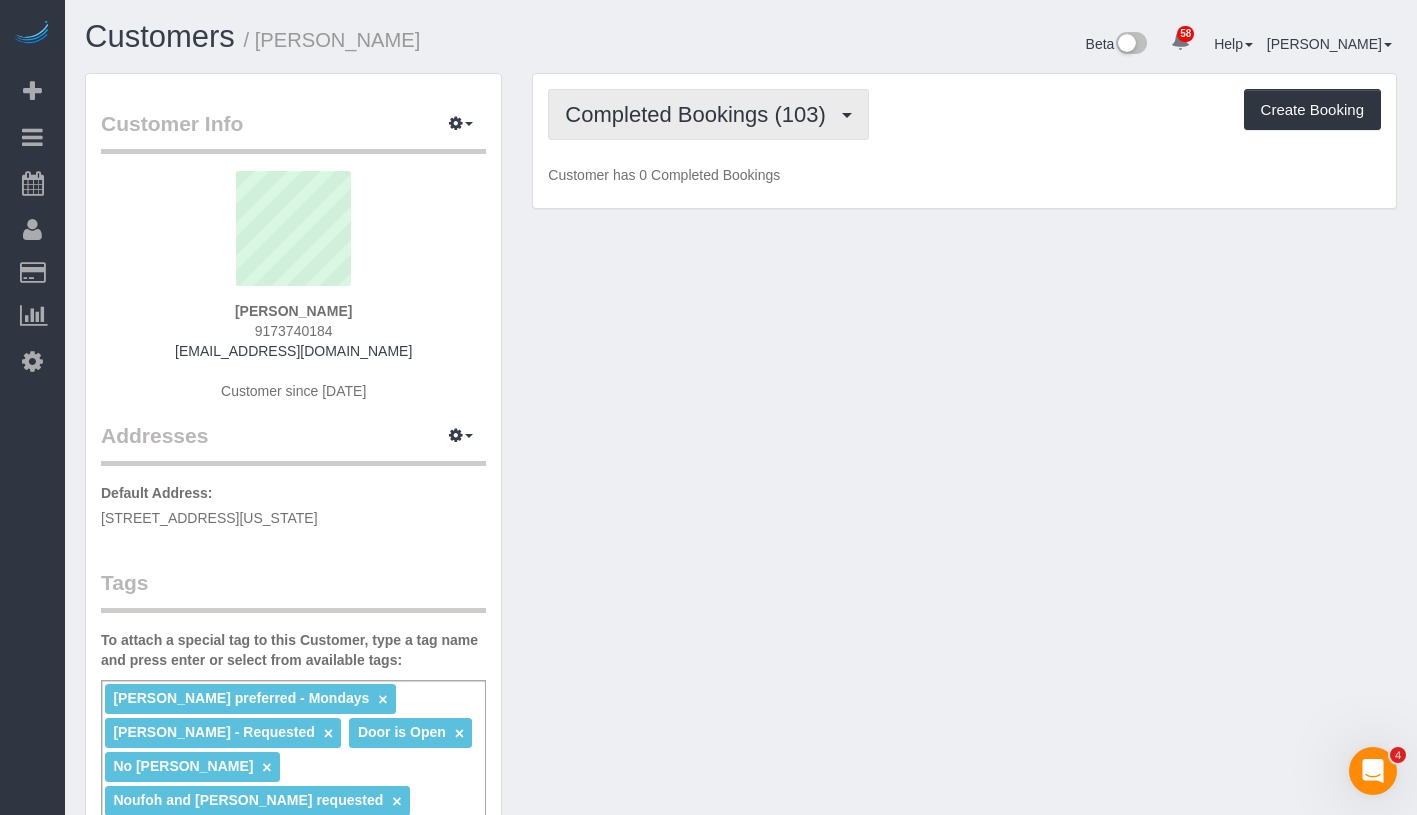 click on "Completed Bookings (103)" at bounding box center (700, 114) 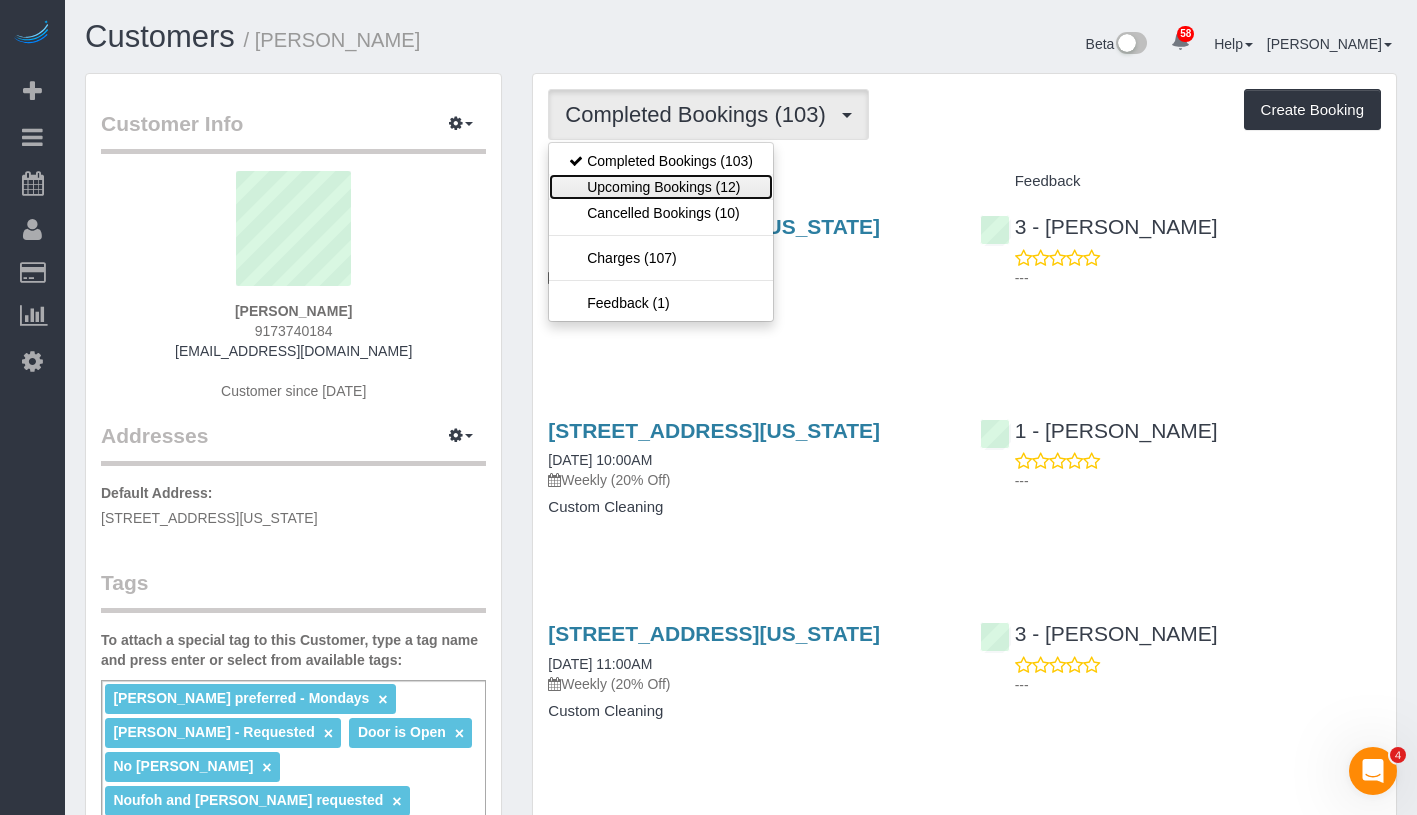 click on "Upcoming Bookings (12)" at bounding box center (661, 187) 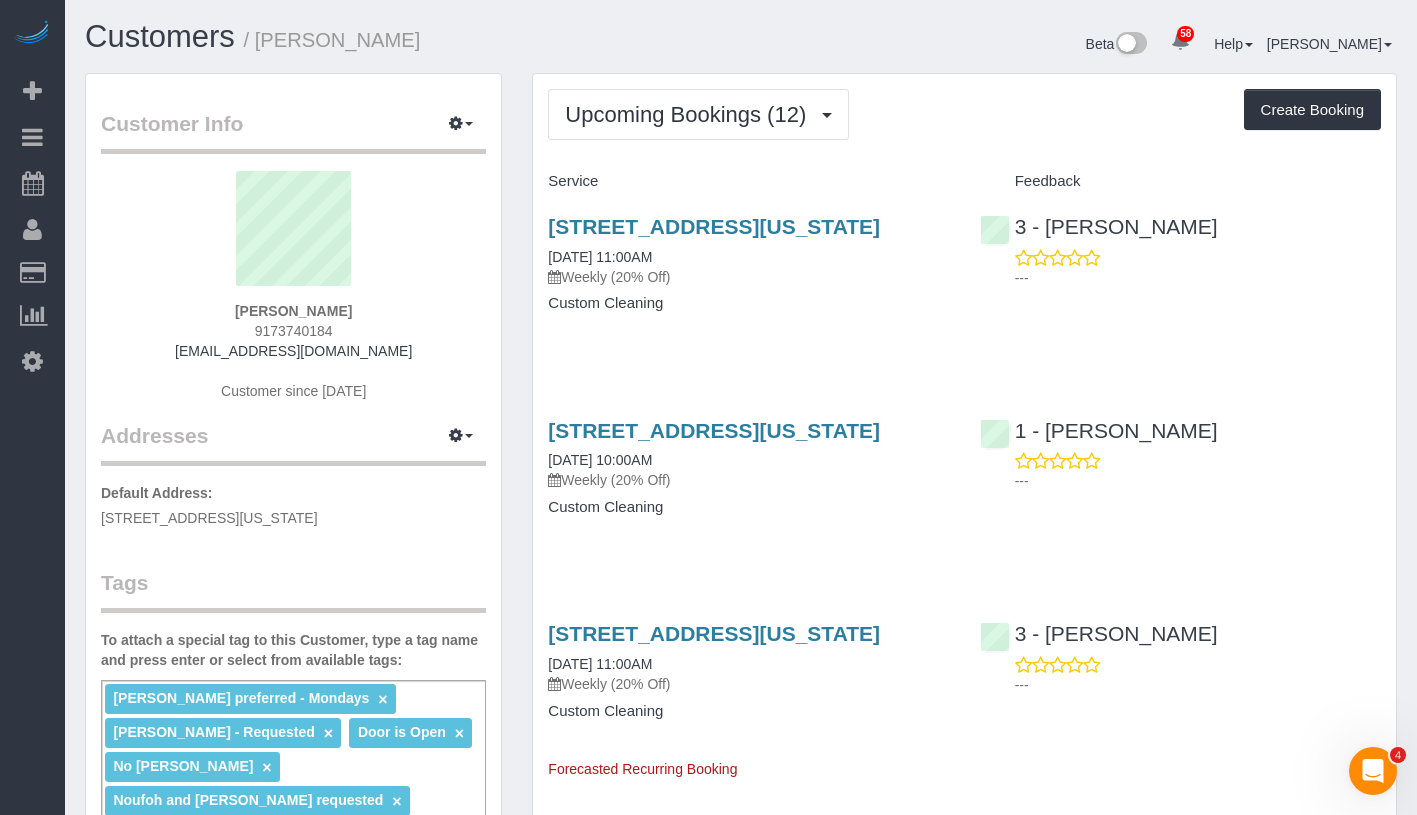 drag, startPoint x: 217, startPoint y: 307, endPoint x: 378, endPoint y: 326, distance: 162.11725 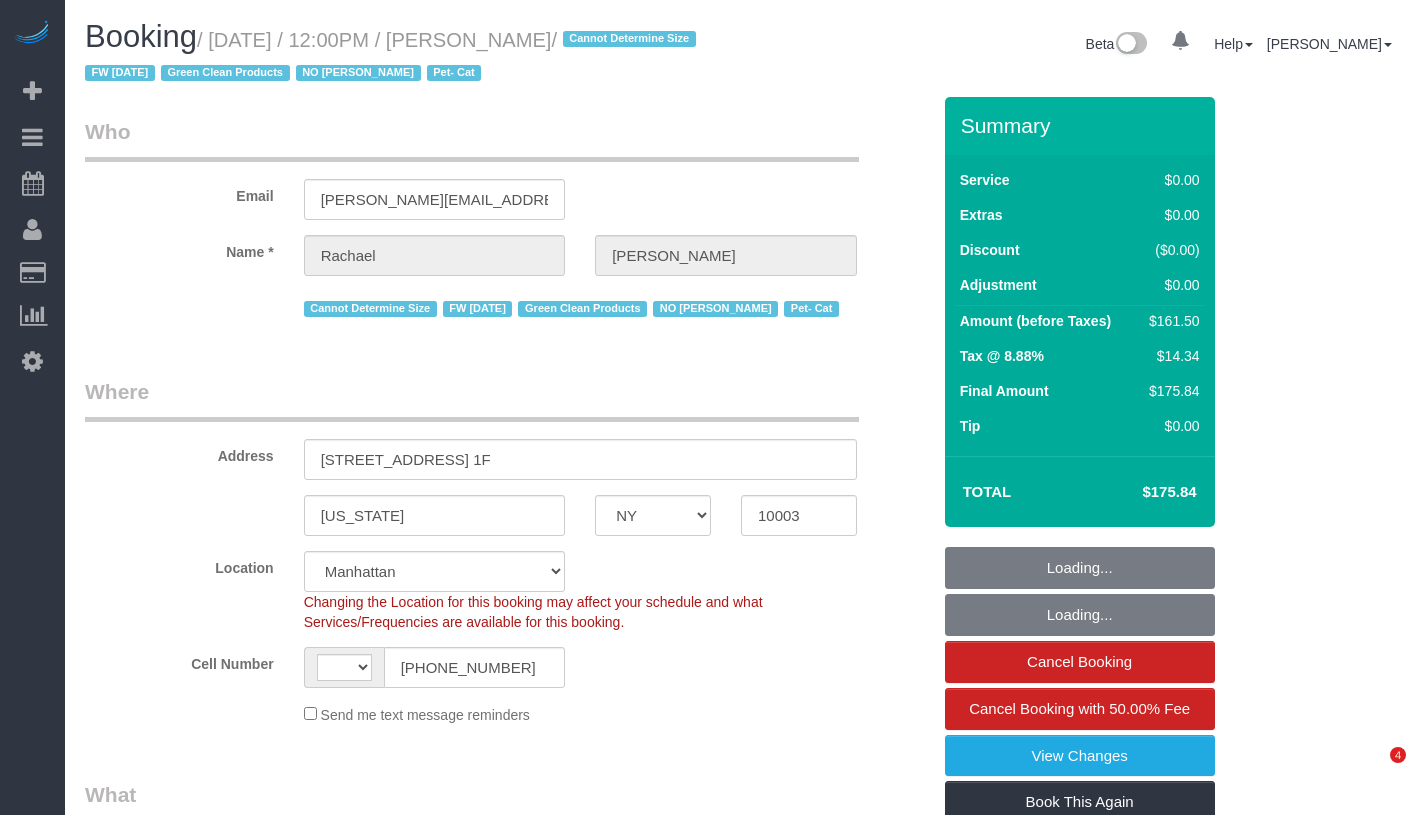 select on "NY" 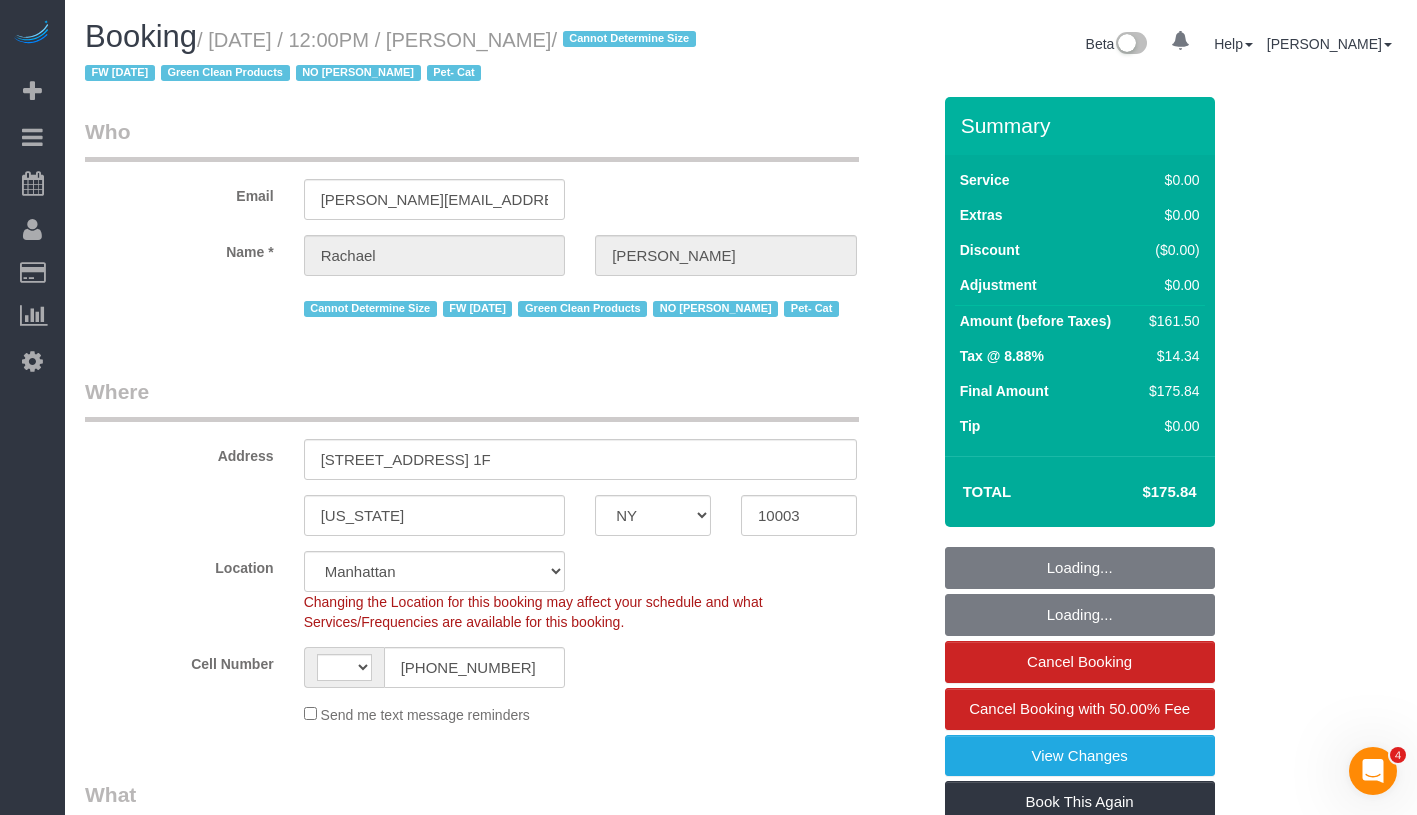 scroll, scrollTop: 0, scrollLeft: 0, axis: both 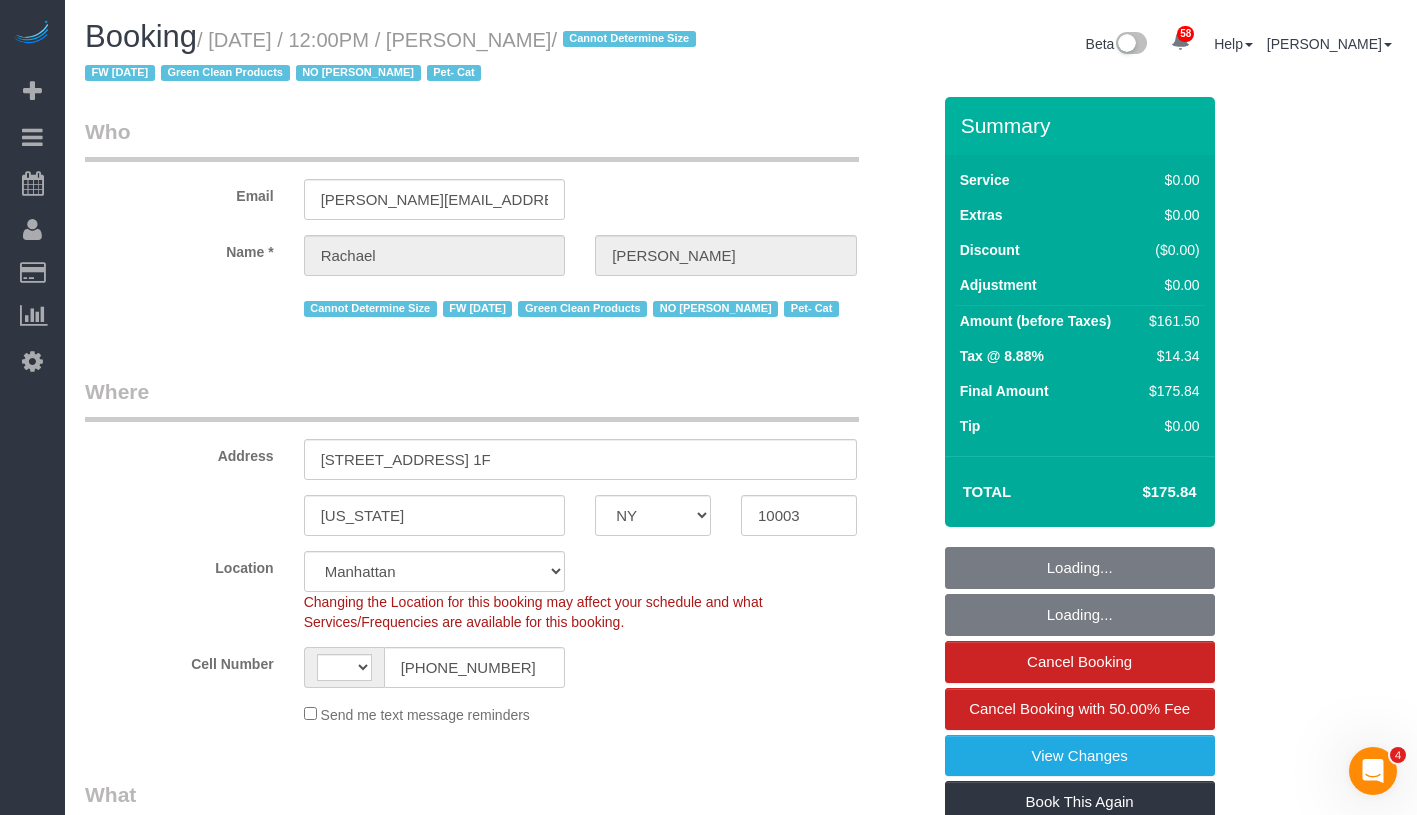 select on "string:[GEOGRAPHIC_DATA]" 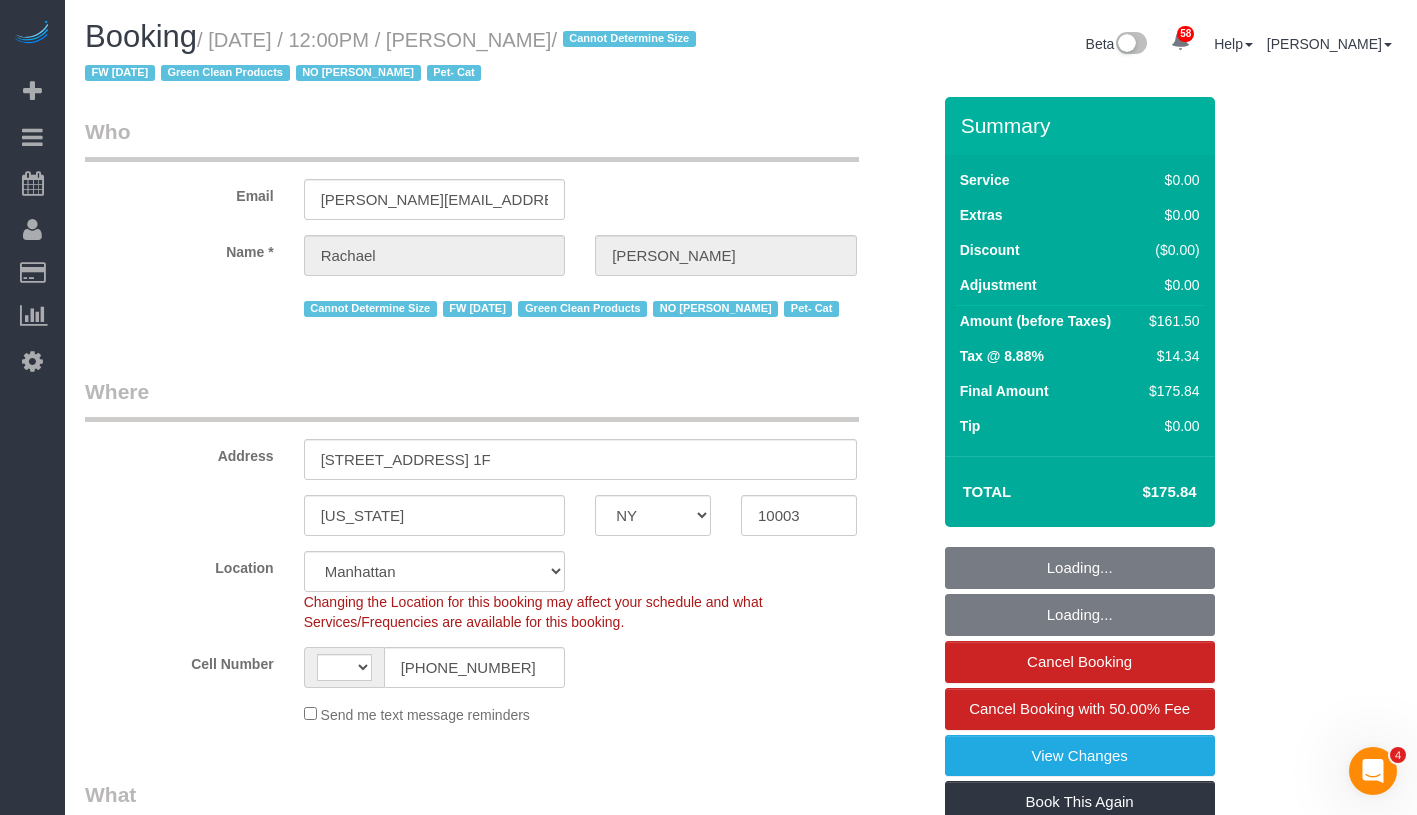 select on "object:862" 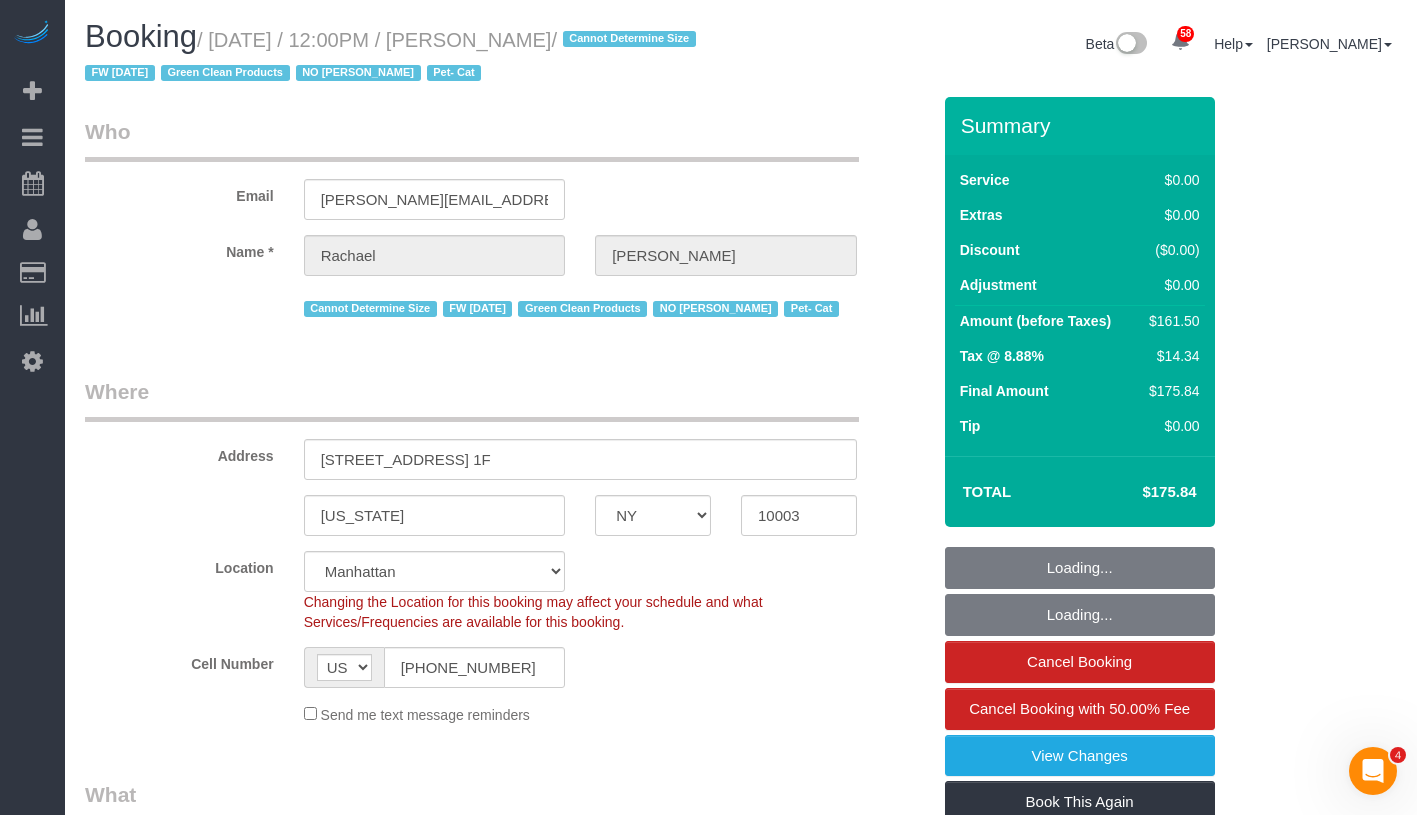 select on "number:60" 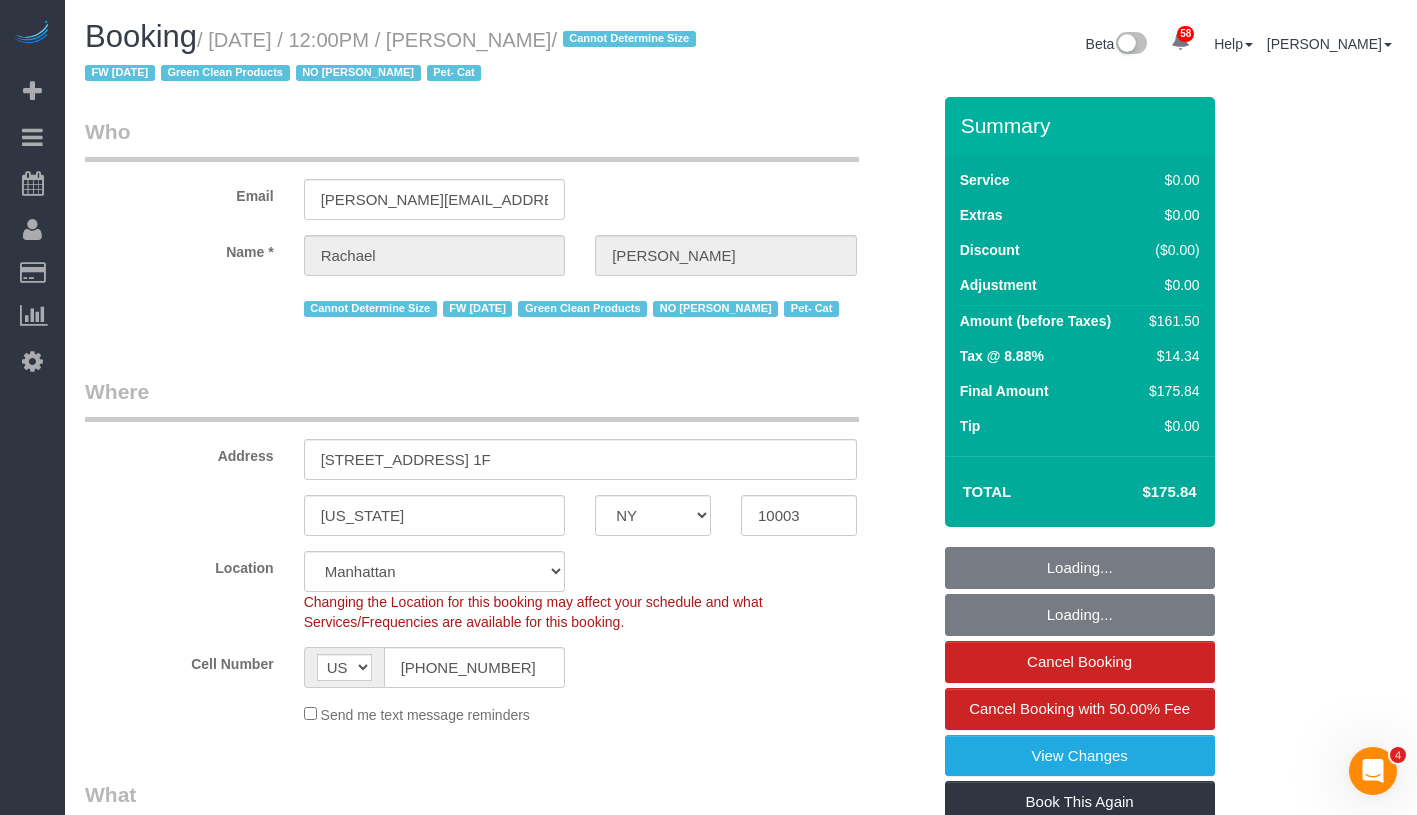 select on "object:1015" 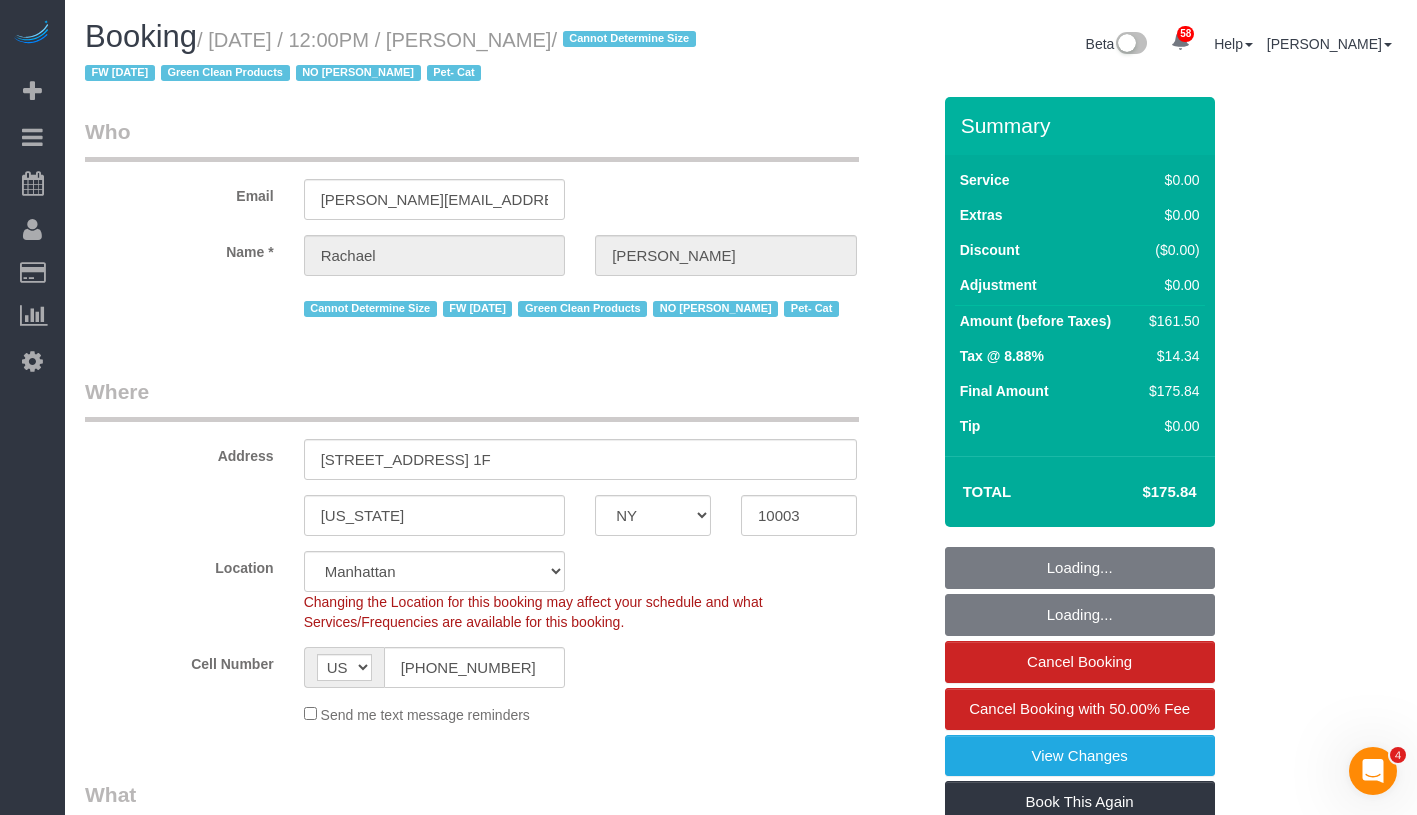 select on "2" 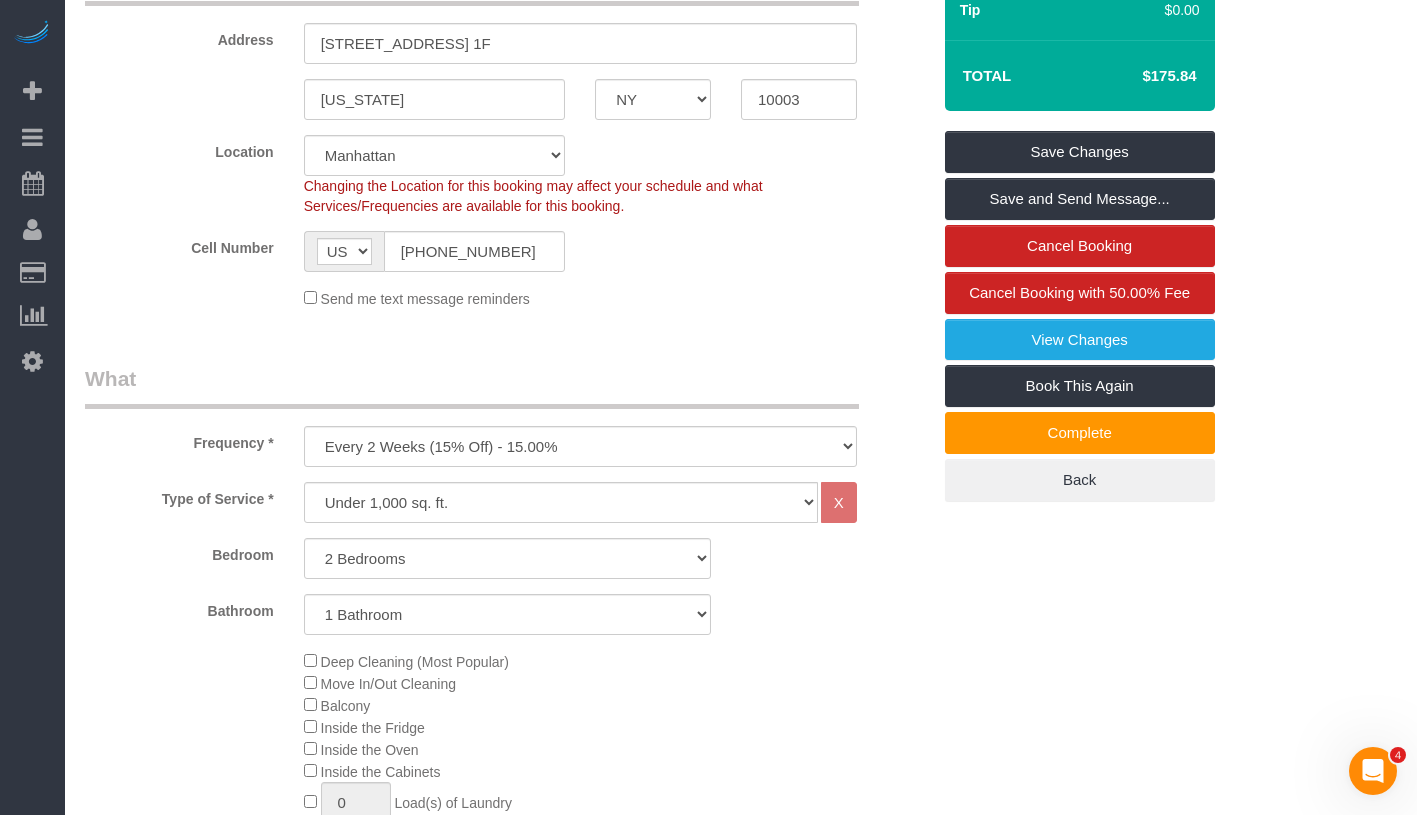 scroll, scrollTop: 0, scrollLeft: 0, axis: both 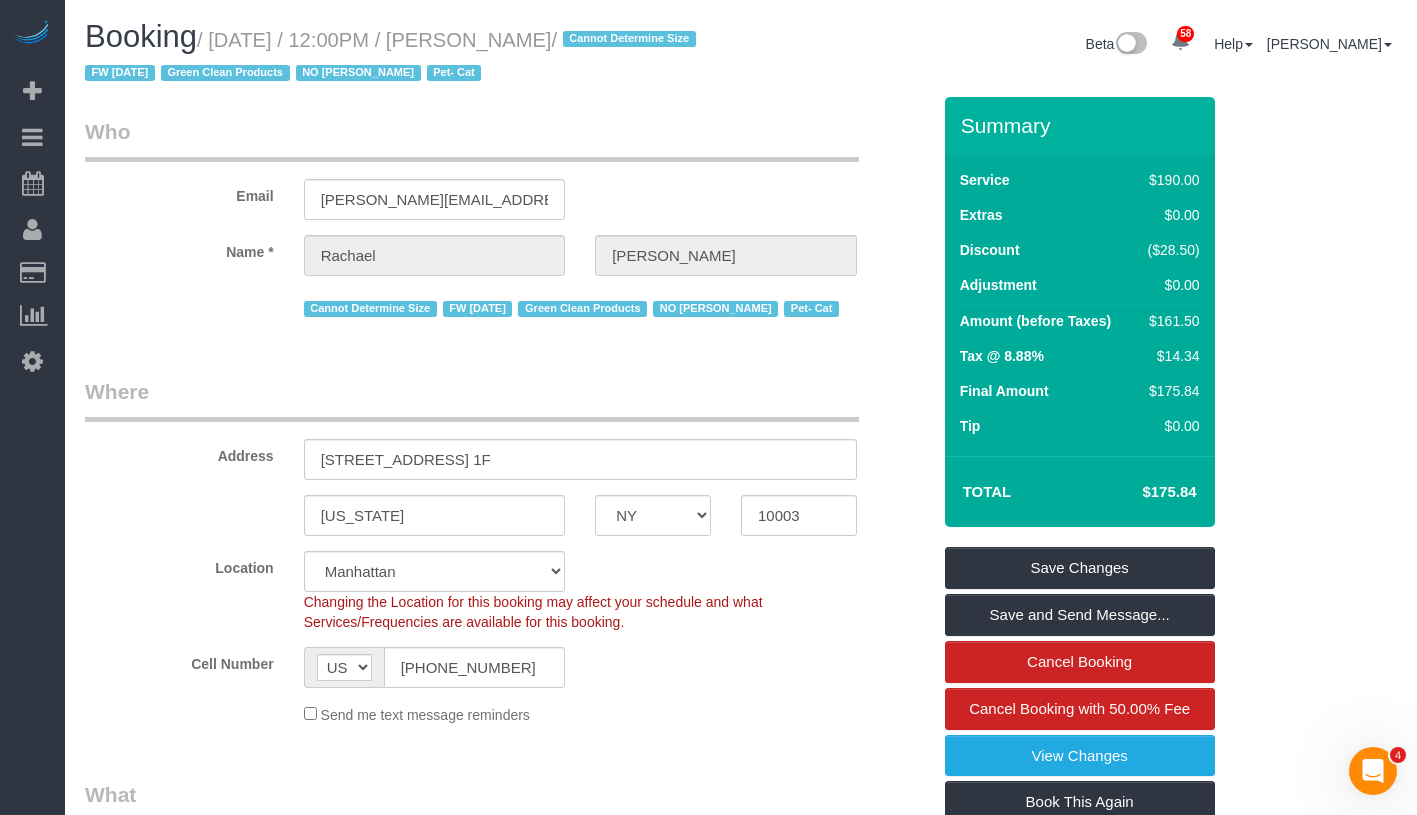 drag, startPoint x: 468, startPoint y: 38, endPoint x: 601, endPoint y: 30, distance: 133.24039 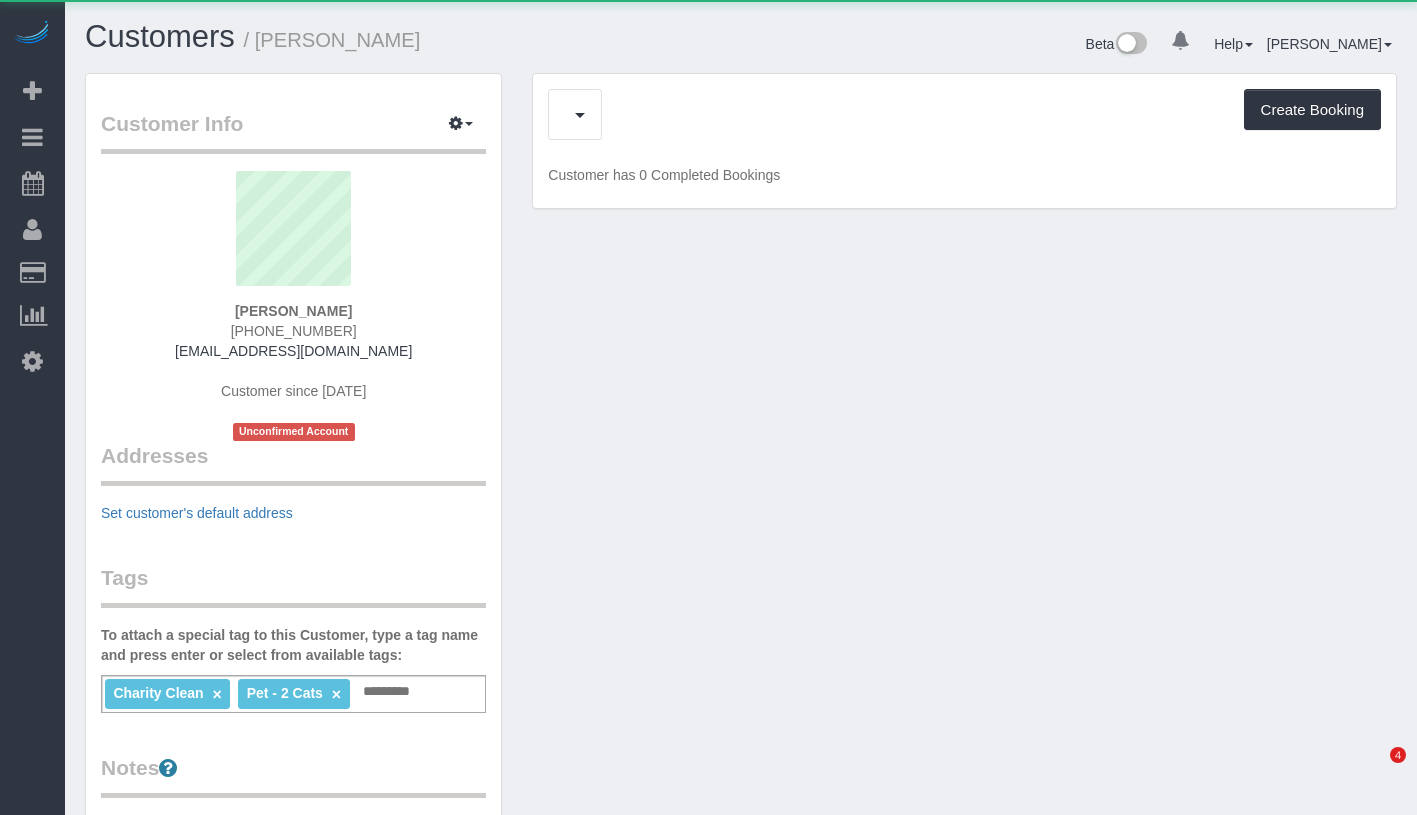 scroll, scrollTop: 0, scrollLeft: 0, axis: both 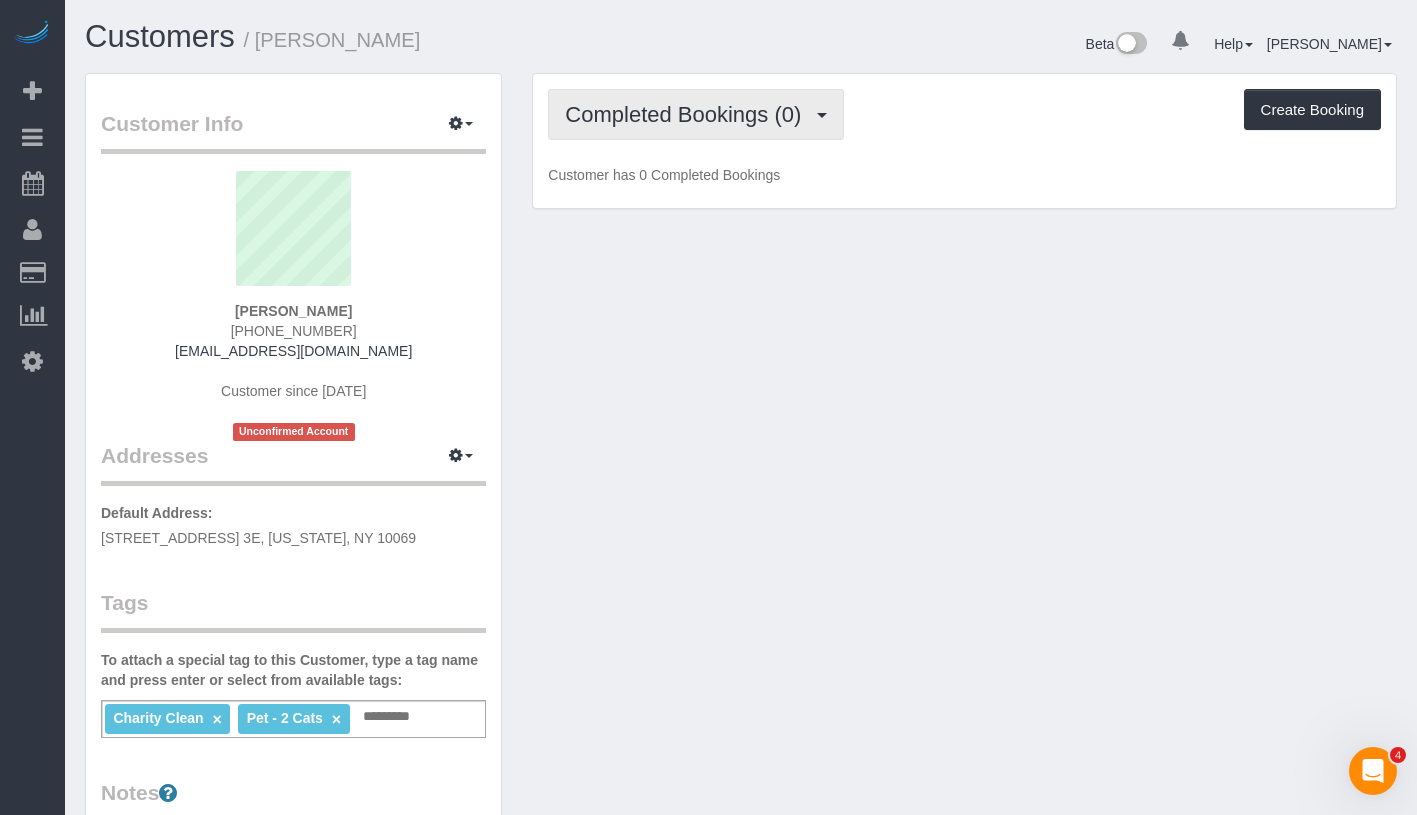 click on "Completed Bookings (0)" at bounding box center [688, 114] 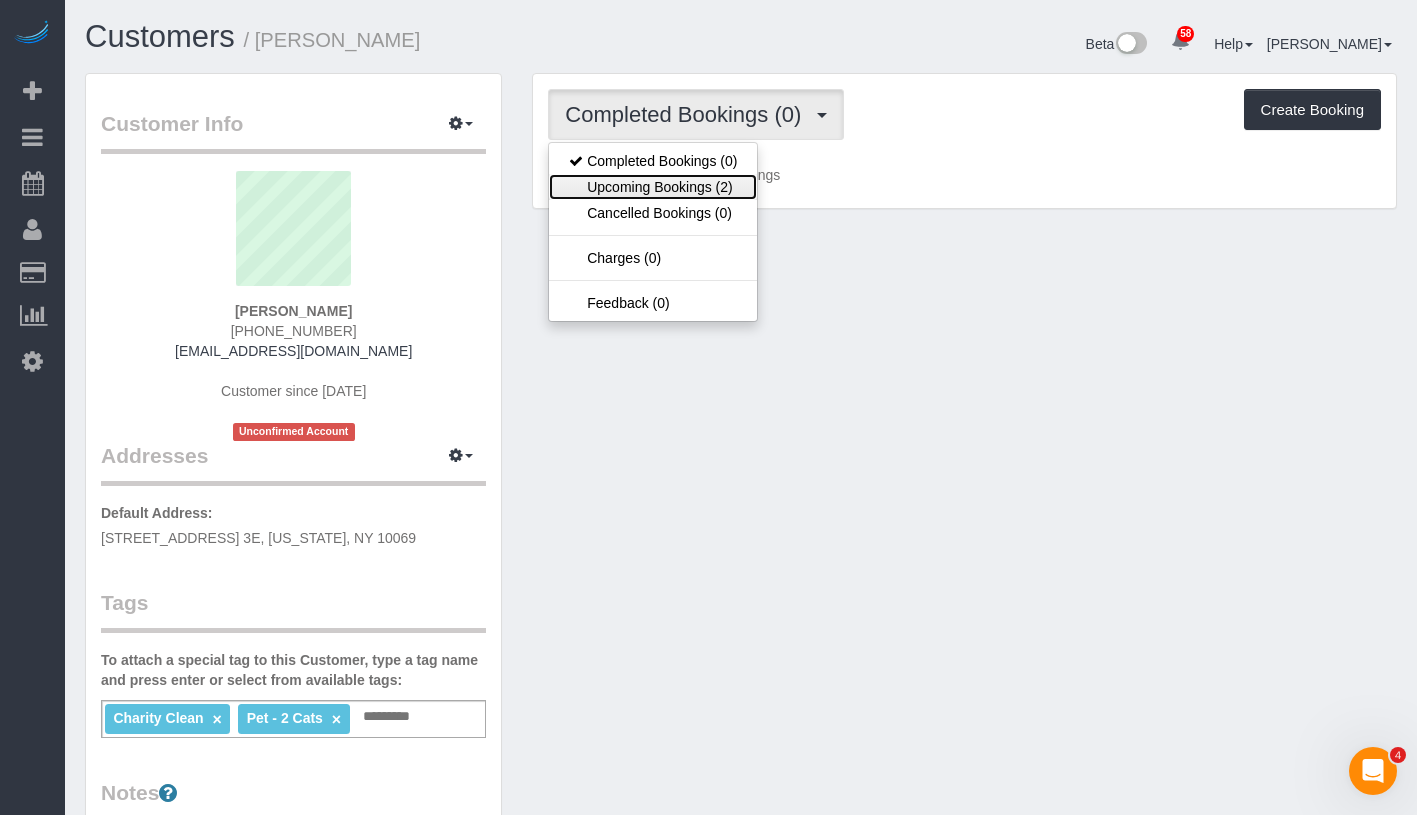 click on "Upcoming Bookings (2)" at bounding box center (653, 187) 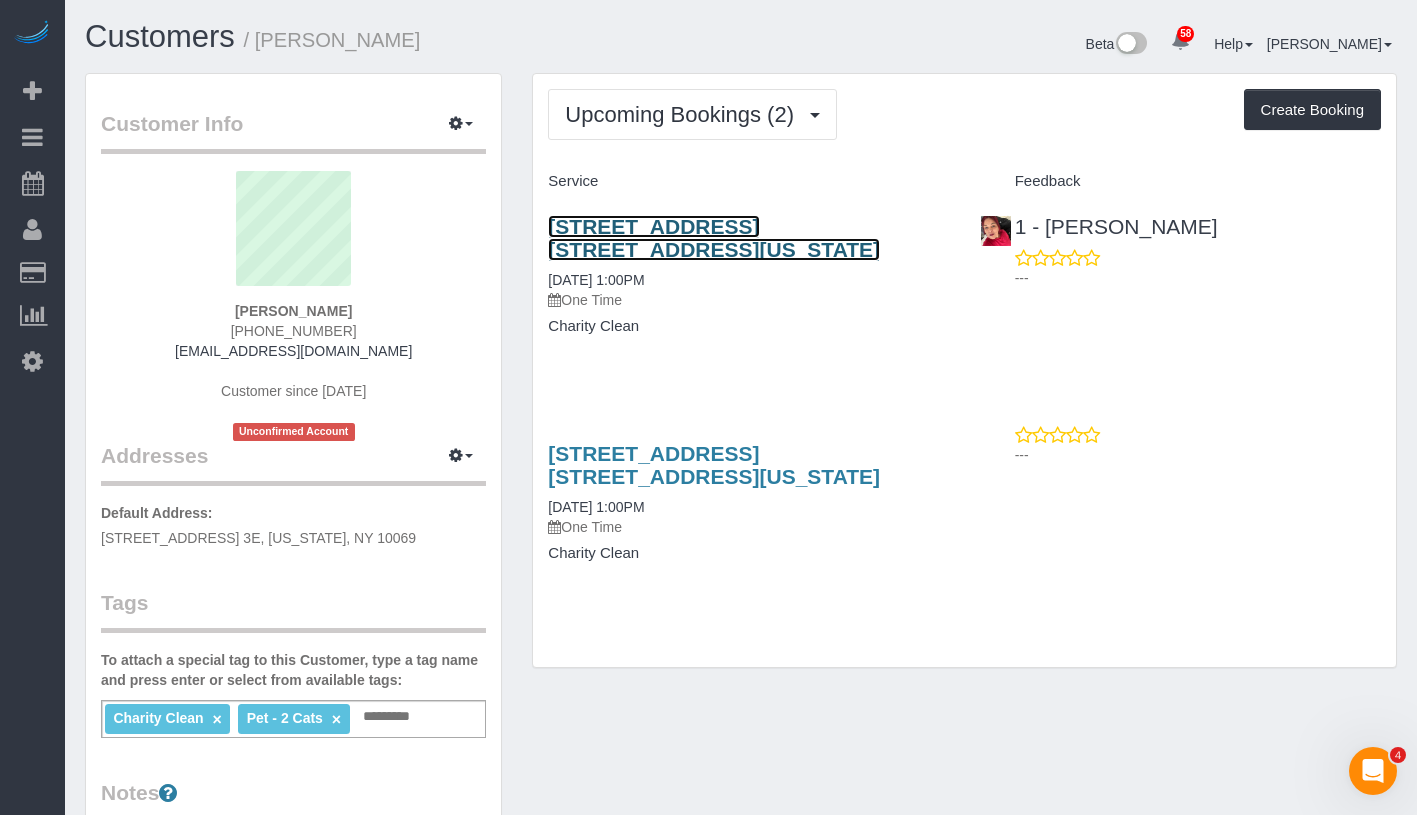 click on "[STREET_ADDRESS] [STREET_ADDRESS][US_STATE]" at bounding box center (714, 238) 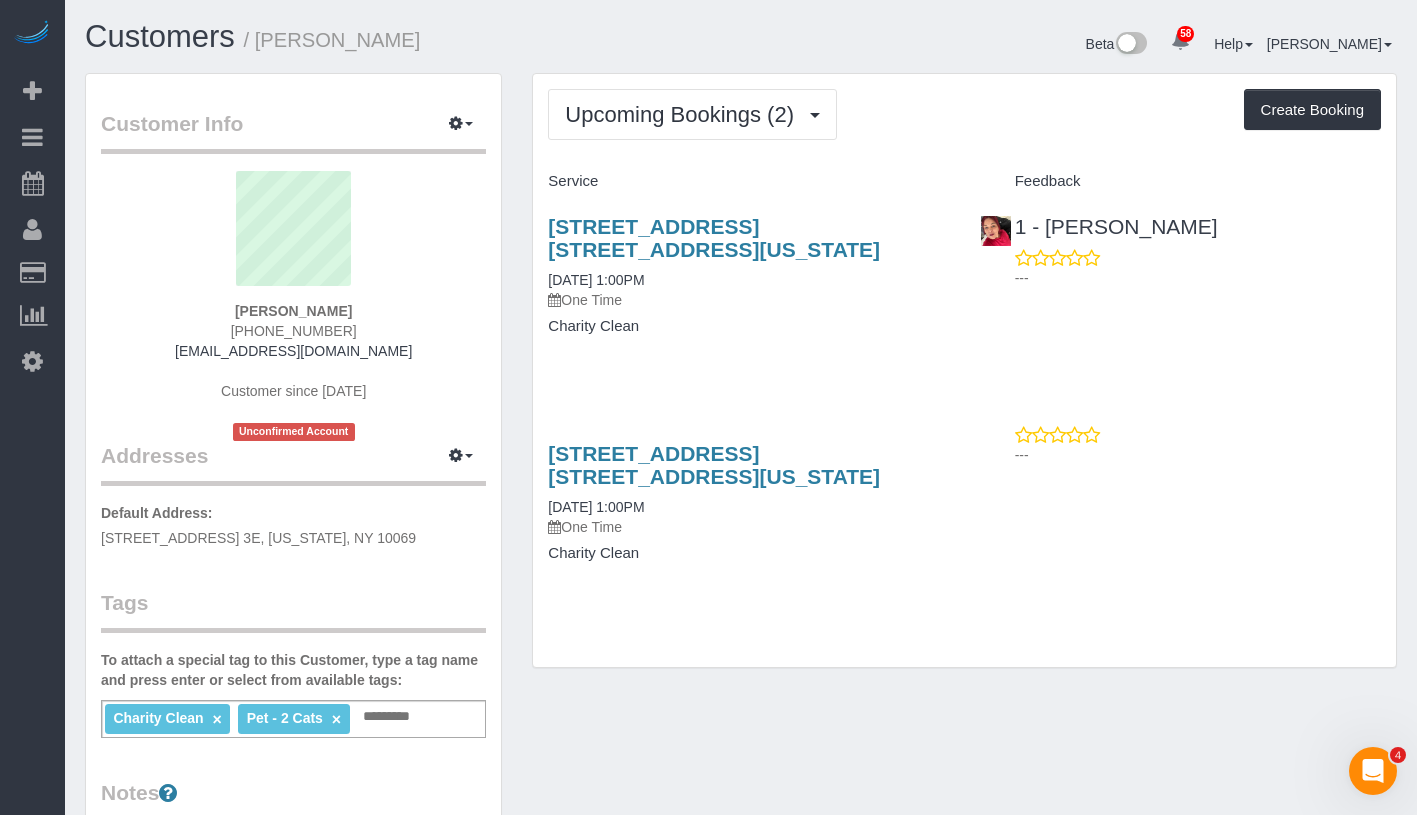 drag, startPoint x: 231, startPoint y: 308, endPoint x: 394, endPoint y: 307, distance: 163.00307 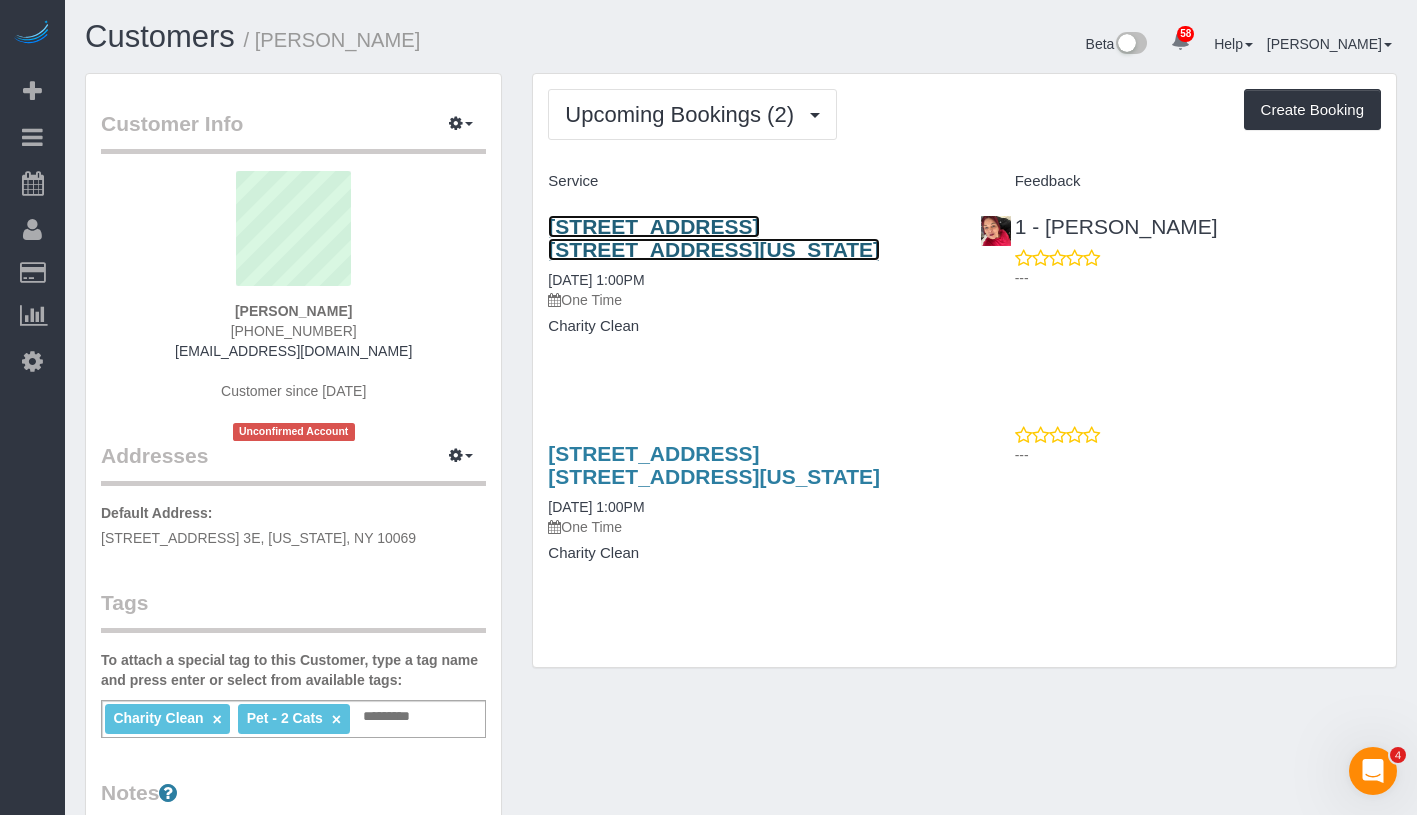 click on "[STREET_ADDRESS] [STREET_ADDRESS][US_STATE]" at bounding box center [714, 238] 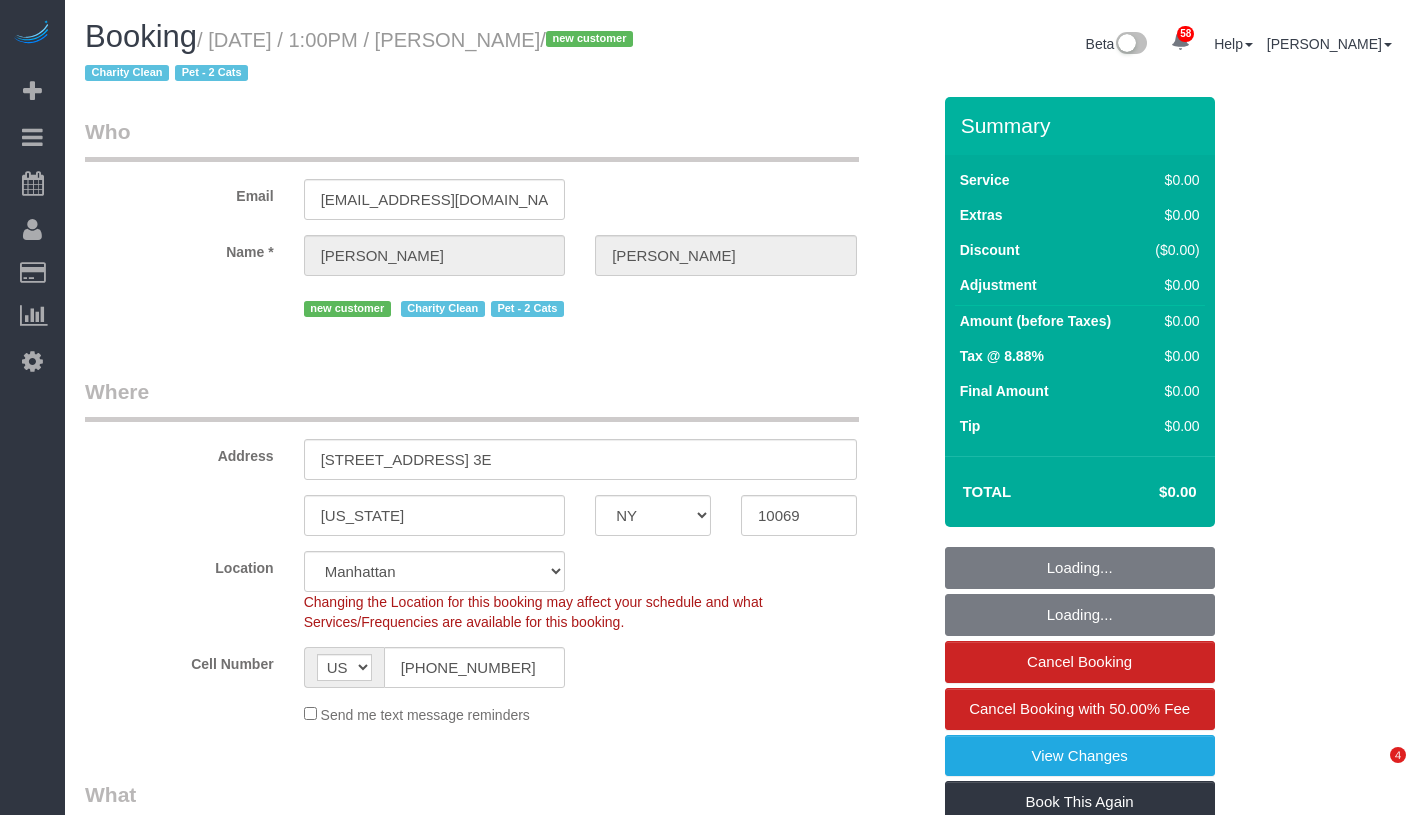 select on "NY" 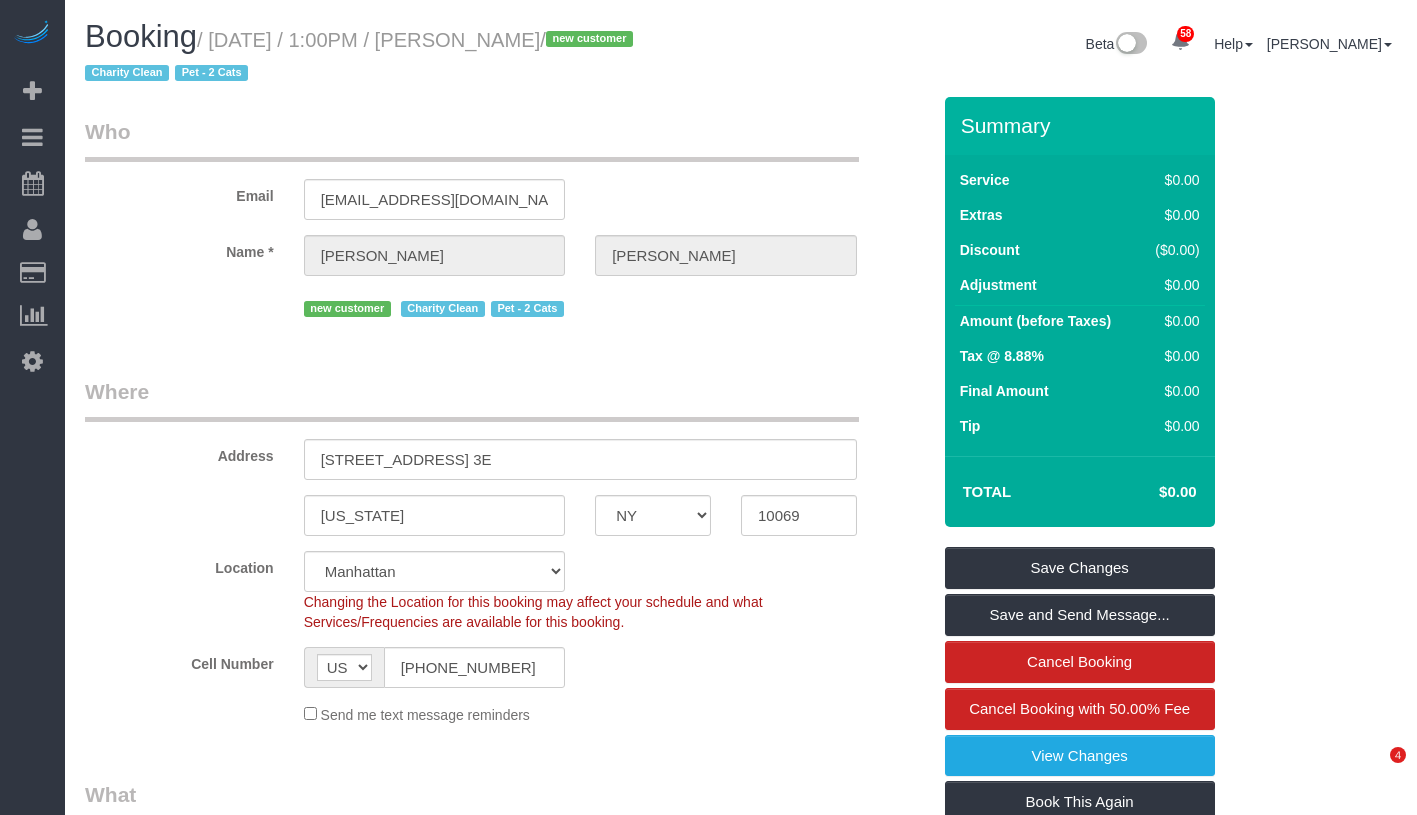 scroll, scrollTop: 0, scrollLeft: 0, axis: both 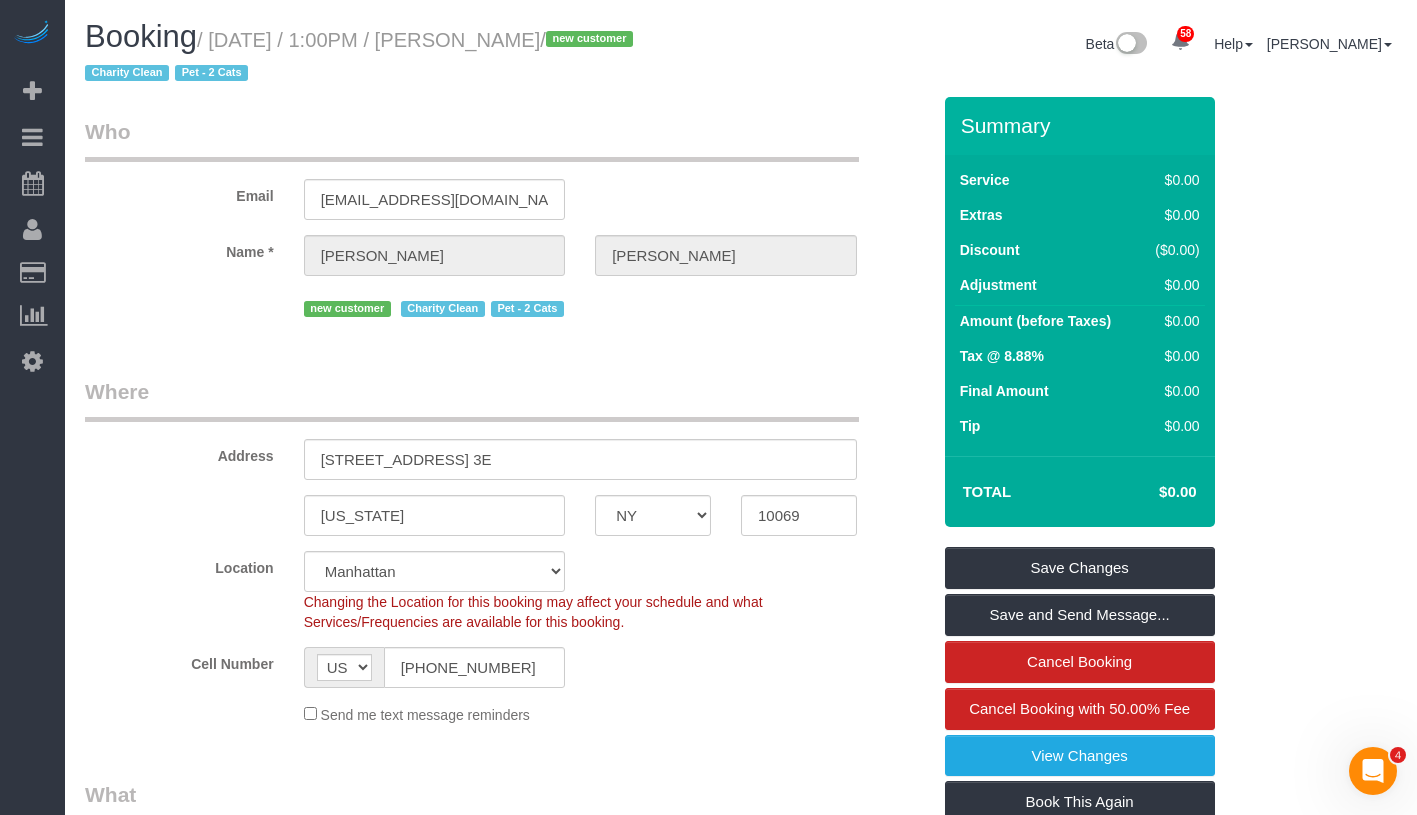 drag, startPoint x: 225, startPoint y: 43, endPoint x: 614, endPoint y: 38, distance: 389.03214 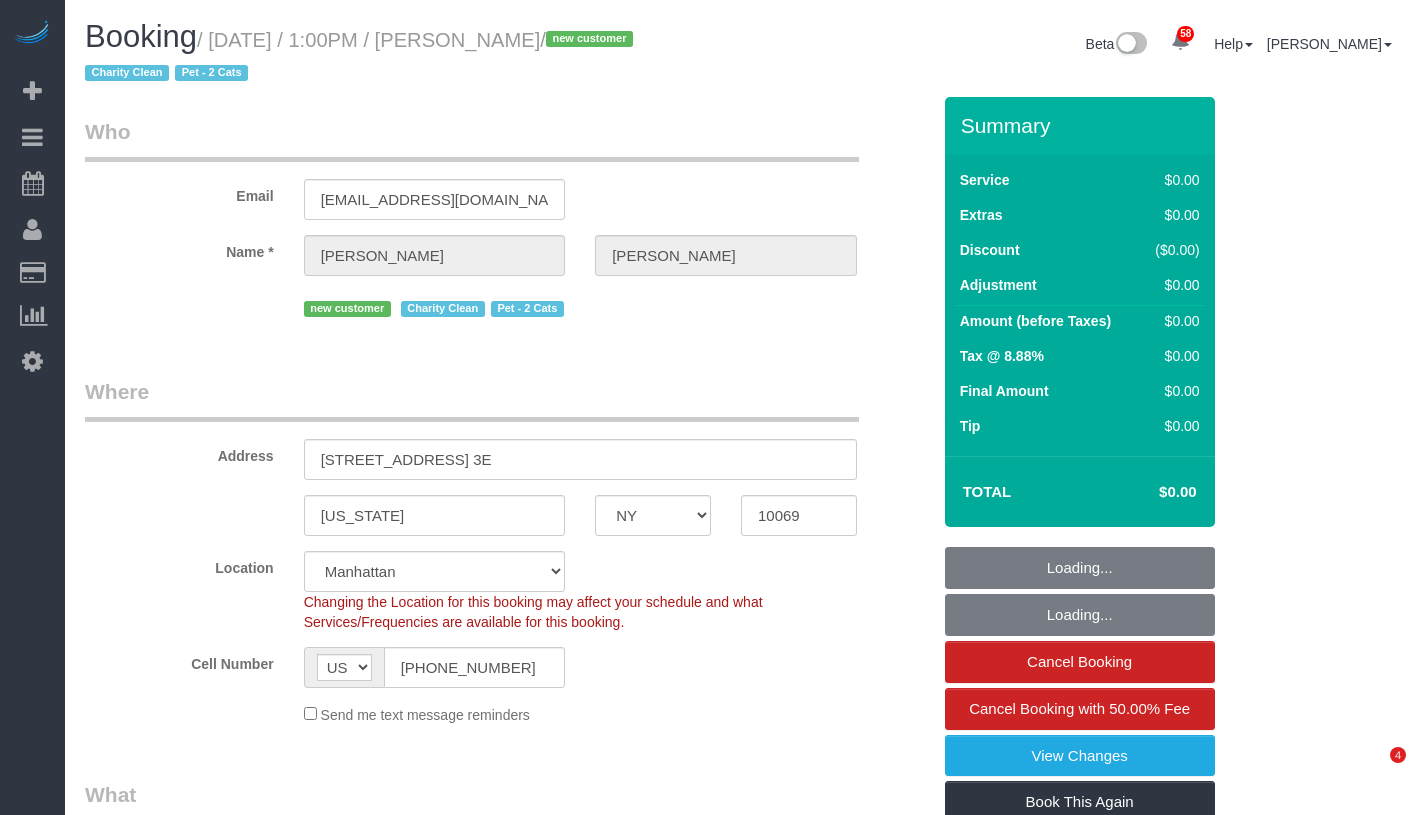 select on "NY" 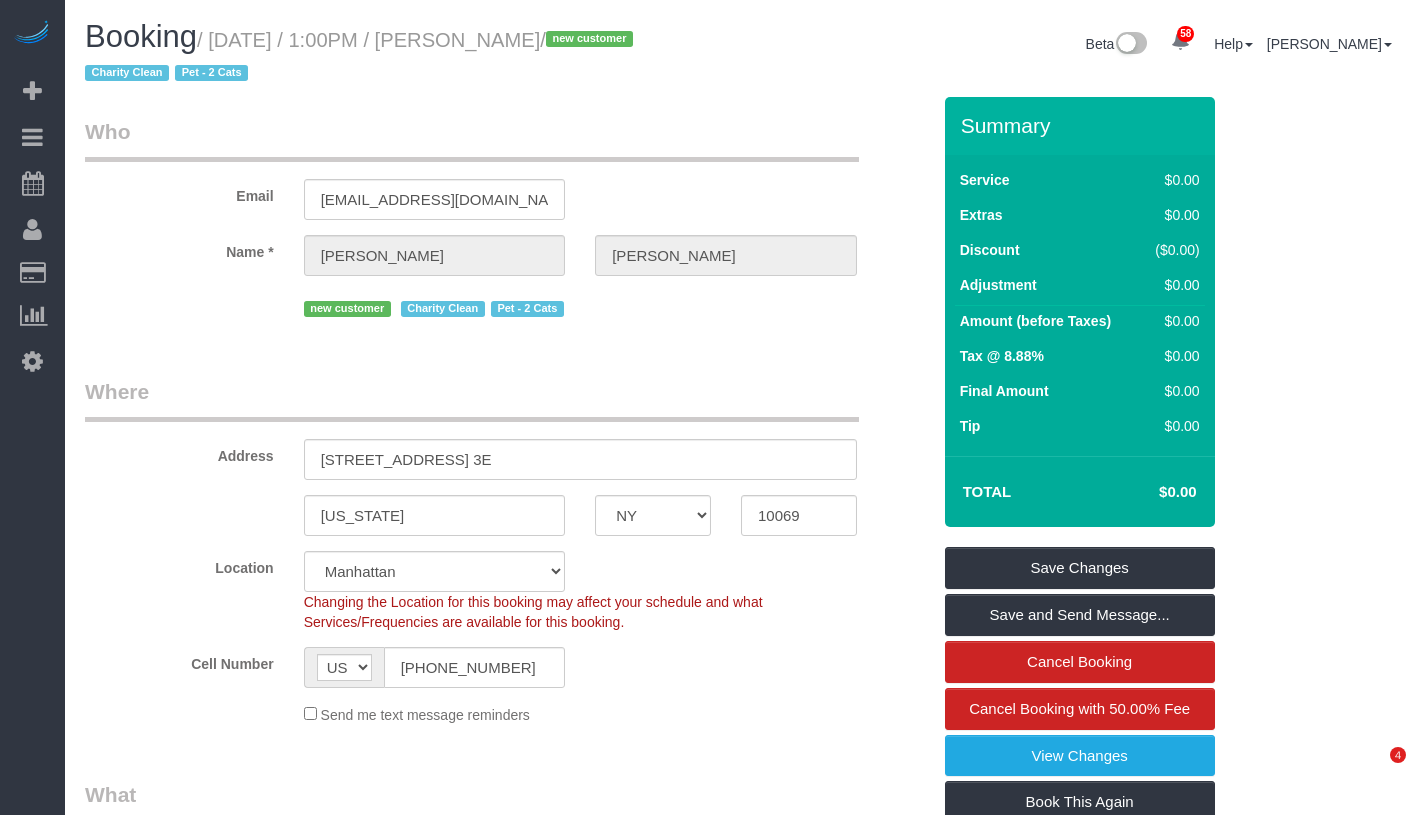 scroll, scrollTop: 0, scrollLeft: 0, axis: both 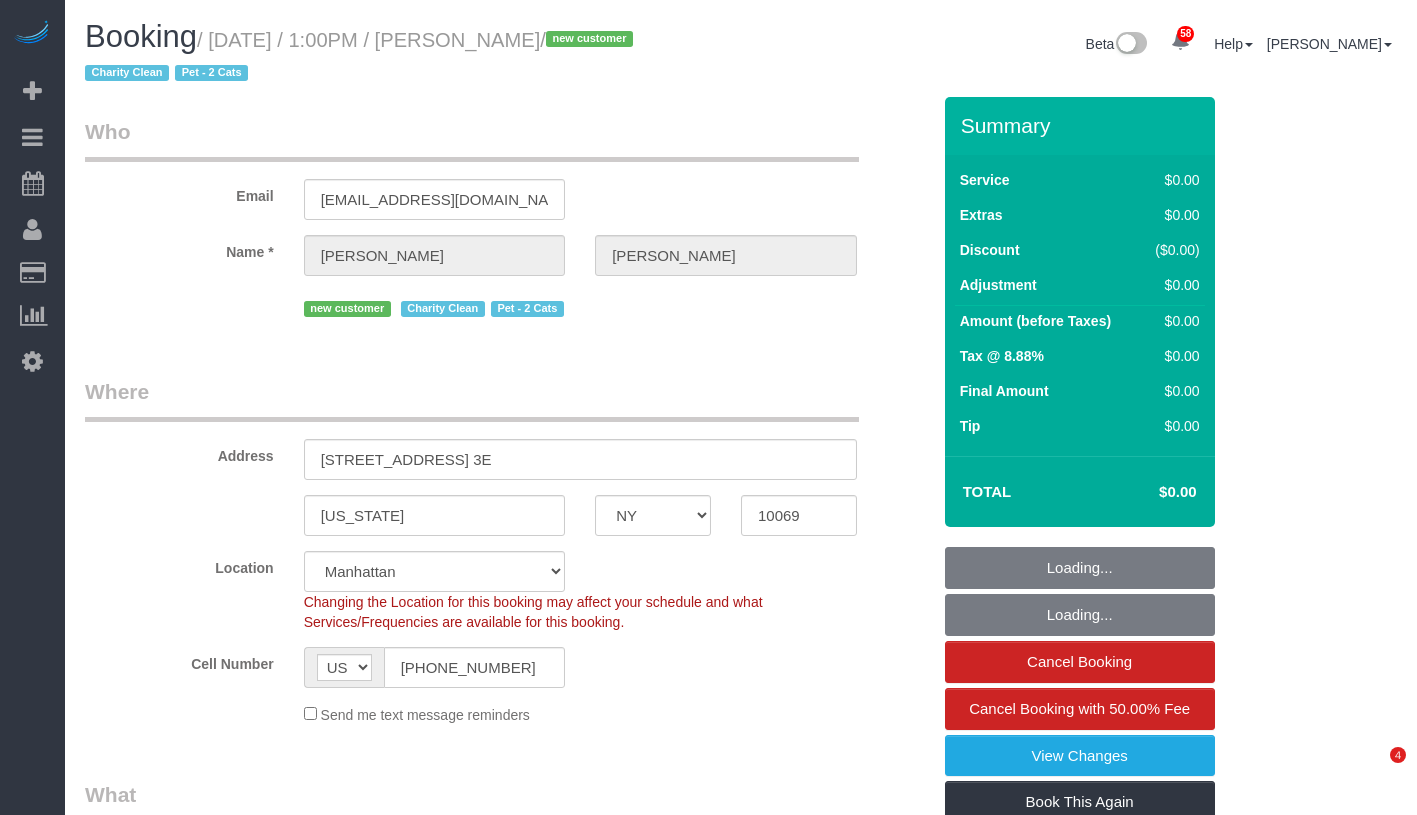select on "NY" 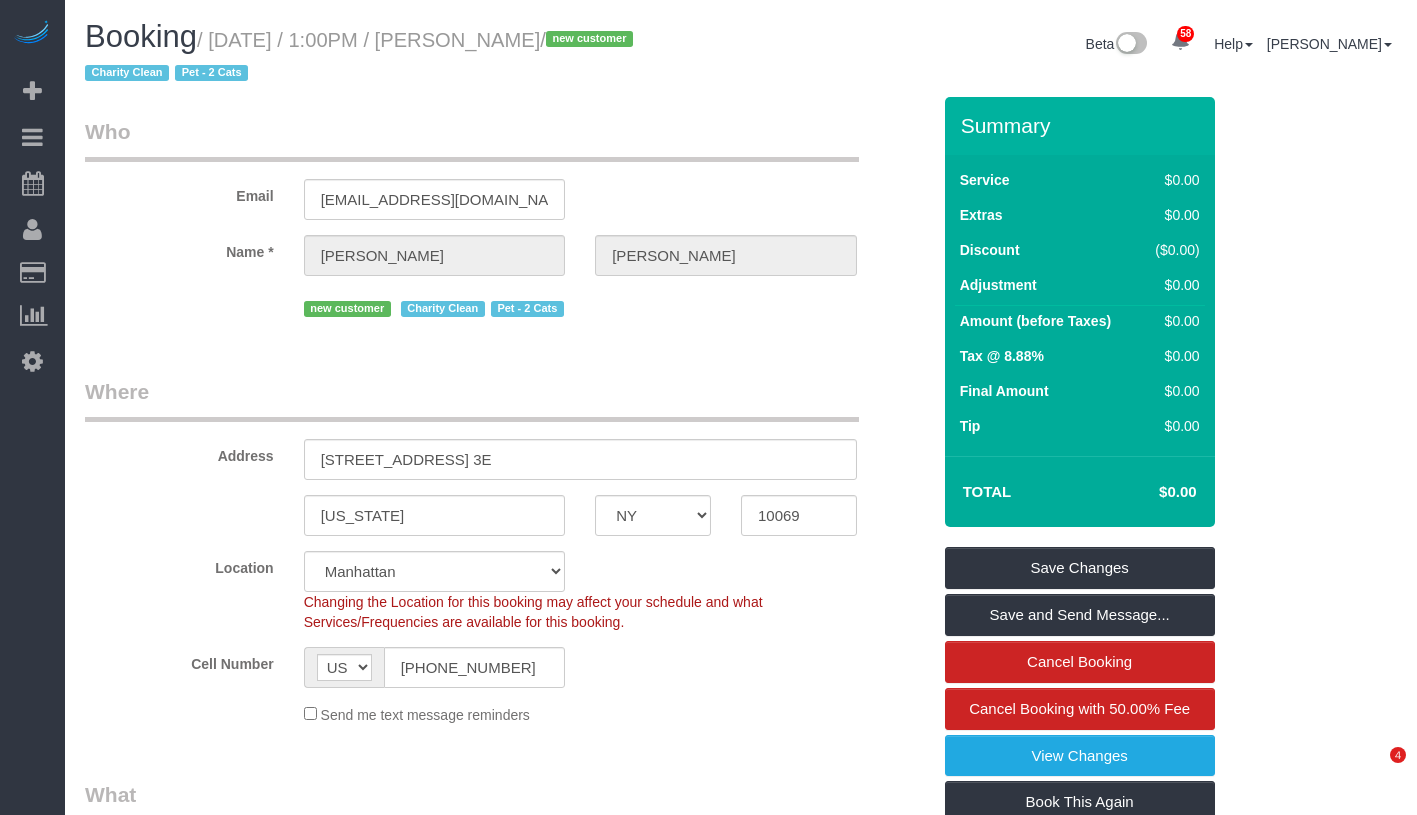 scroll, scrollTop: 0, scrollLeft: 0, axis: both 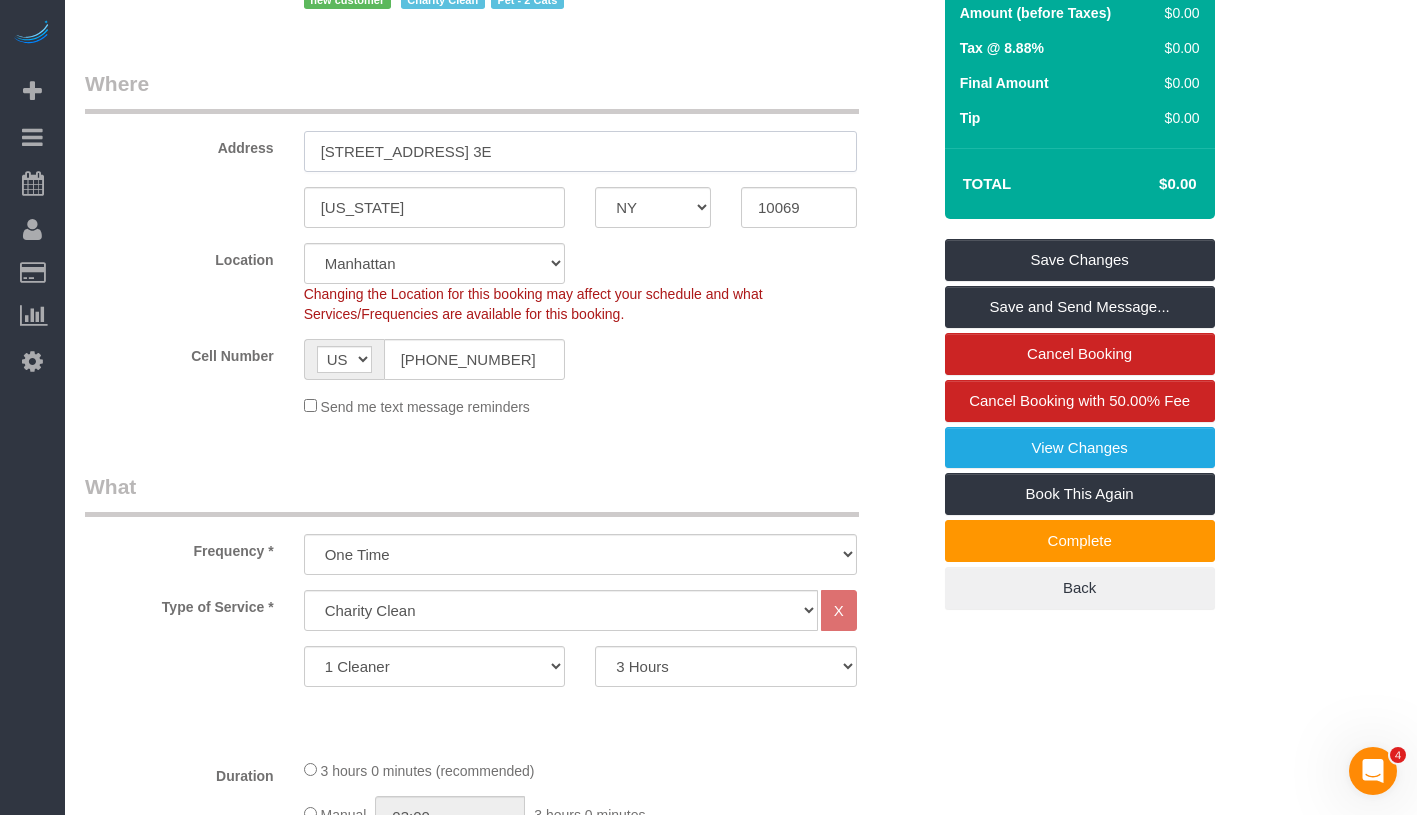 drag, startPoint x: 319, startPoint y: 144, endPoint x: 600, endPoint y: 147, distance: 281.01602 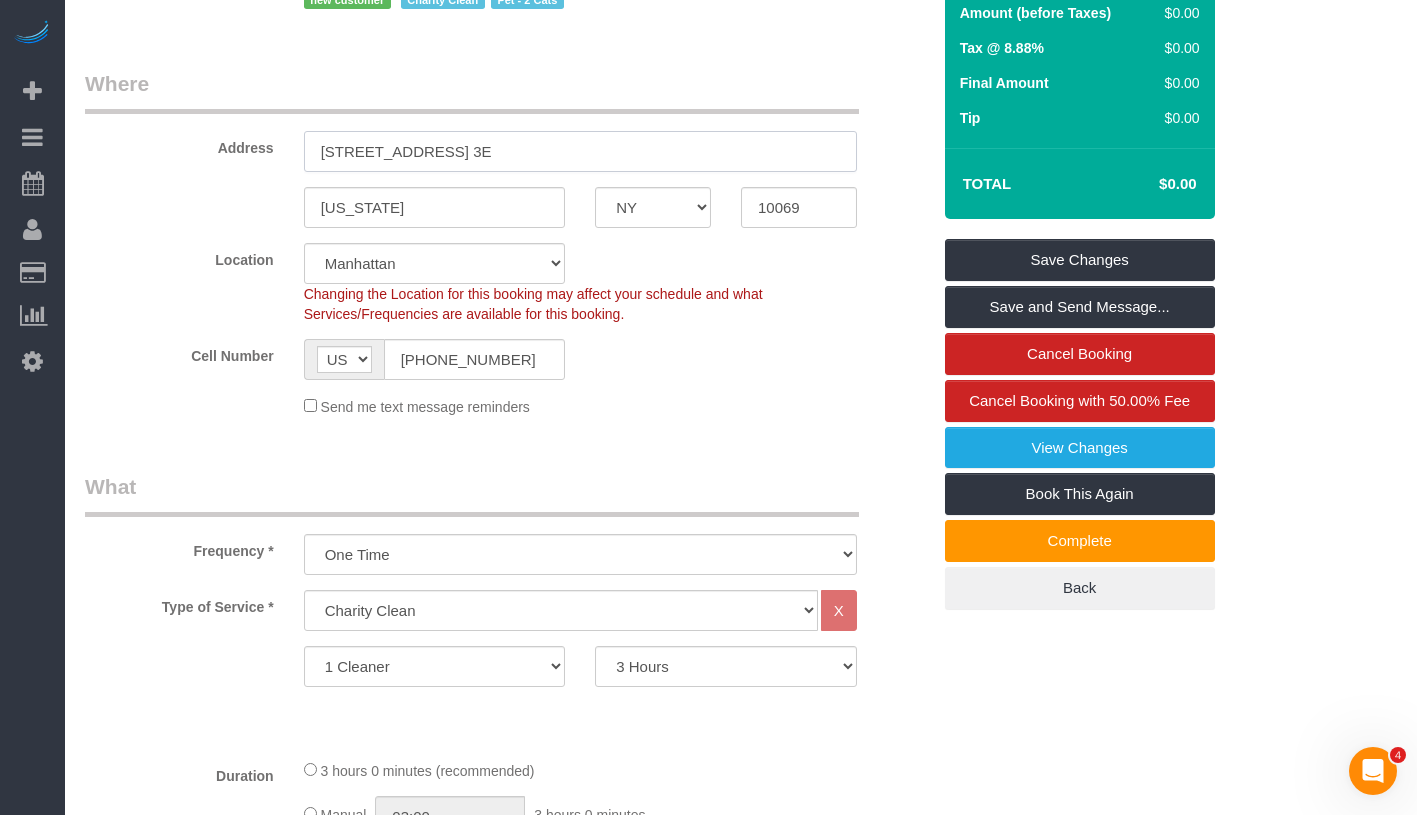 click on "160 Riverside Boulevard Apt. 3E" at bounding box center (580, 151) 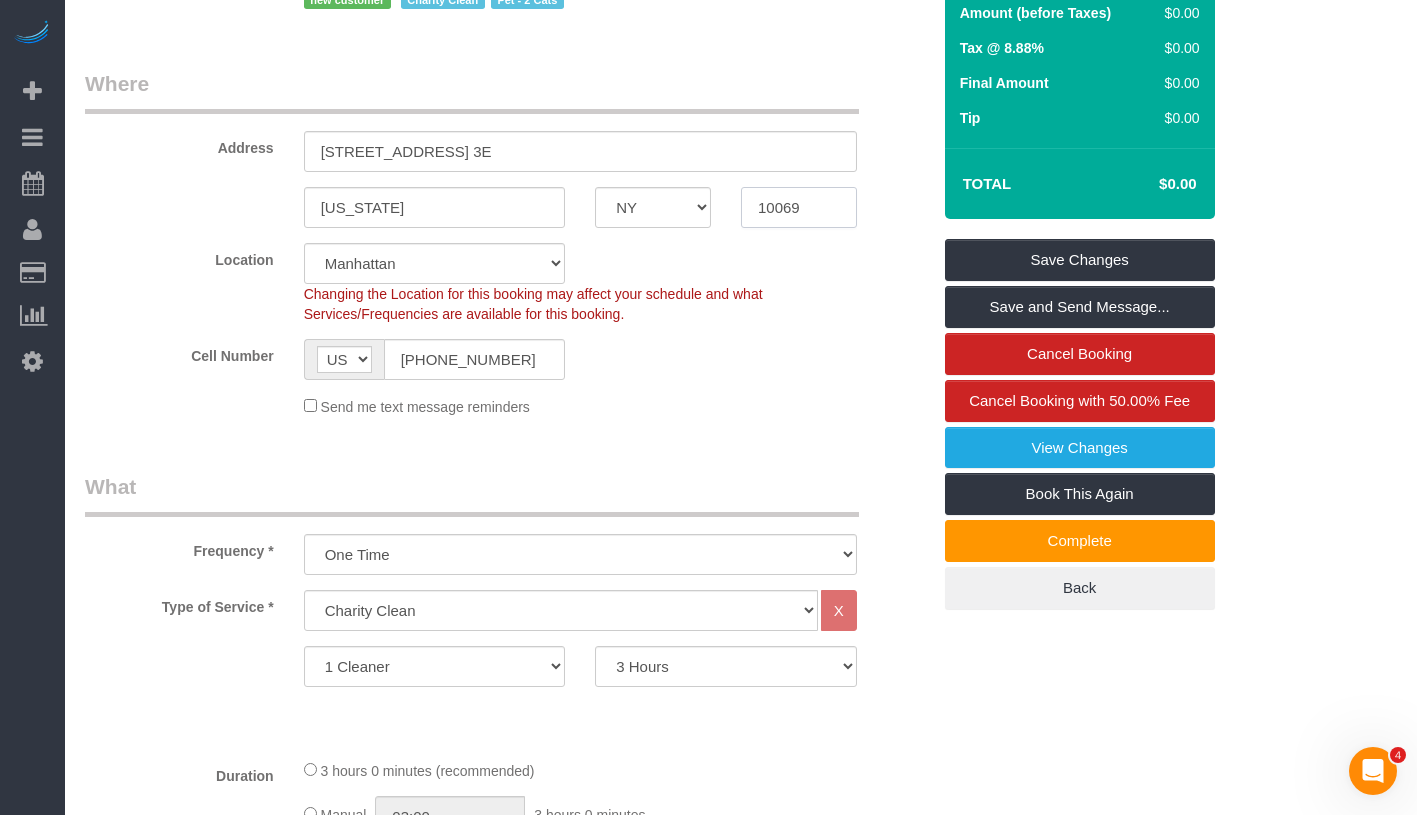 drag, startPoint x: 764, startPoint y: 212, endPoint x: 867, endPoint y: 216, distance: 103.077644 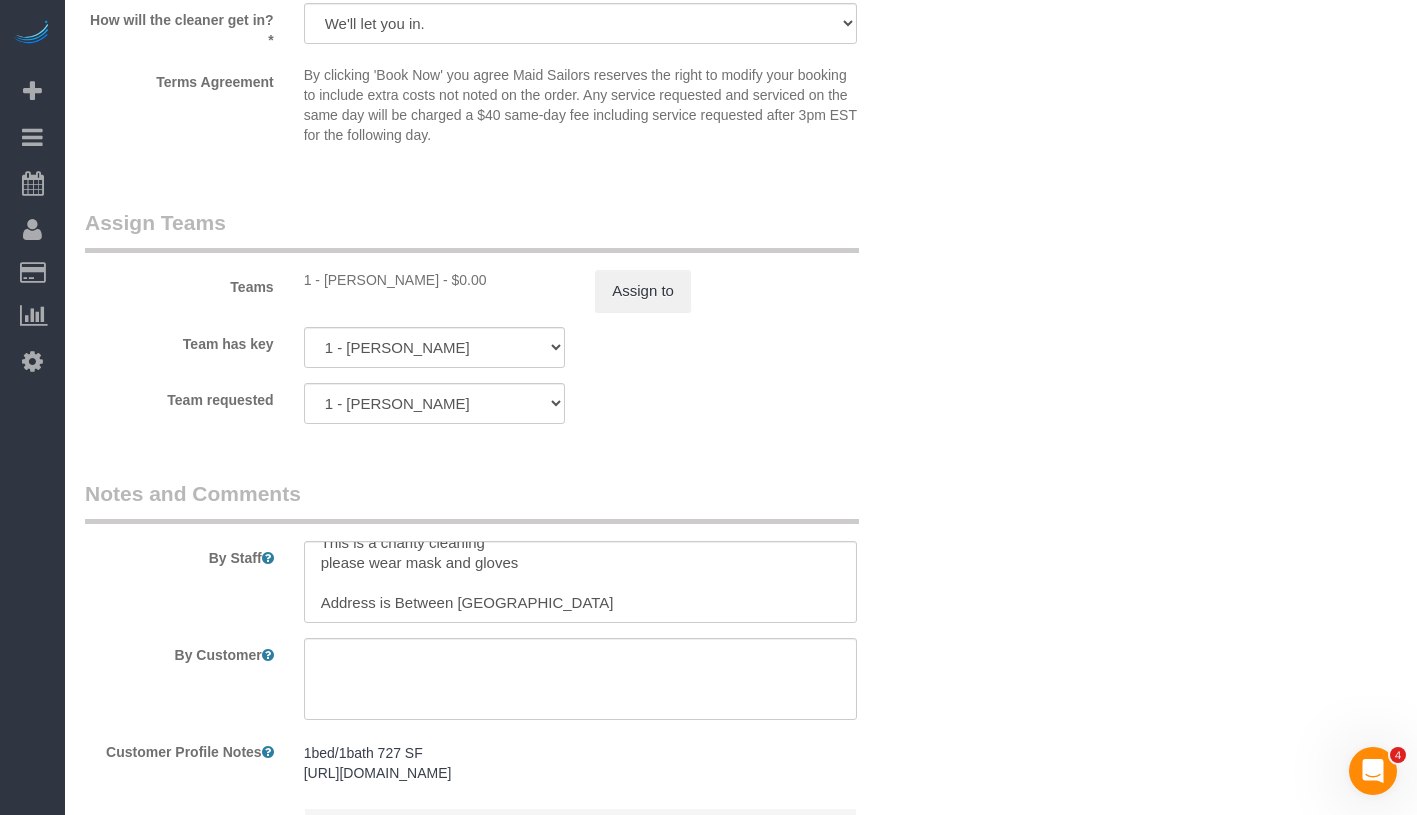scroll, scrollTop: 2233, scrollLeft: 0, axis: vertical 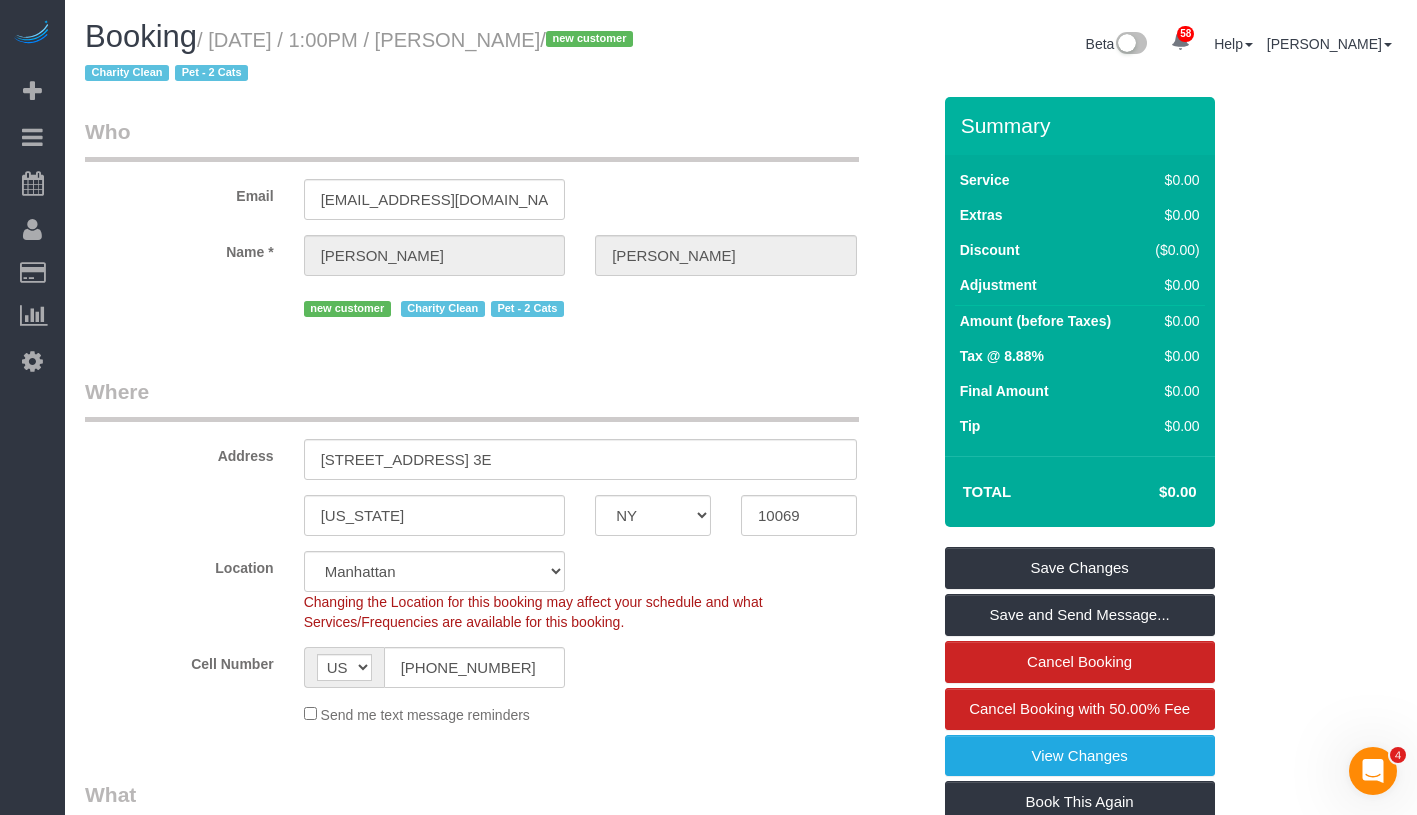 drag, startPoint x: 450, startPoint y: 40, endPoint x: 601, endPoint y: 33, distance: 151.16217 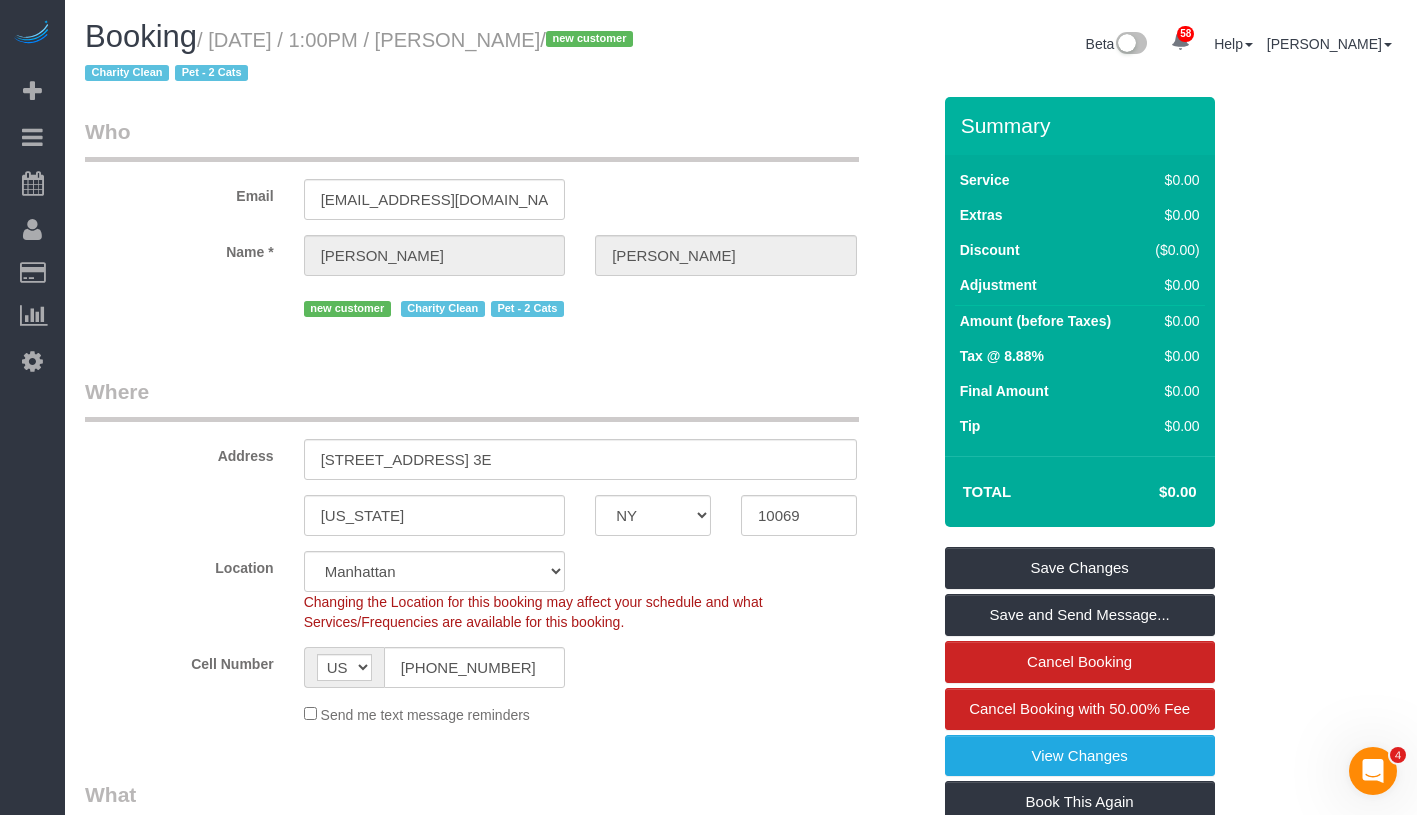 click on "/ July 07, 2025 / 1:00PM / Stanley Hoffman
/
new customer
Charity Clean
Pet - 2 Cats" at bounding box center [362, 57] 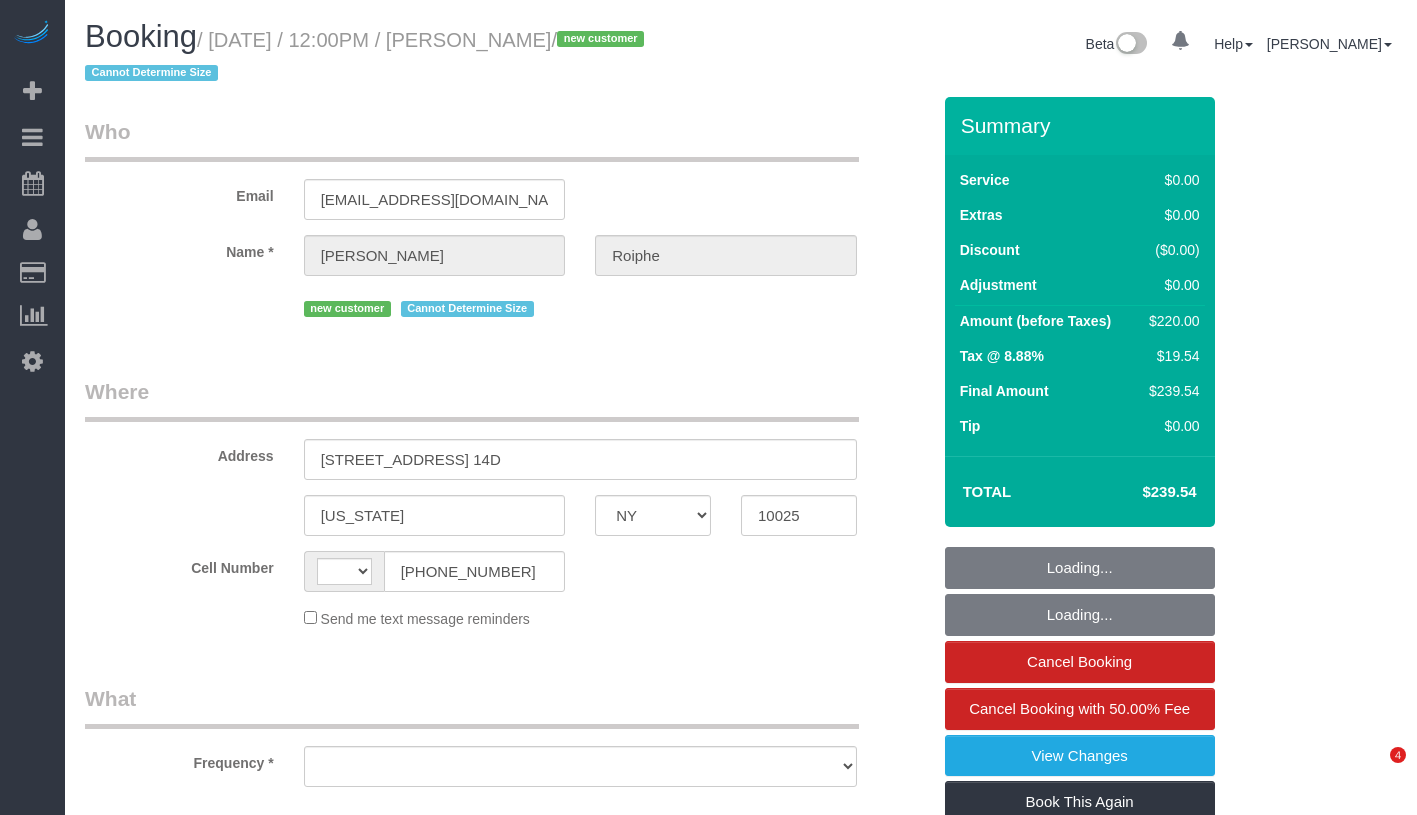 select on "NY" 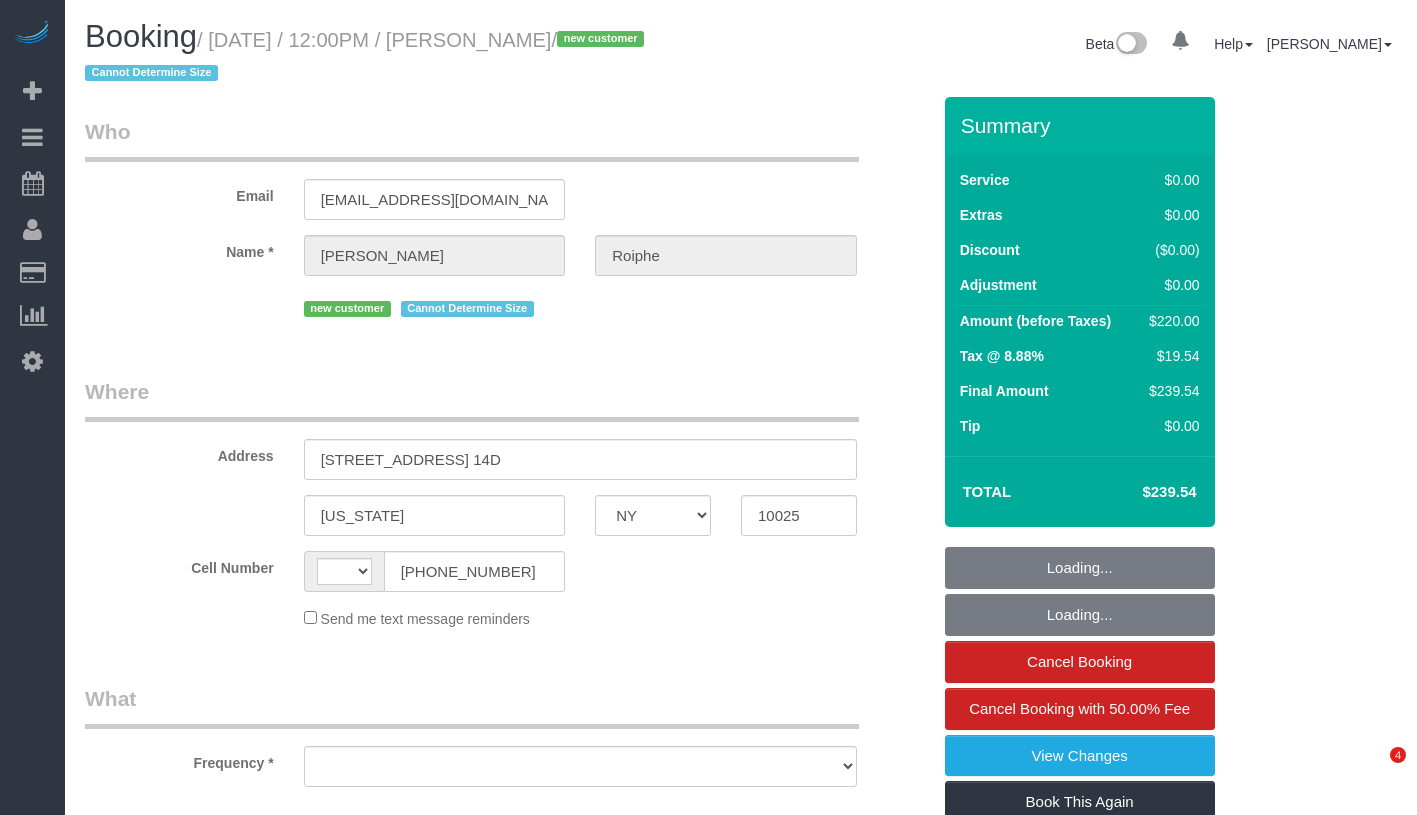scroll, scrollTop: 0, scrollLeft: 0, axis: both 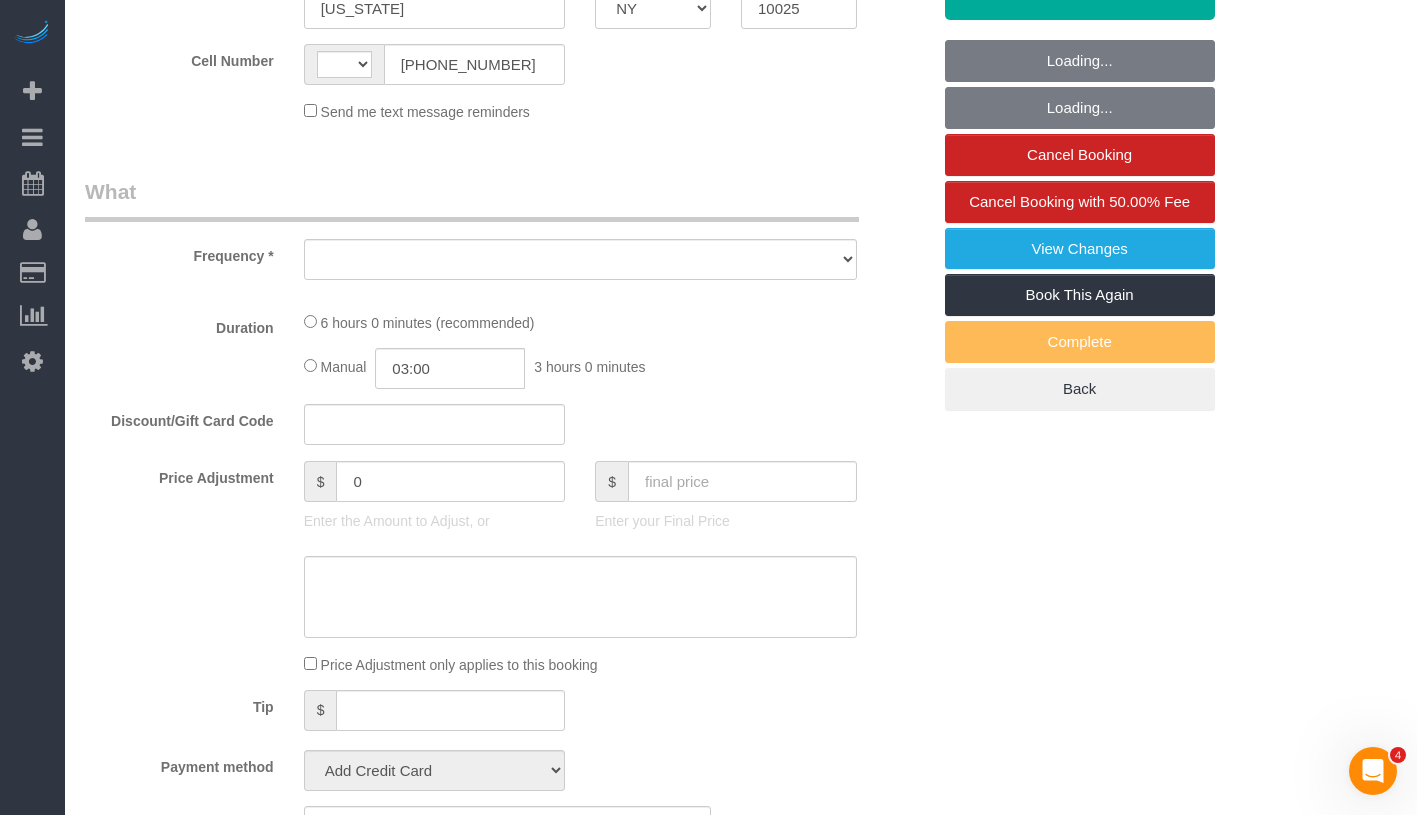 select on "string:[GEOGRAPHIC_DATA]" 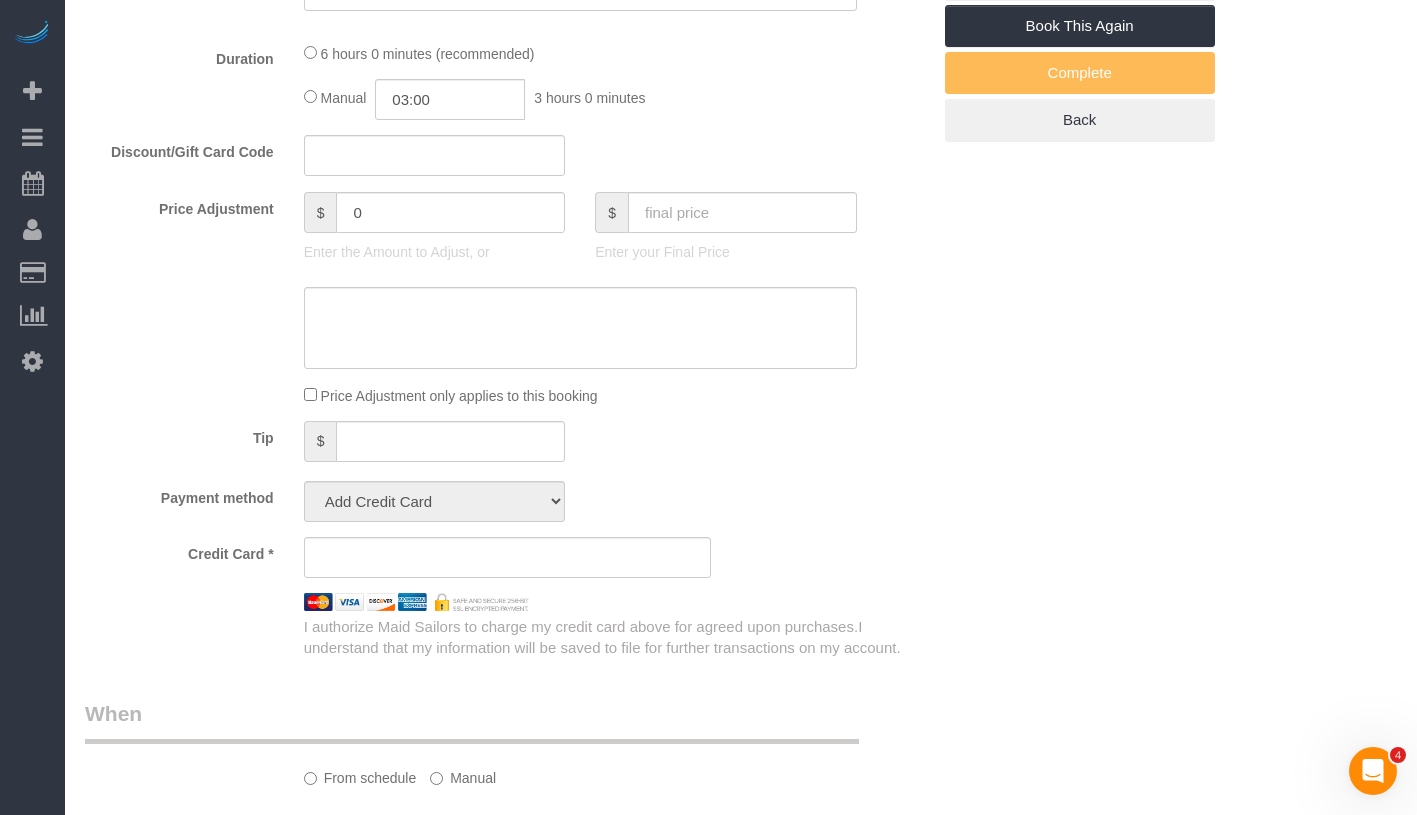select on "object:825" 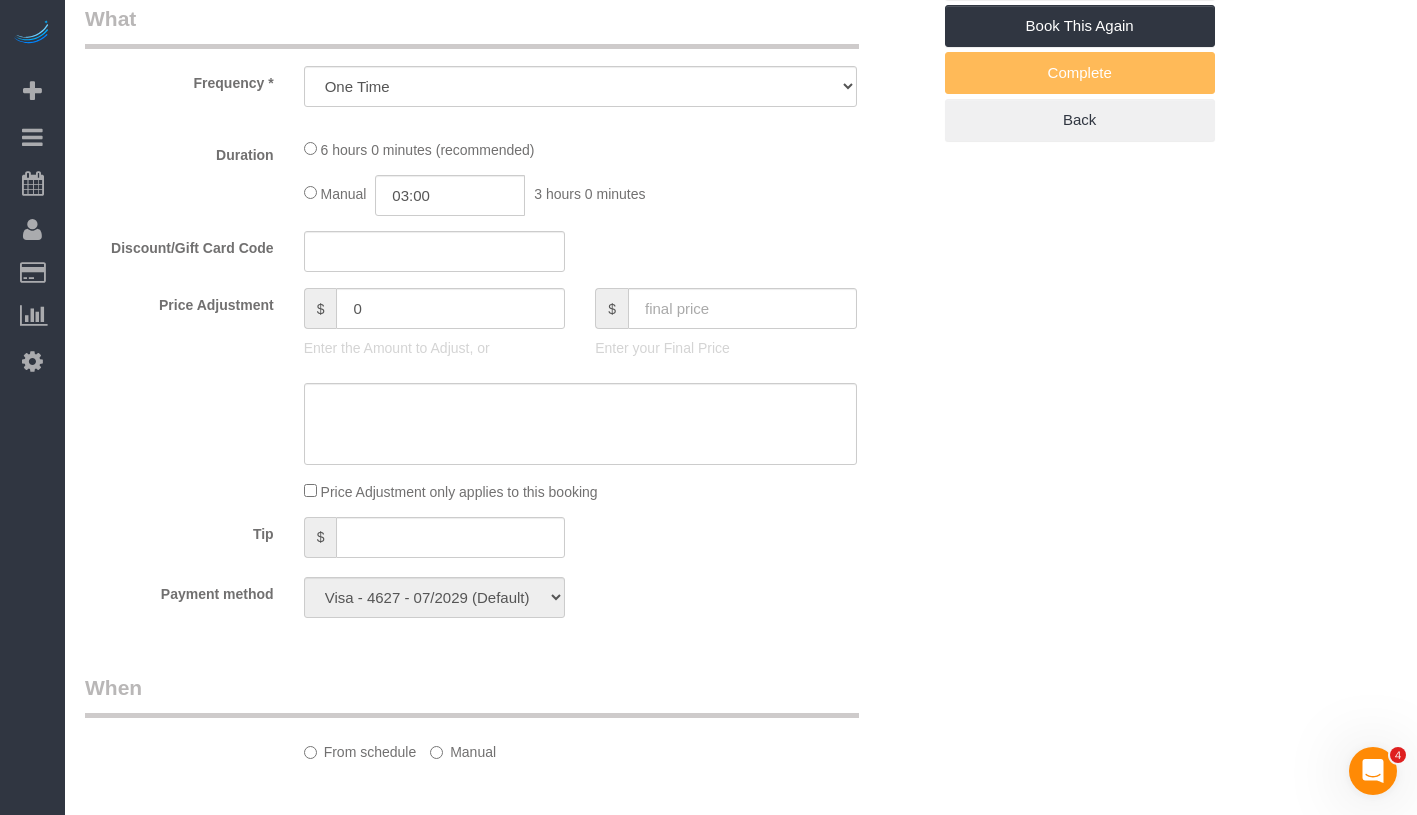 select on "object:1082" 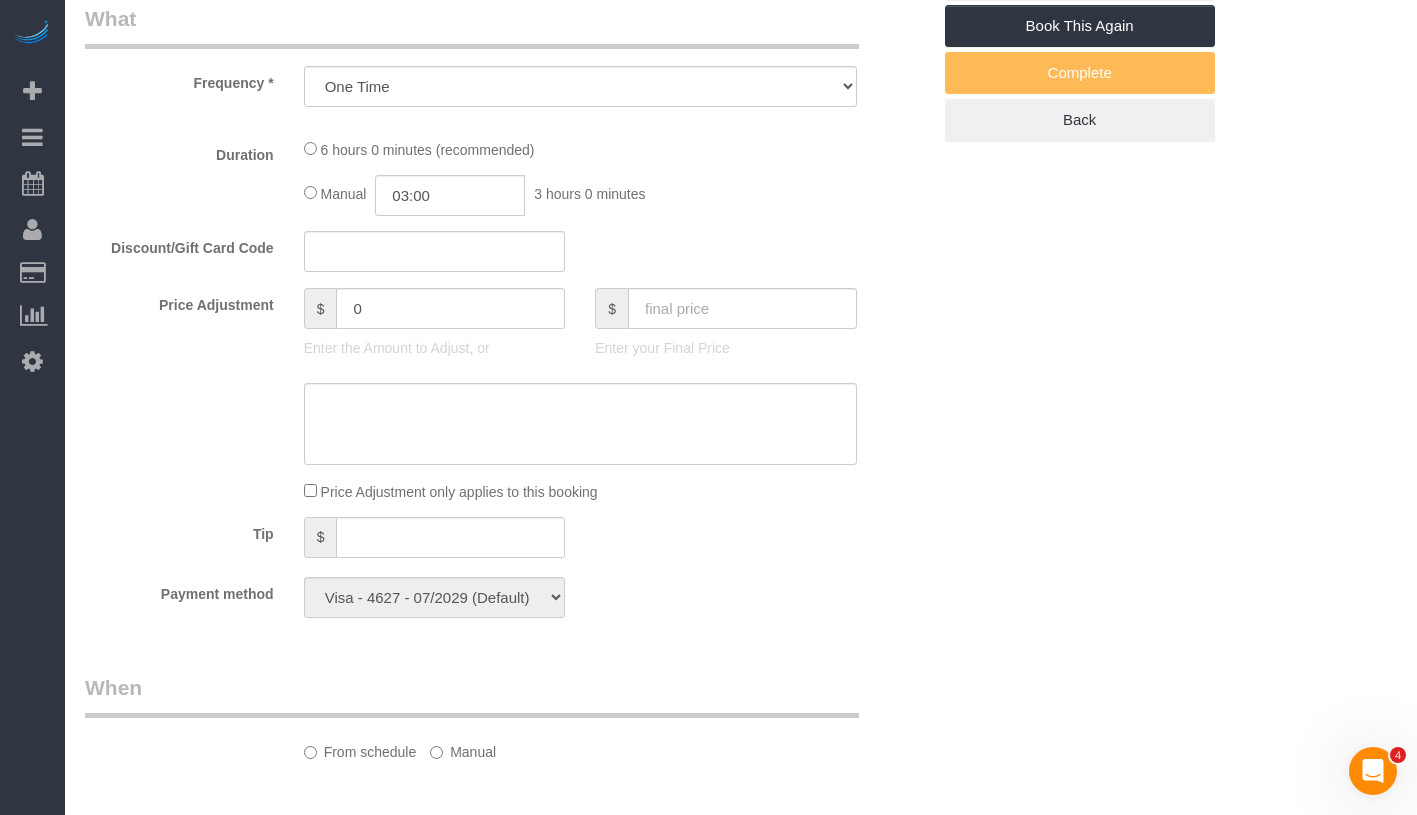 select on "2" 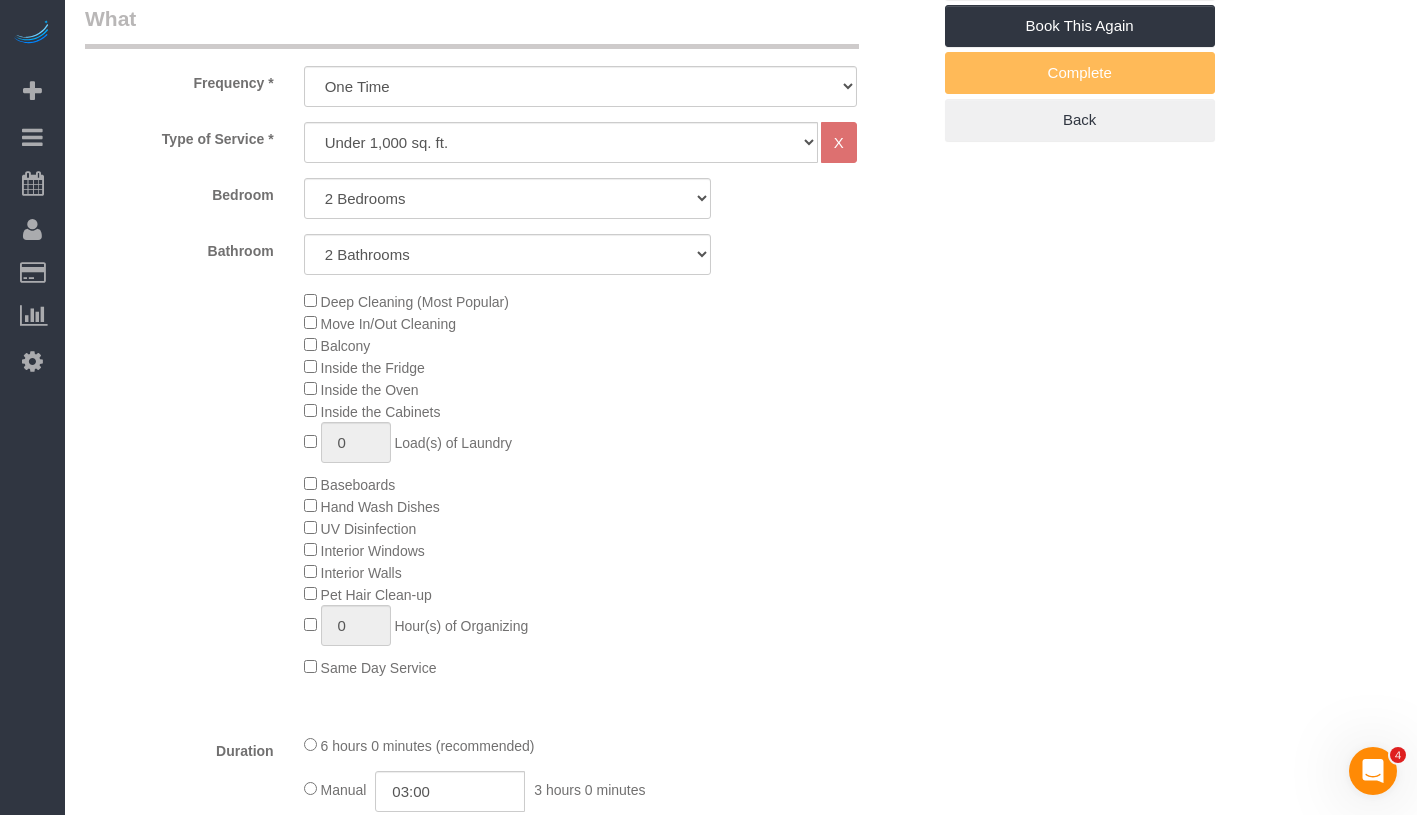 select on "2" 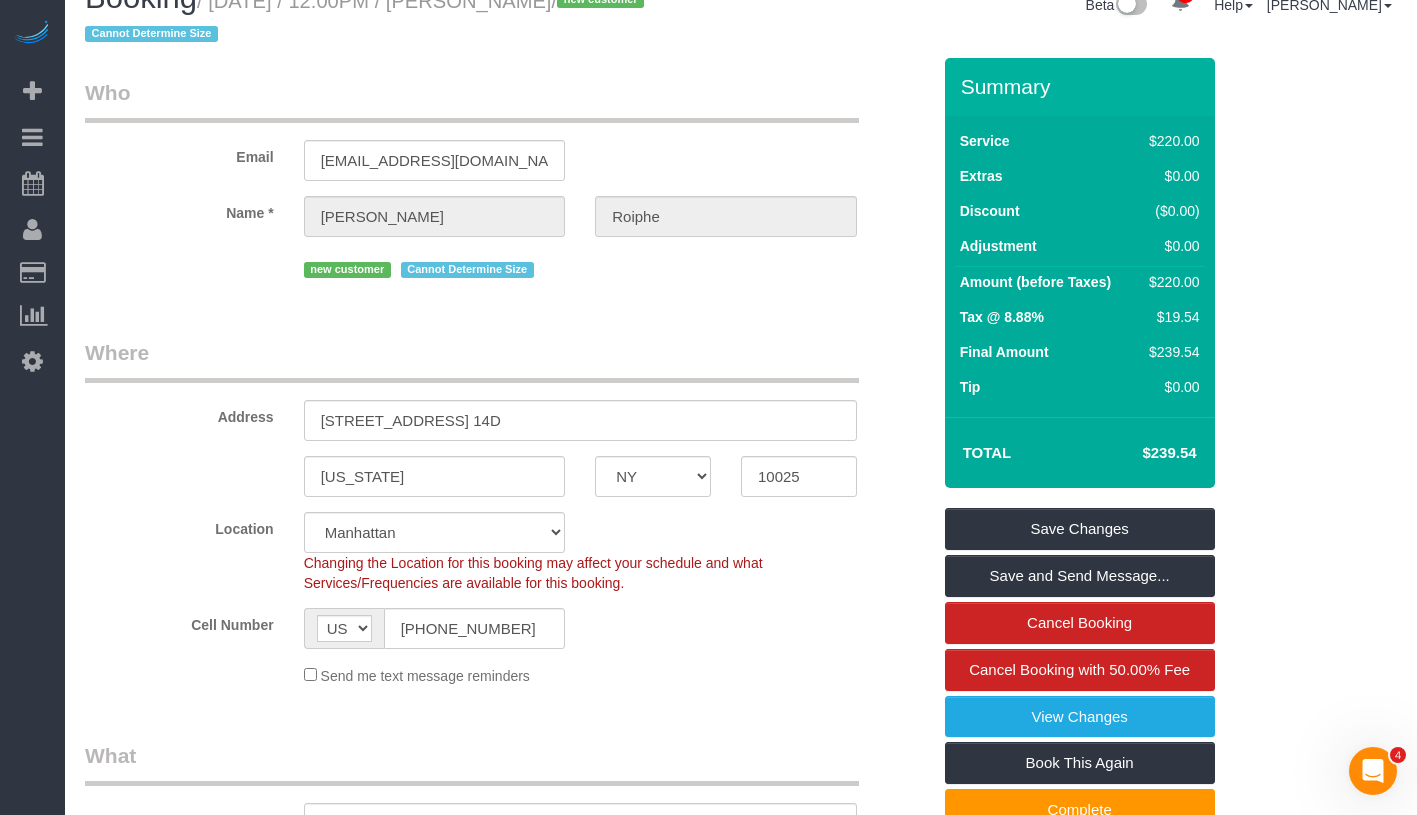 scroll, scrollTop: 0, scrollLeft: 0, axis: both 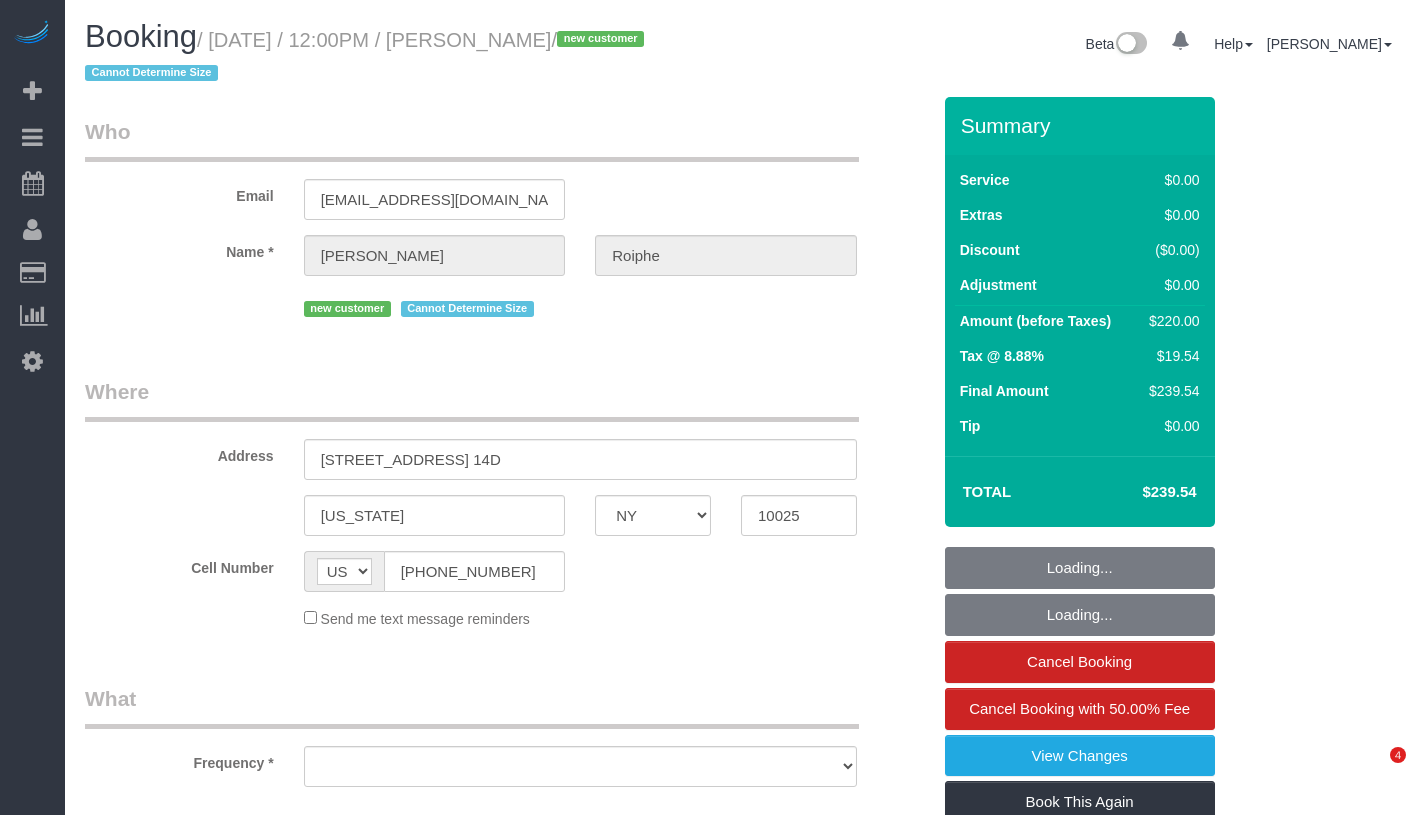 select on "NY" 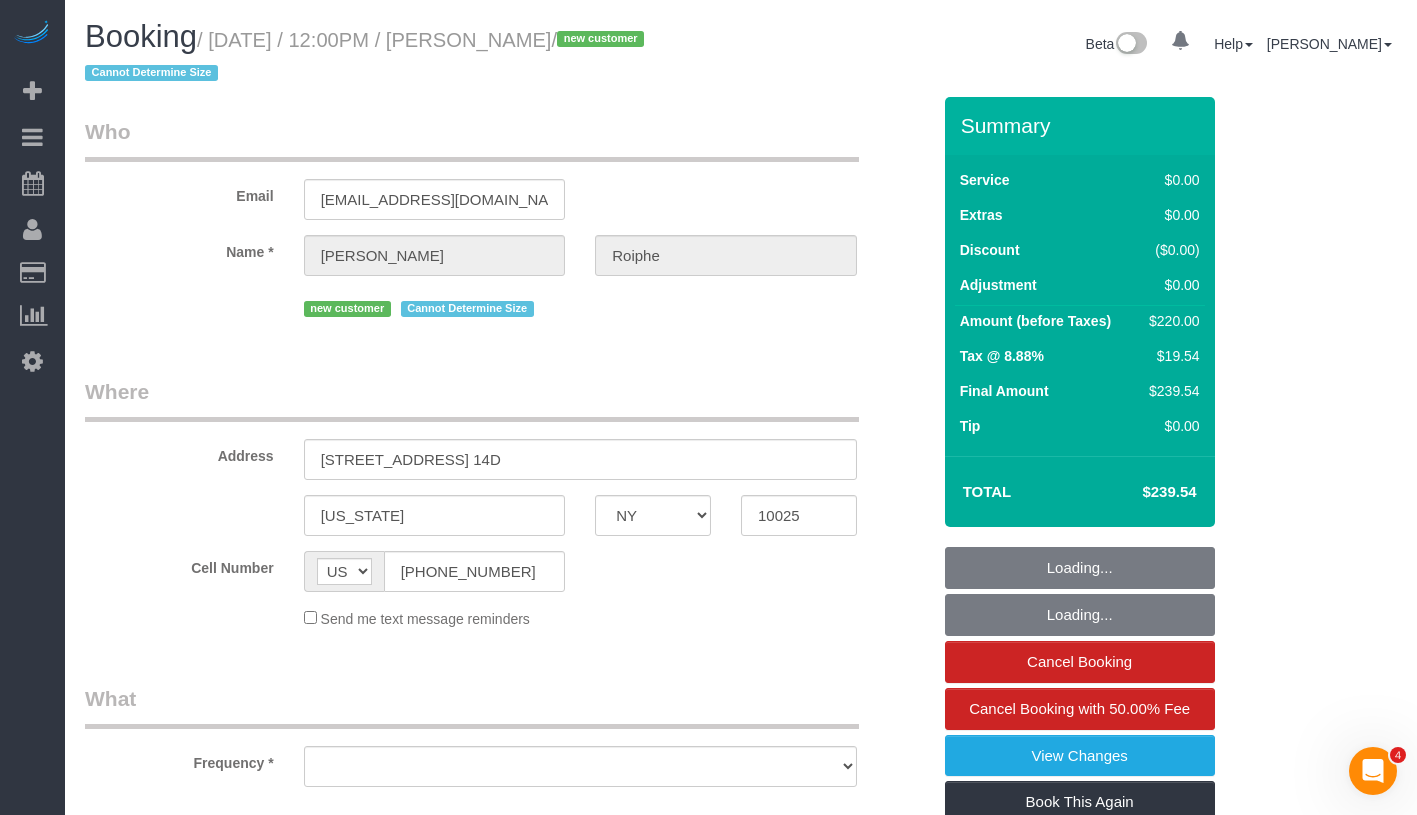 scroll, scrollTop: 0, scrollLeft: 0, axis: both 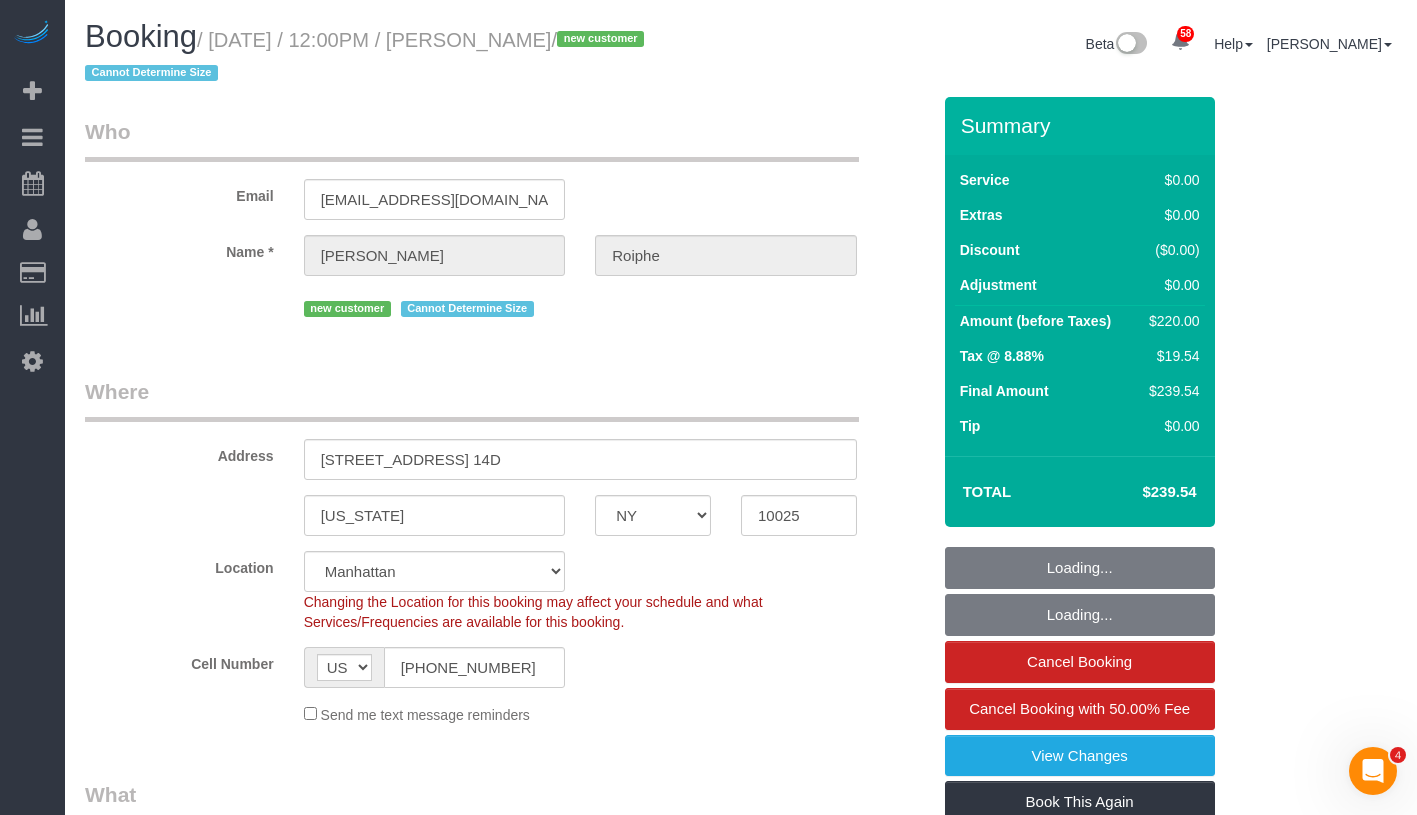 select on "object:829" 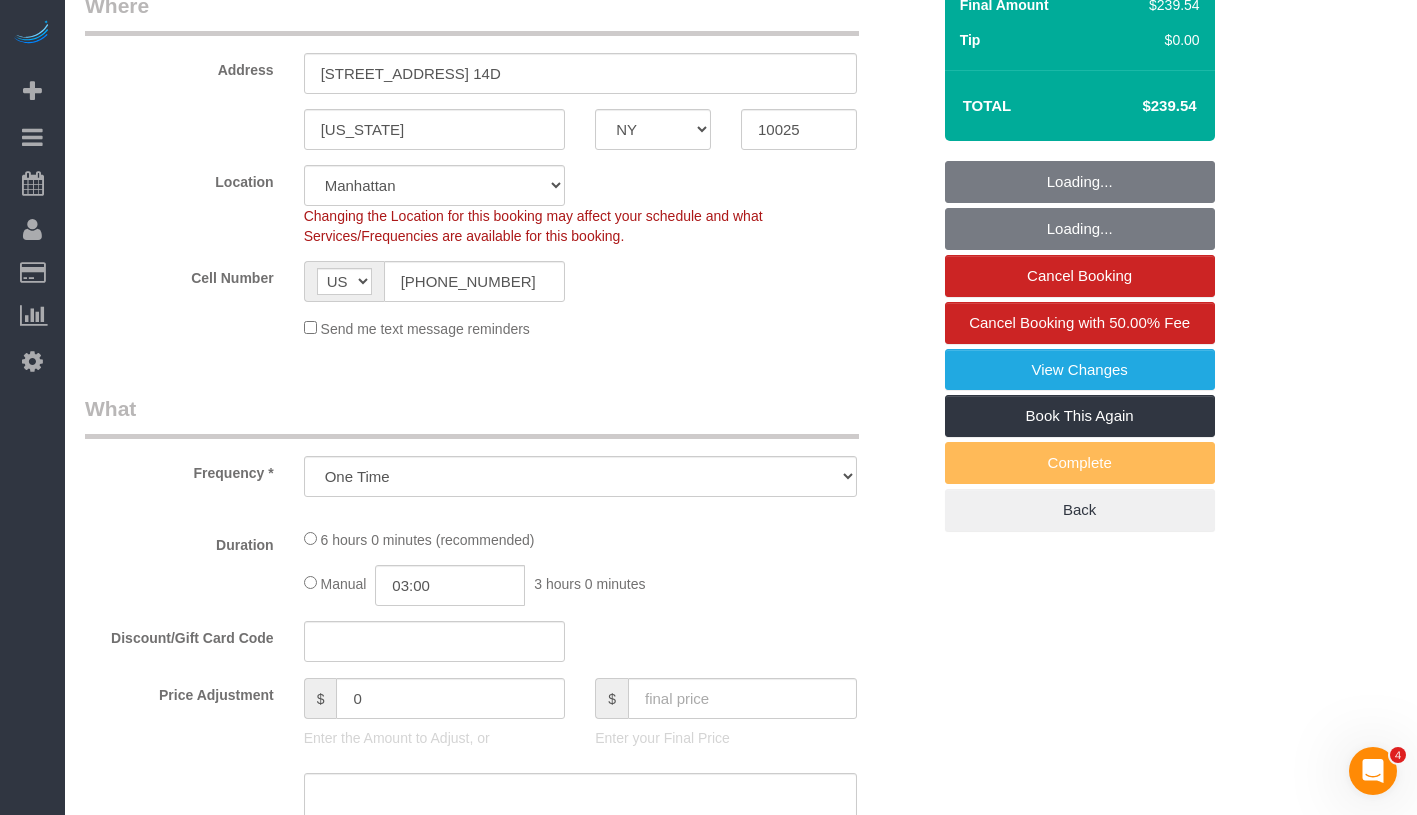 select on "string:stripe-pm_1ReeLO4VGloSiKo71guUnxiO" 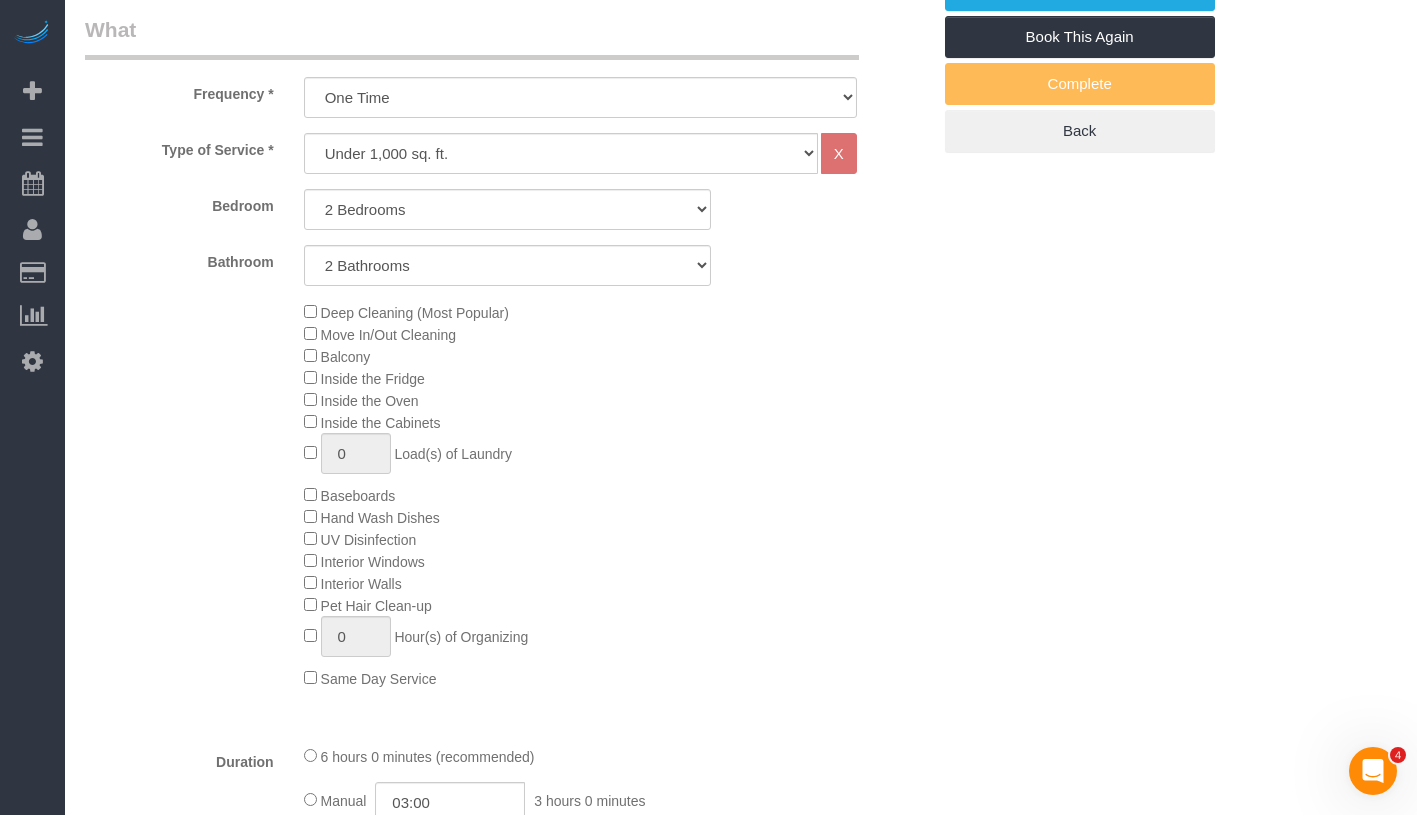 select on "2" 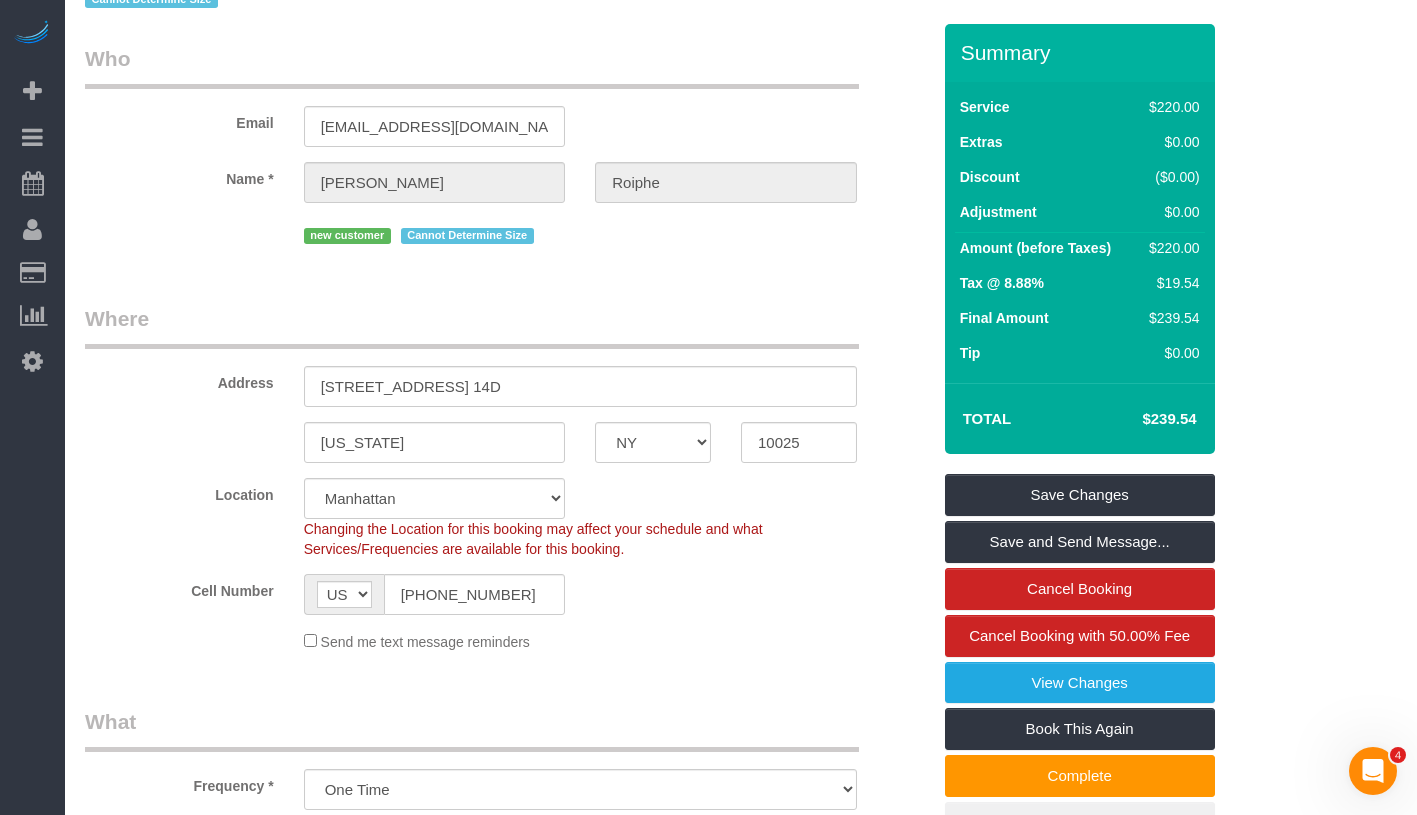 scroll, scrollTop: 0, scrollLeft: 0, axis: both 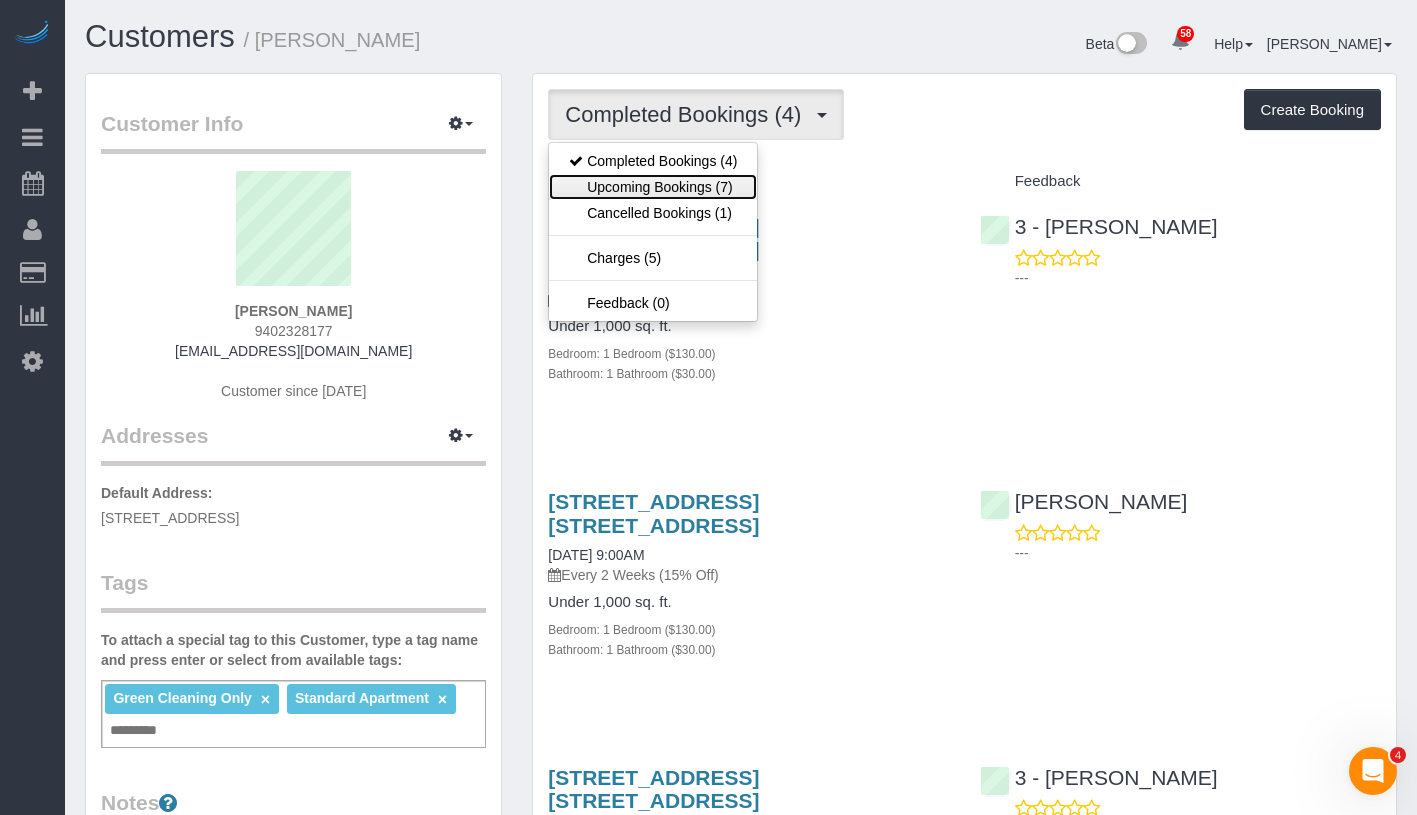 click on "Upcoming Bookings (7)" at bounding box center [653, 187] 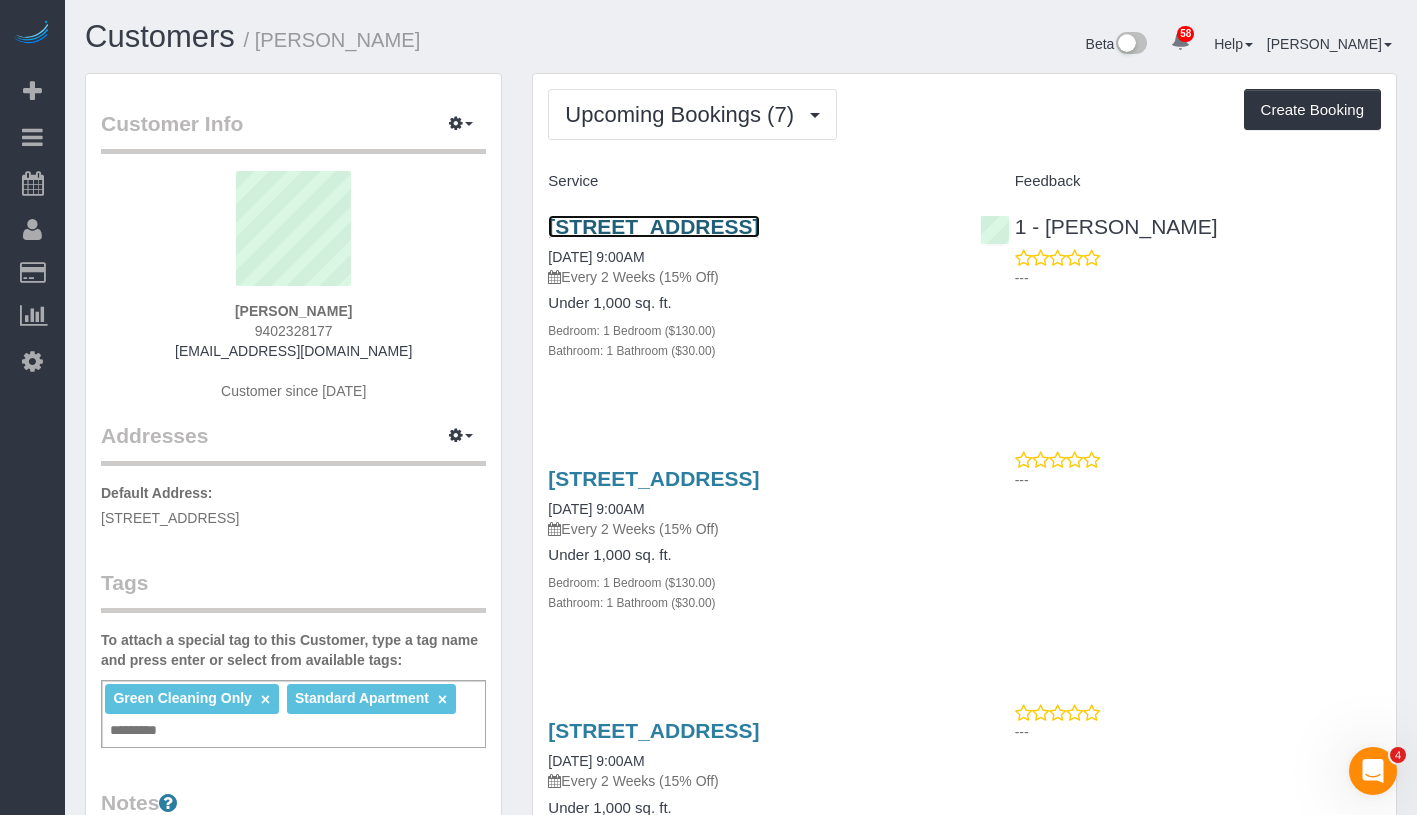 click on "[STREET_ADDRESS]" at bounding box center (653, 226) 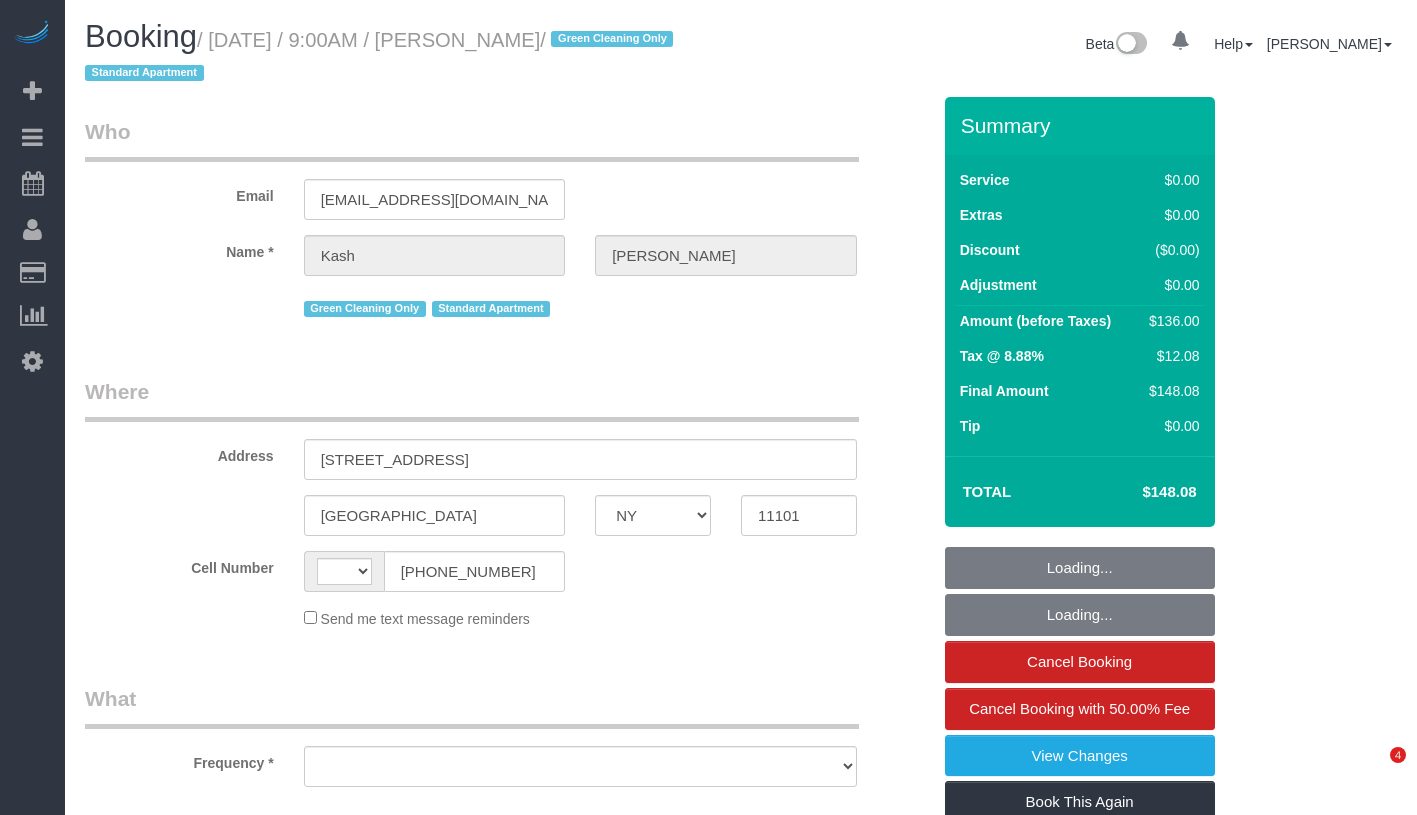 select on "NY" 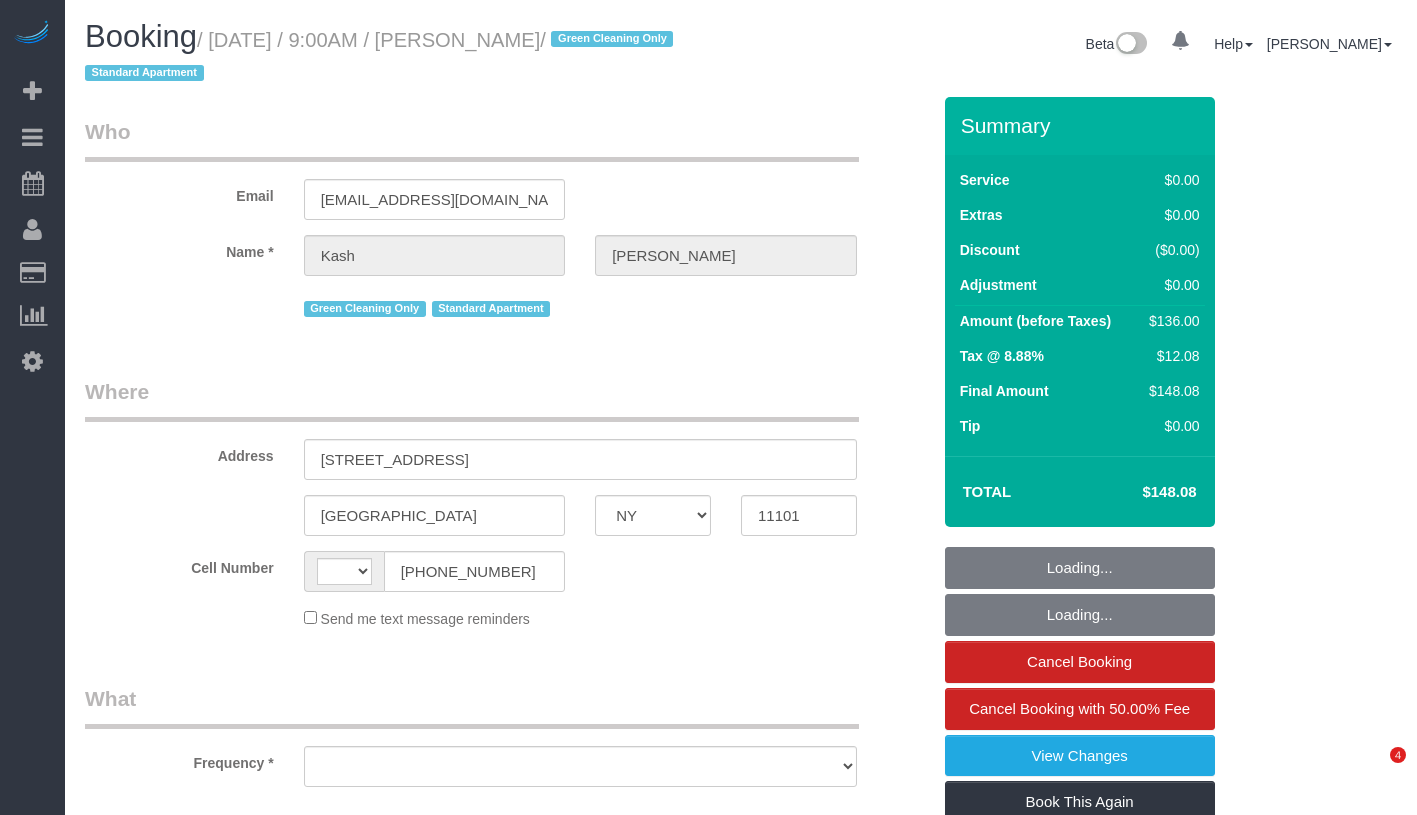 scroll, scrollTop: 0, scrollLeft: 0, axis: both 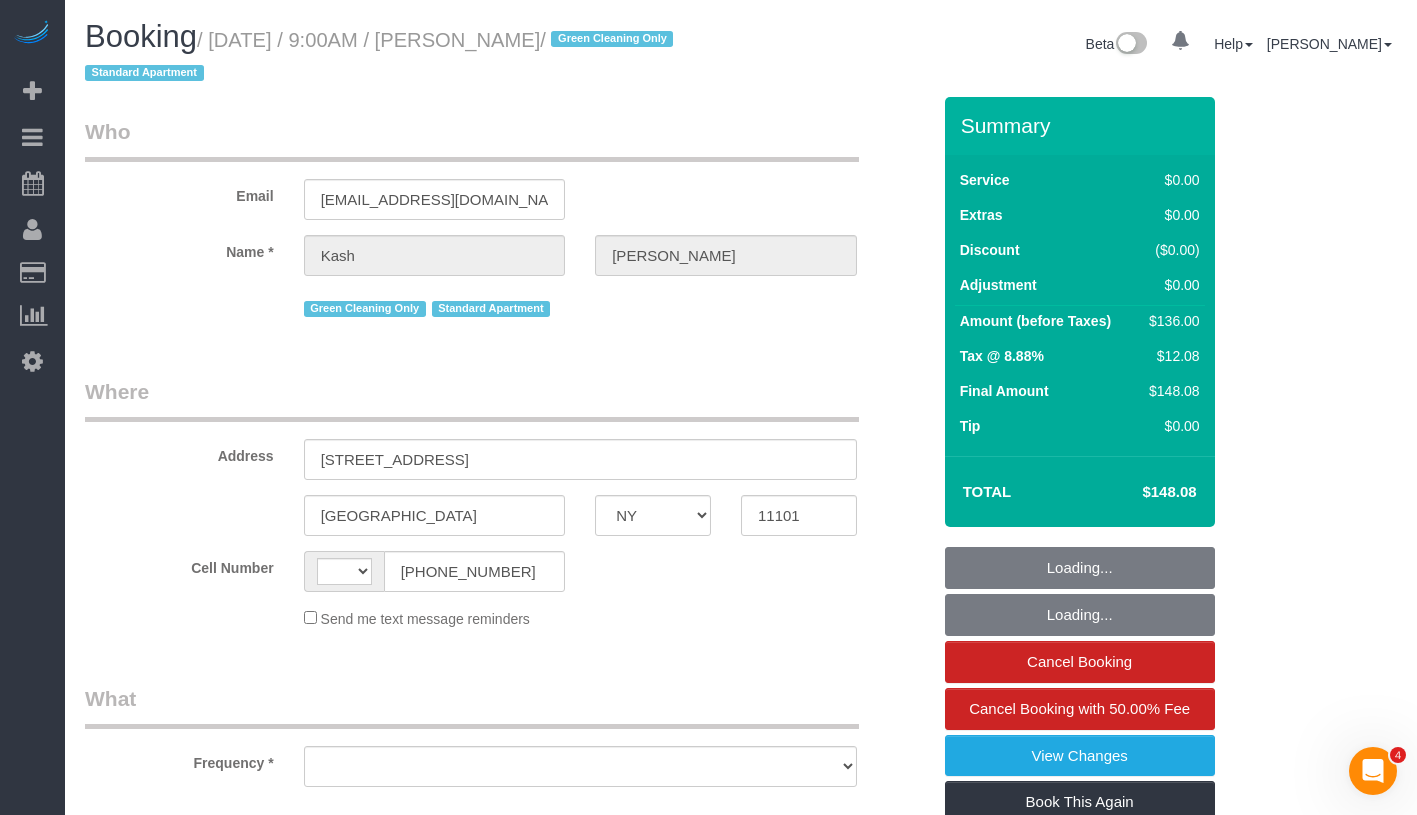 select on "object:576" 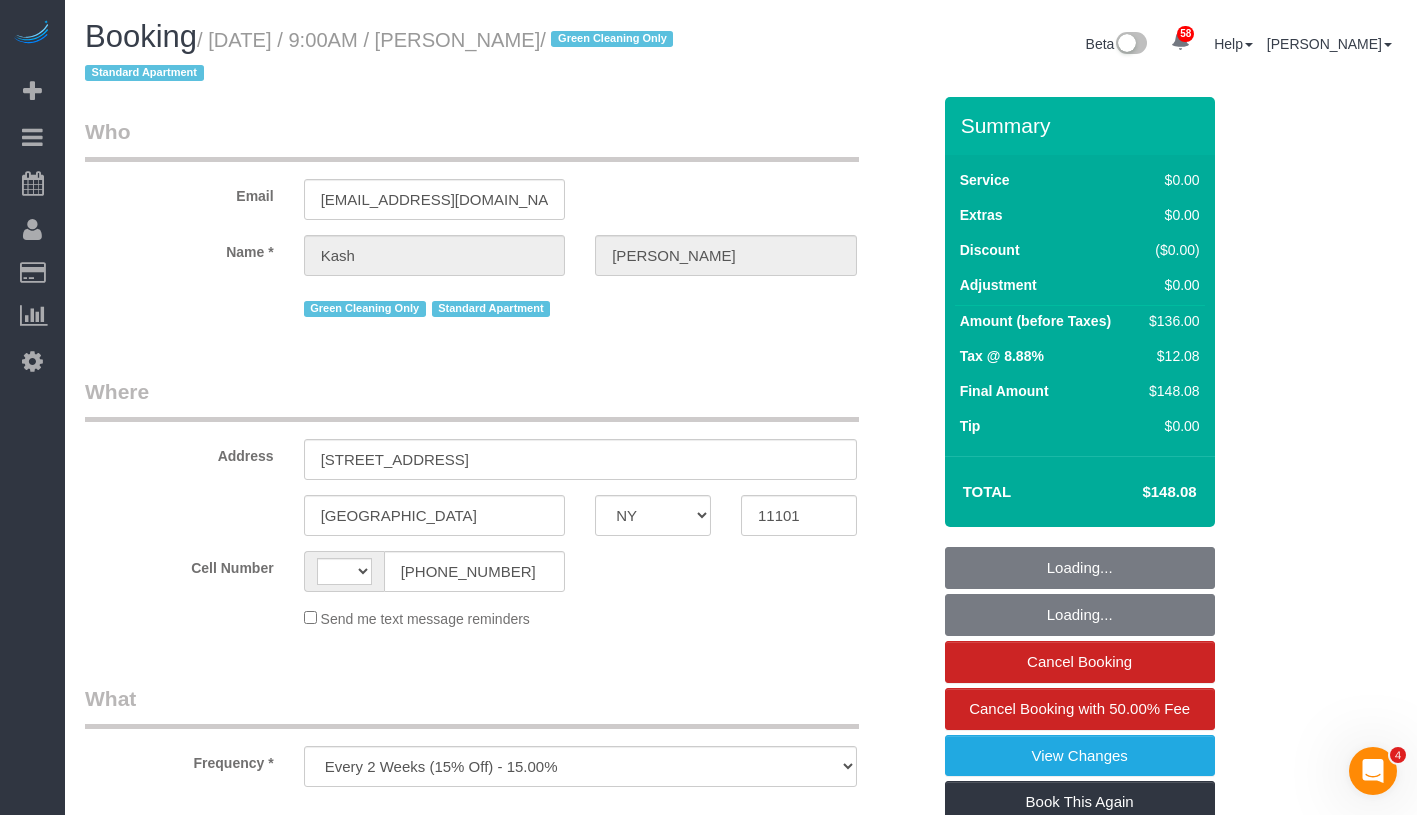 select on "string:[GEOGRAPHIC_DATA]" 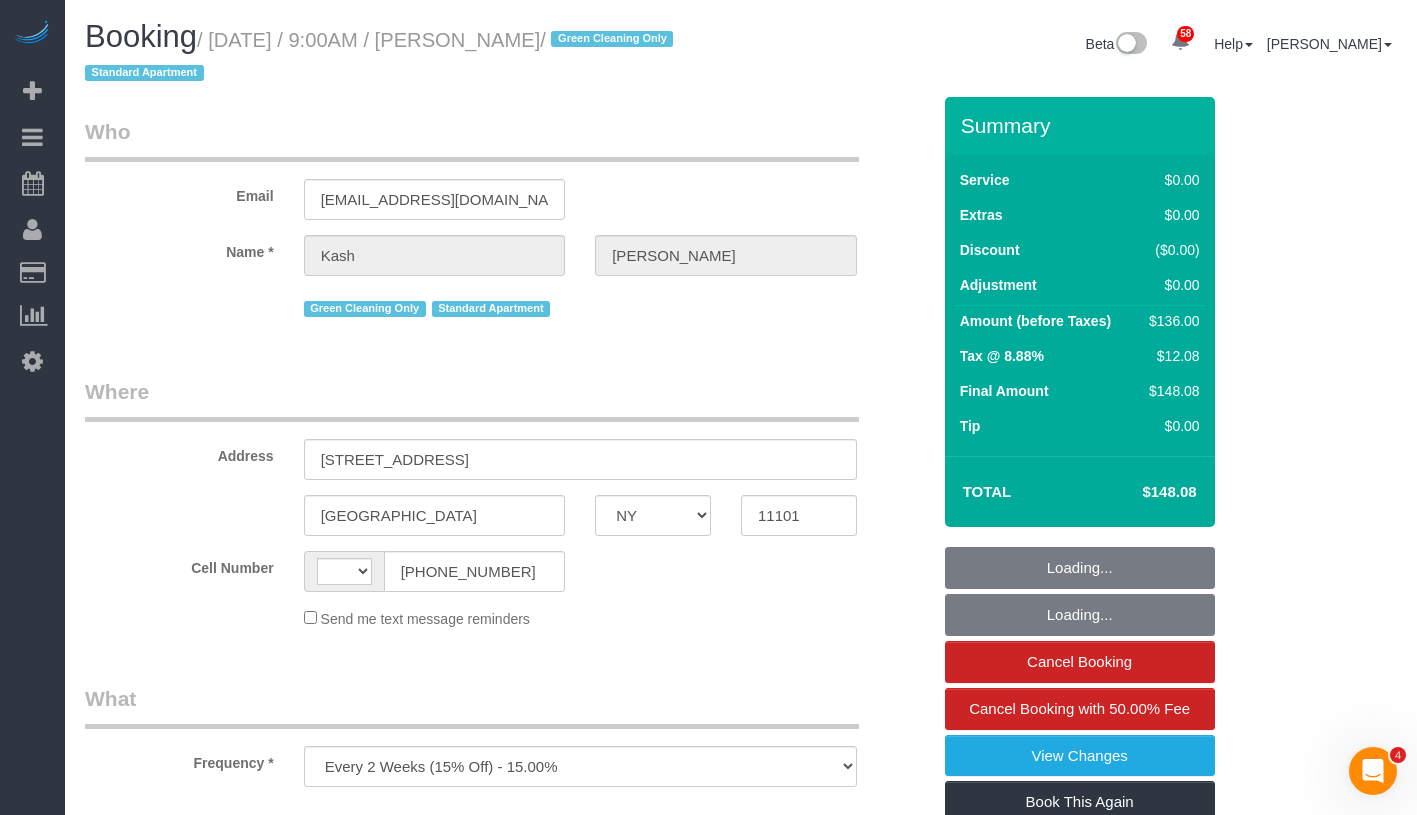 select on "string:stripe-pm_1PActe4VGloSiKo7lX7iOlSe" 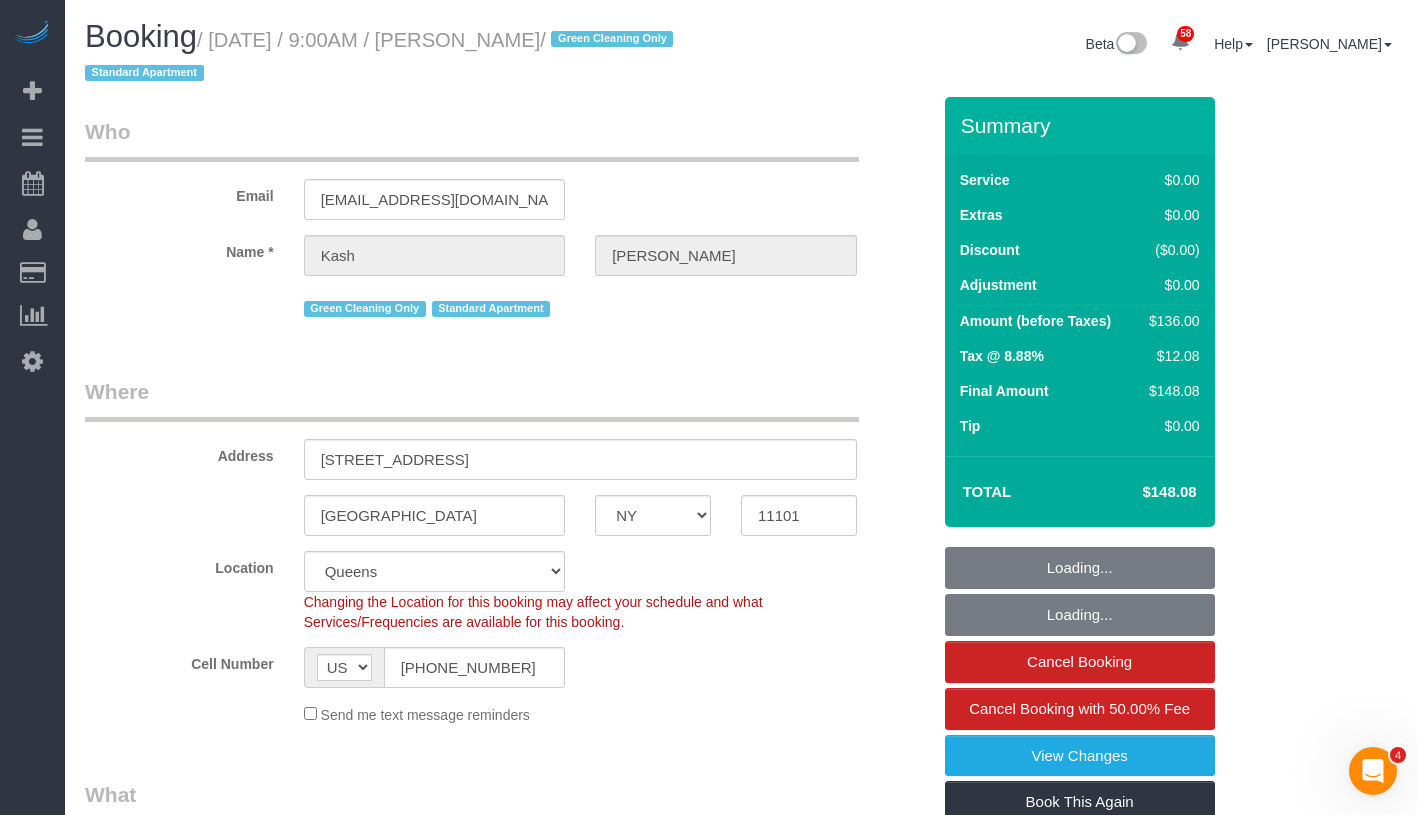 select on "number:56" 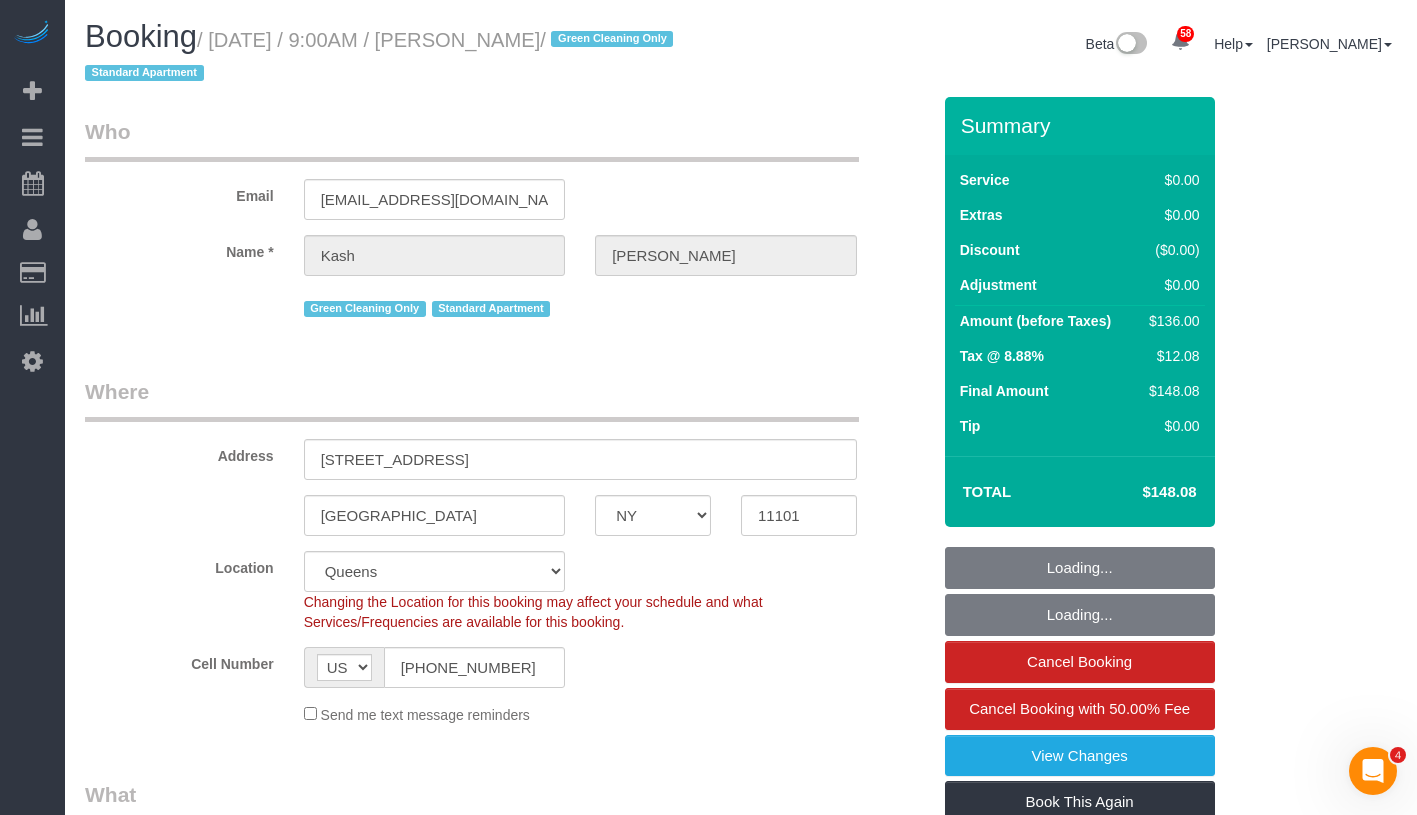 select on "object:1085" 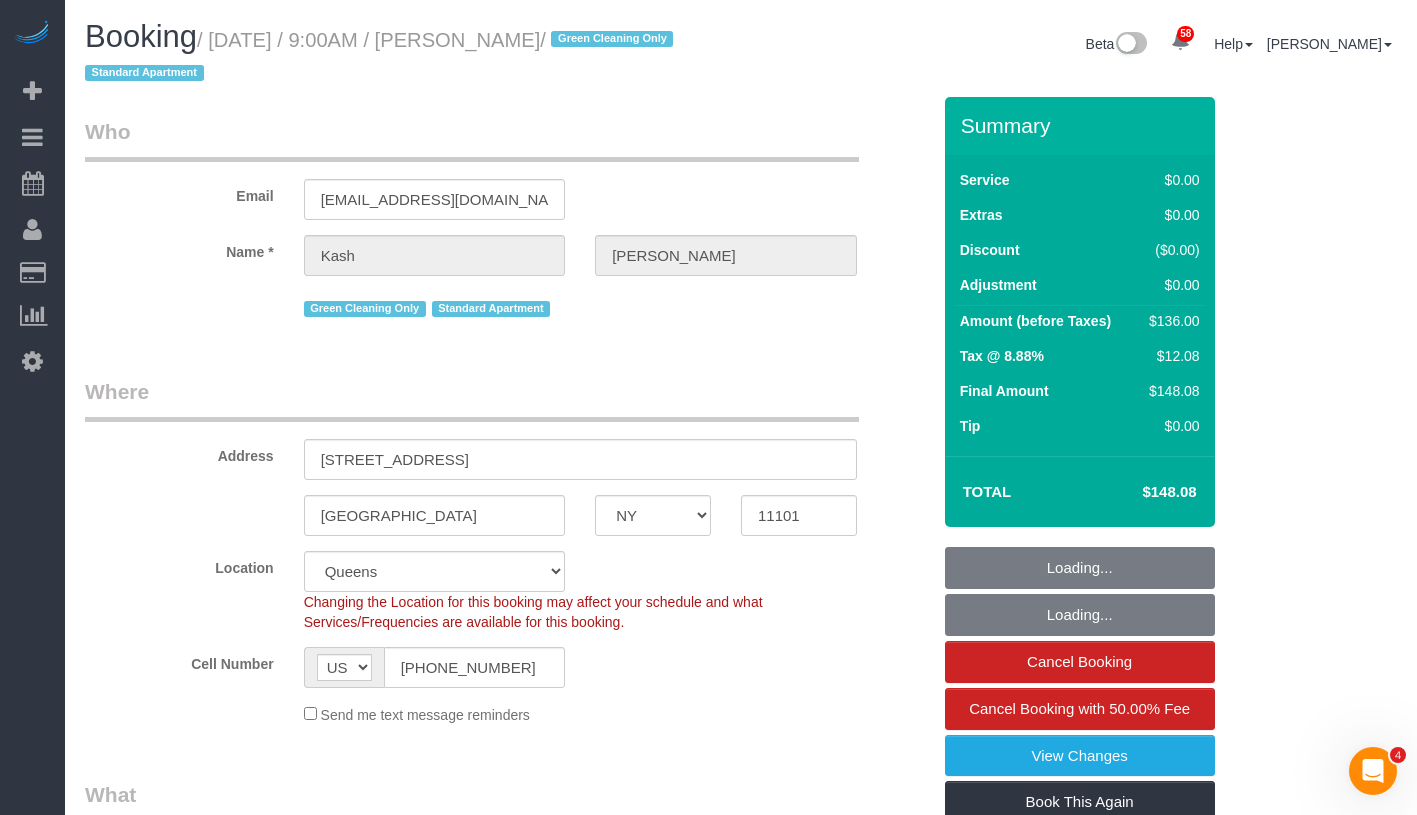 select on "1" 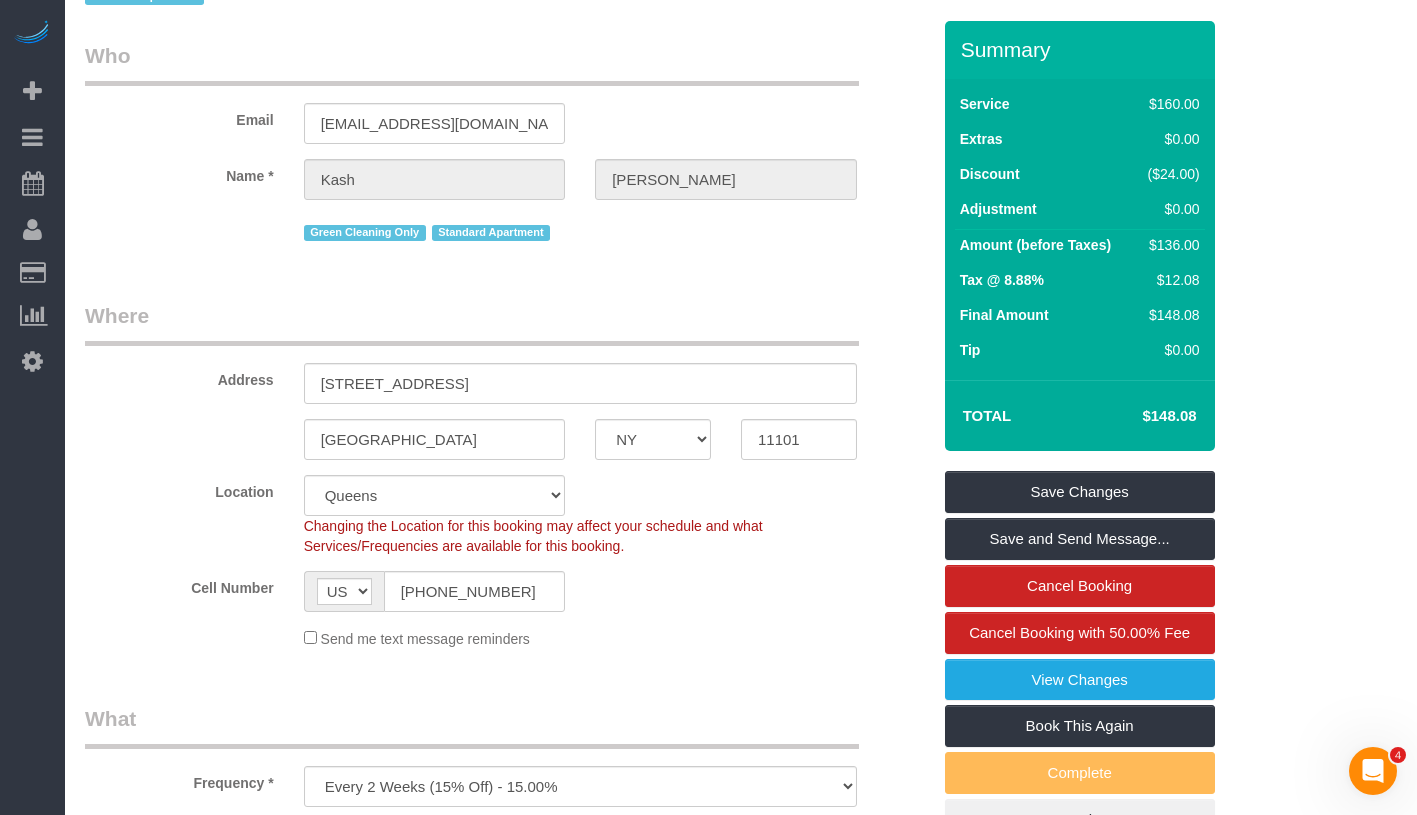 scroll, scrollTop: 0, scrollLeft: 0, axis: both 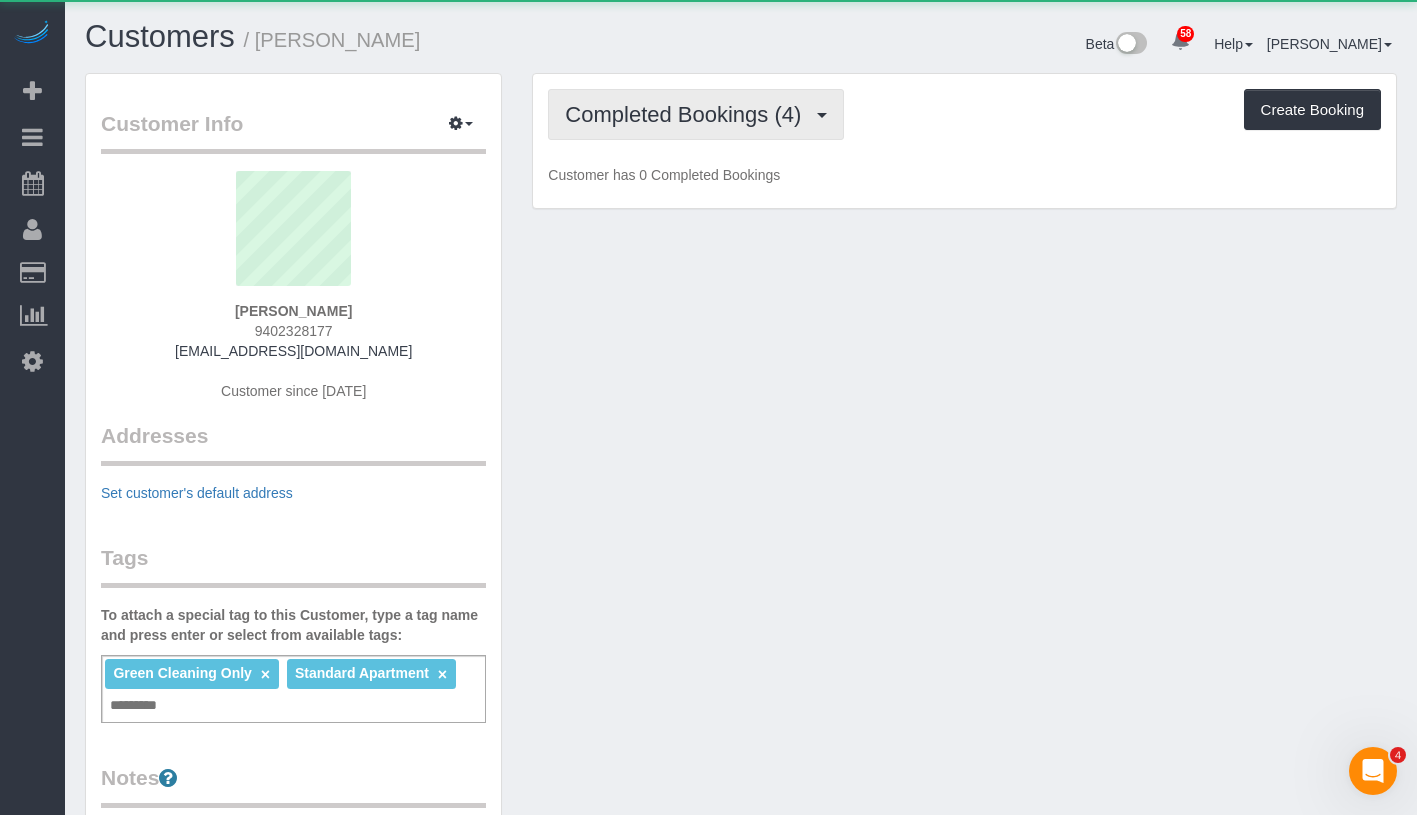 click on "Completed Bookings (4)" at bounding box center [696, 114] 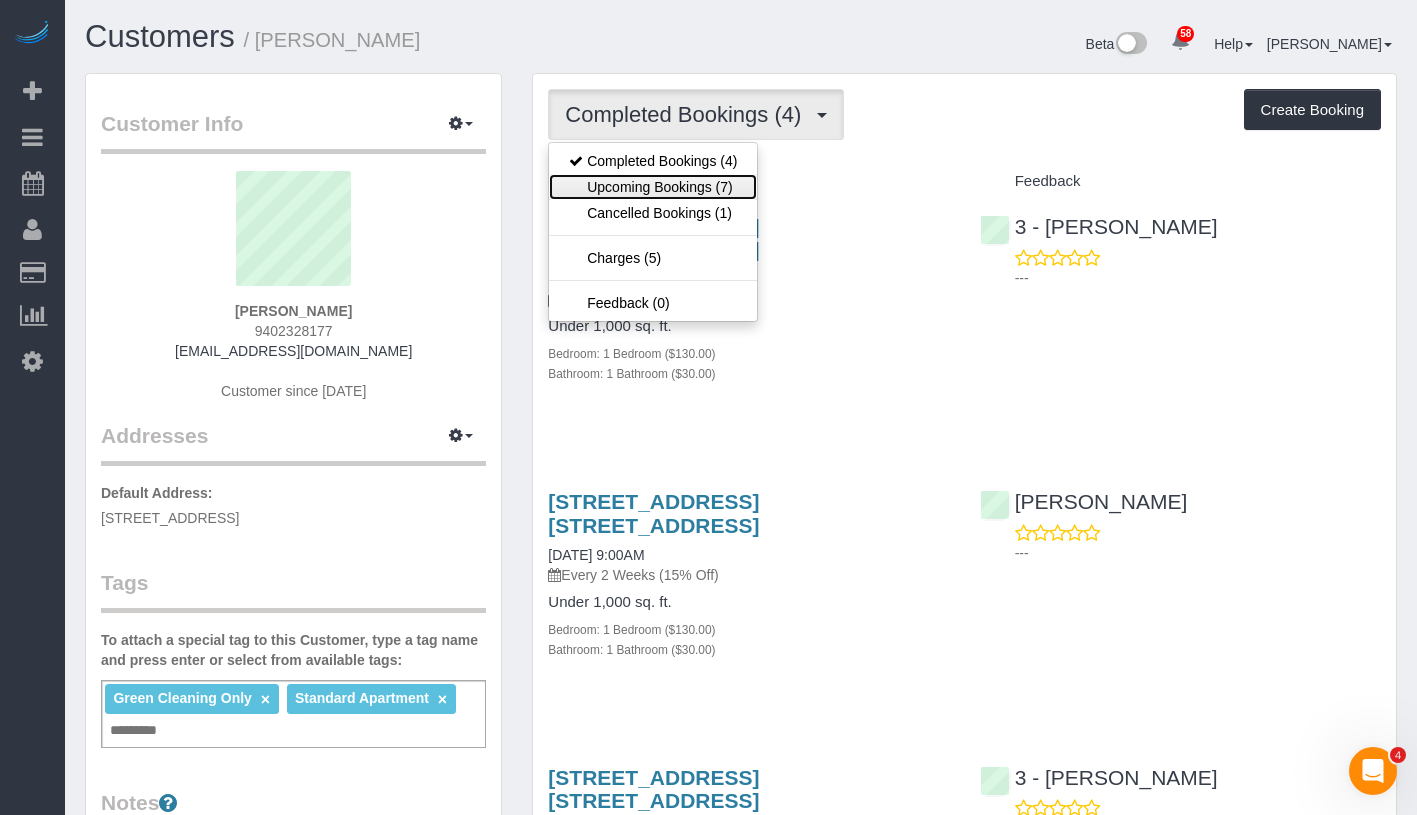 click on "Upcoming Bookings (7)" at bounding box center [653, 187] 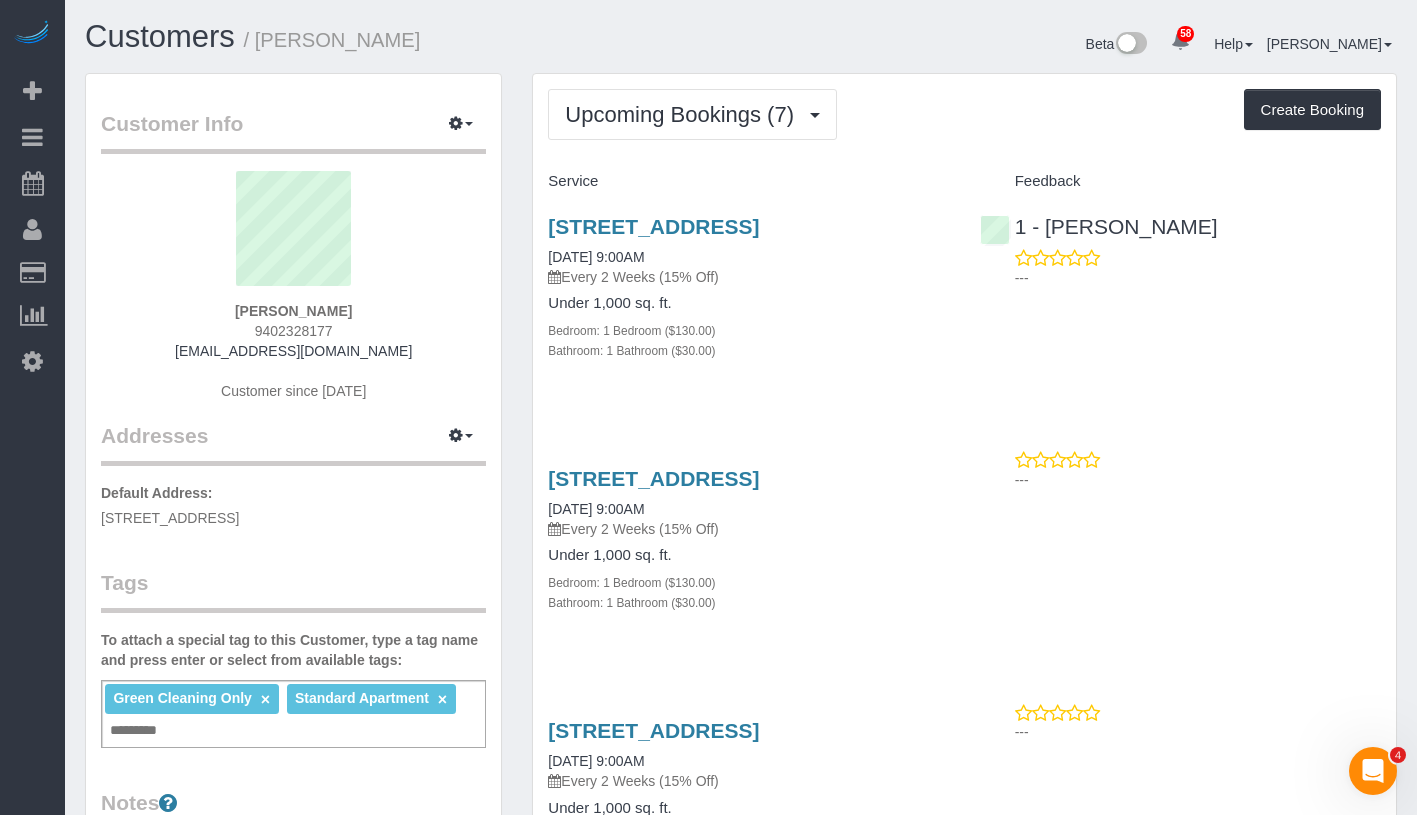 drag, startPoint x: 224, startPoint y: 313, endPoint x: 375, endPoint y: 313, distance: 151 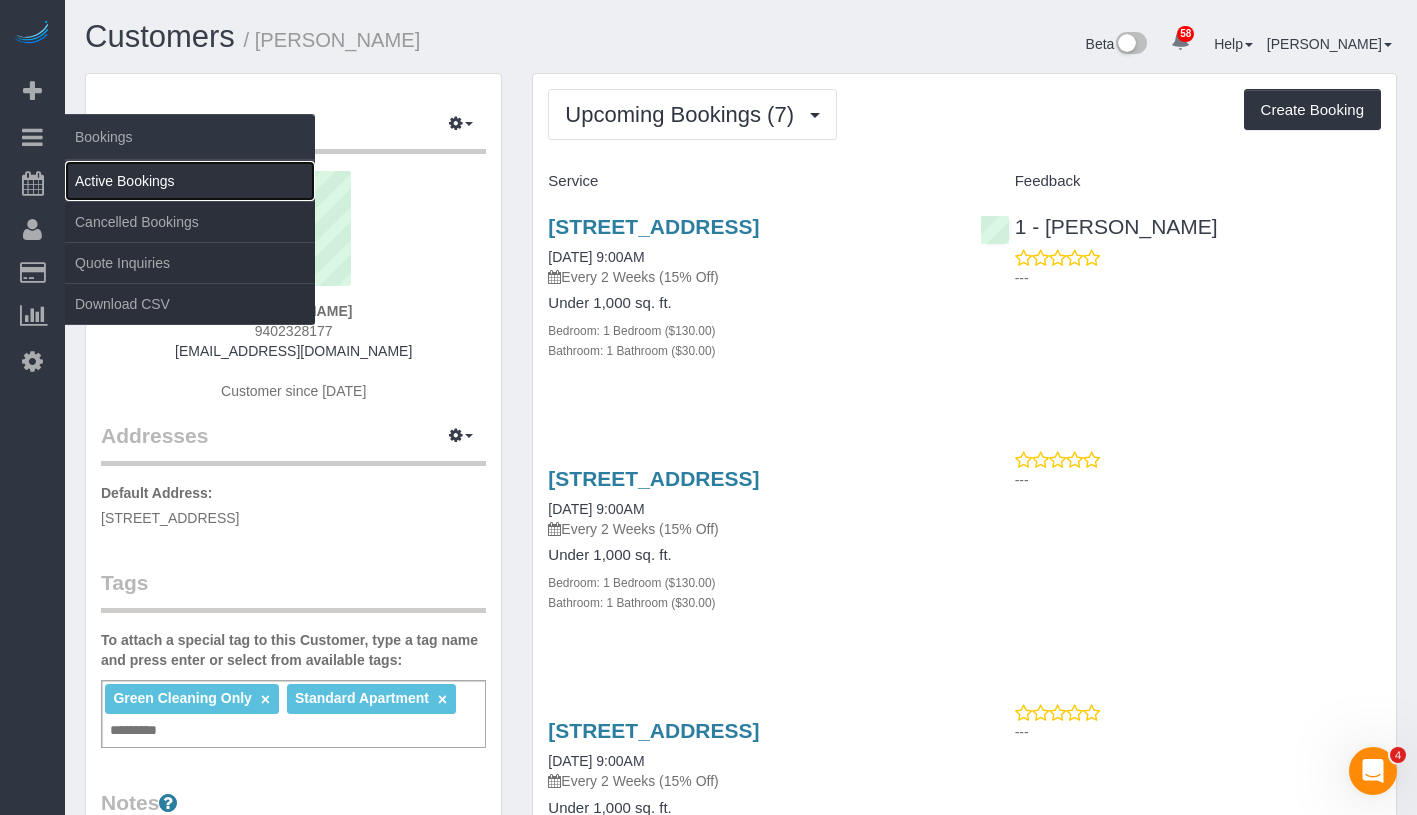 click on "Active Bookings" at bounding box center (190, 181) 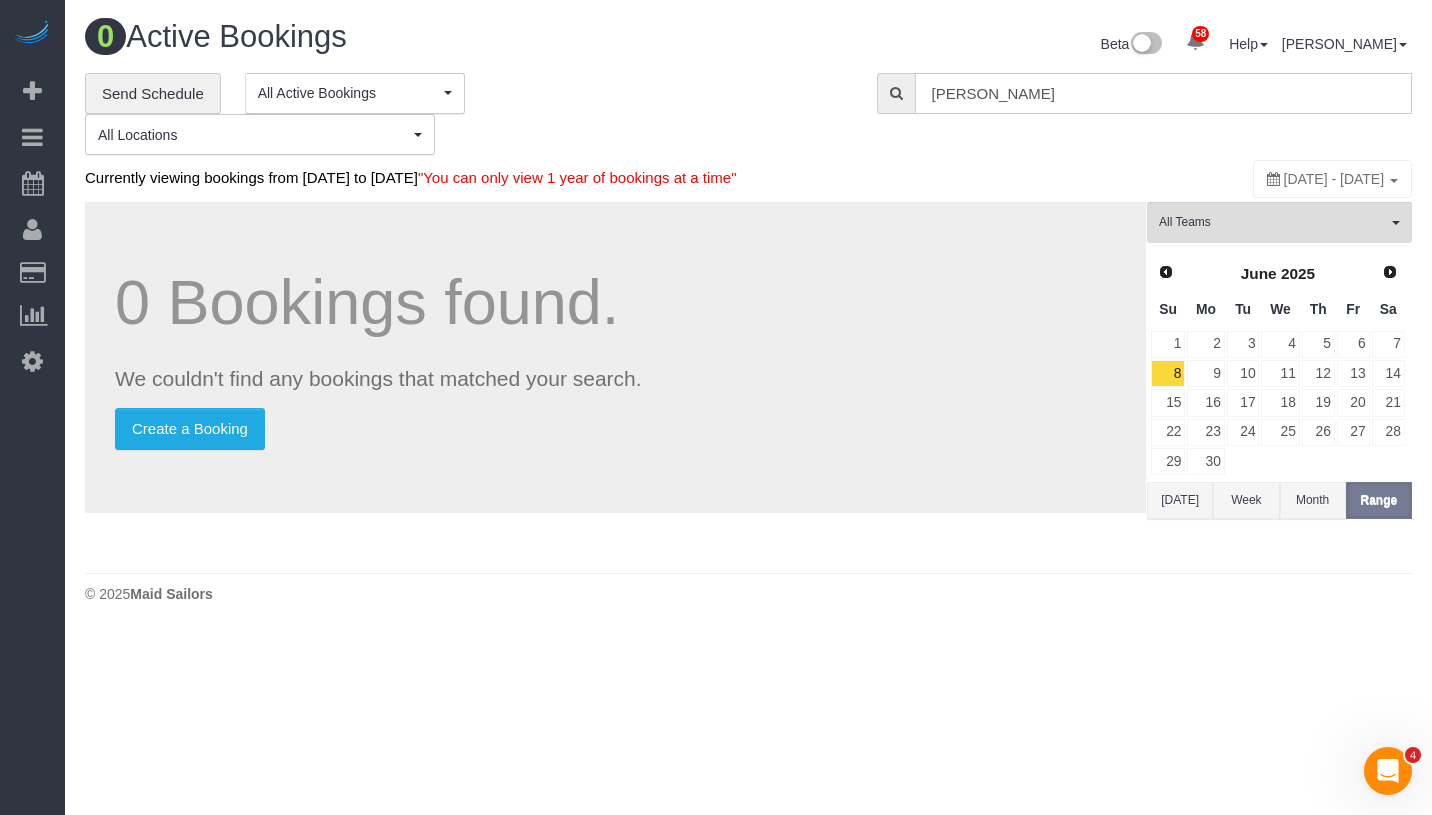 click on "Kash Cummings" at bounding box center (1163, 93) 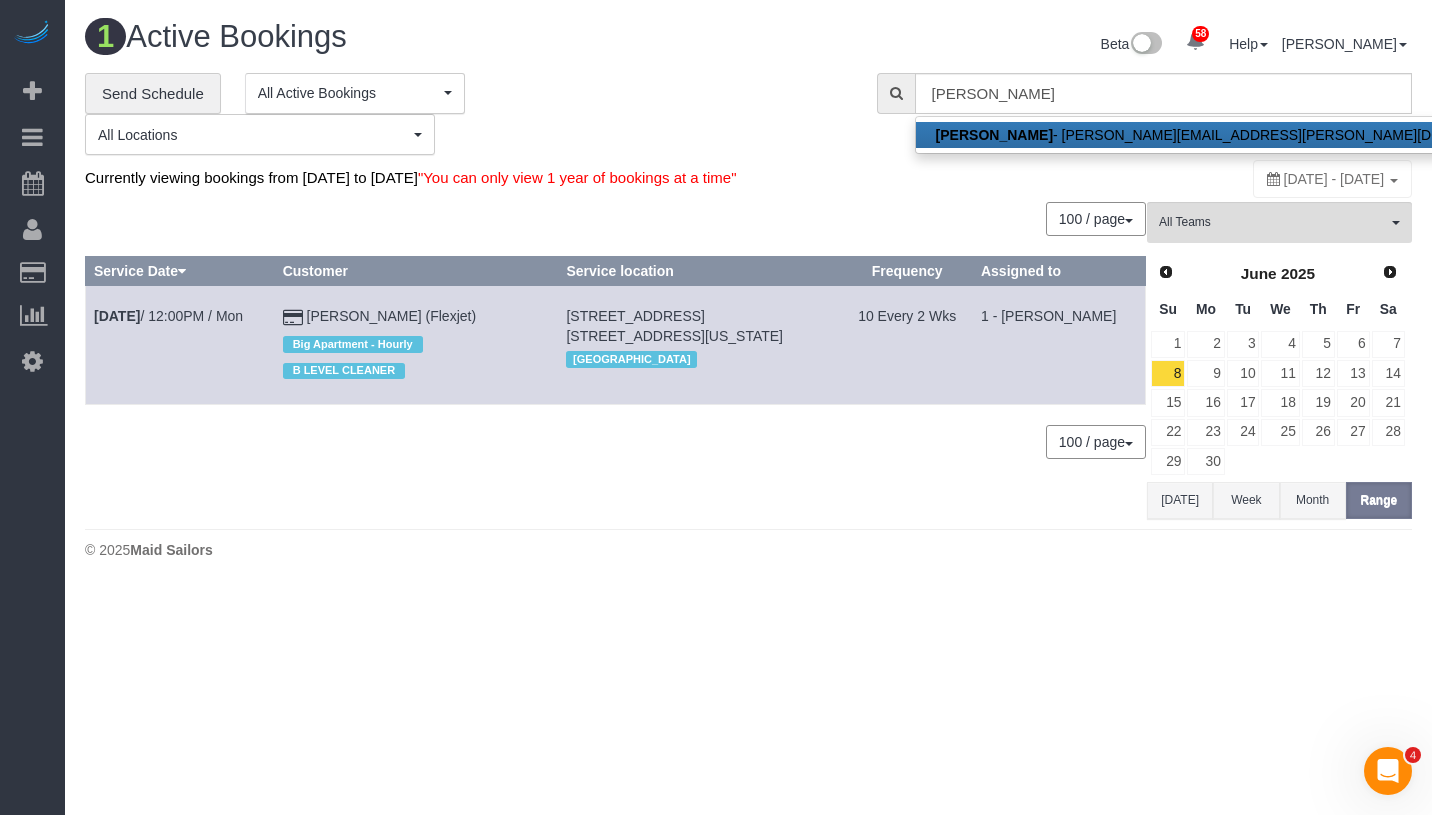 click on "Brendan Nolan  - brendan.nolan@flexjet.com" at bounding box center [1233, 135] 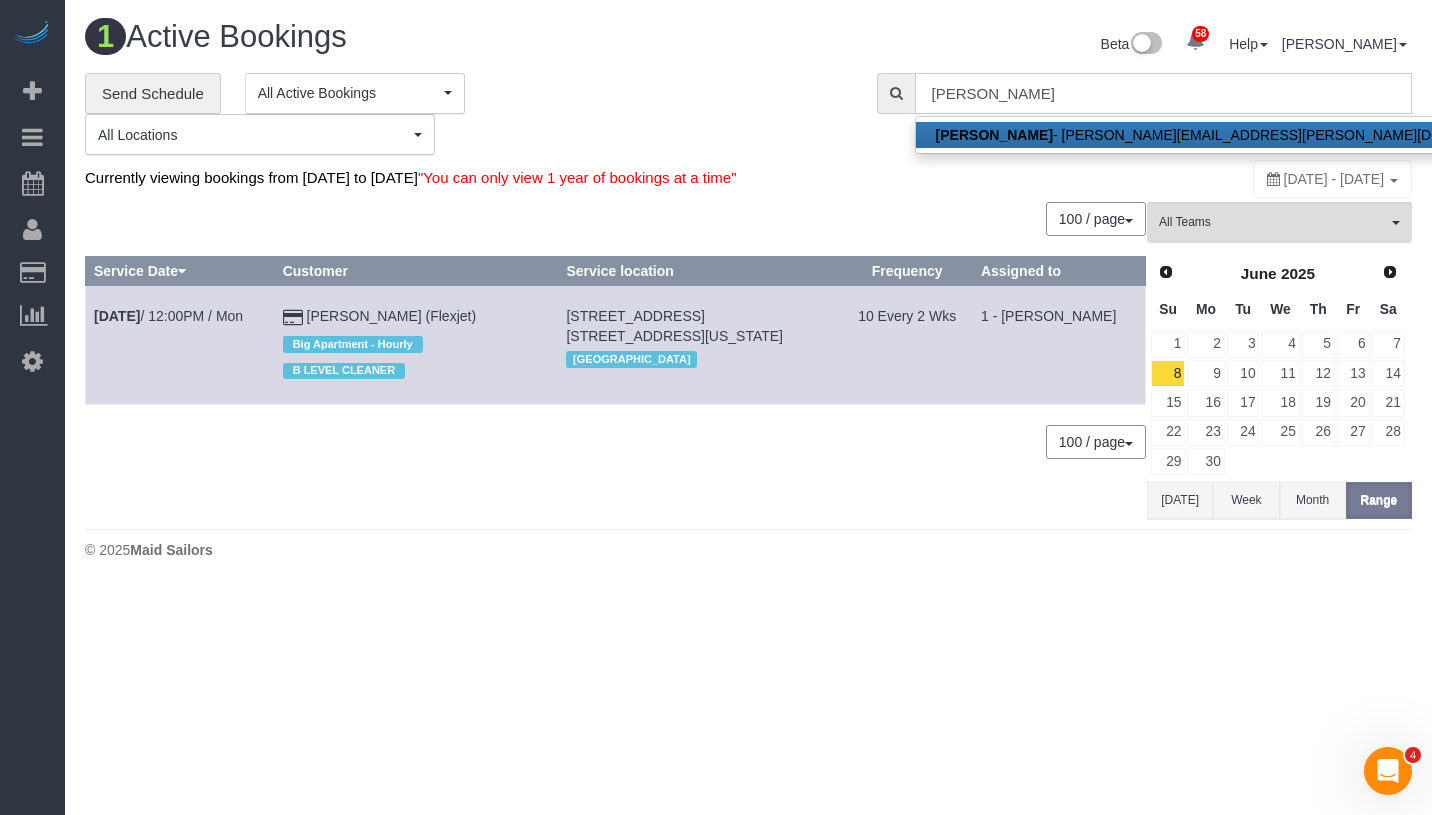 type on "[PERSON_NAME][EMAIL_ADDRESS][PERSON_NAME][DOMAIN_NAME]" 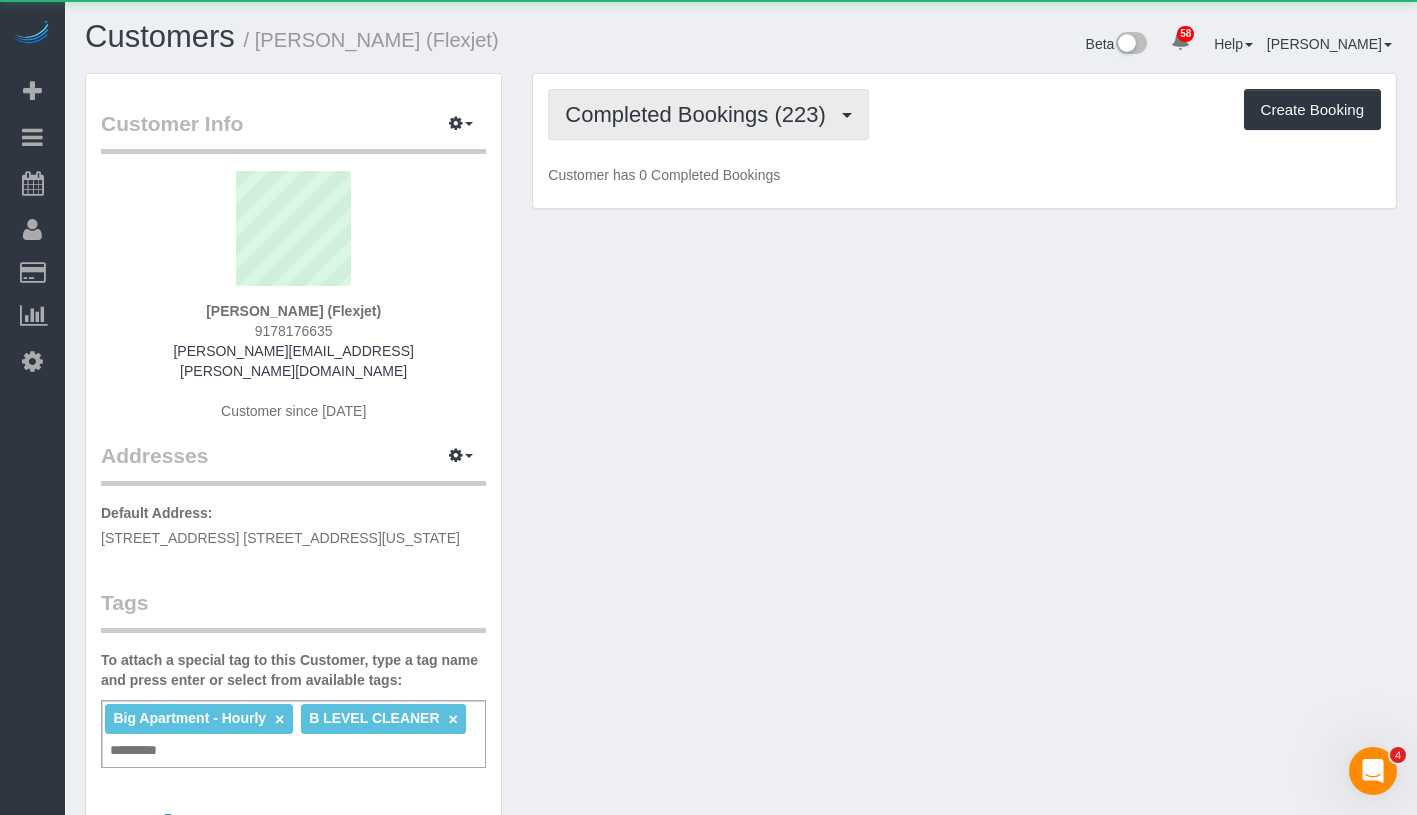 click on "Completed Bookings (223)" at bounding box center [700, 114] 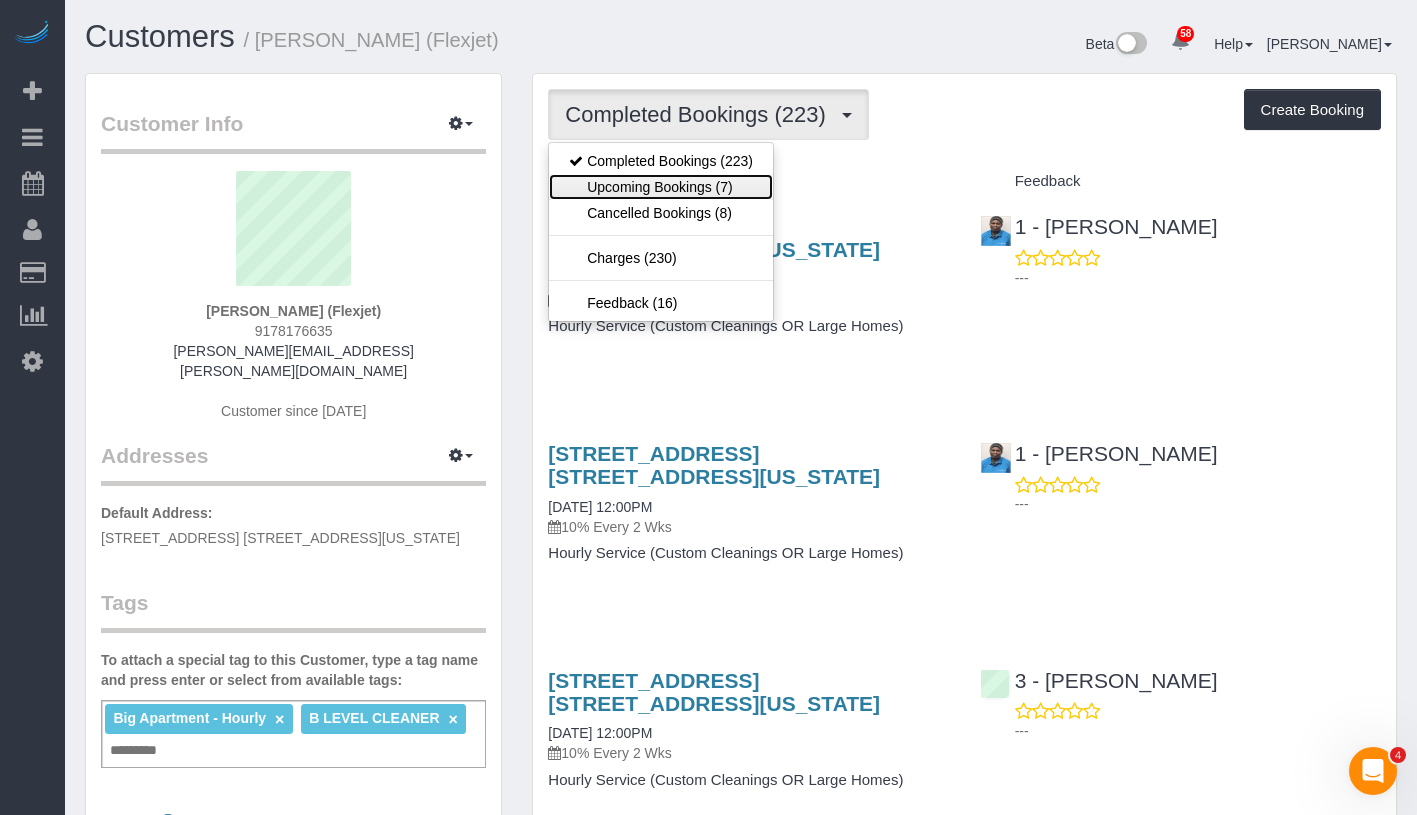click on "Upcoming Bookings (7)" at bounding box center [661, 187] 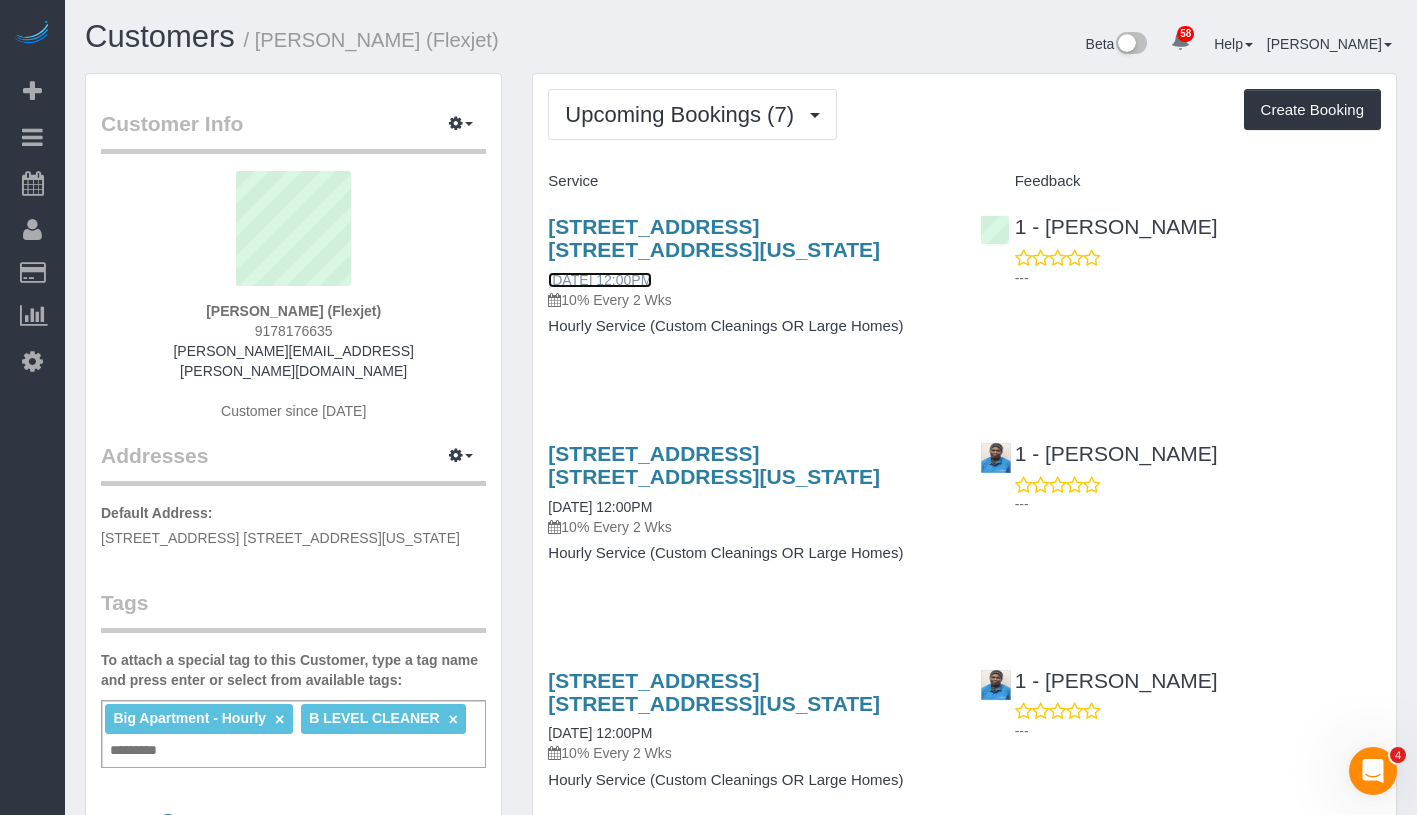 click on "07/07/2025 12:00PM" at bounding box center [600, 280] 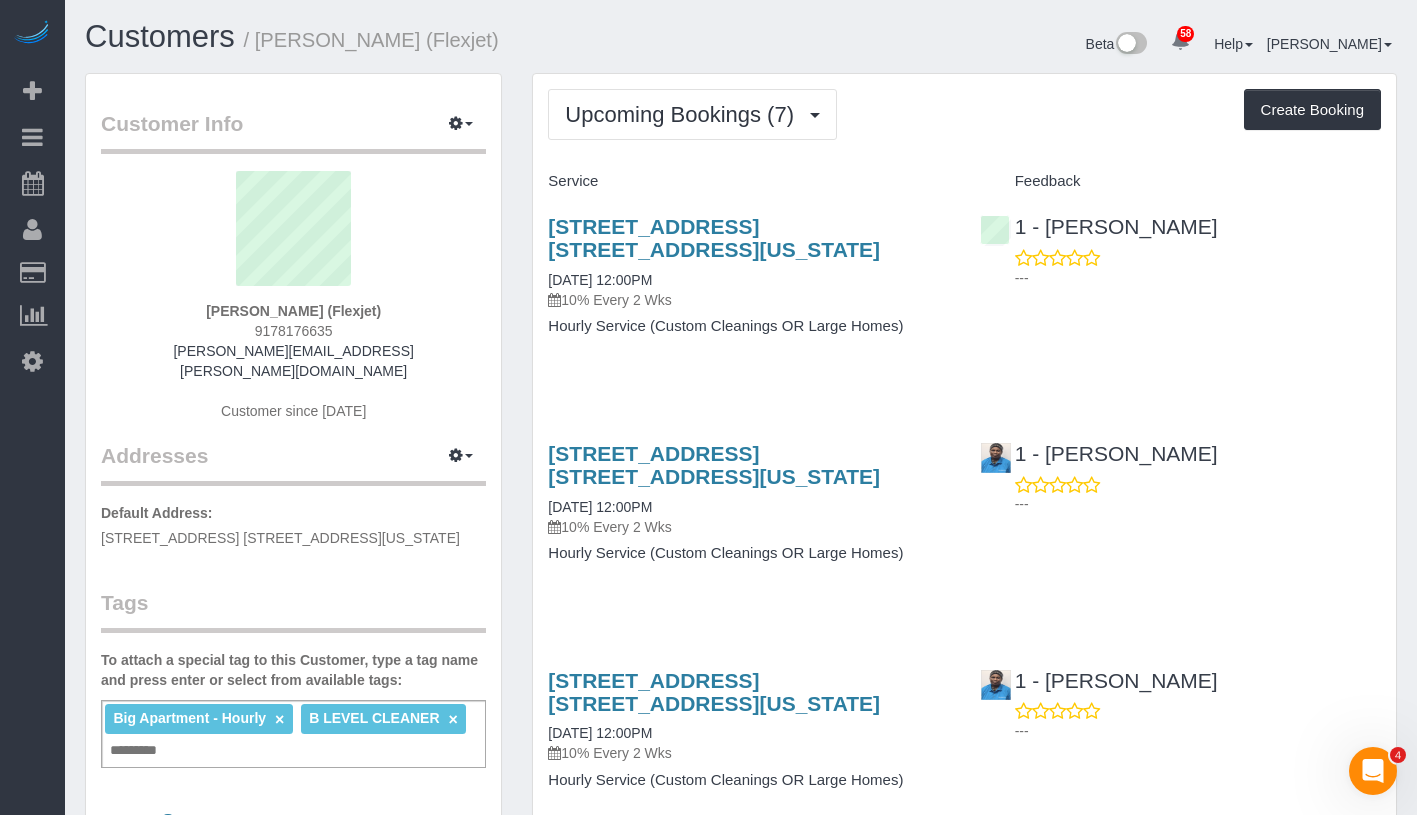 drag, startPoint x: 565, startPoint y: 226, endPoint x: 718, endPoint y: 248, distance: 154.57361 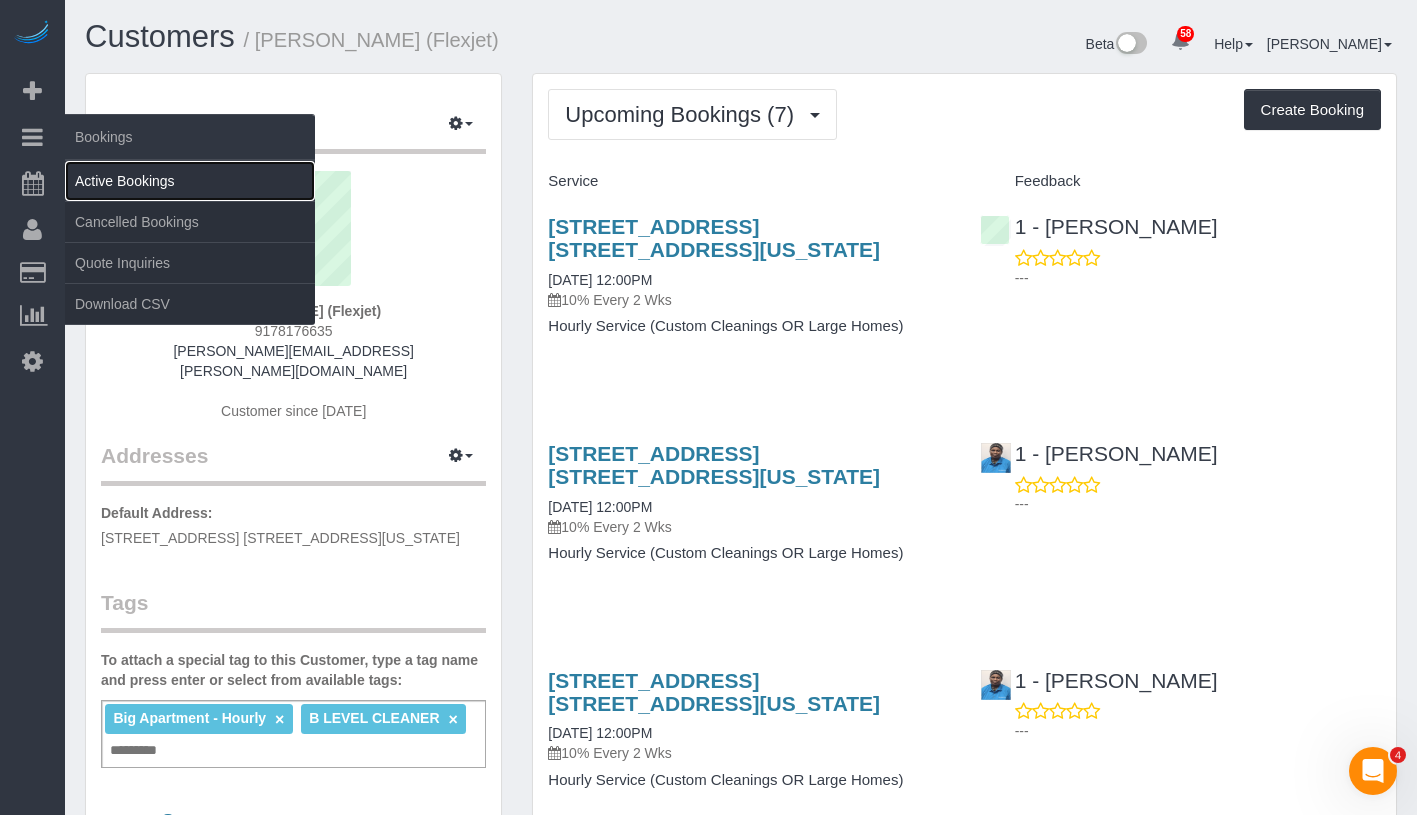click on "Active Bookings" at bounding box center [190, 181] 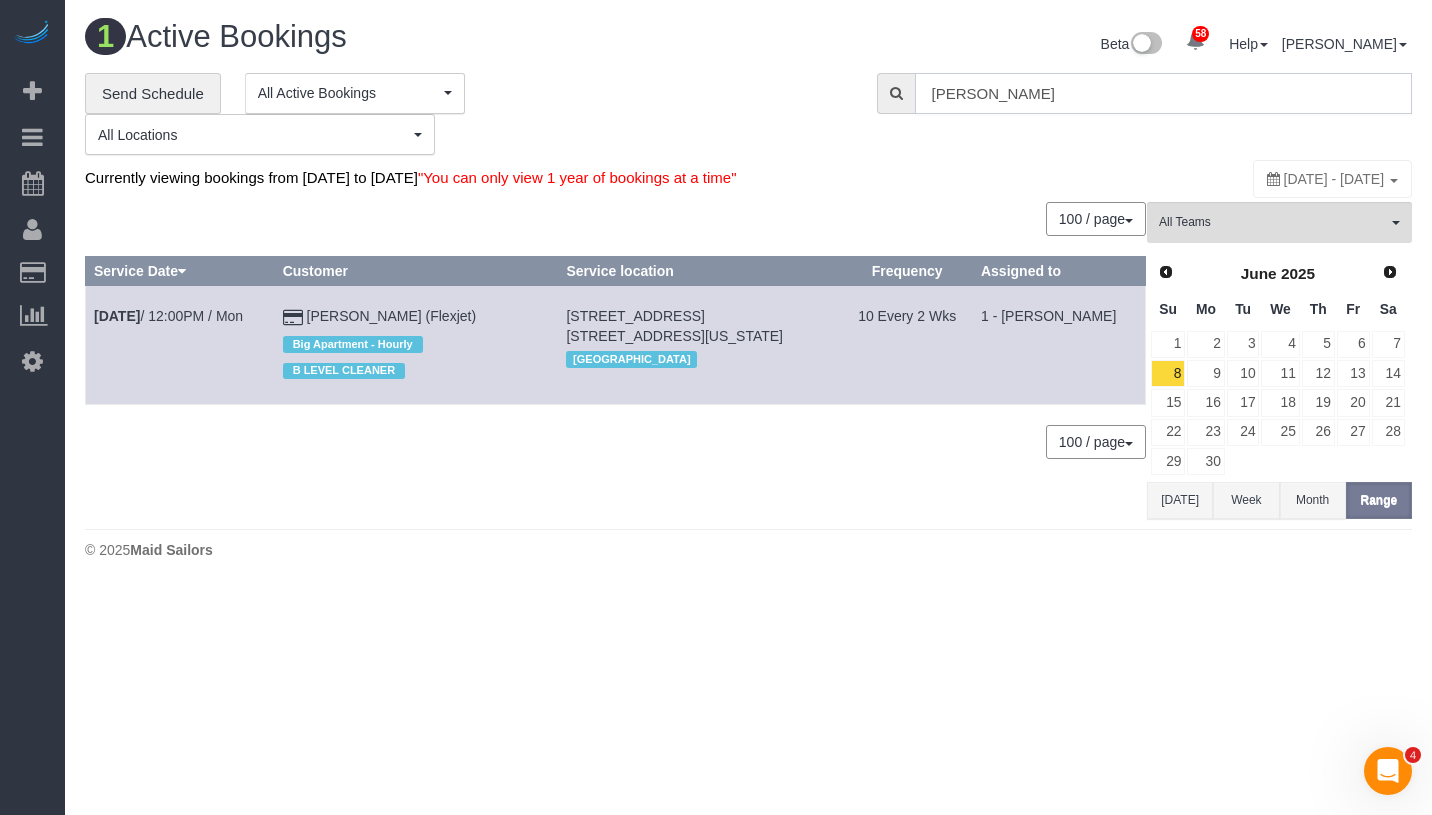 click on "Brendan Nolan" at bounding box center (1163, 93) 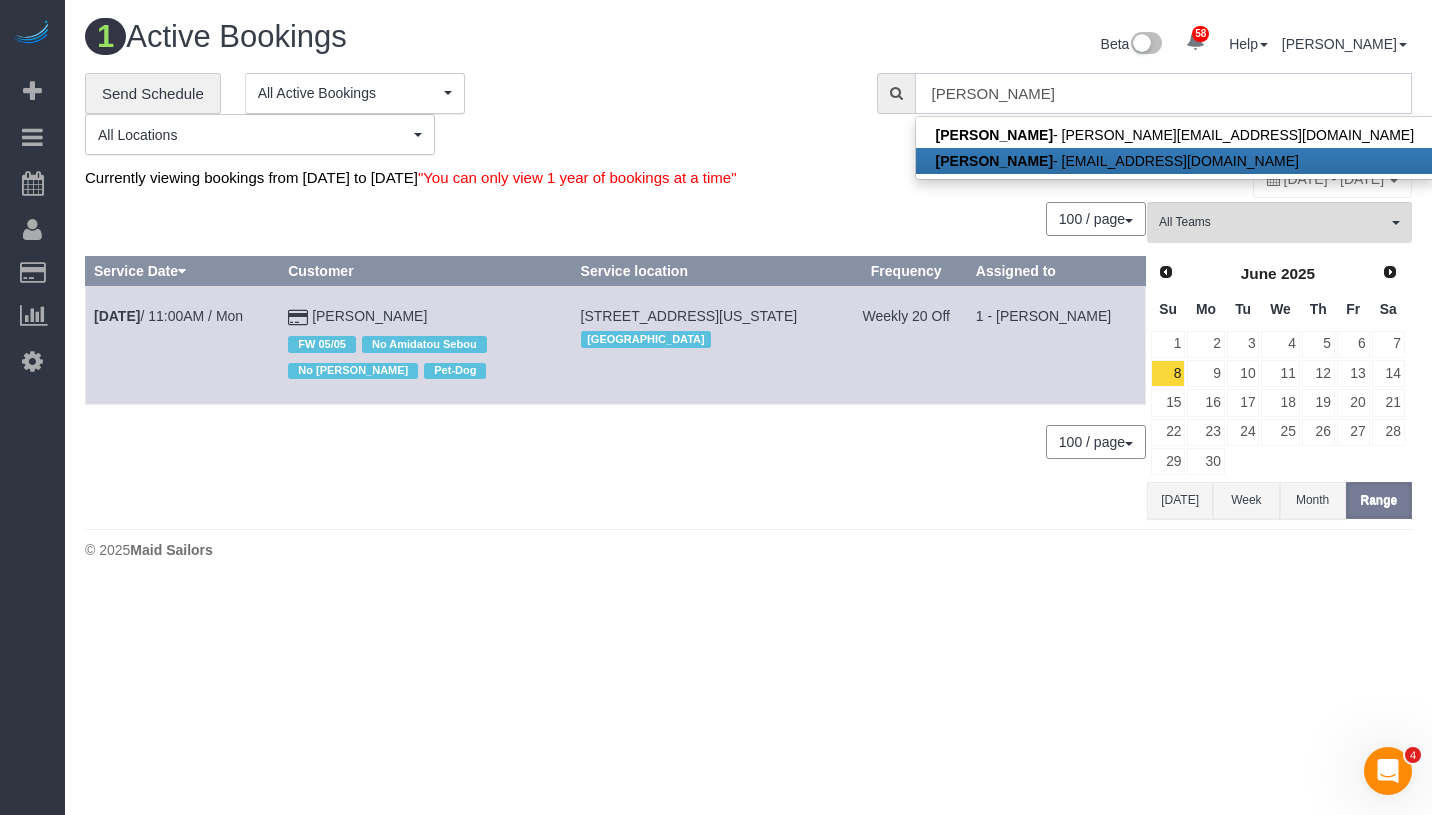 type on "leon gross" 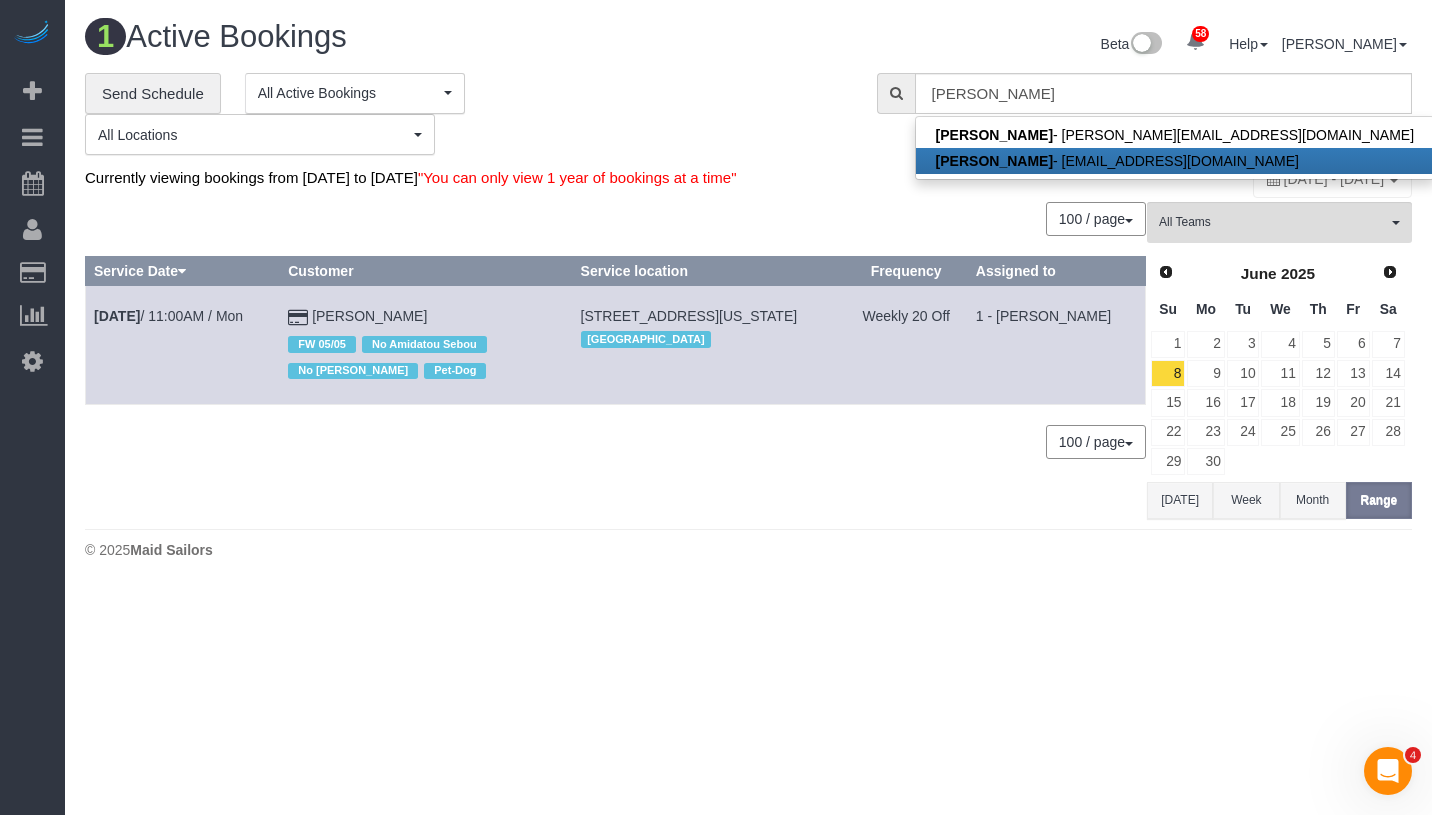 click on "0 Bookings found.
We couldn't find any bookings that matched your search.
Create a Booking
100 / page
10 / page
20 / page
30 / page
40 / page
50 / page
100 / page
Service Date
Customer
Service location
Frequency
Assigned to
Jun 9th
/ 11:00AM / Mon
Leon Gross" at bounding box center (616, 360) 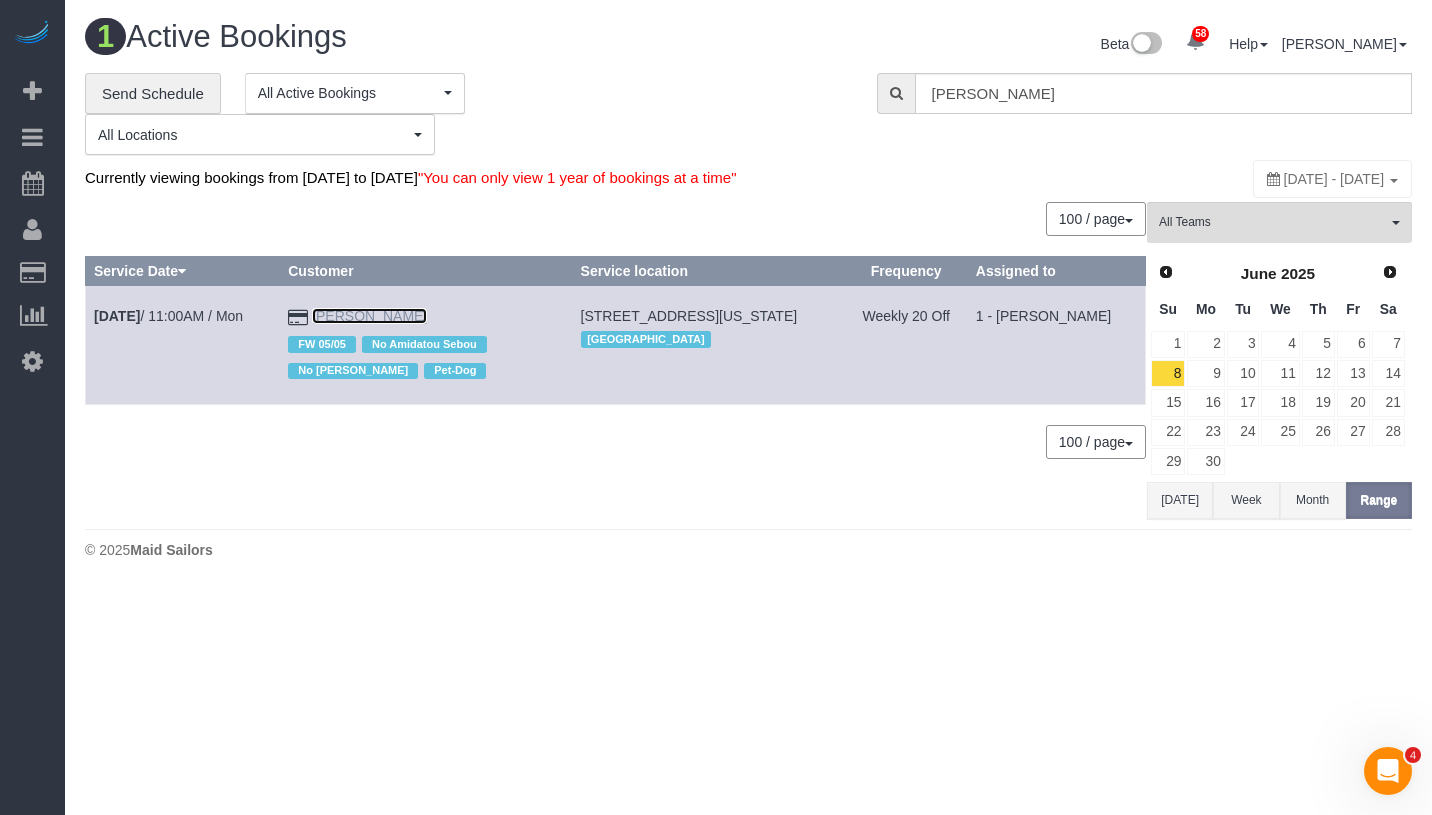 click on "Leon Gross" at bounding box center [369, 316] 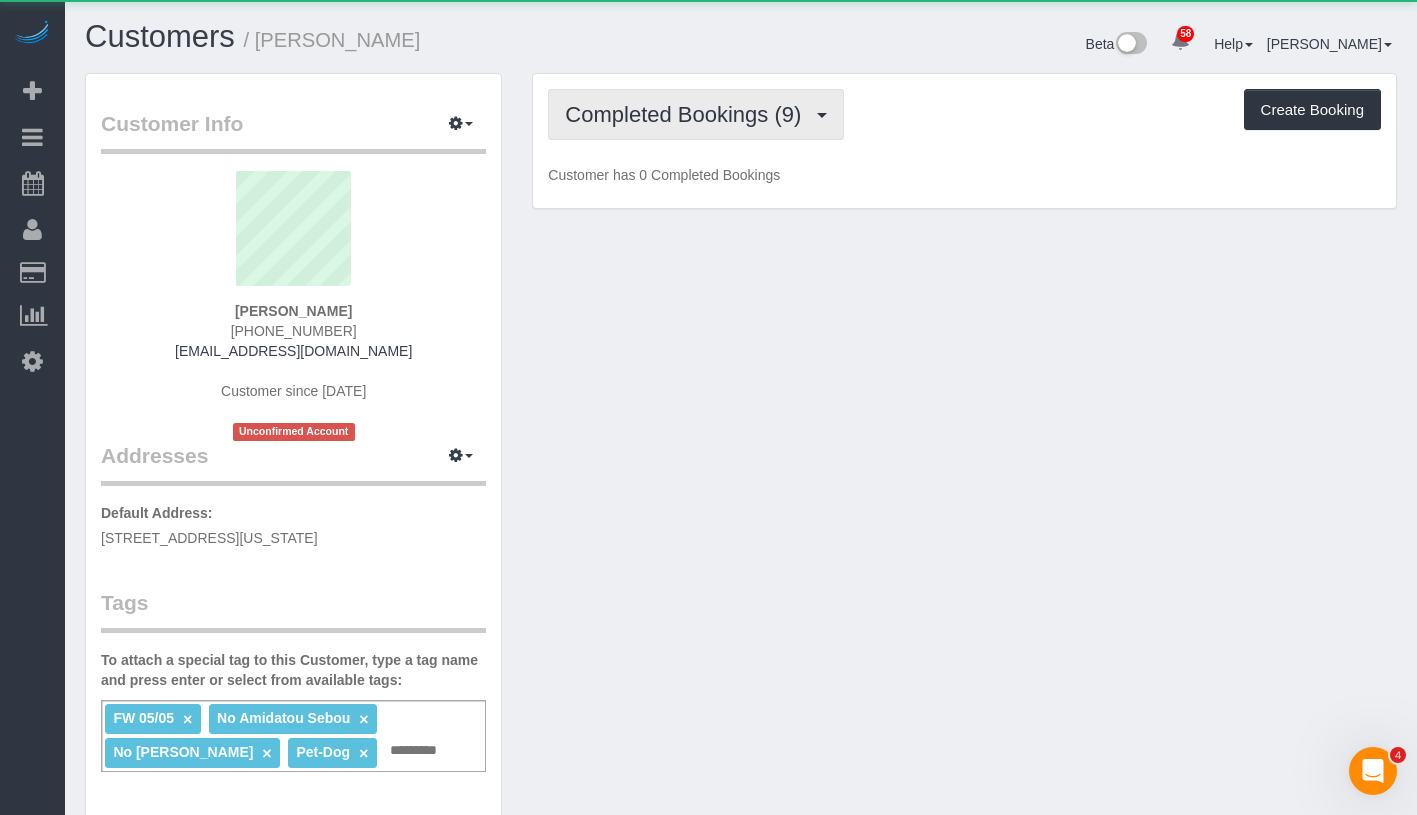 click on "Completed Bookings (9)" at bounding box center (696, 114) 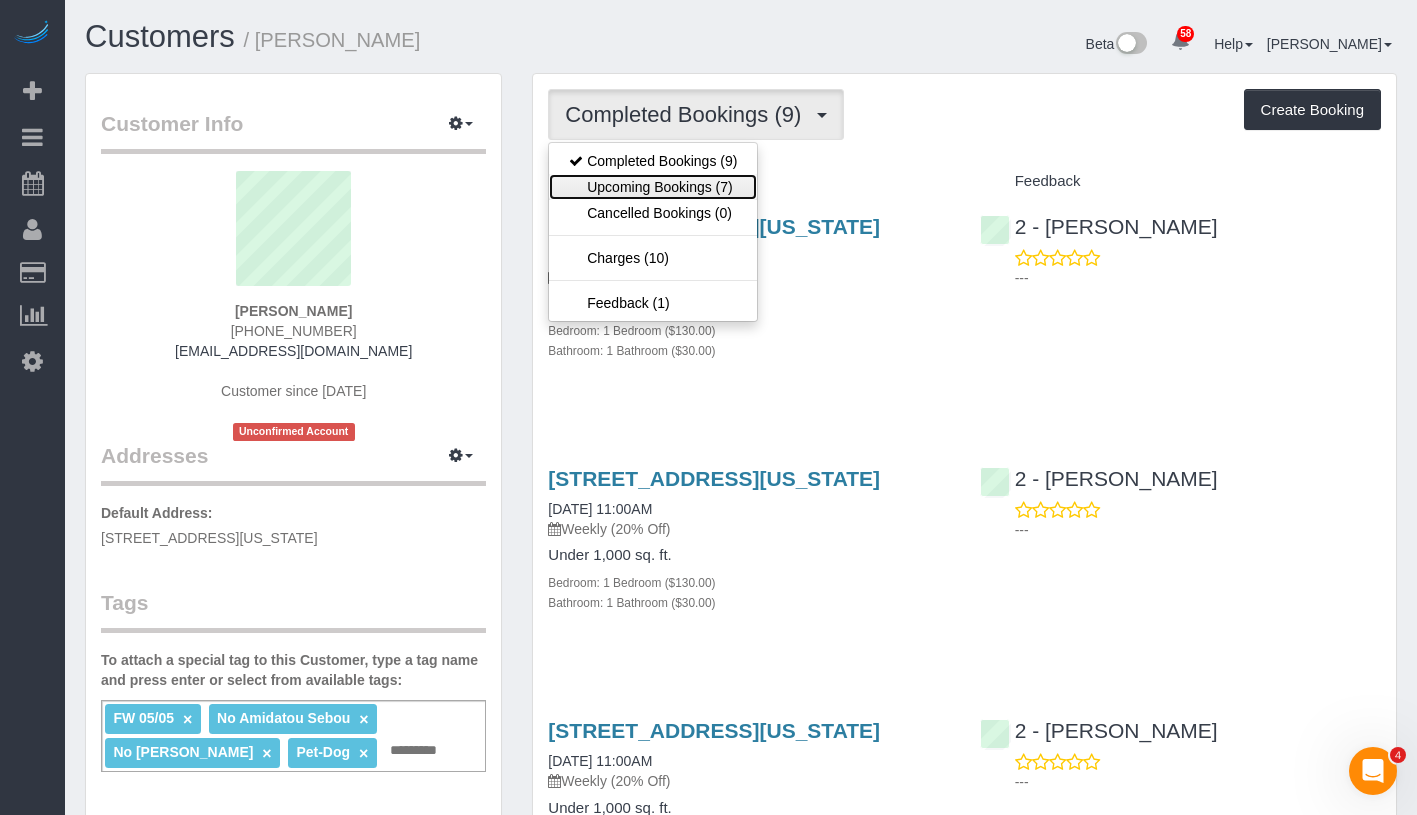 click on "Upcoming Bookings (7)" at bounding box center [653, 187] 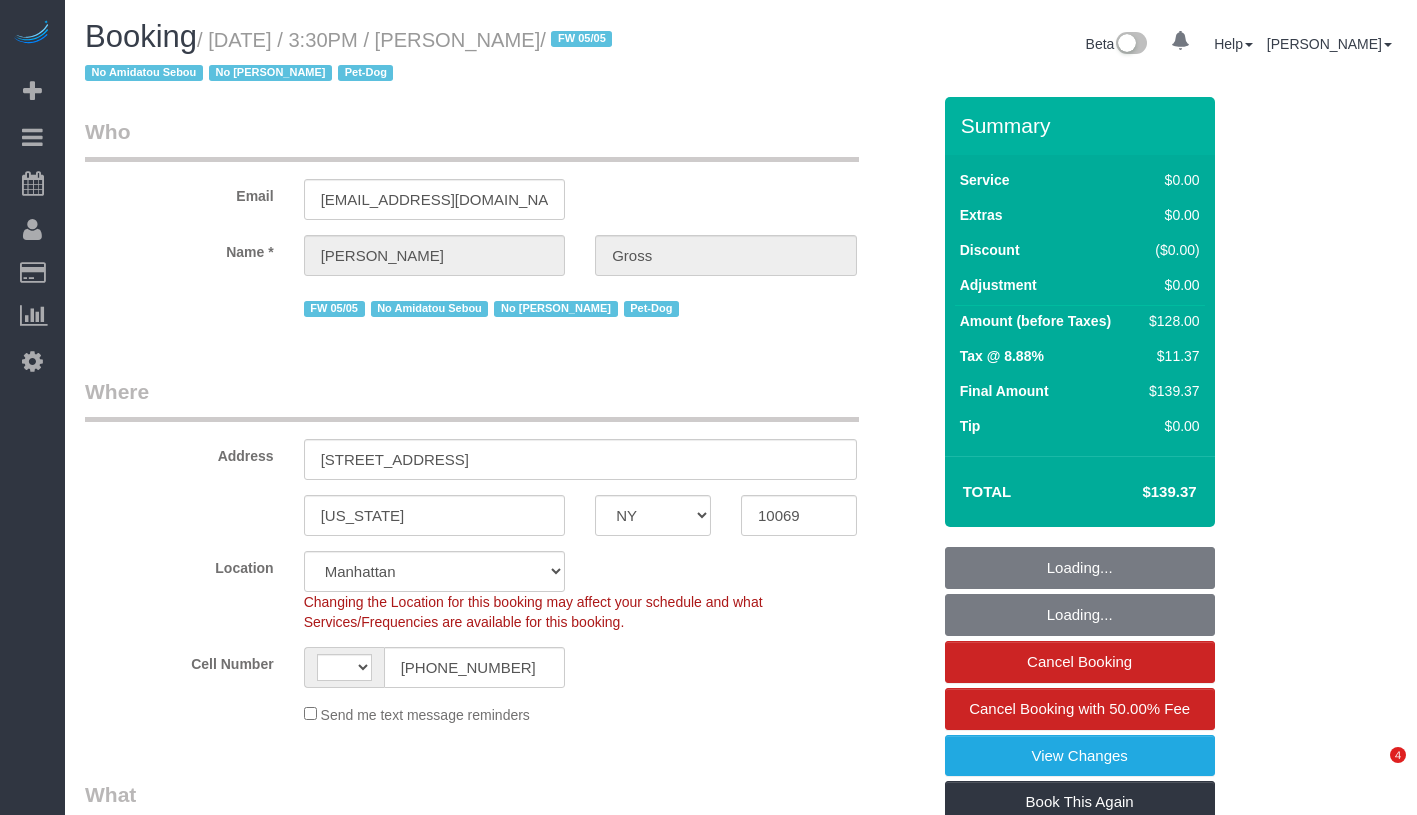 select on "NY" 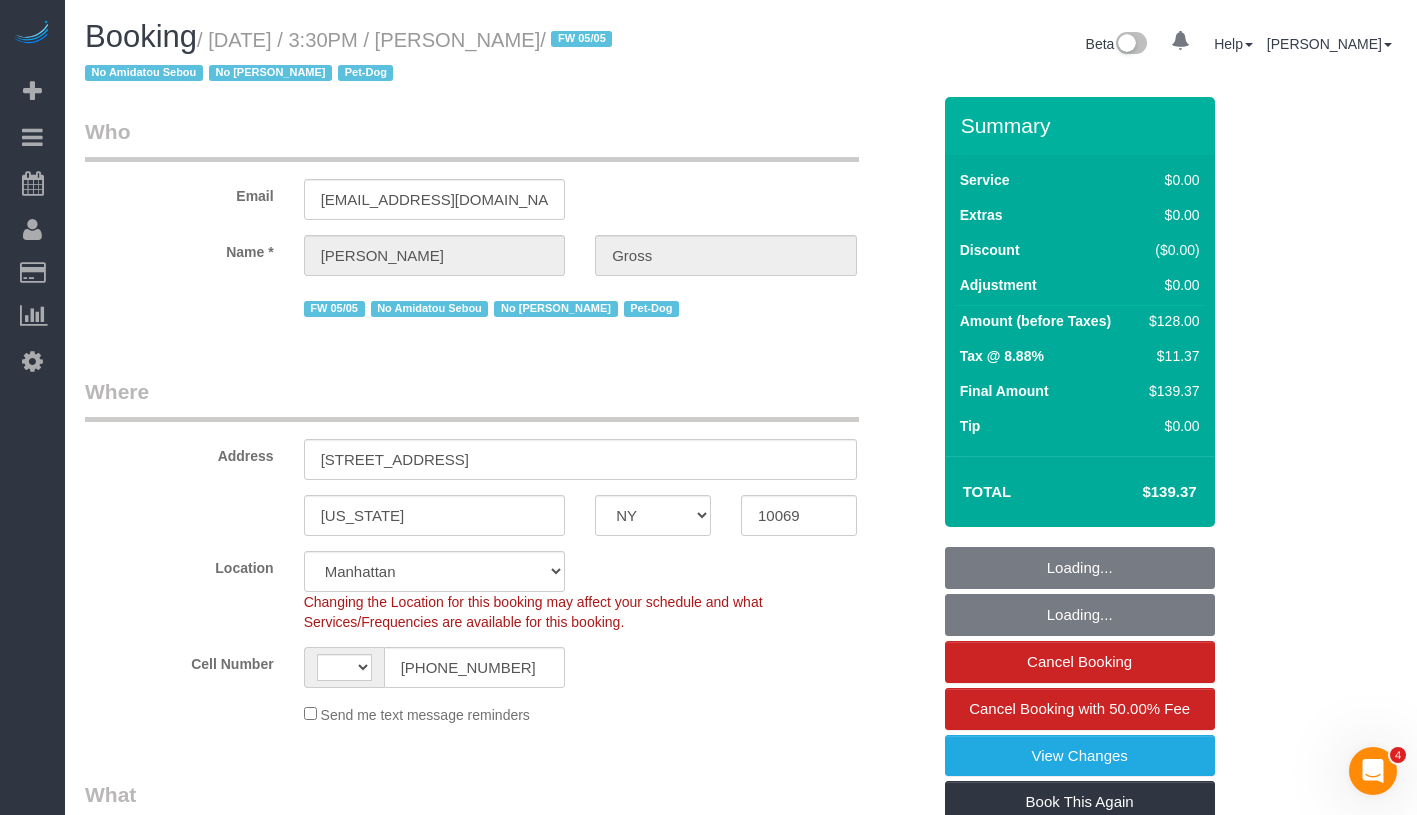 scroll, scrollTop: 0, scrollLeft: 0, axis: both 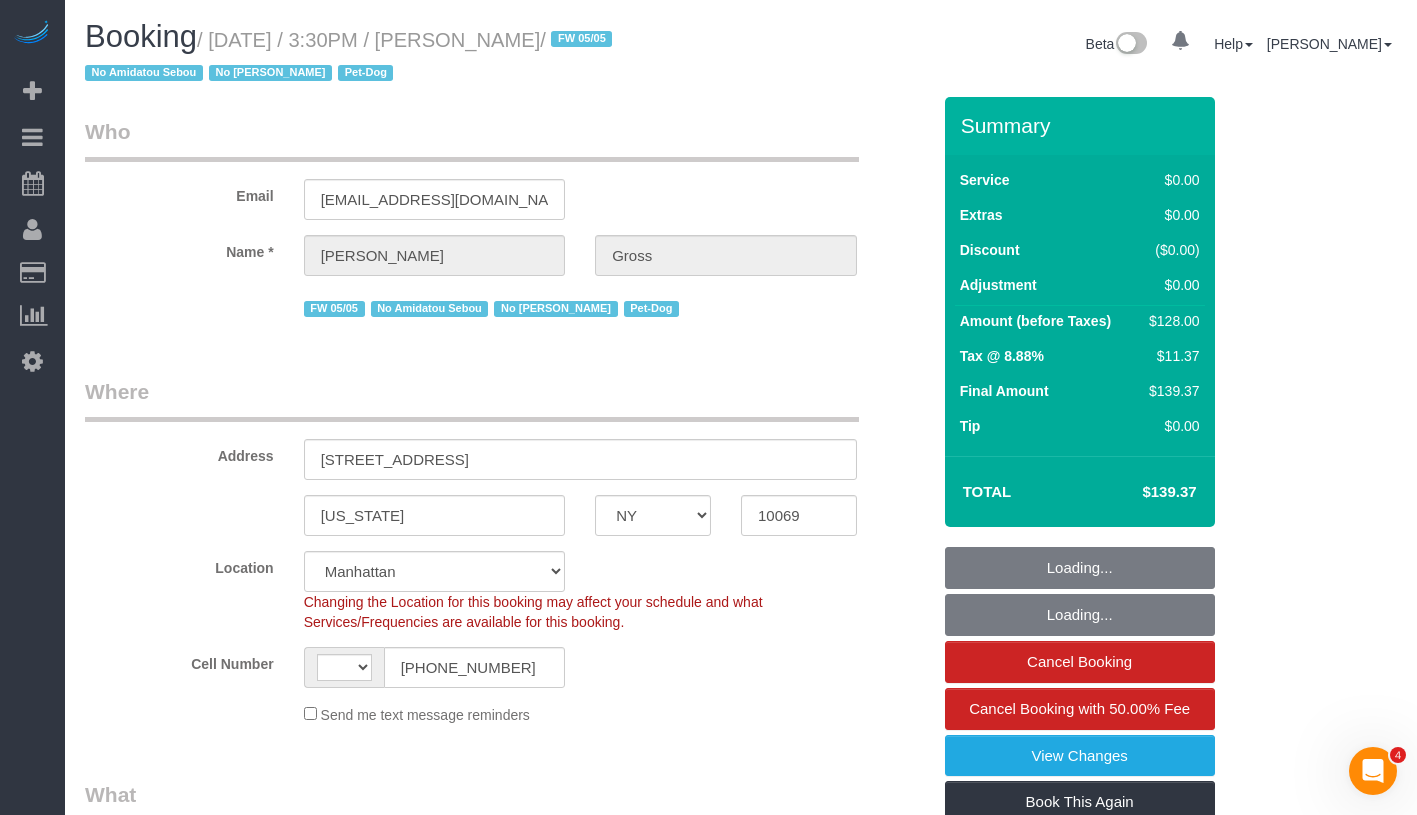 select on "string:[GEOGRAPHIC_DATA]" 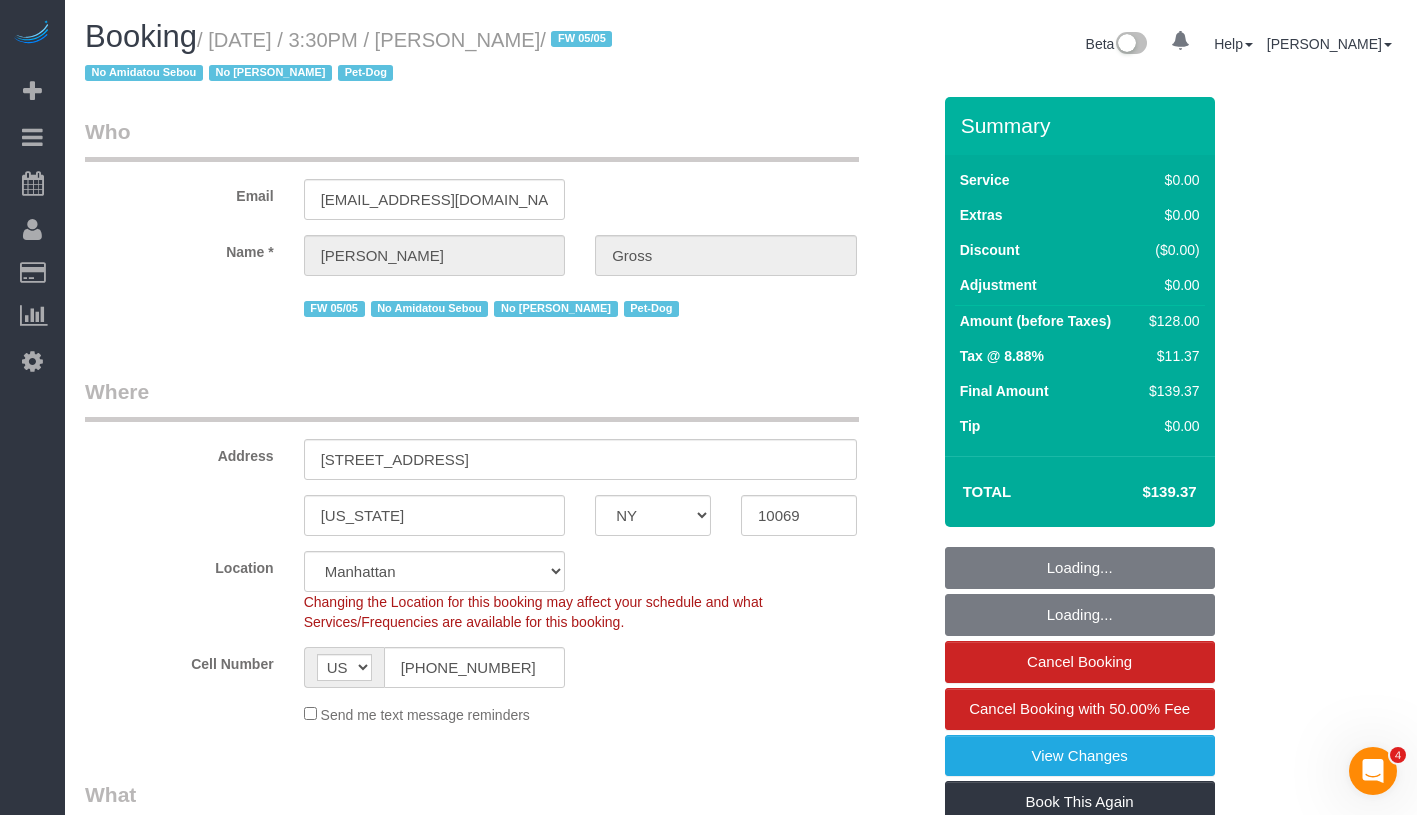select on "string:stripe-pm_1RJao84VGloSiKo7q0quRIYf" 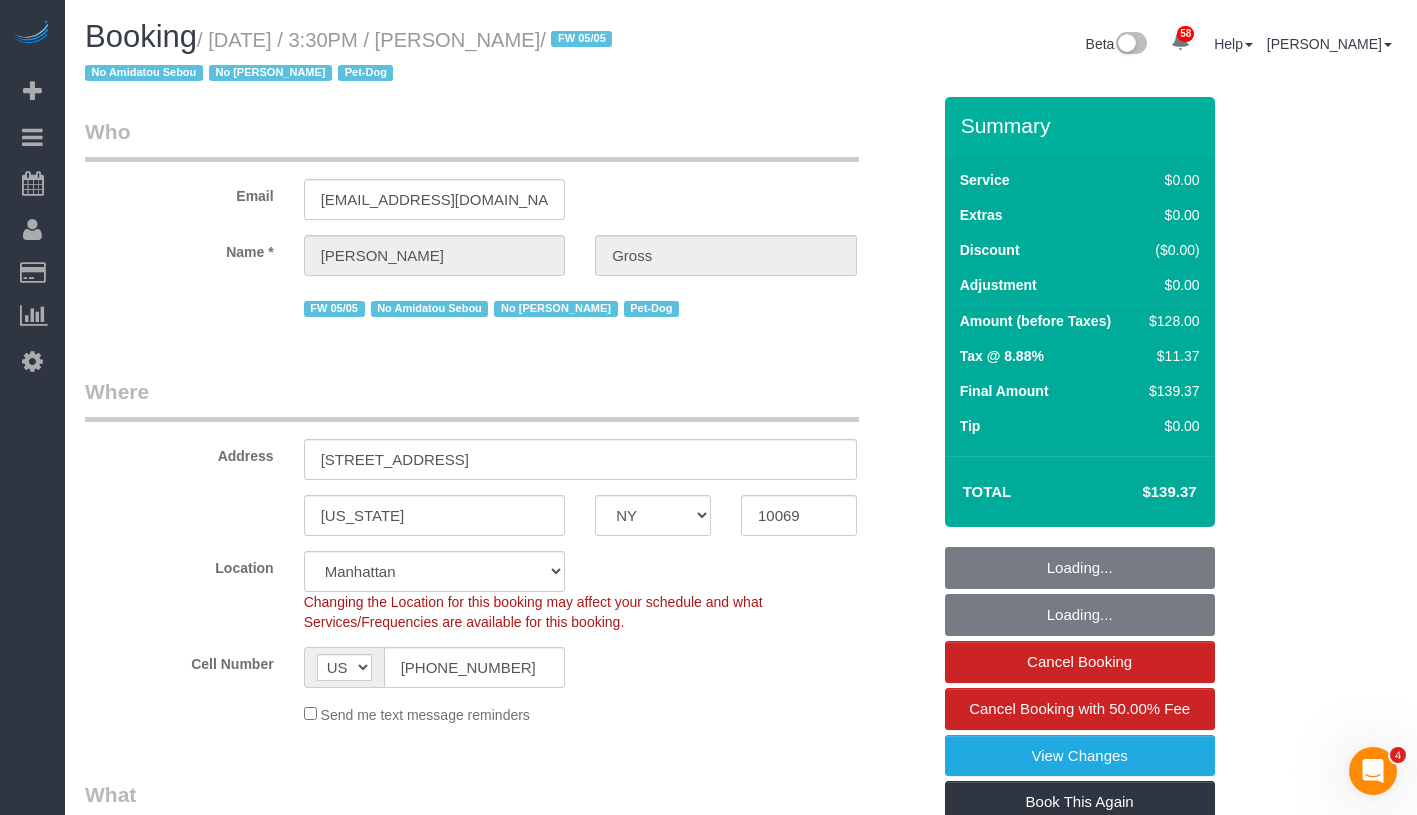 select on "object:1450" 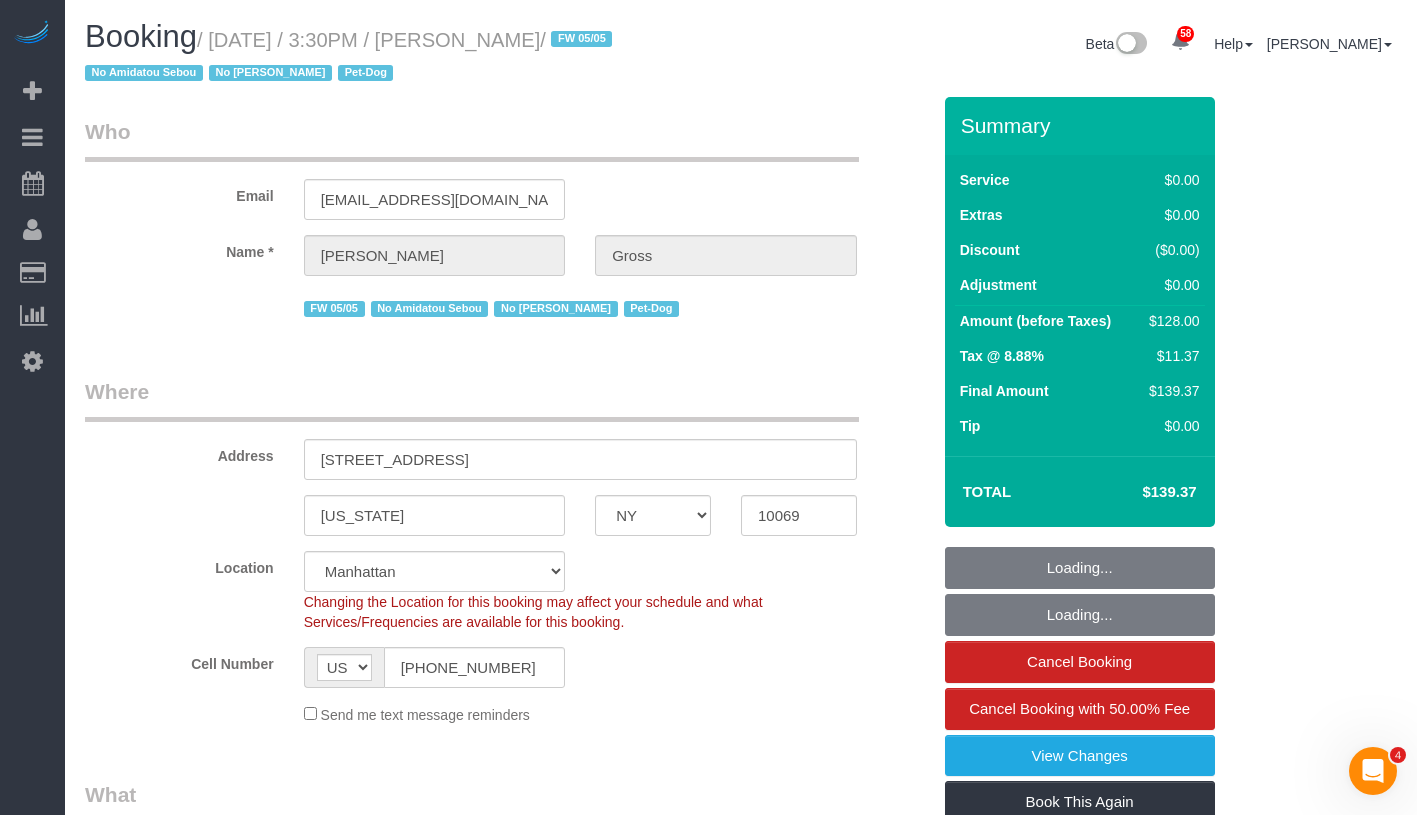 select on "1" 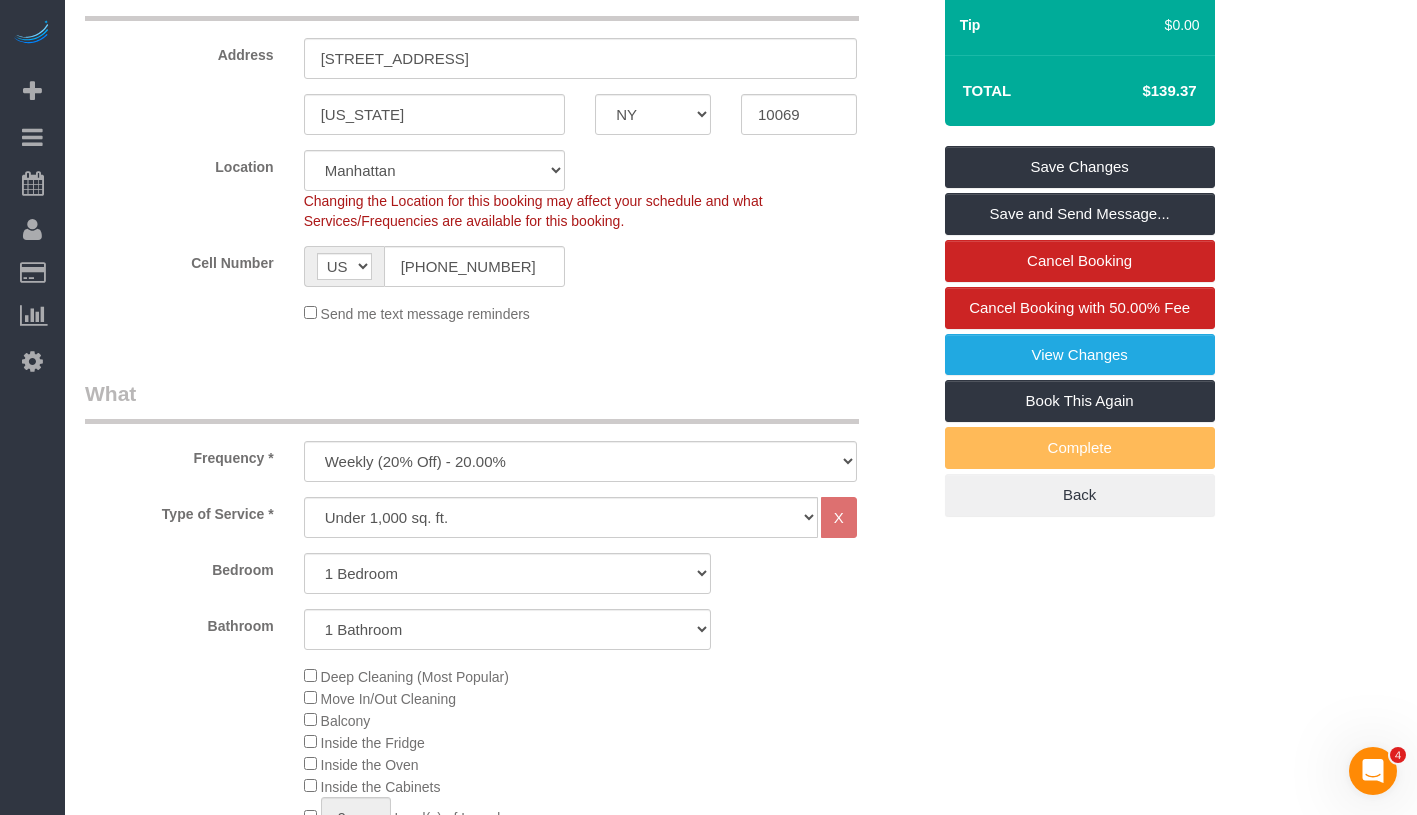 scroll, scrollTop: 0, scrollLeft: 0, axis: both 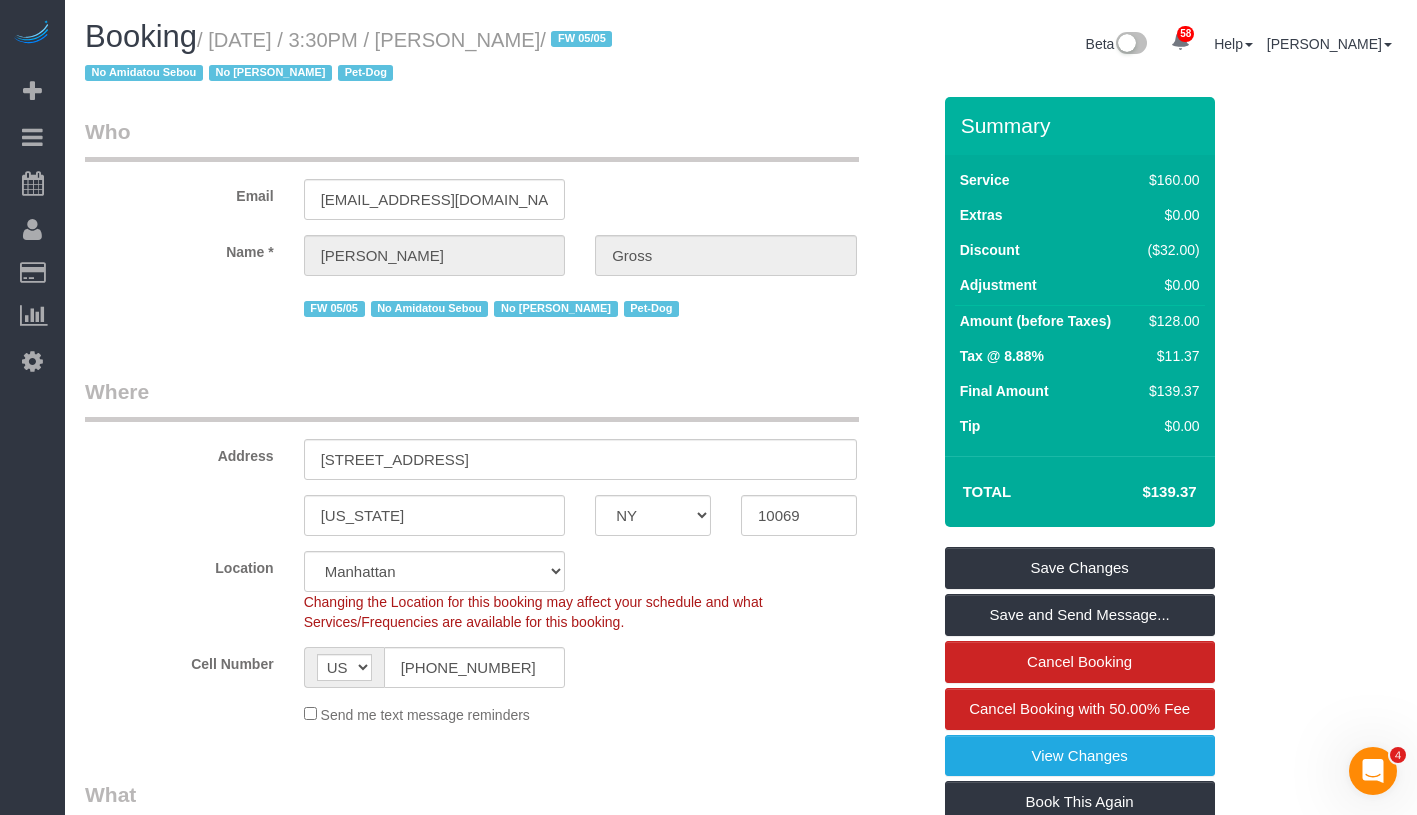 drag, startPoint x: 451, startPoint y: 43, endPoint x: 561, endPoint y: 39, distance: 110.0727 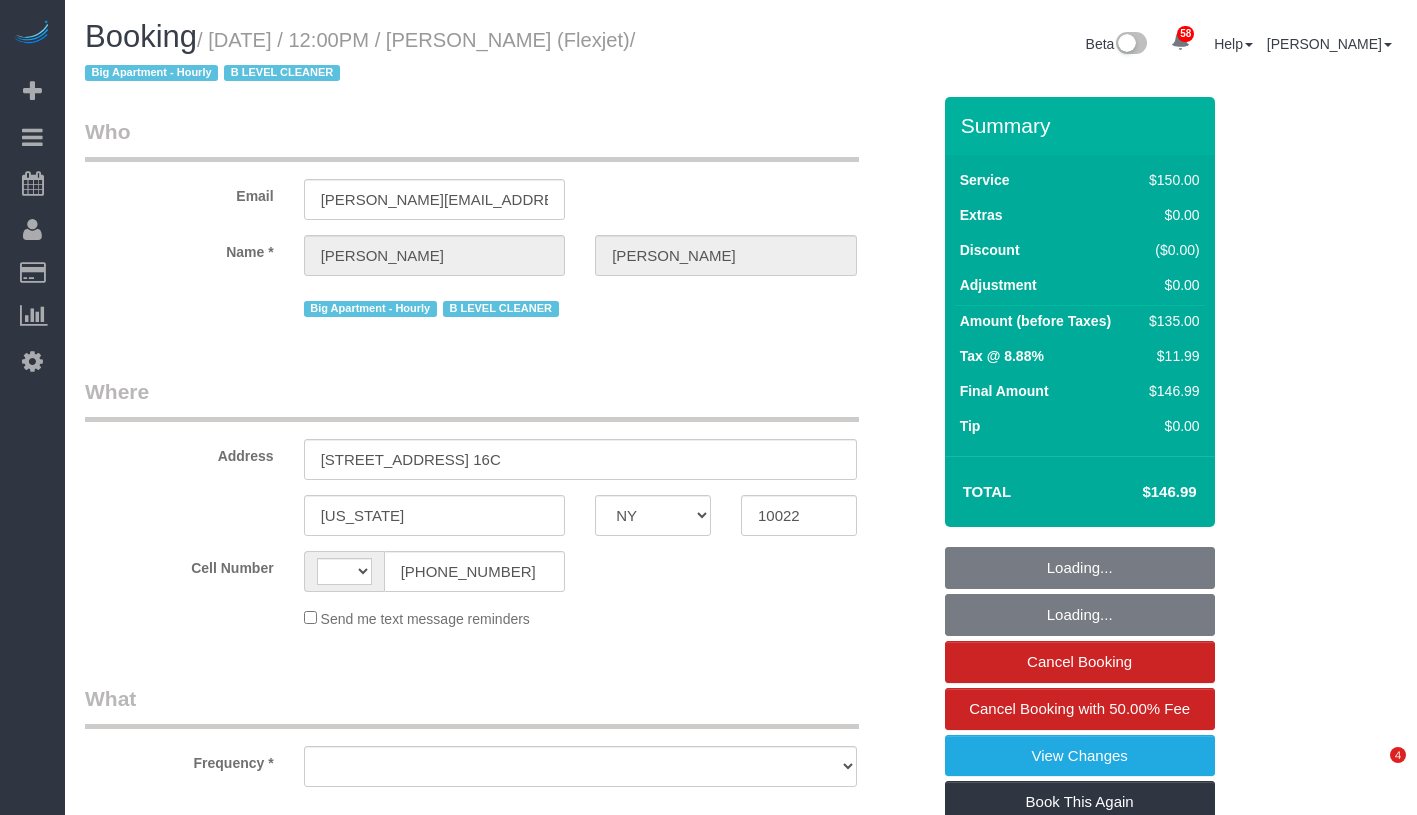 select on "NY" 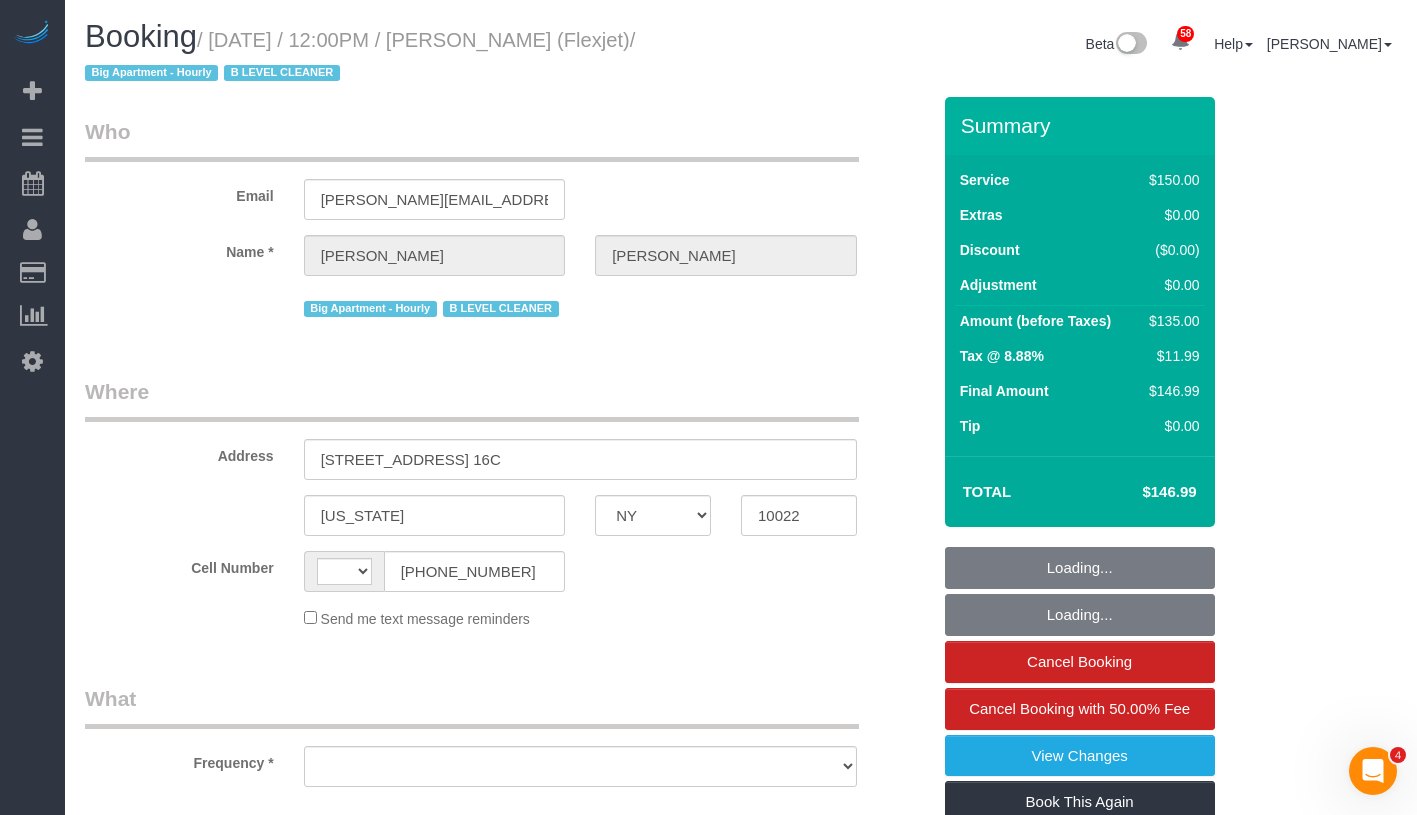 scroll, scrollTop: 0, scrollLeft: 0, axis: both 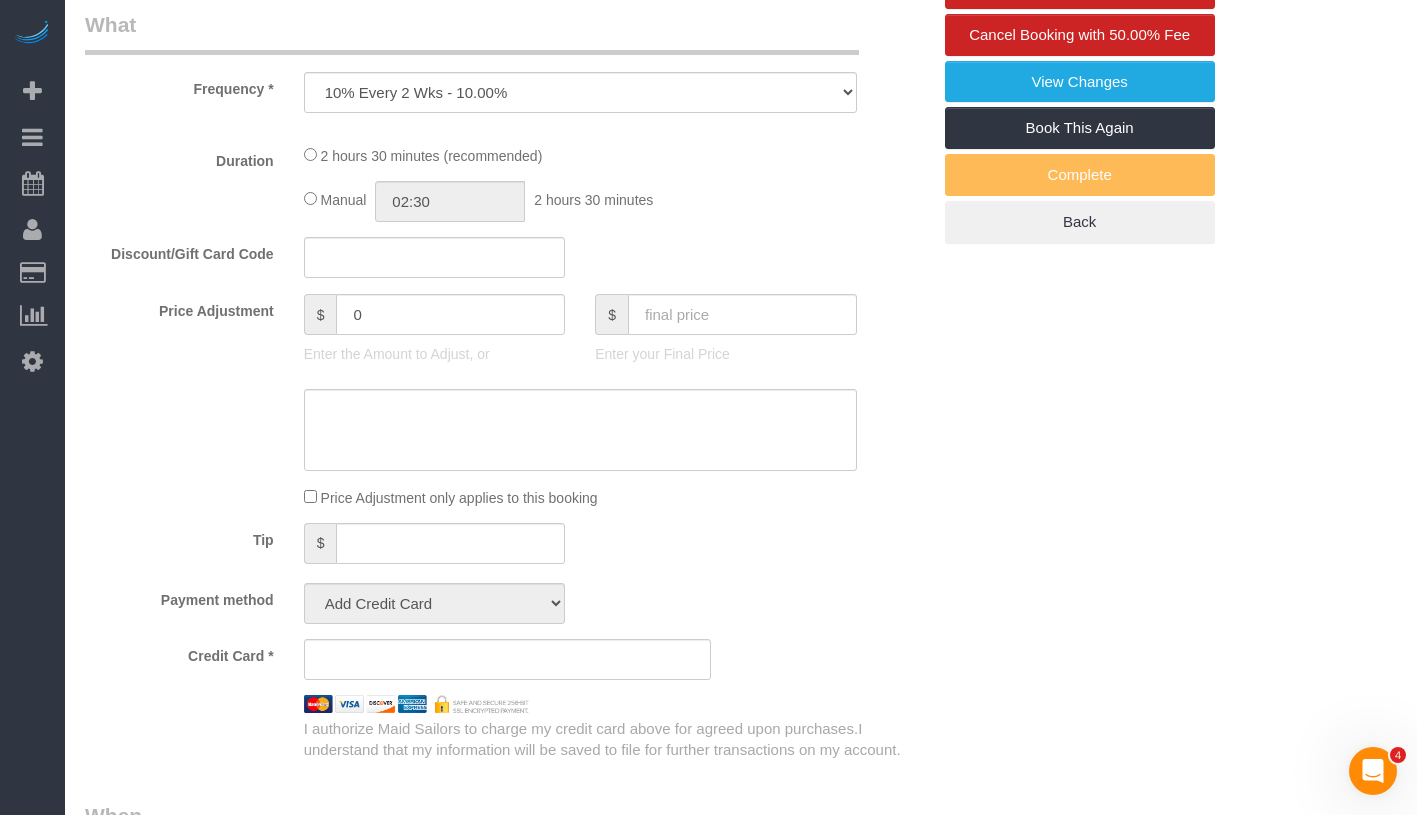select on "string:stripe-card_1CBPrI4VGloSiKo7EMslfoyc" 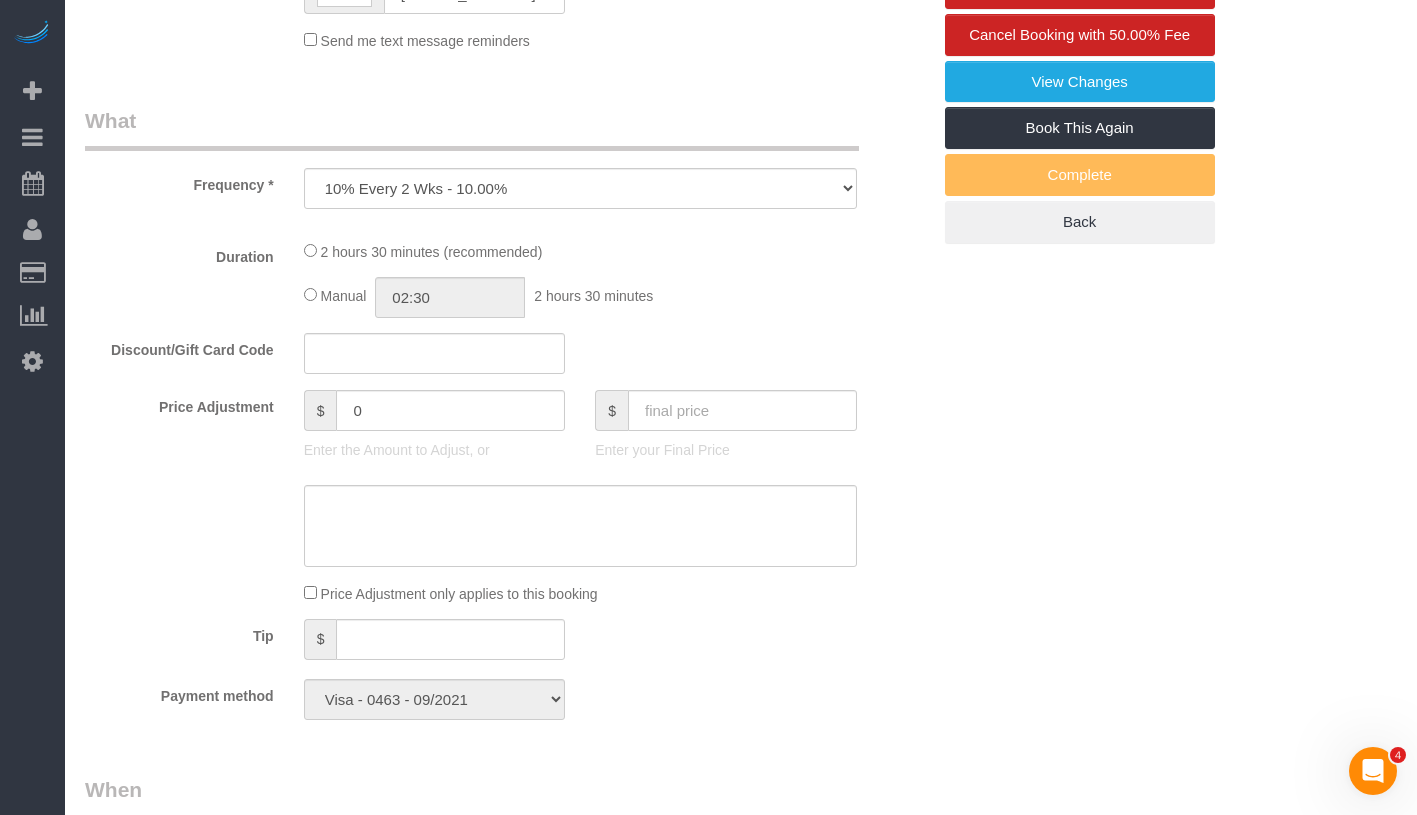 select on "object:1371" 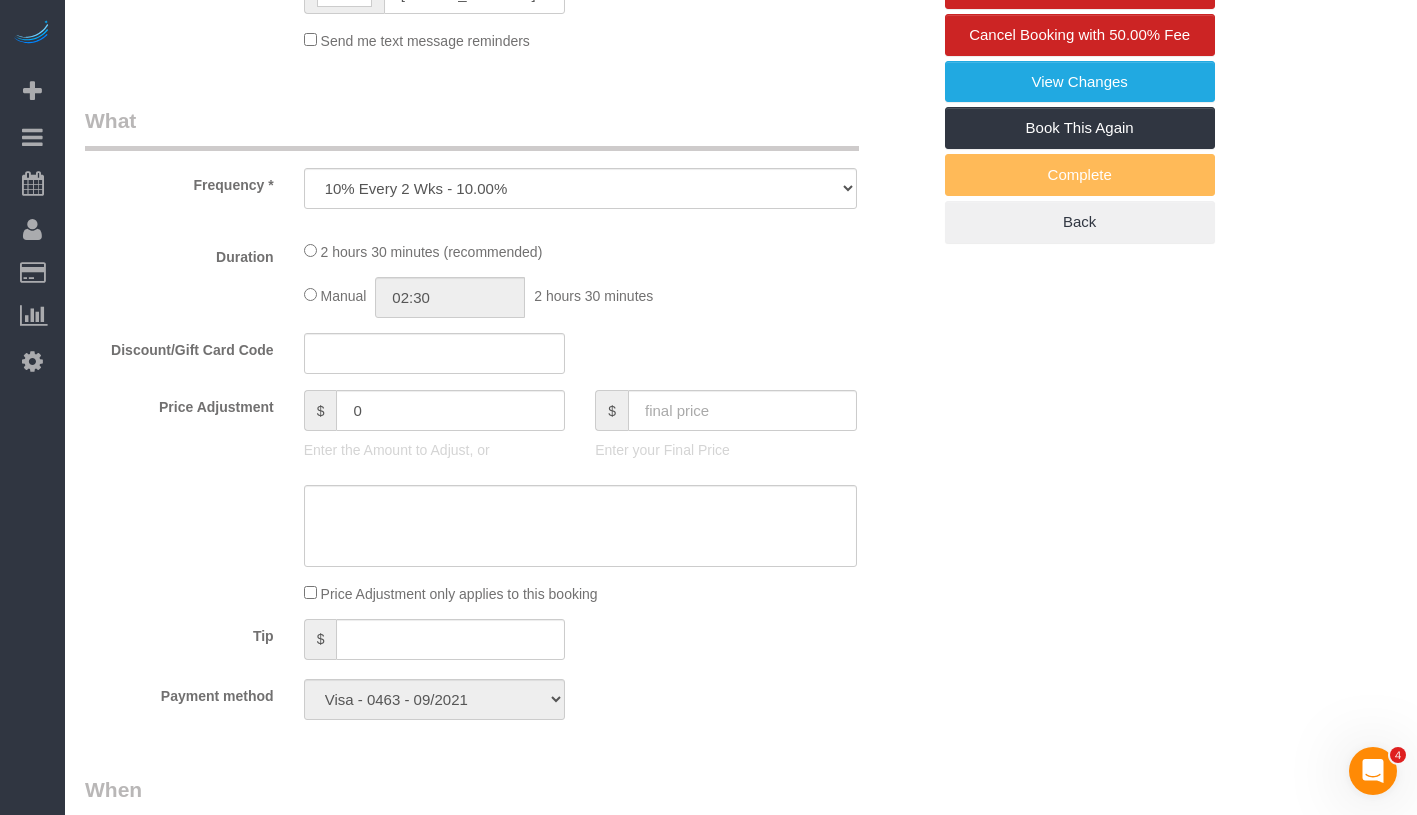 select on "22223" 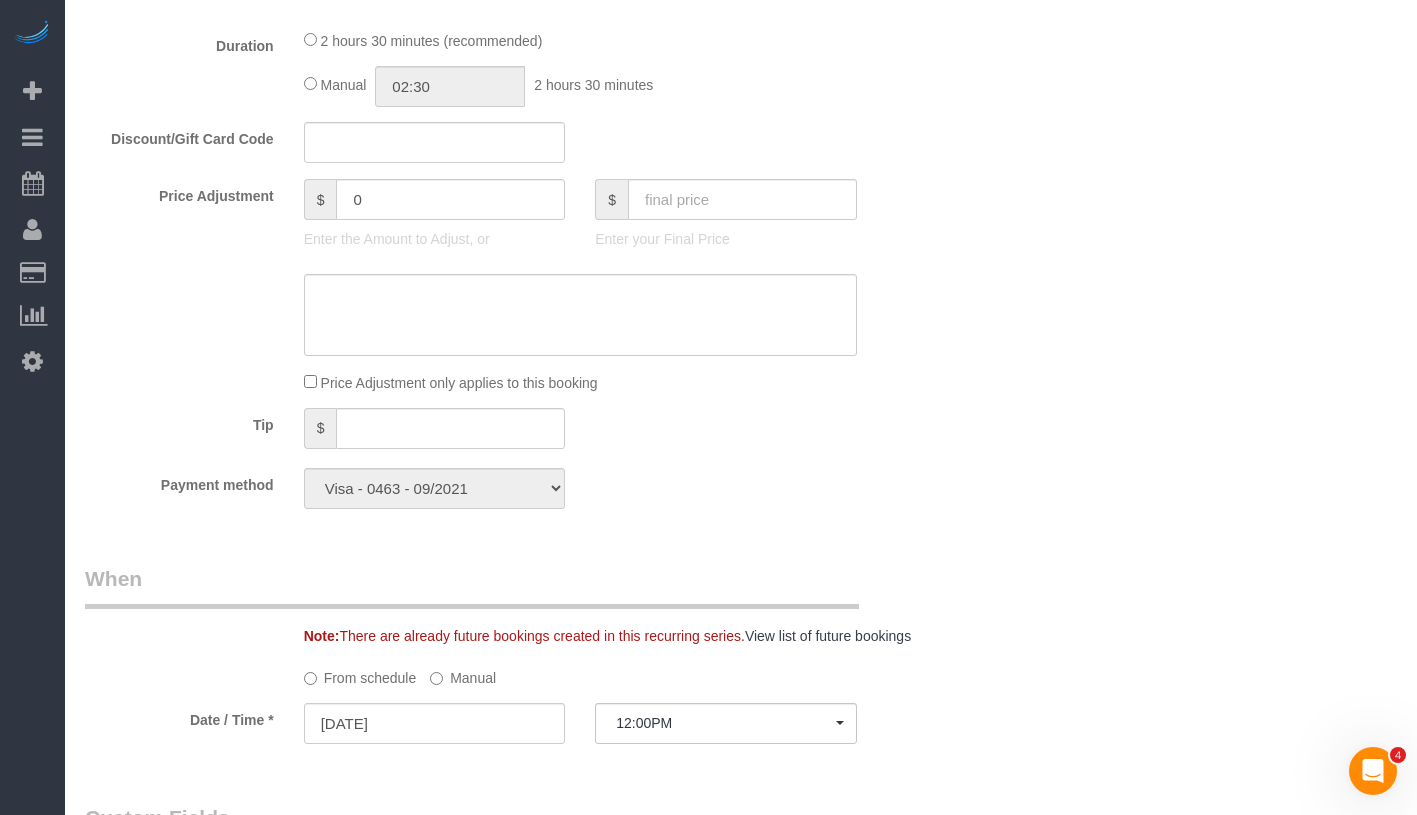 scroll, scrollTop: 1003, scrollLeft: 0, axis: vertical 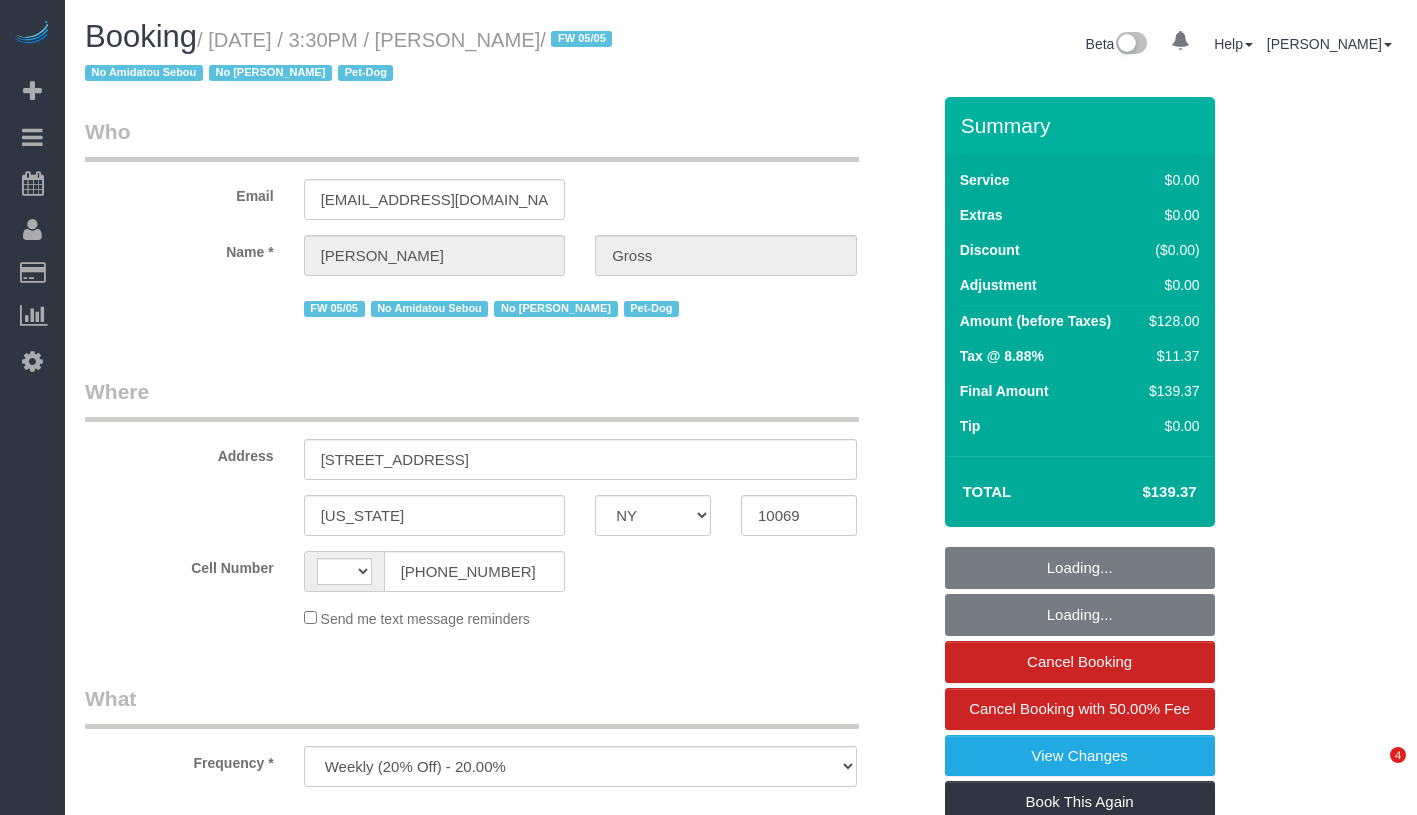 select on "NY" 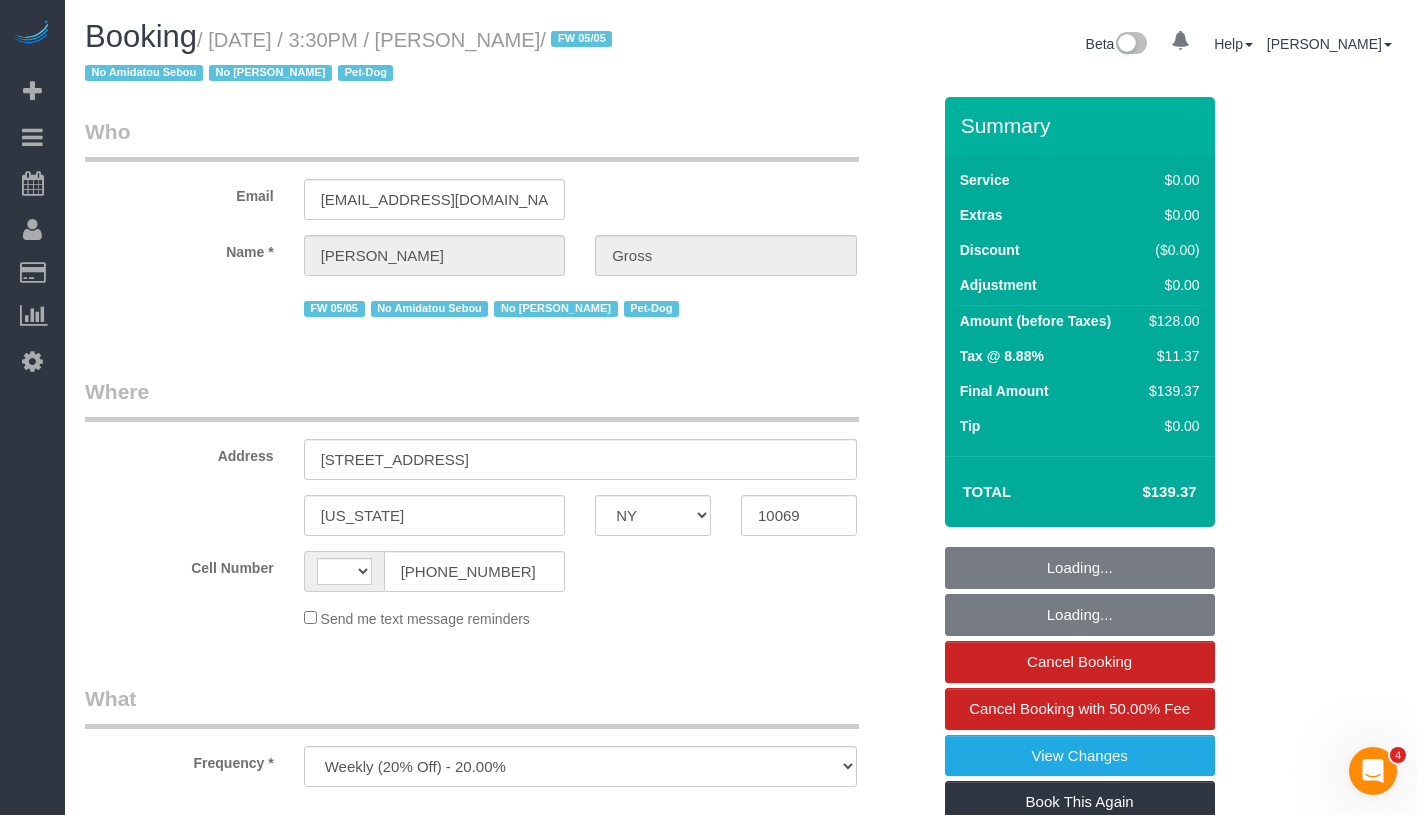 scroll, scrollTop: 0, scrollLeft: 0, axis: both 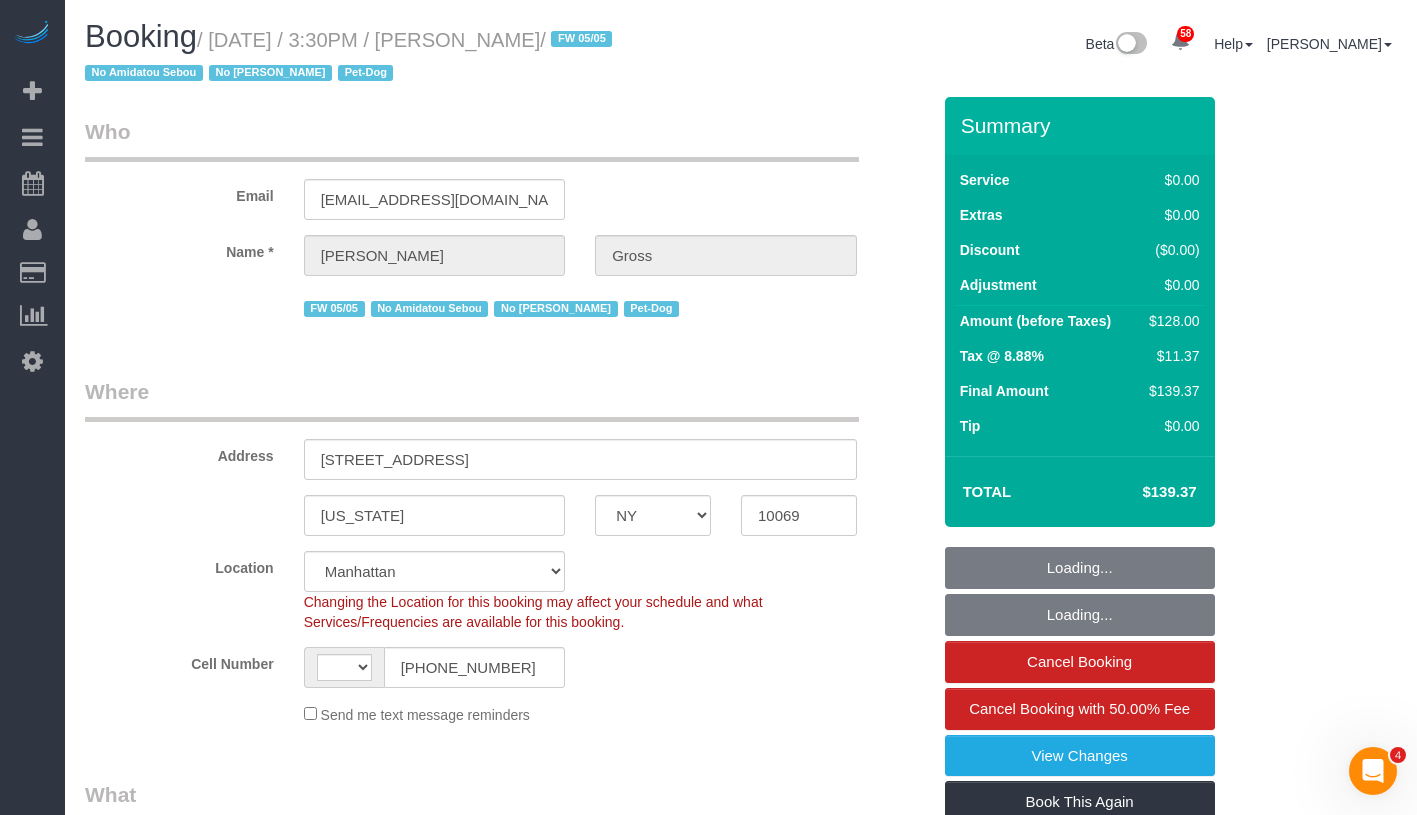 select on "object:739" 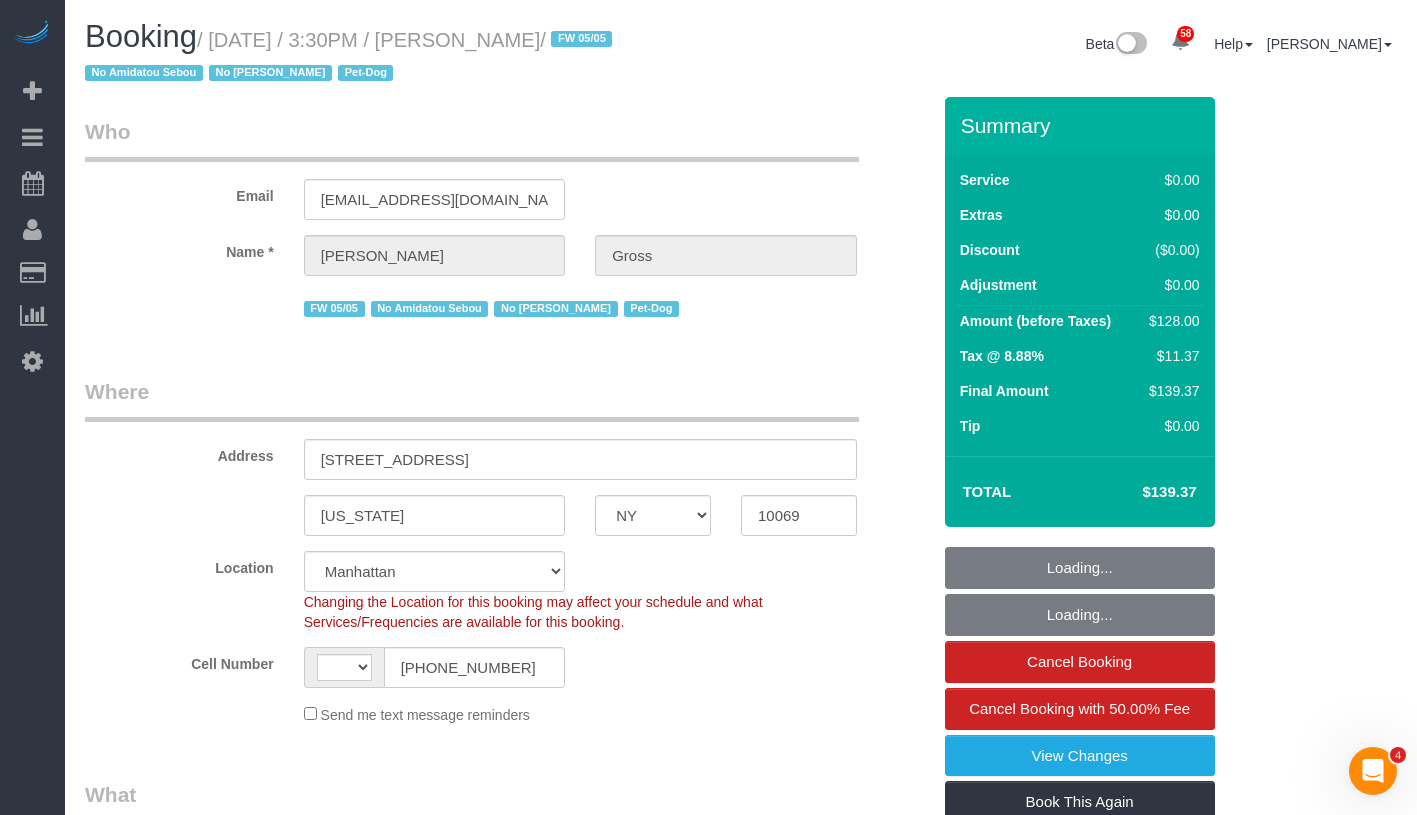 select on "string:[GEOGRAPHIC_DATA]" 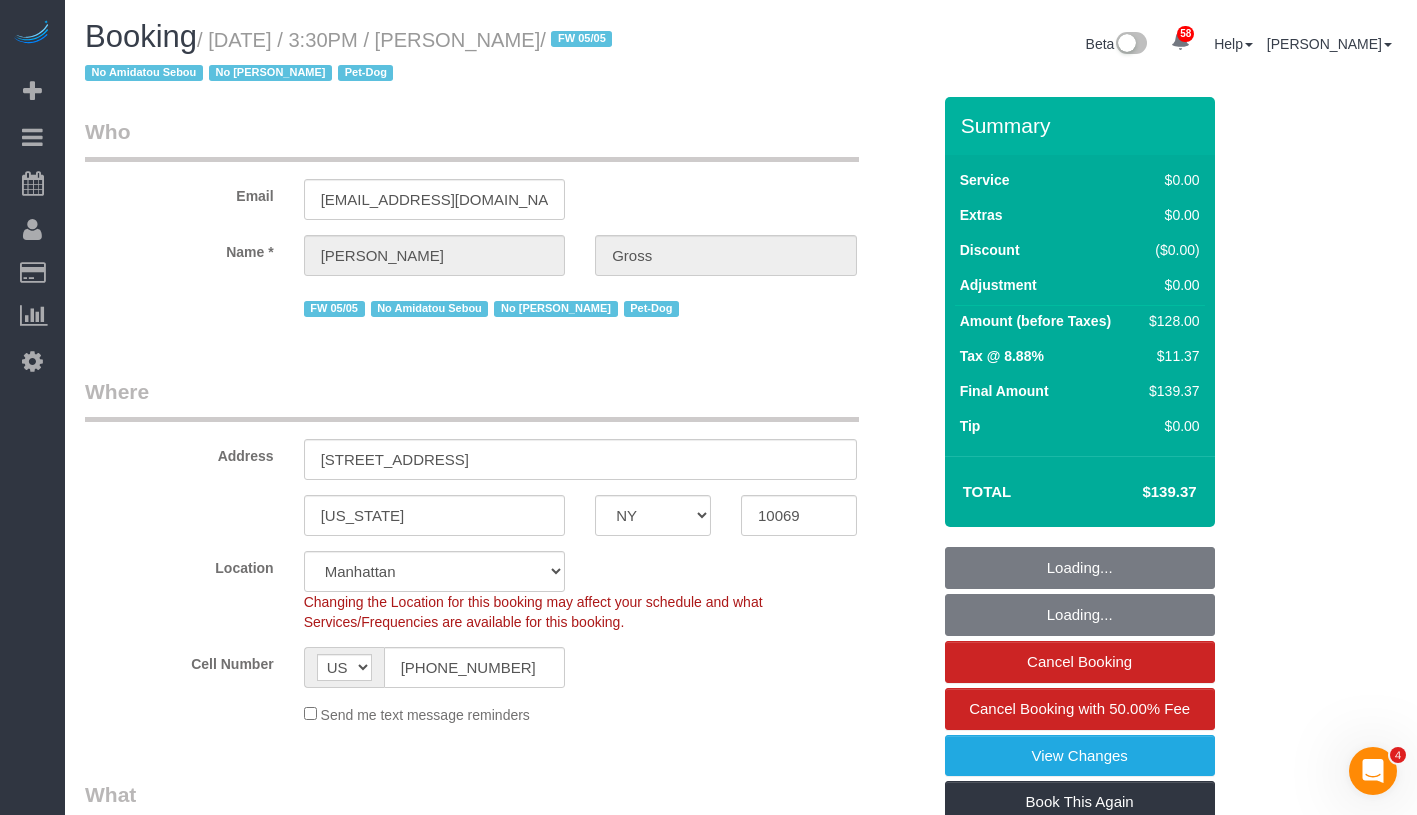 select on "1" 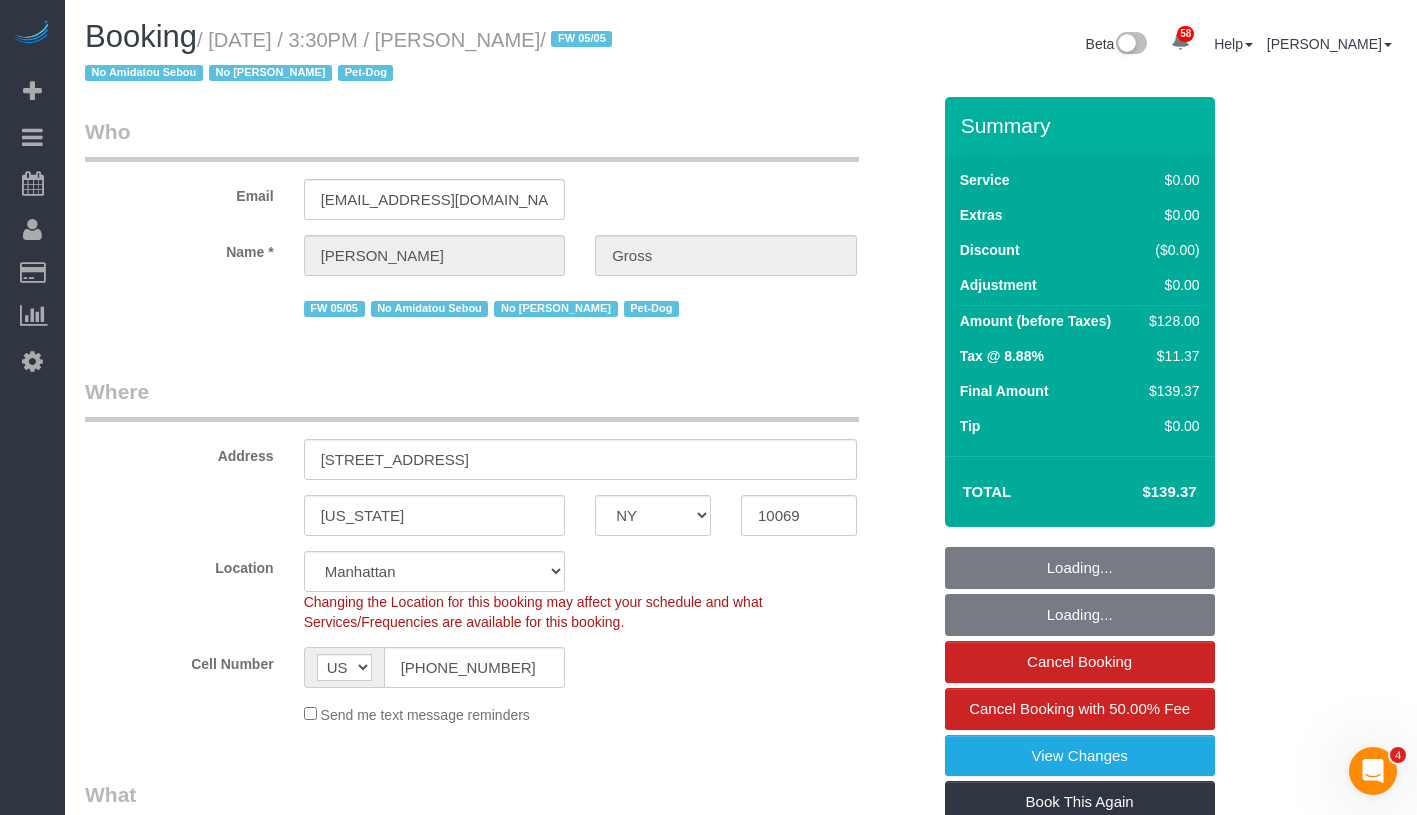 select on "1" 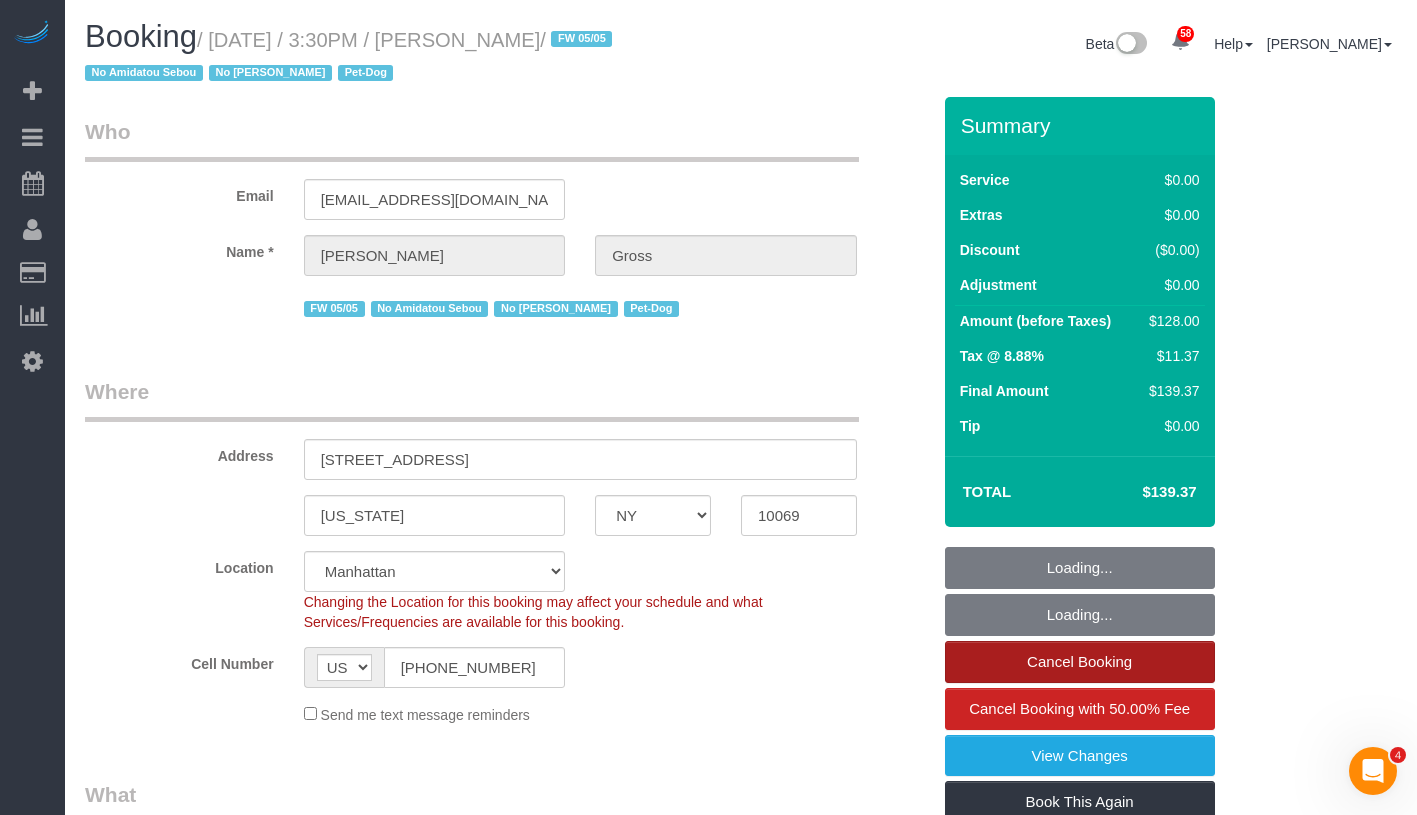 click on "Cancel Booking" at bounding box center [1080, 662] 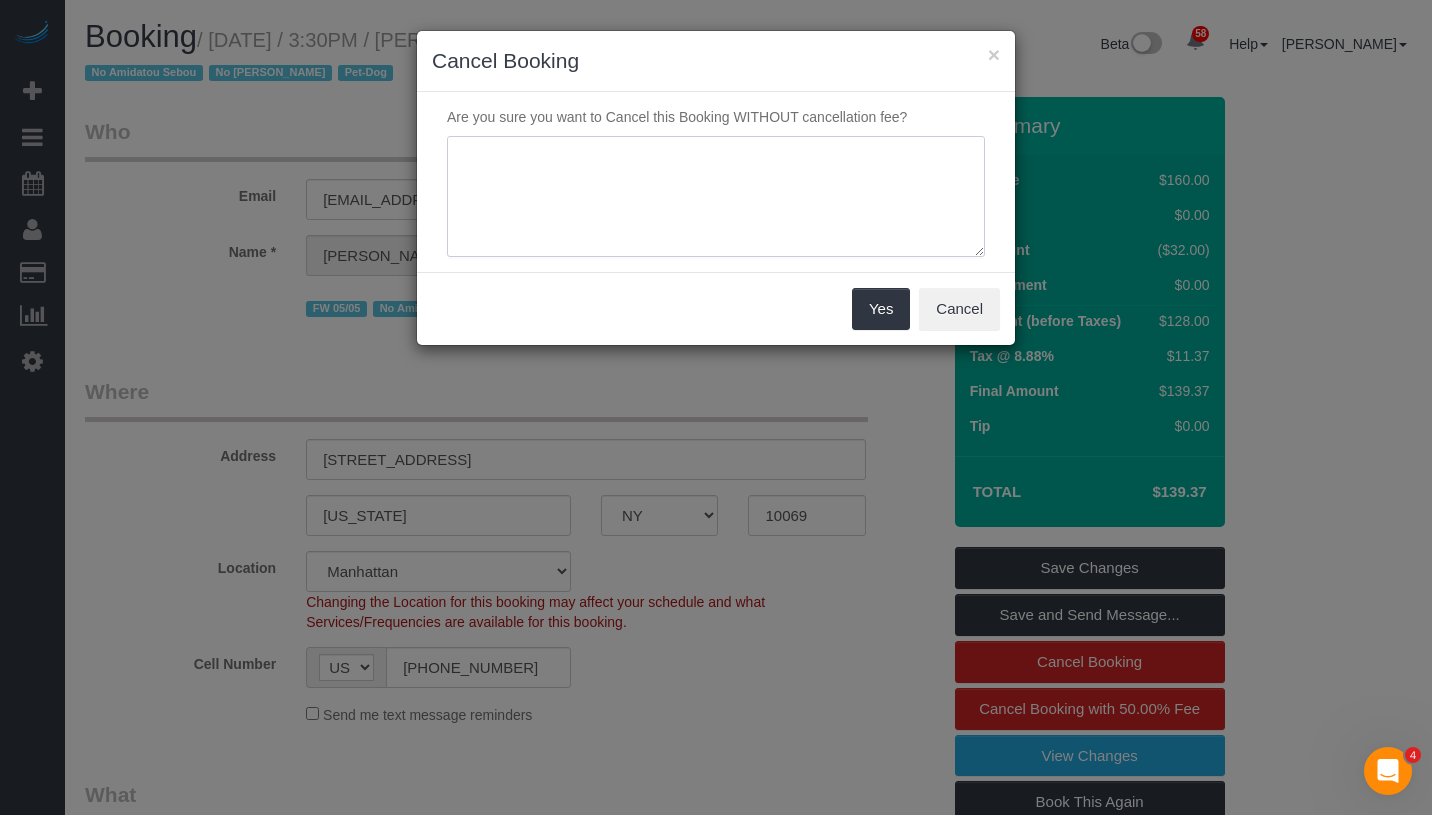 click at bounding box center [716, 197] 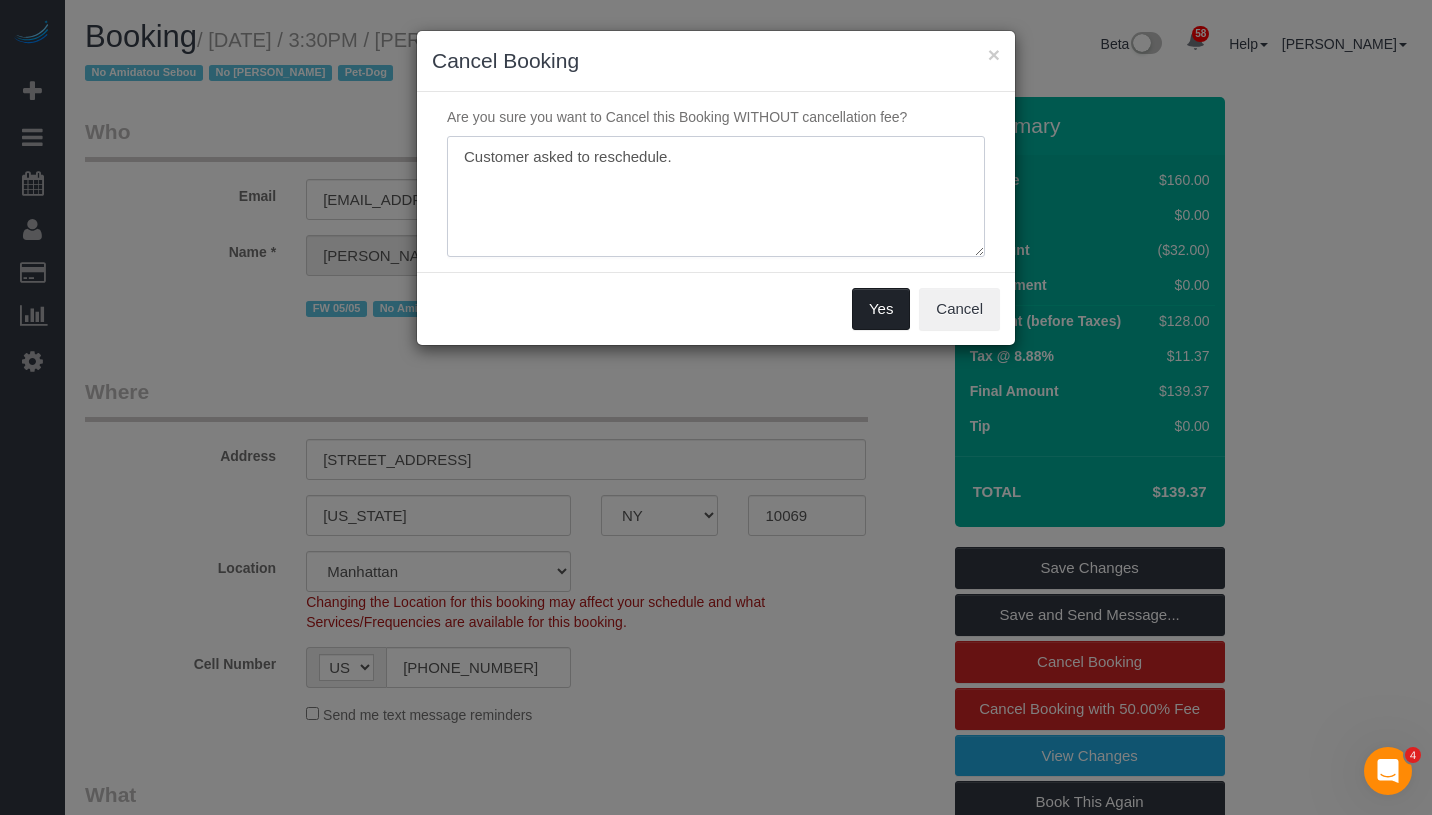type on "Customer asked to reschedule." 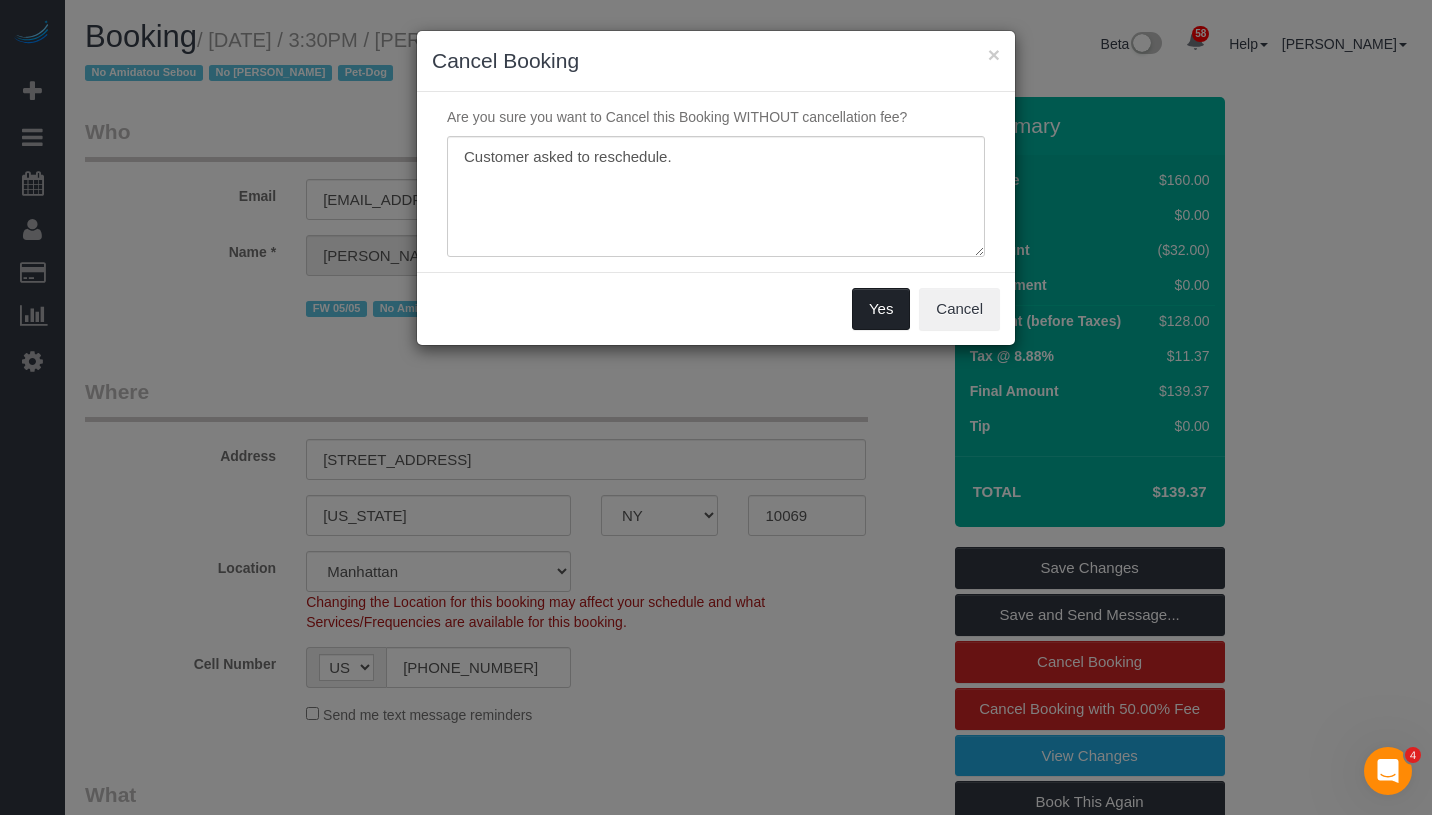 click on "Yes" at bounding box center (881, 309) 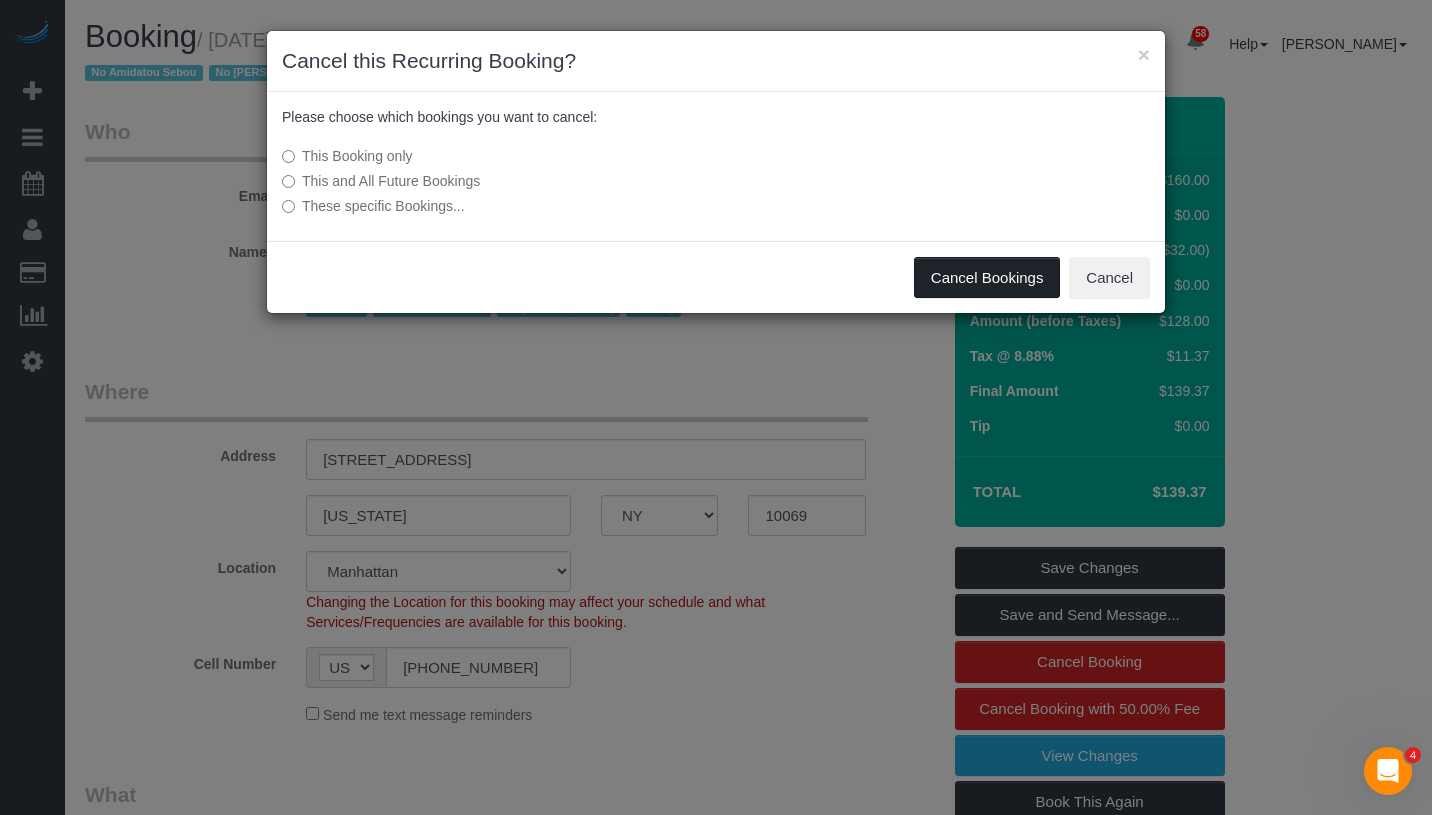 click on "Cancel Bookings" at bounding box center (987, 278) 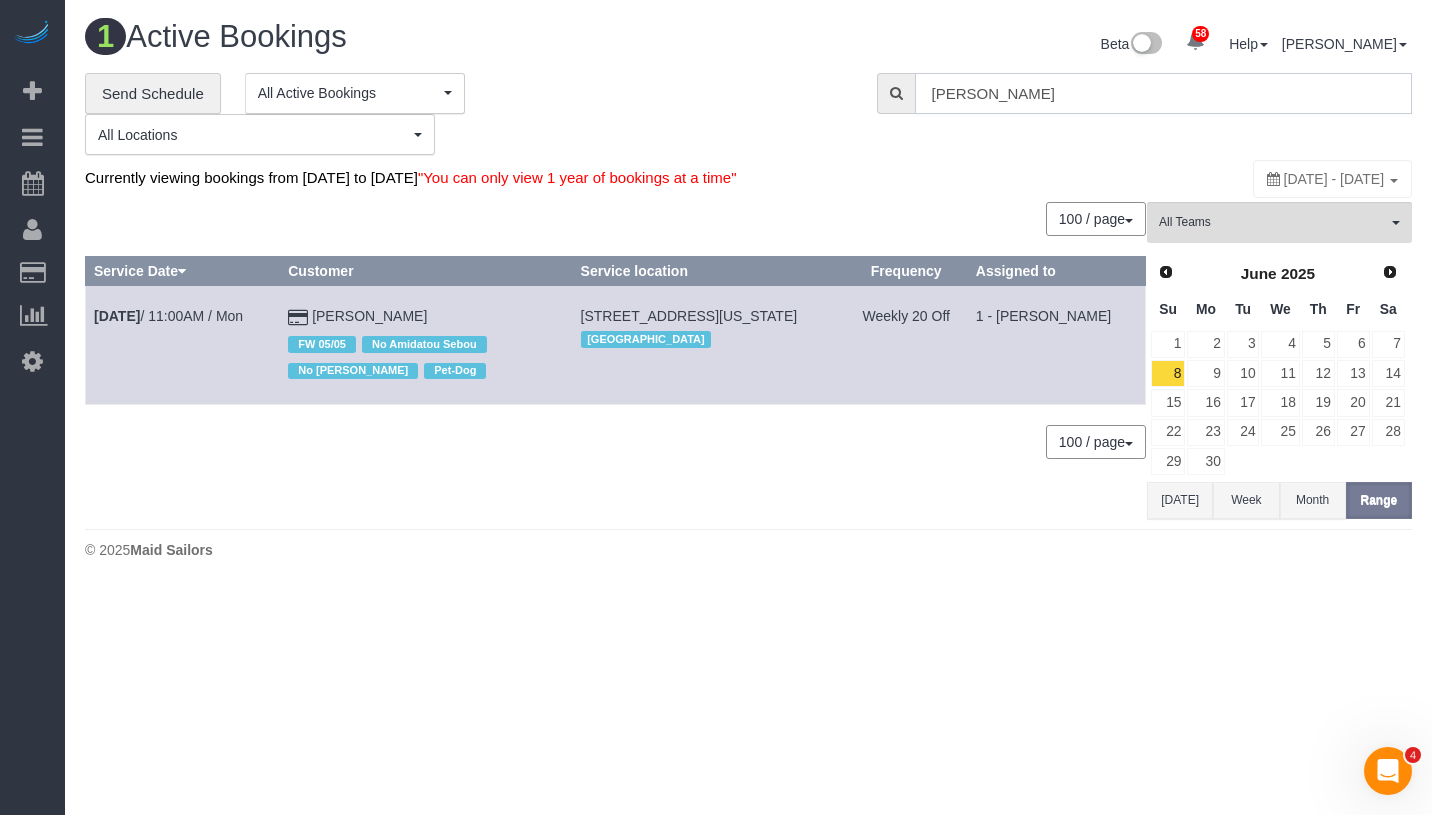 click on "leon gross" at bounding box center (1163, 93) 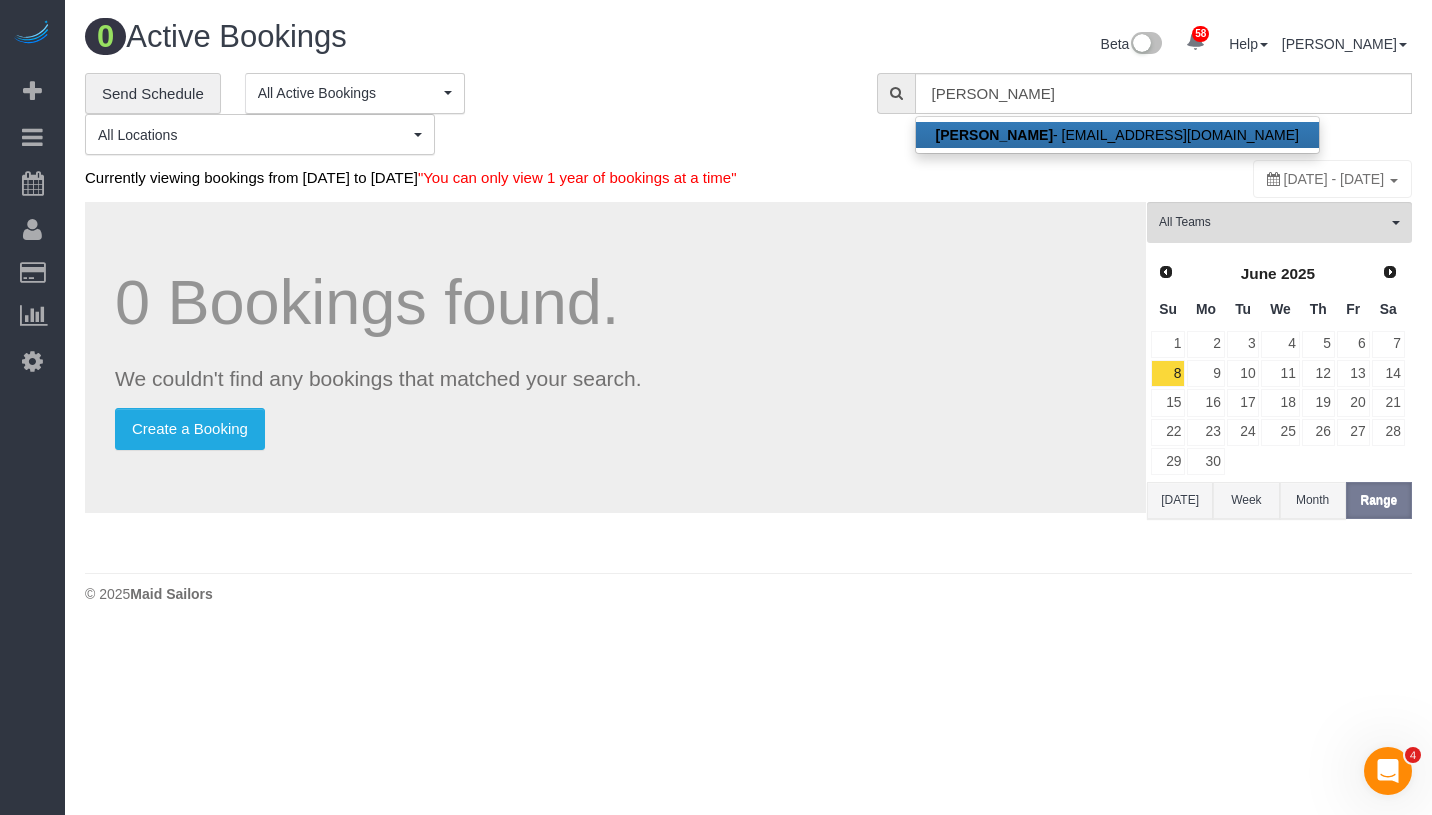 click on "Kat Downing  - kgoencz@gmail.com" at bounding box center (1117, 135) 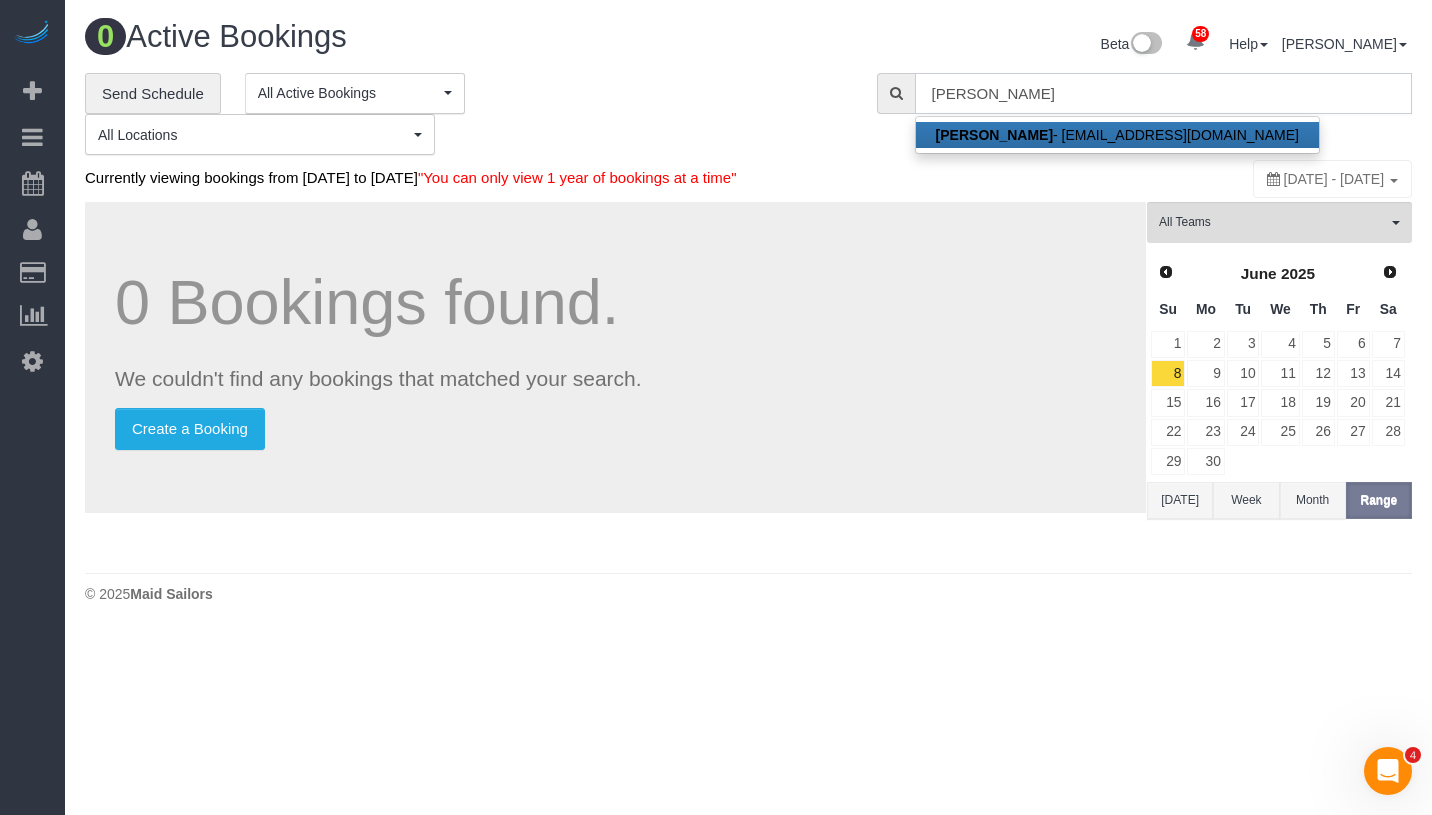 type on "kgoencz@gmail.com" 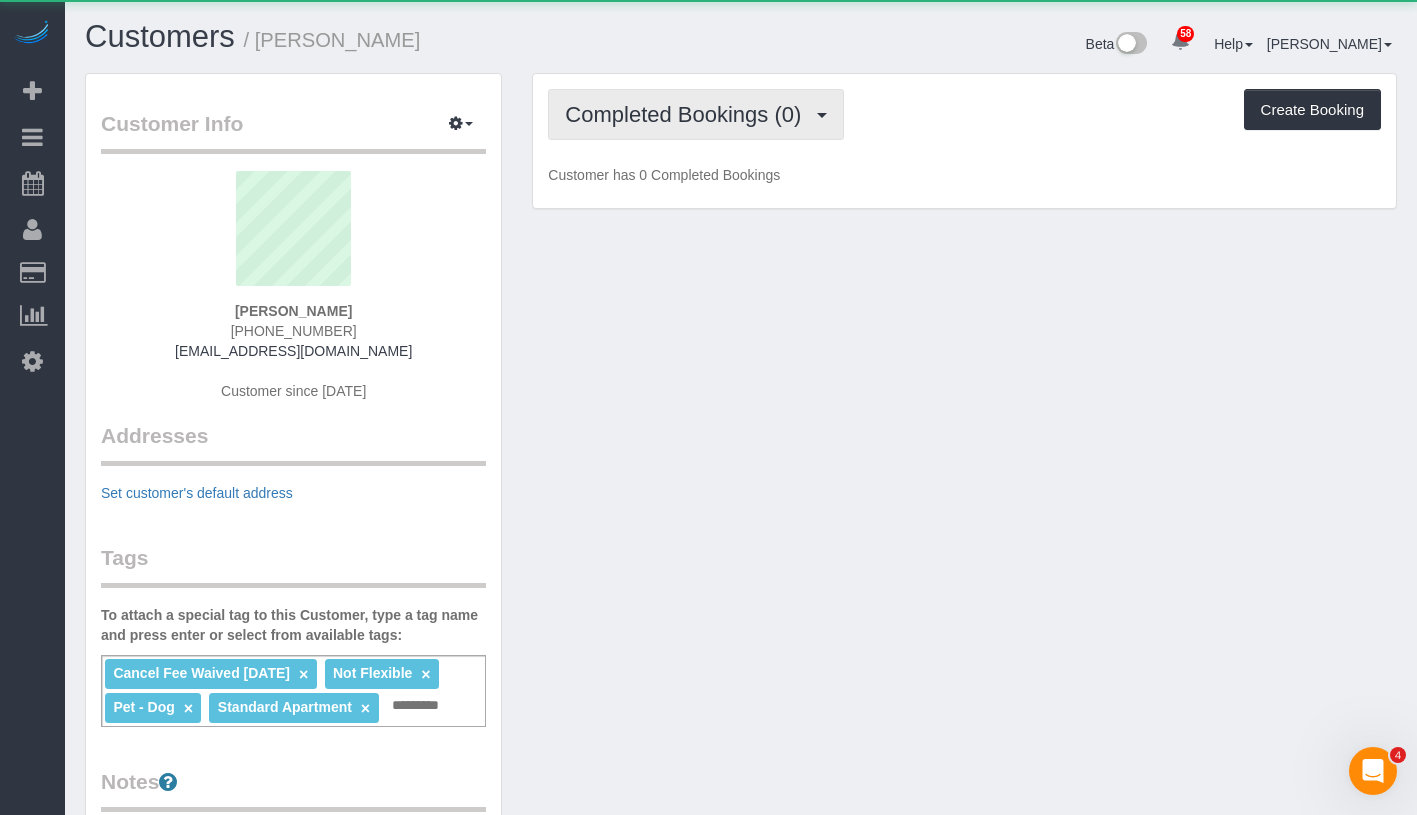 click on "Completed Bookings (0)" at bounding box center (688, 114) 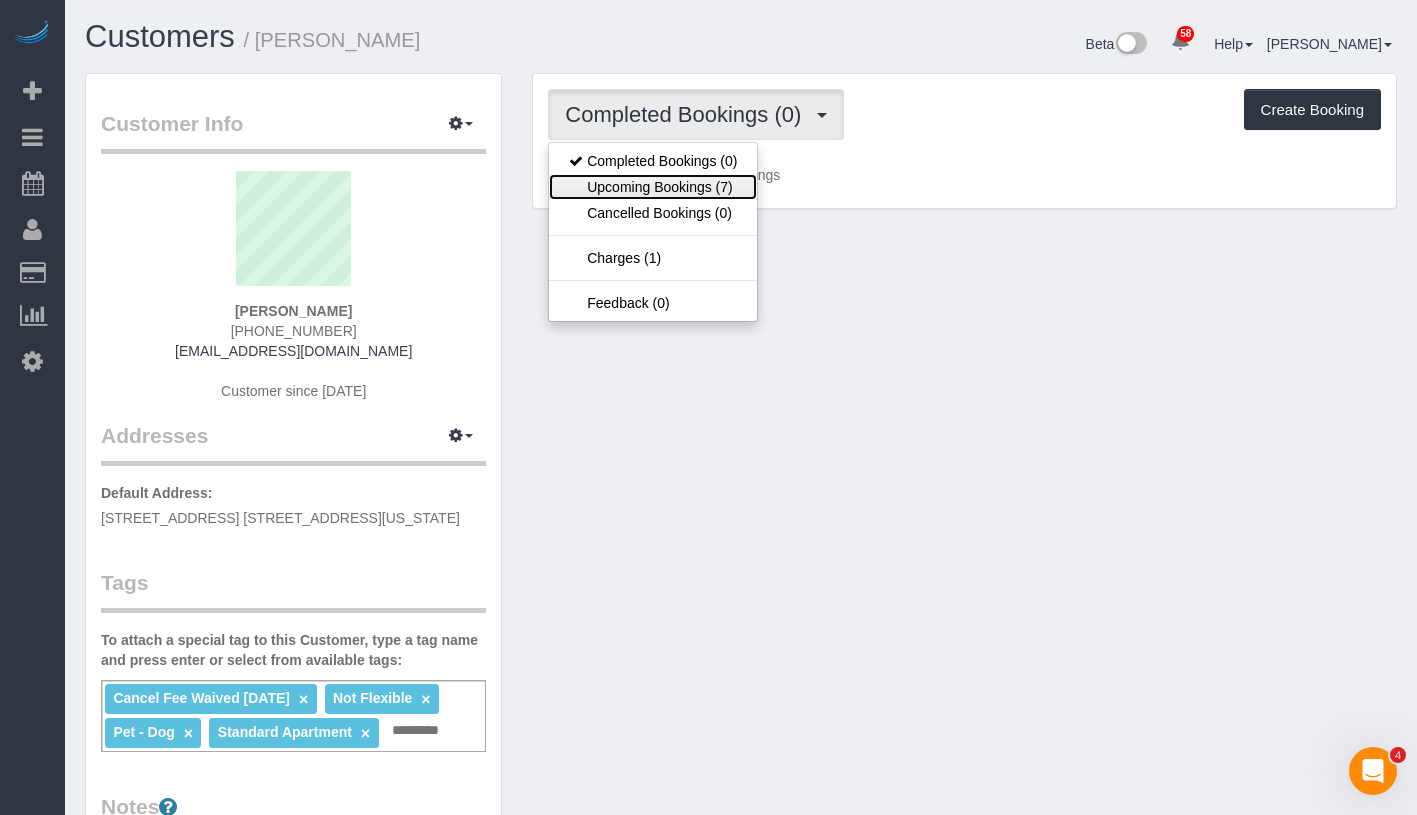 click on "Upcoming Bookings (7)" at bounding box center [653, 187] 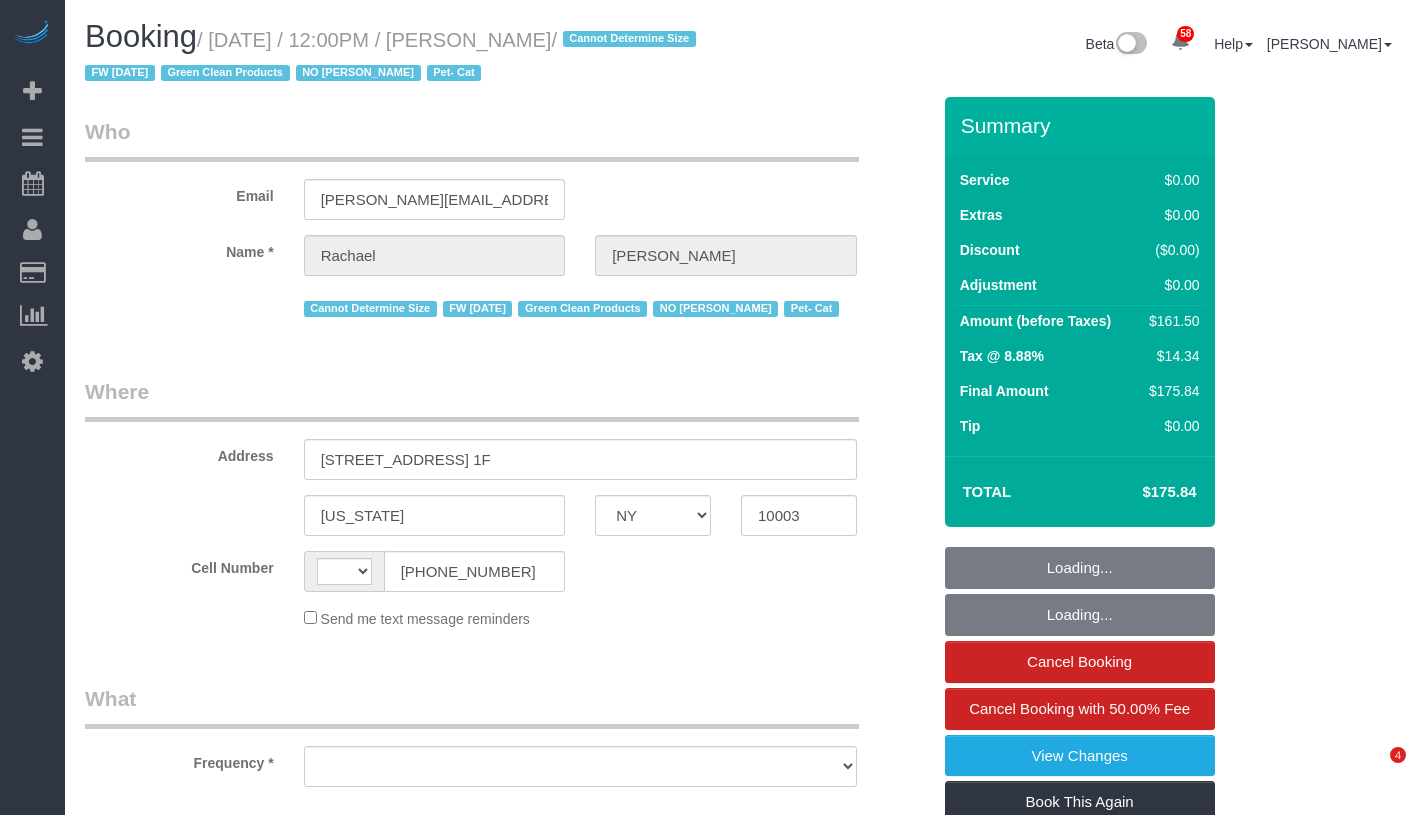 select on "NY" 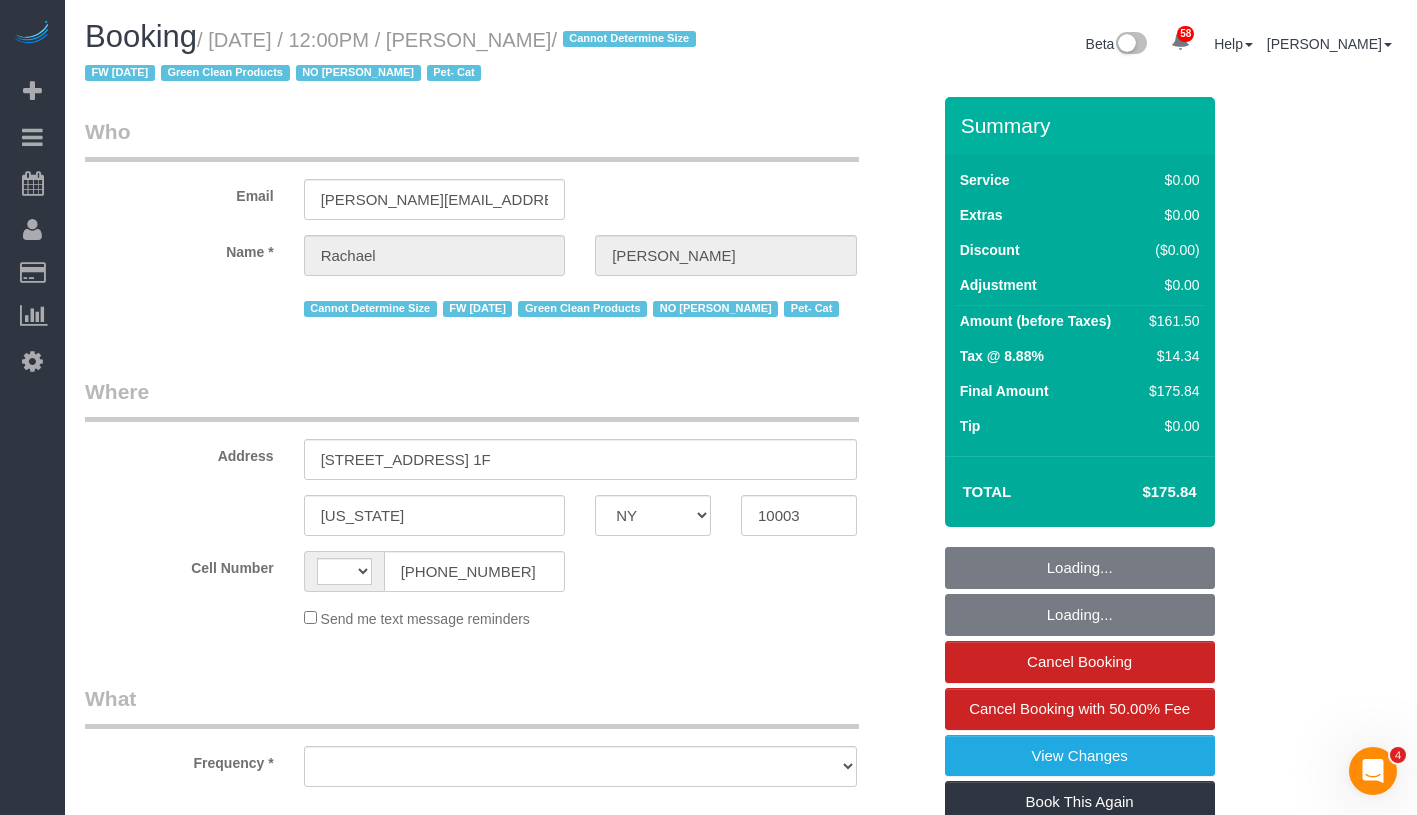 scroll, scrollTop: 0, scrollLeft: 0, axis: both 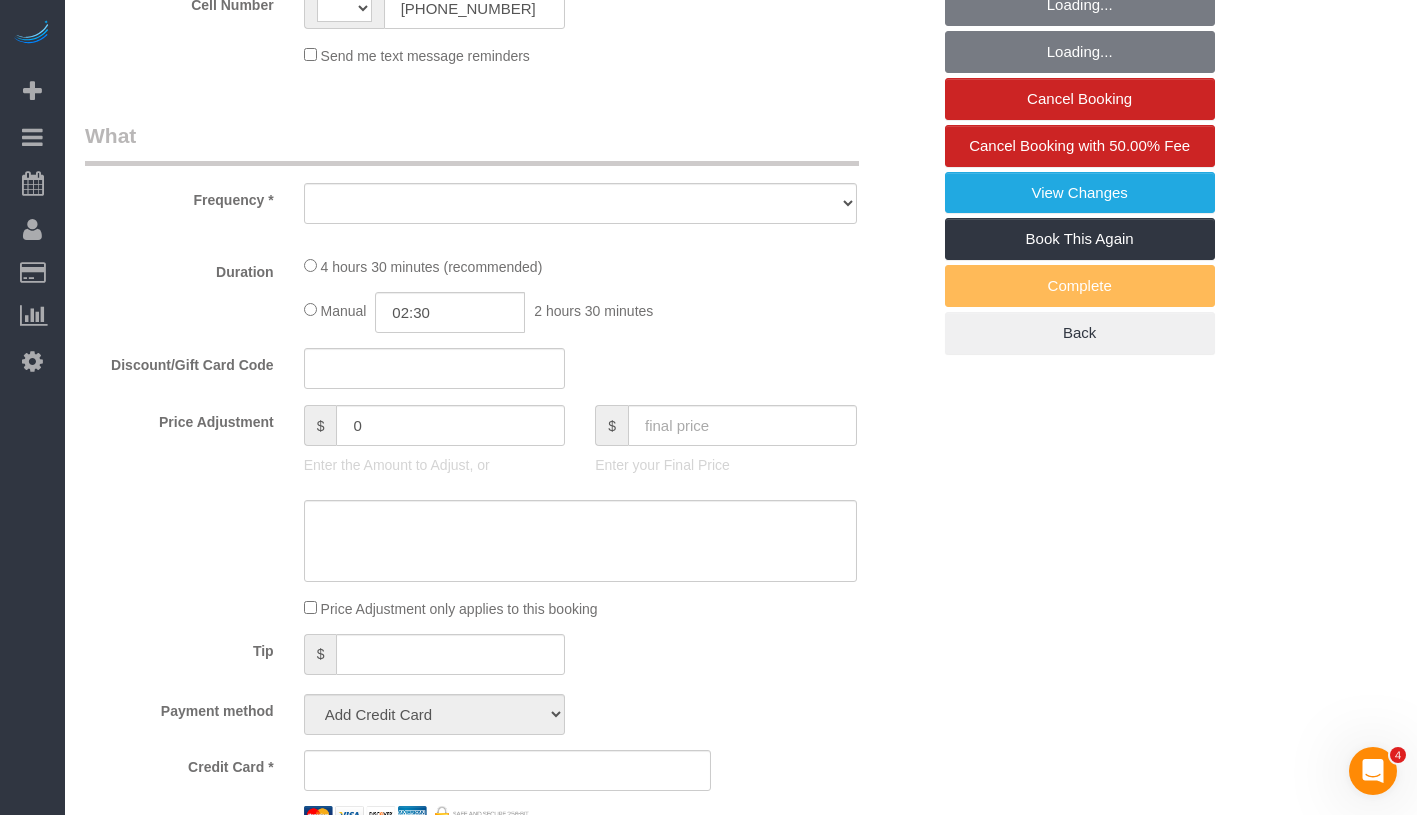 select on "string:[GEOGRAPHIC_DATA]" 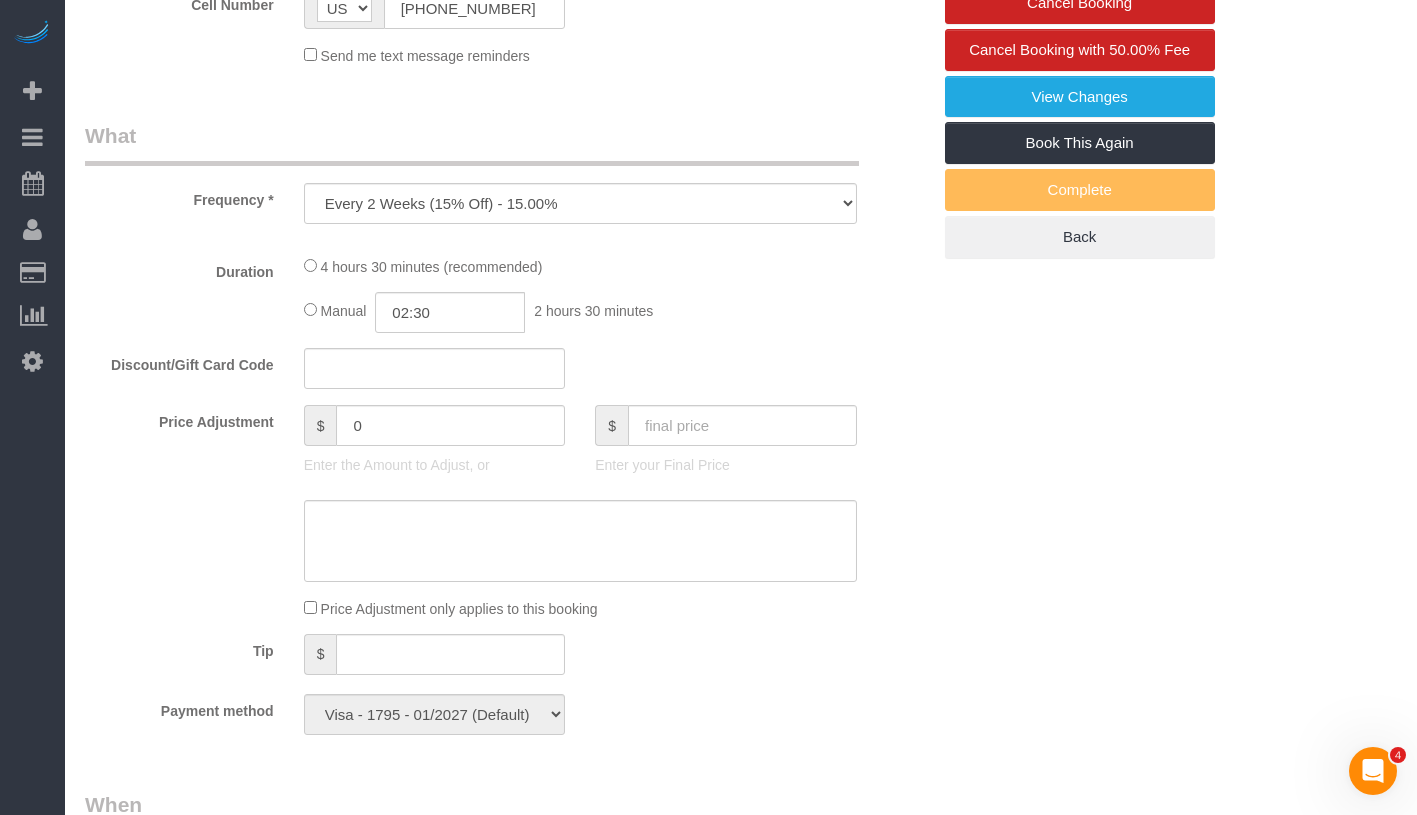 select on "spot1" 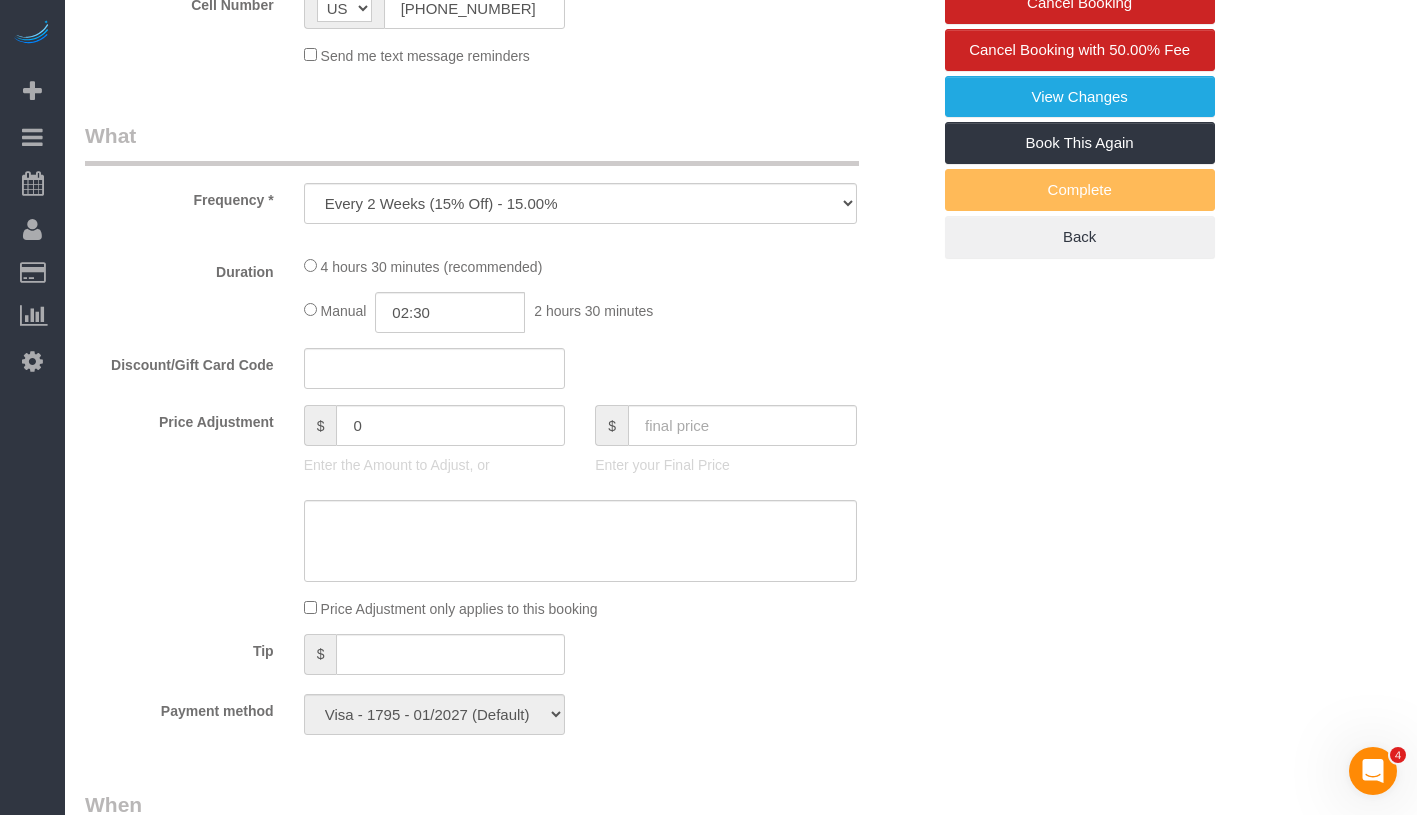 select on "2" 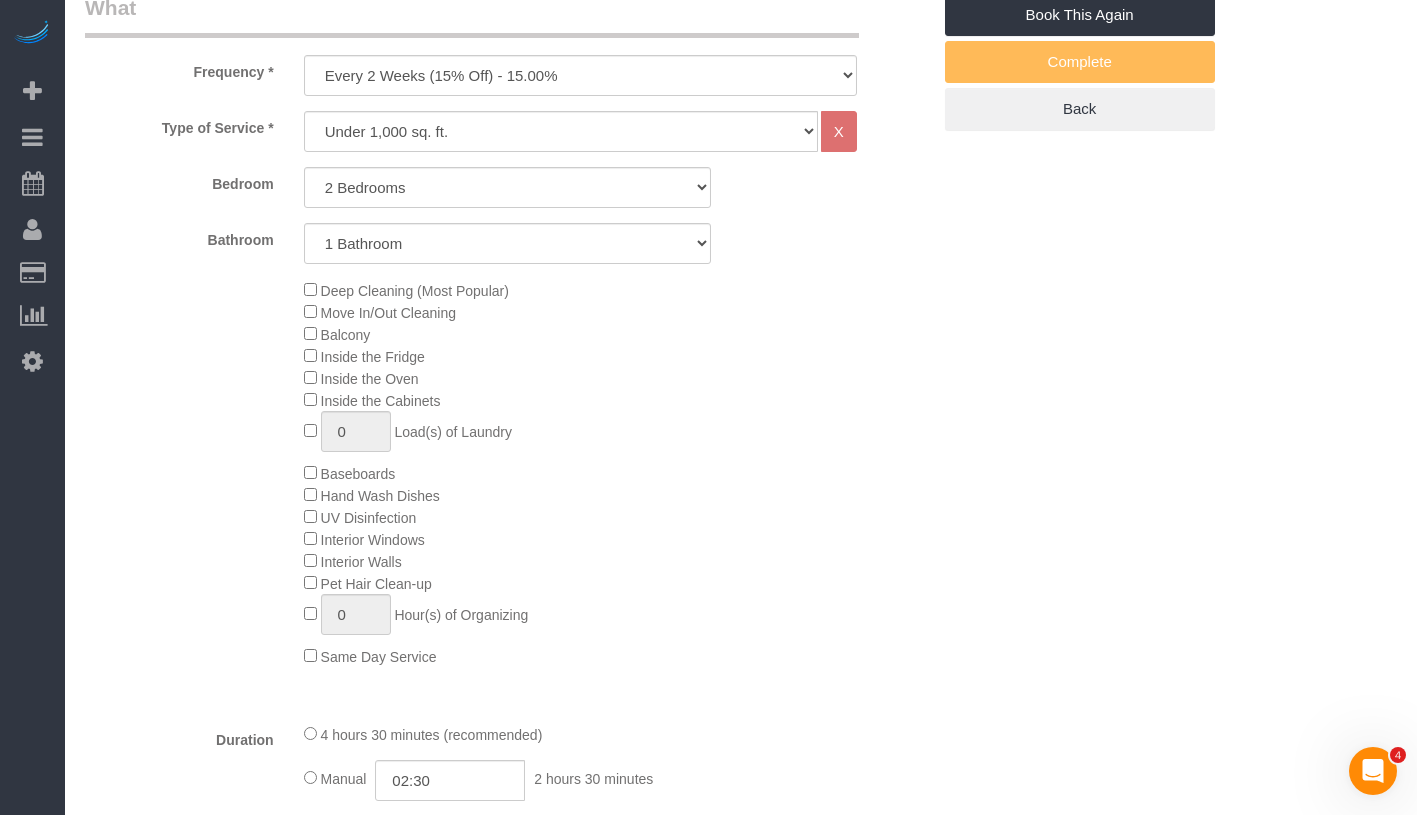 select on "2" 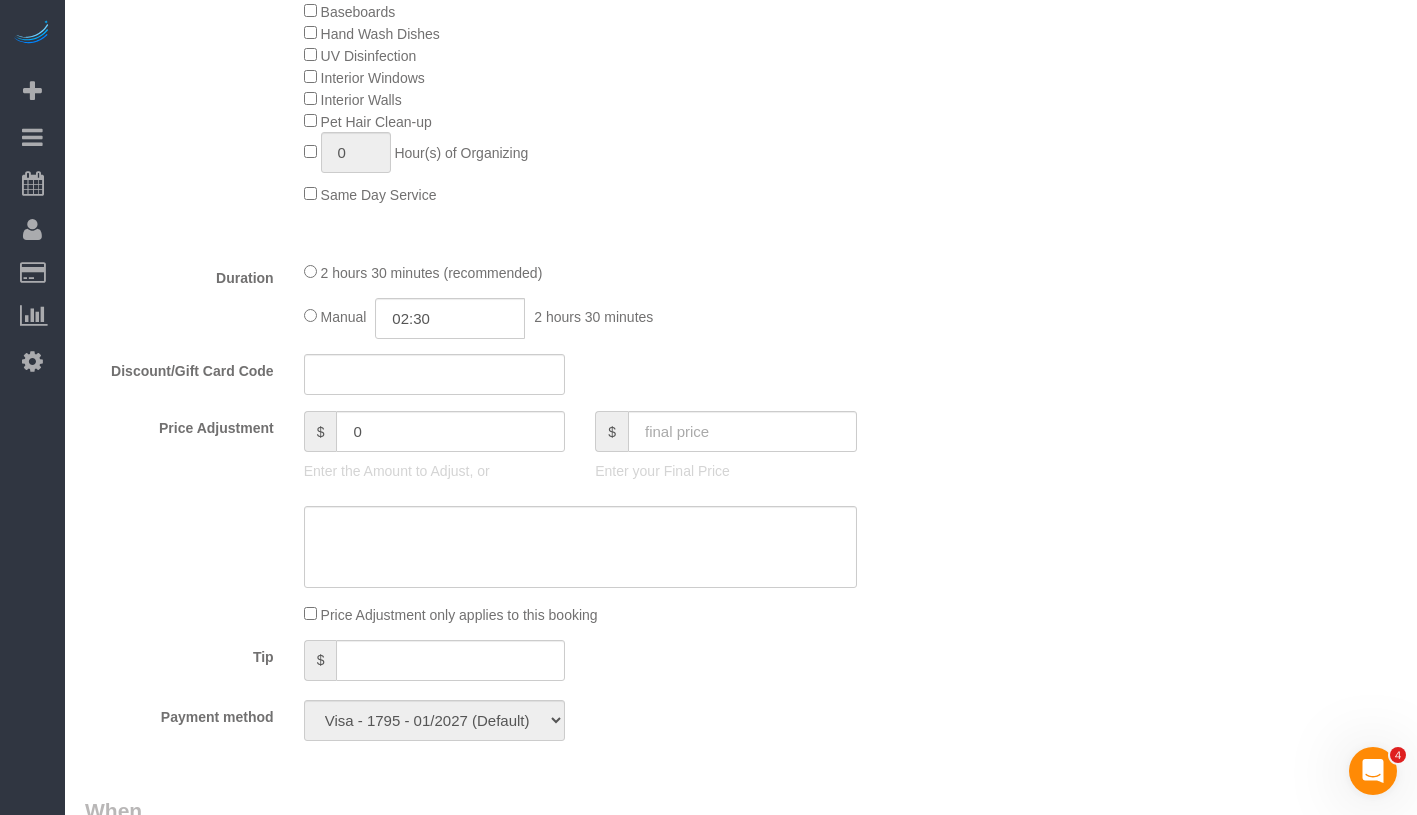 scroll, scrollTop: 1139, scrollLeft: 0, axis: vertical 